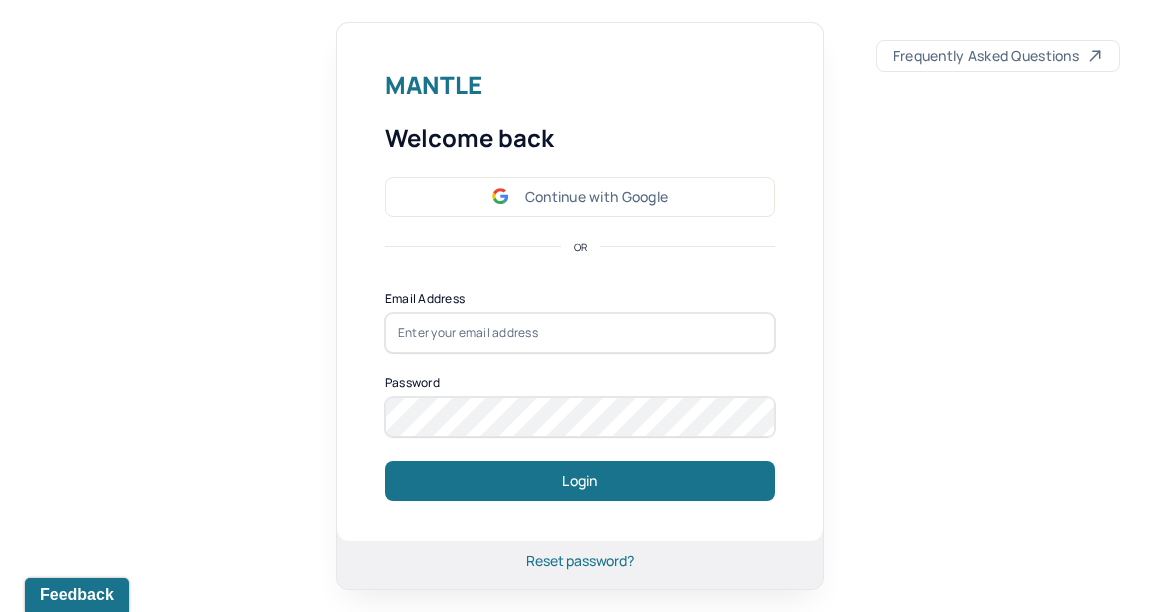 scroll, scrollTop: 0, scrollLeft: 0, axis: both 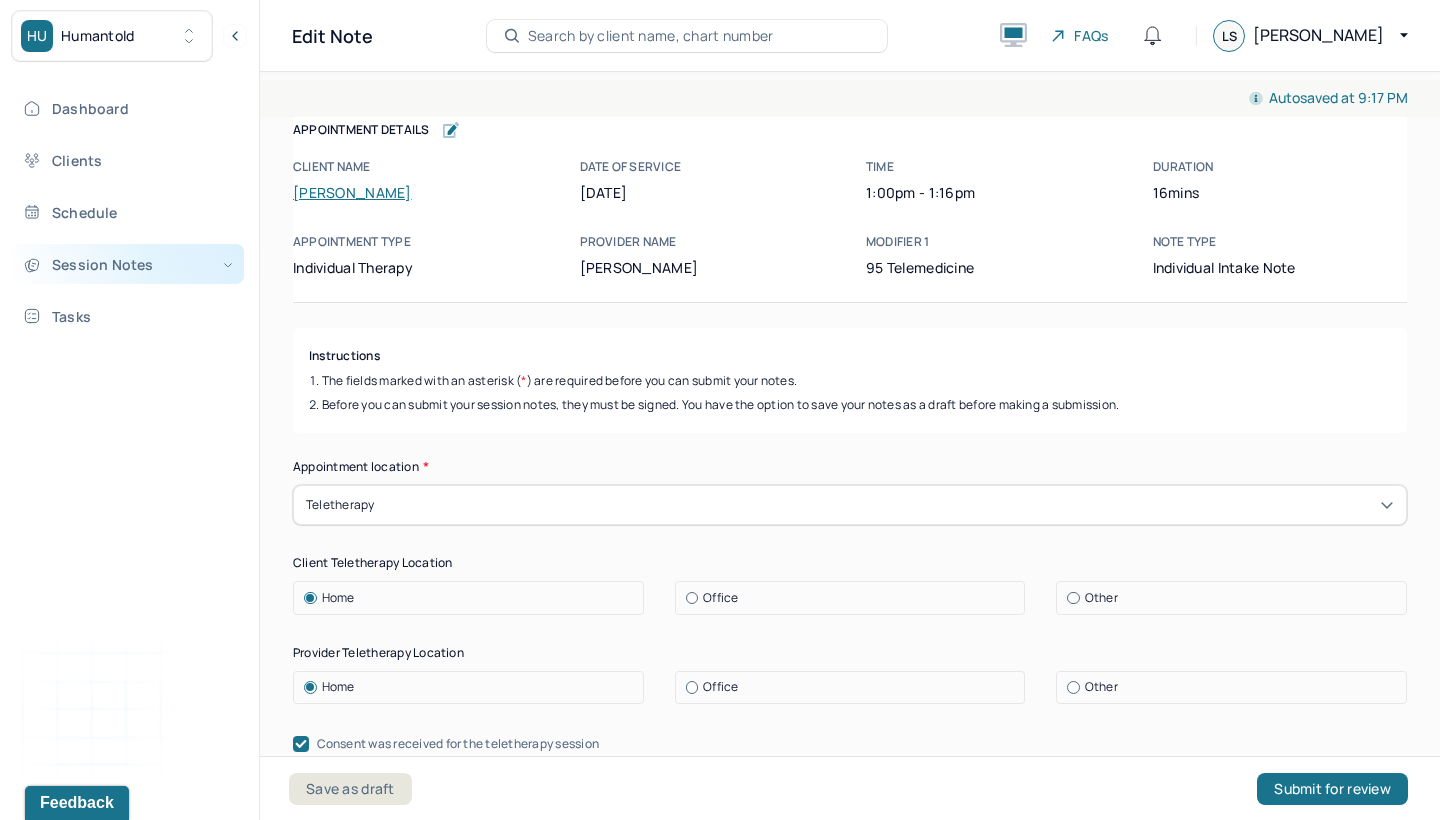 click on "Session Notes" at bounding box center (128, 264) 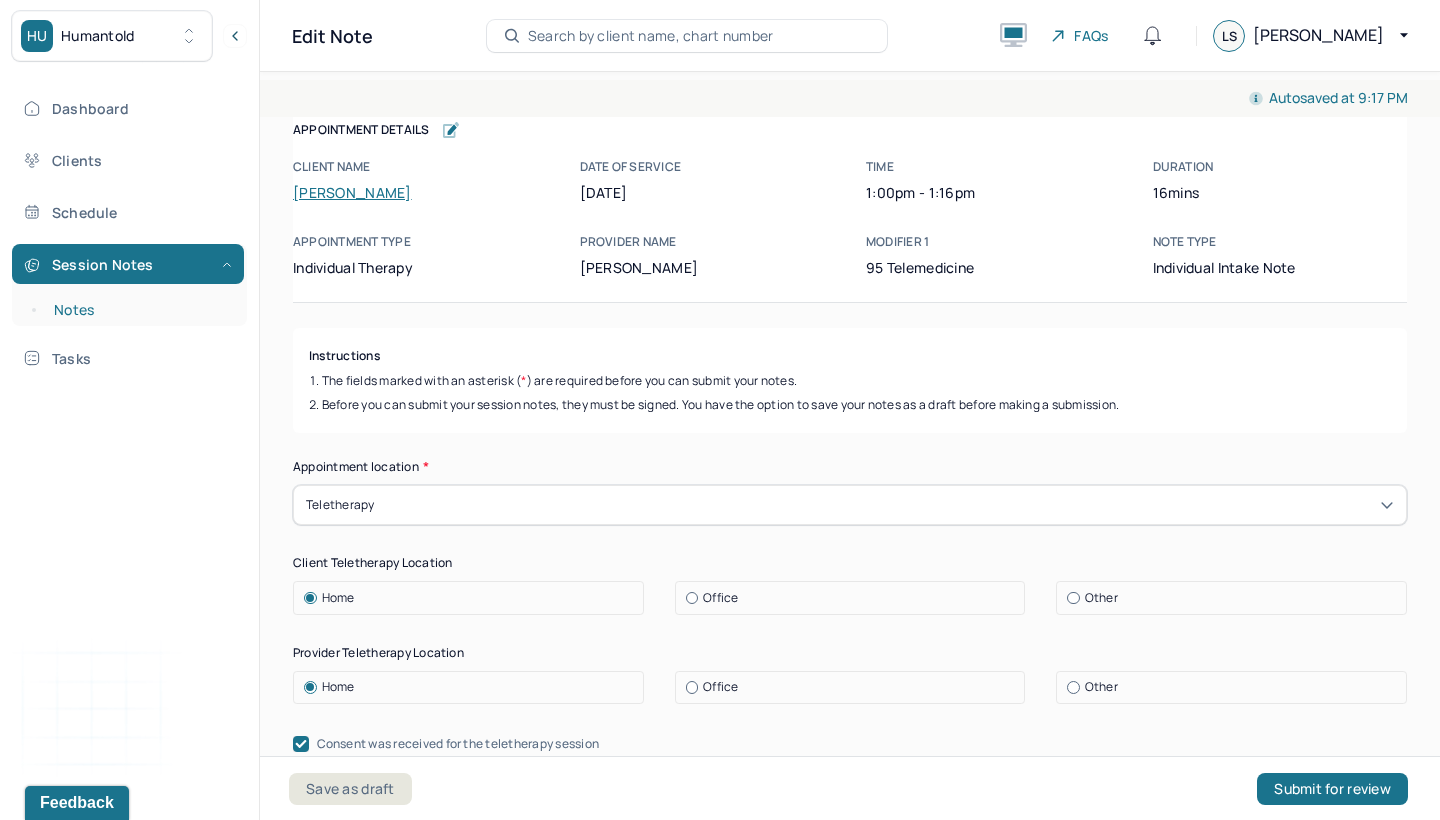 click on "Notes" at bounding box center (139, 310) 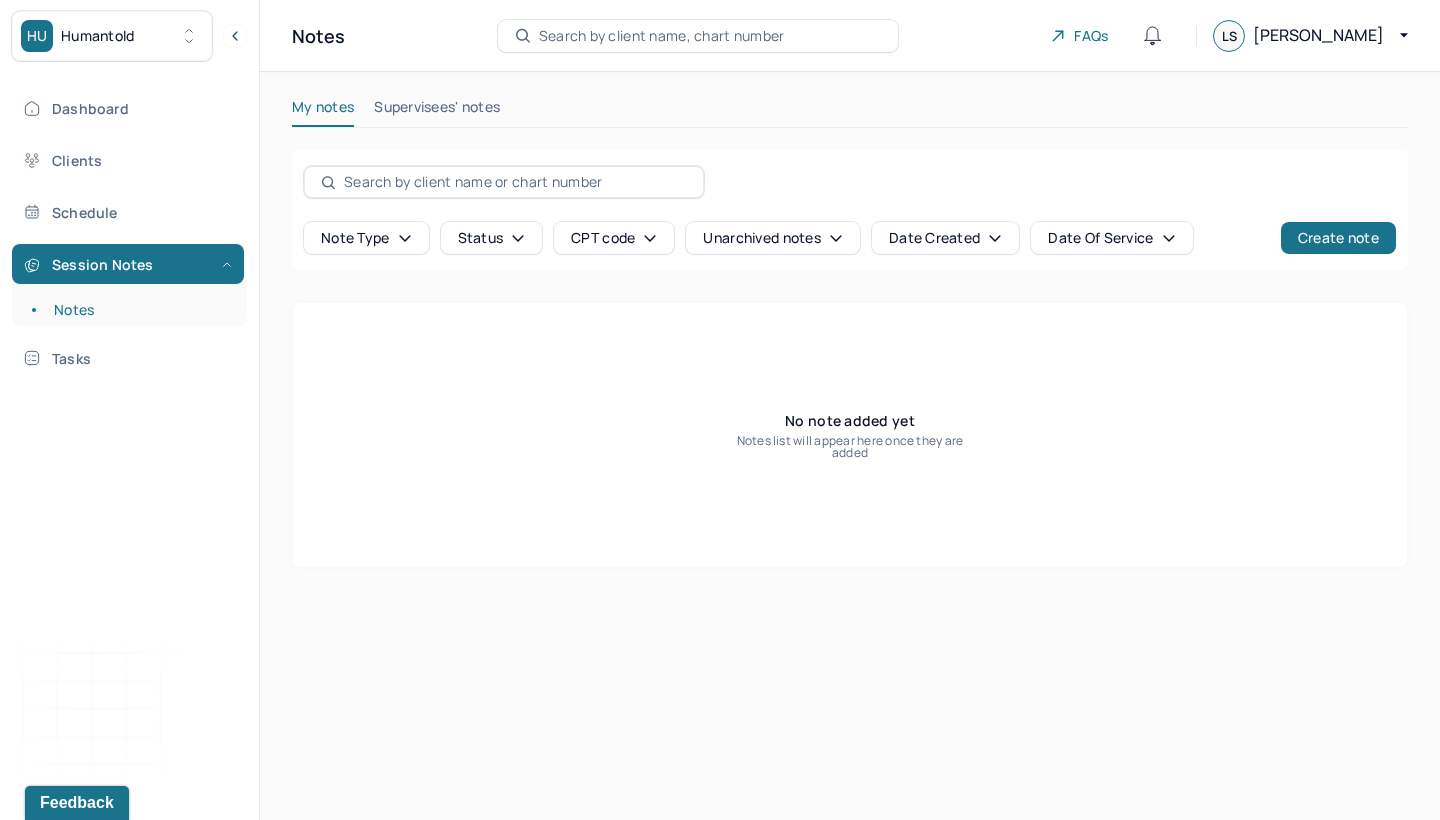 click on "Search by client name, chart number" at bounding box center (662, 36) 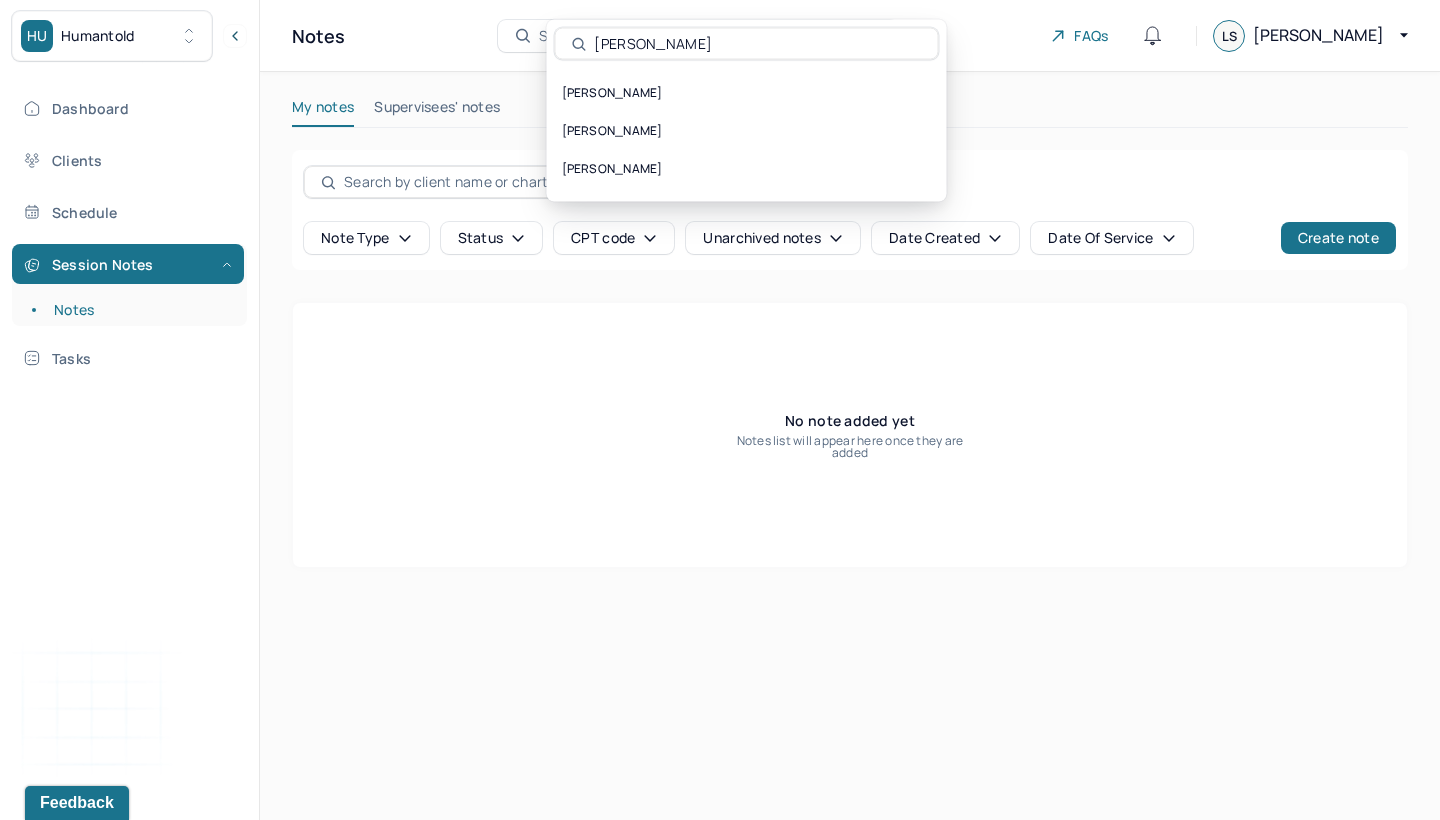 type on "[PERSON_NAME]" 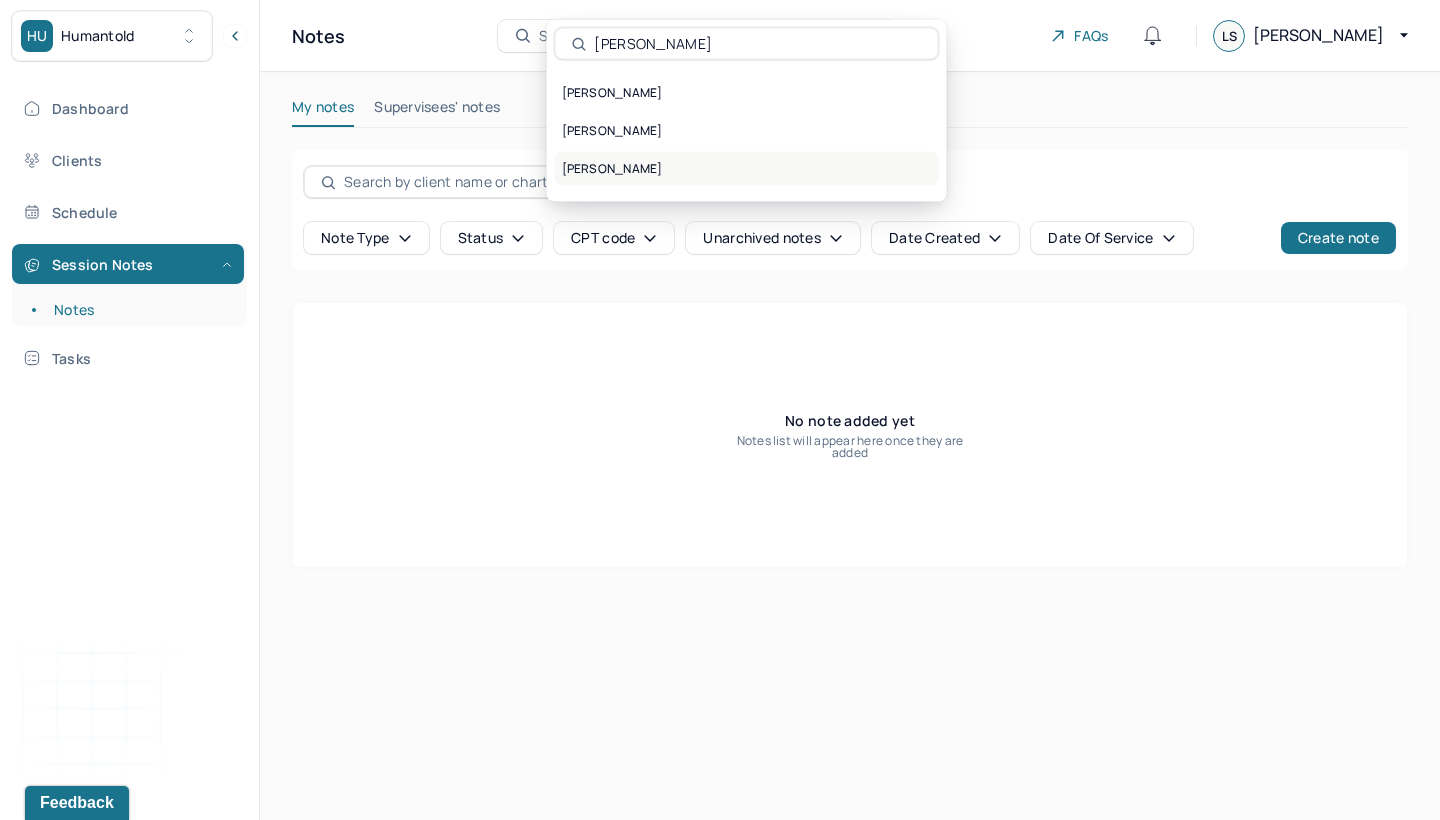 drag, startPoint x: 699, startPoint y: 43, endPoint x: 630, endPoint y: 177, distance: 150.7216 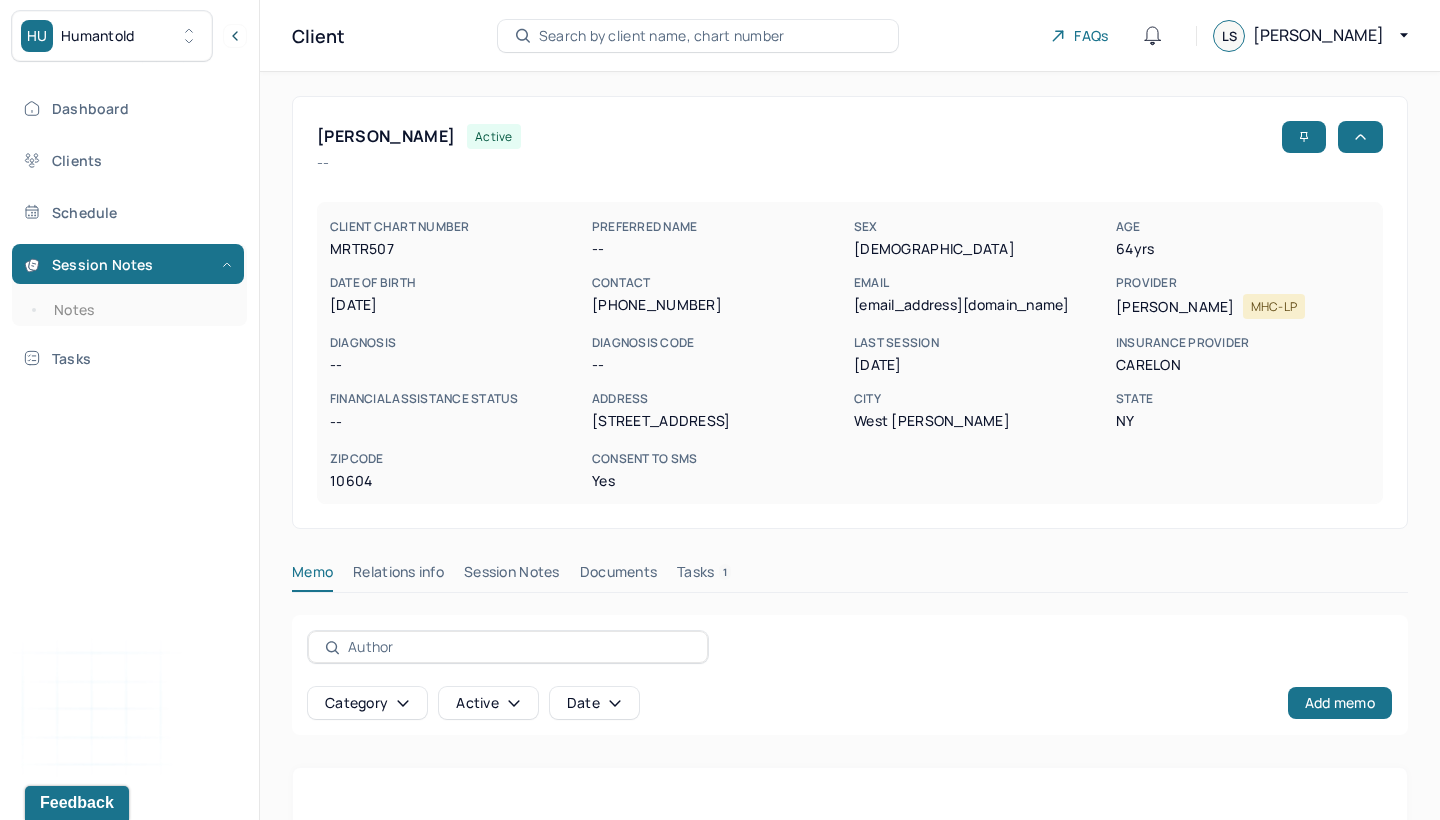 click on "Memo     Relations info     Session Notes     Documents     Tasks 1" at bounding box center (850, 577) 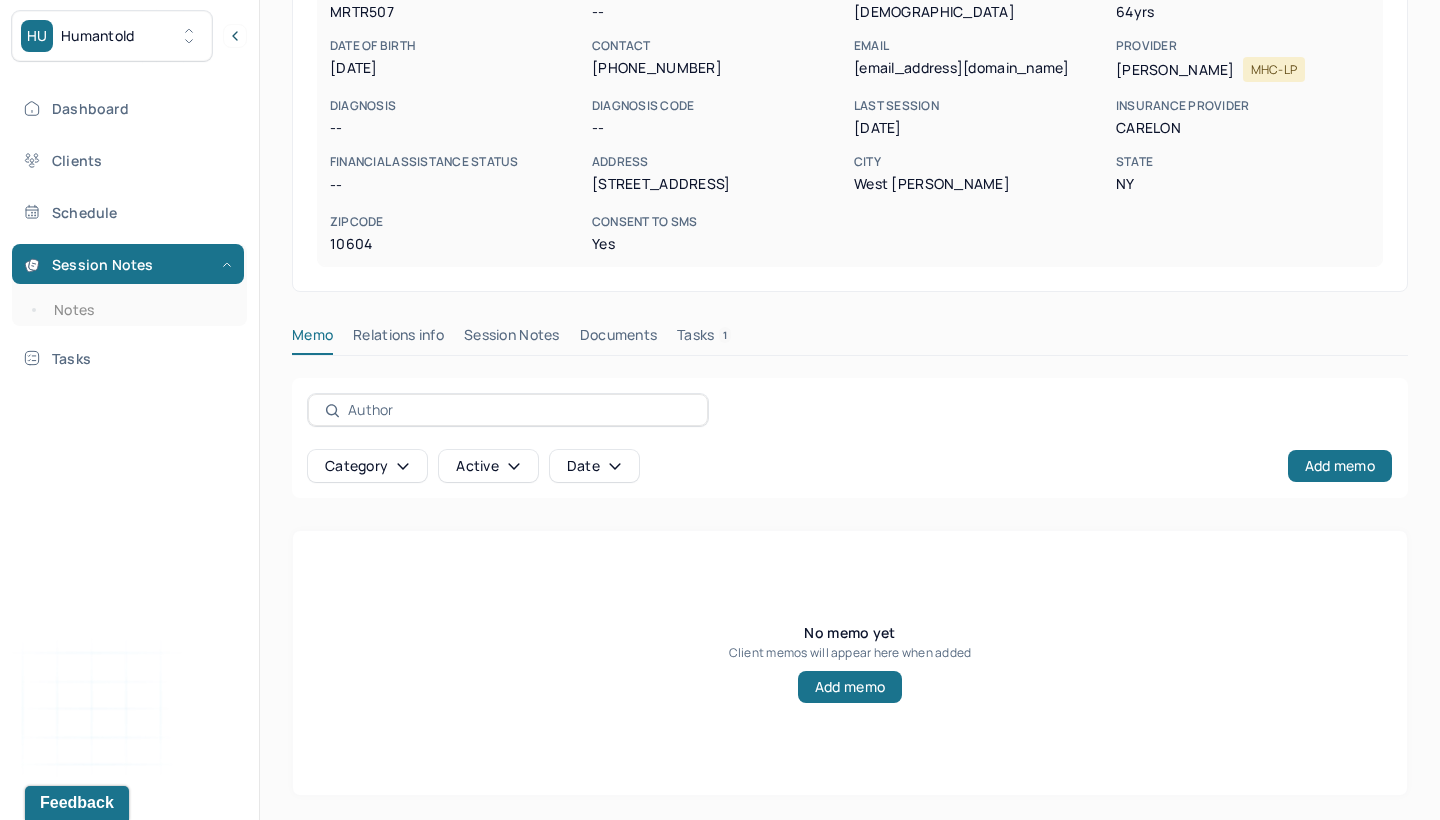 click on "Session Notes" at bounding box center (512, 339) 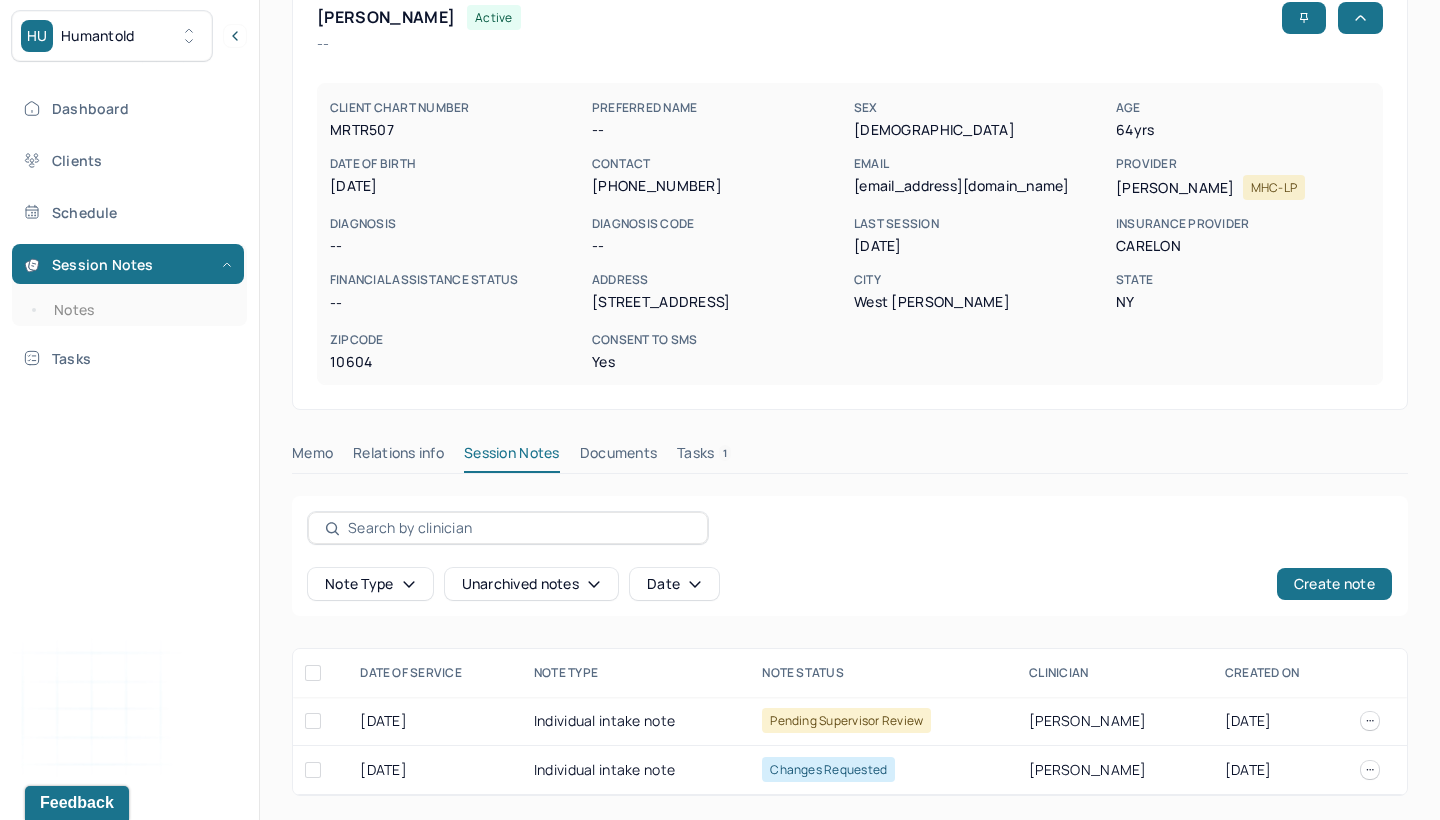 click on "CLIENT CHART NUMBER MRTR507 PREFERRED NAME -- SEX [DEMOGRAPHIC_DATA] AGE [DEMOGRAPHIC_DATA]  yrs DATE OF BIRTH [DEMOGRAPHIC_DATA]  CONTACT [PHONE_NUMBER] EMAIL [EMAIL_ADDRESS][DOMAIN_NAME] PROVIDER [PERSON_NAME] MHC-LP DIAGNOSIS -- DIAGNOSIS CODE -- LAST SESSION [DATE] insurance provider CARELON FINANCIAL ASSISTANCE STATUS -- Address [STREET_ADDRESS][PERSON_NAME][US_STATE] Consent to Sms Yes" at bounding box center [850, 234] 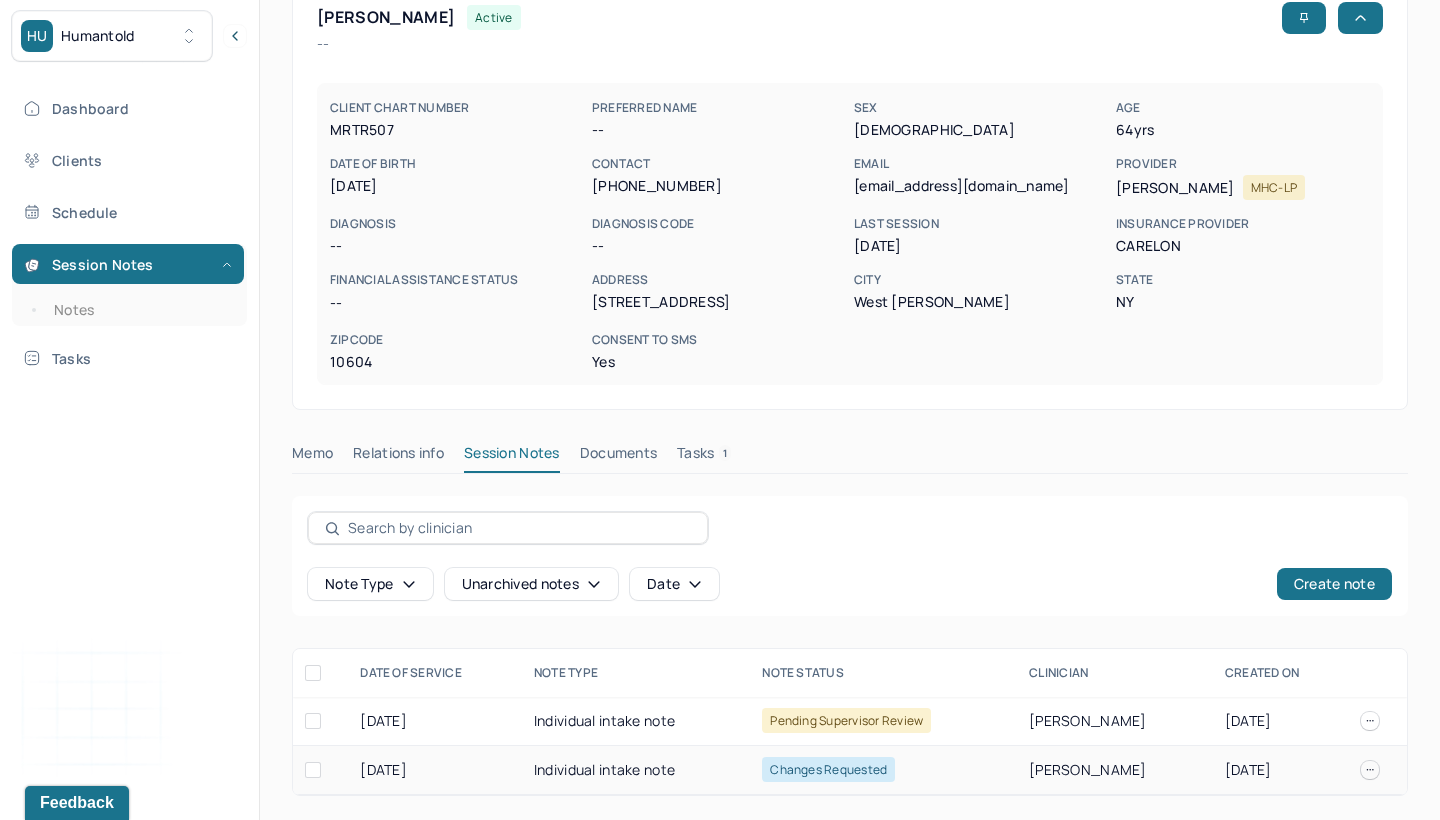 scroll, scrollTop: 120, scrollLeft: 0, axis: vertical 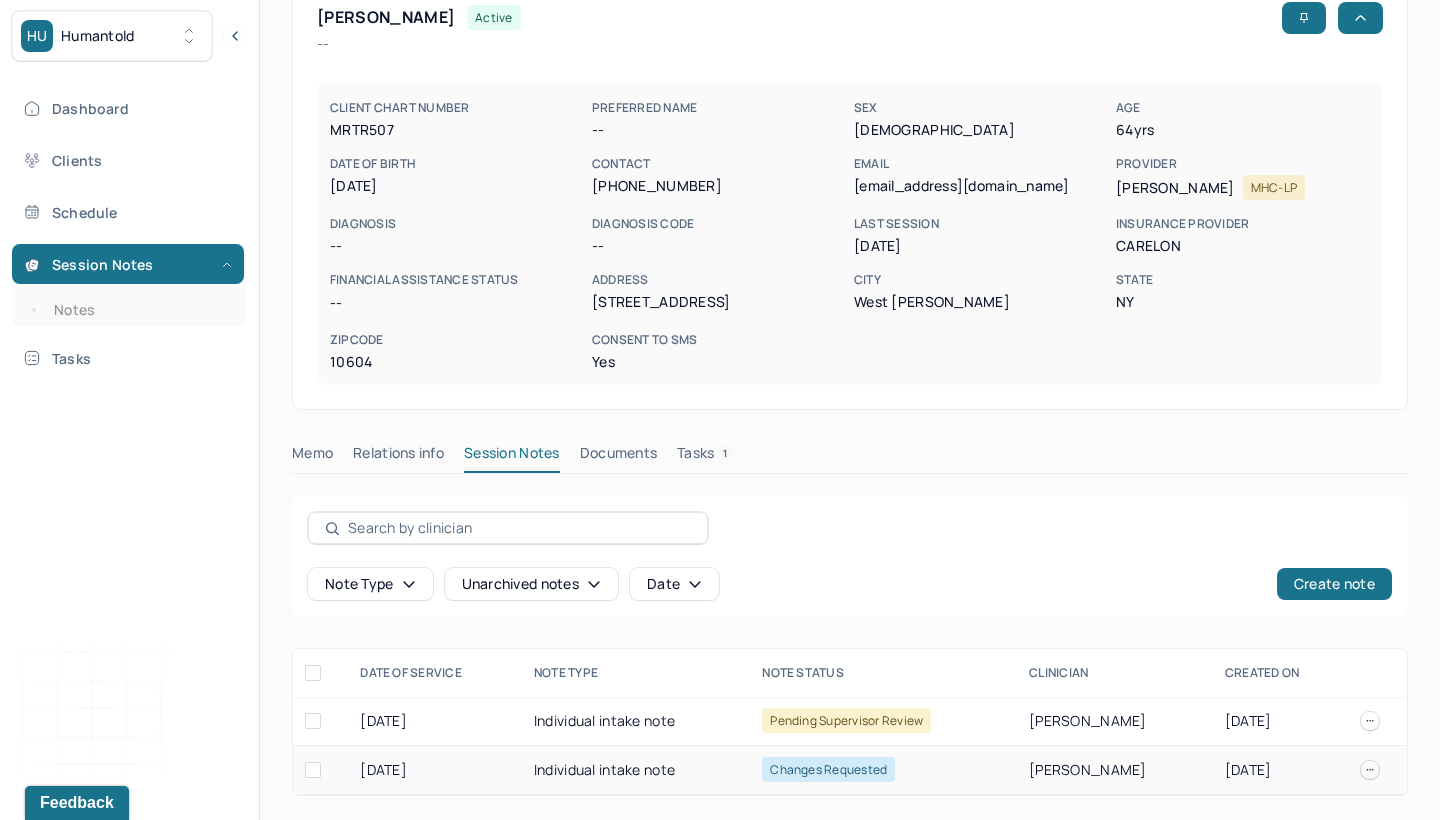 click on "Changes requested" at bounding box center [828, 769] 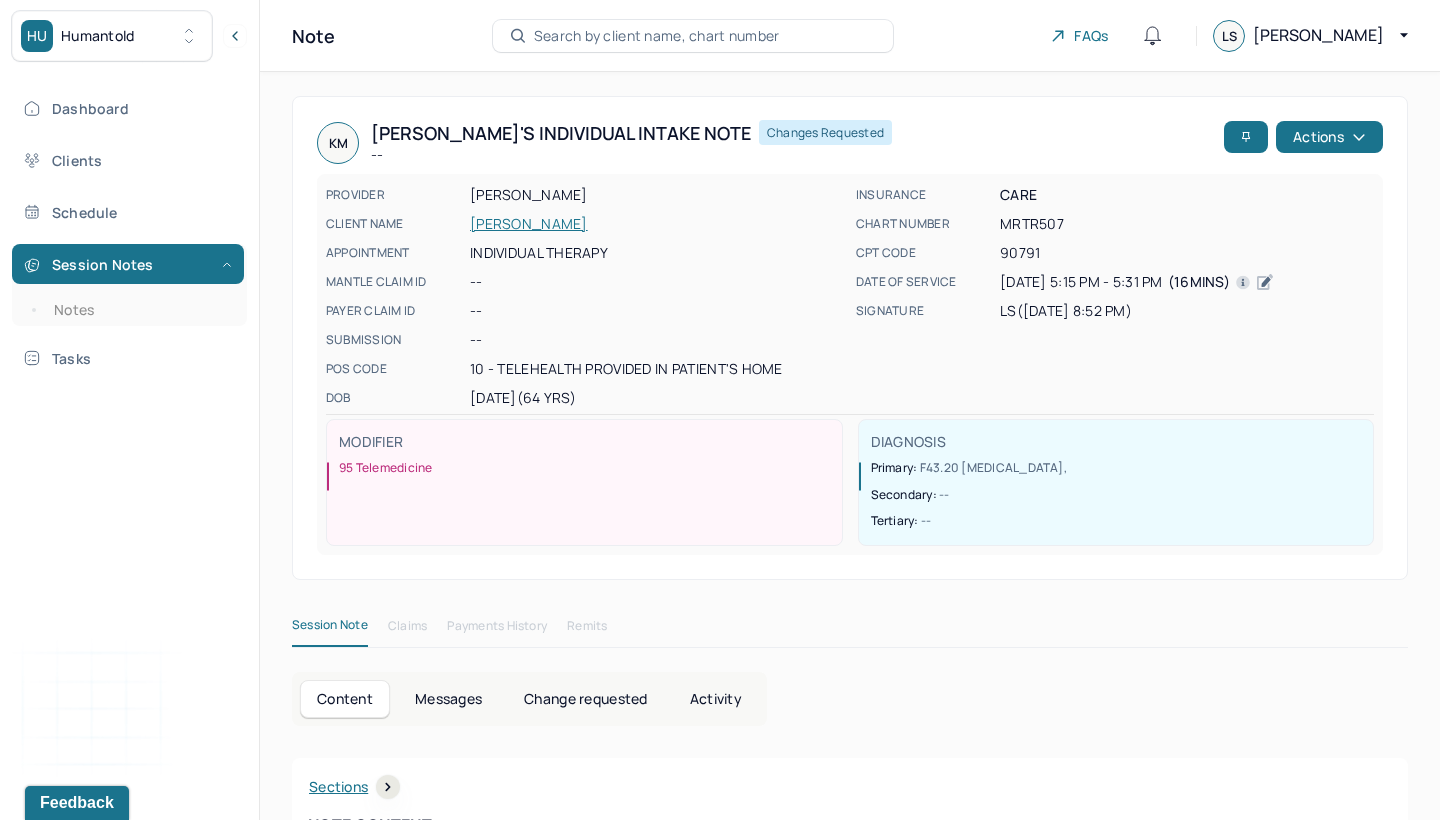 click on "KM [PERSON_NAME]'s   Individual intake note -- Changes requested       Actions   PROVIDER [PERSON_NAME] CLIENT NAME [PERSON_NAME] APPOINTMENT Individual therapy   MANTLE CLAIM ID -- PAYER CLAIM ID -- SUBMISSION -- POS CODE 10 - Telehealth Provided in Patient's Home DOB [DEMOGRAPHIC_DATA]  (64 Yrs) INSURANCE CARE CHART NUMBER MRTR507 CPT CODE 90791 DATE OF SERVICE [DATE]   5:15 PM   -   5:31 PM ( 16mins )         SIGNATURE ls  ([DATE] 8:52 PM) MODIFIER 95 Telemedicine DIAGNOSIS Primary:   F43.20 [MEDICAL_DATA] ,  Secondary:   -- Tertiary:   --   Session Note     Claims     Payments History     Remits     Content     Messages     Change requested     Activity       Sections Identity Presenting concerns Symptoms Family history Family psychiatric history Mental health history Suicide risk assessment Mental status exam Summary Treatment goals   Sections   NOTE CONTENT Appointment location teletherapy Client Teletherapy Location Home Provider Teletherapy Location Home Primary diagnosis -- -- Identity --" at bounding box center [850, 5135] 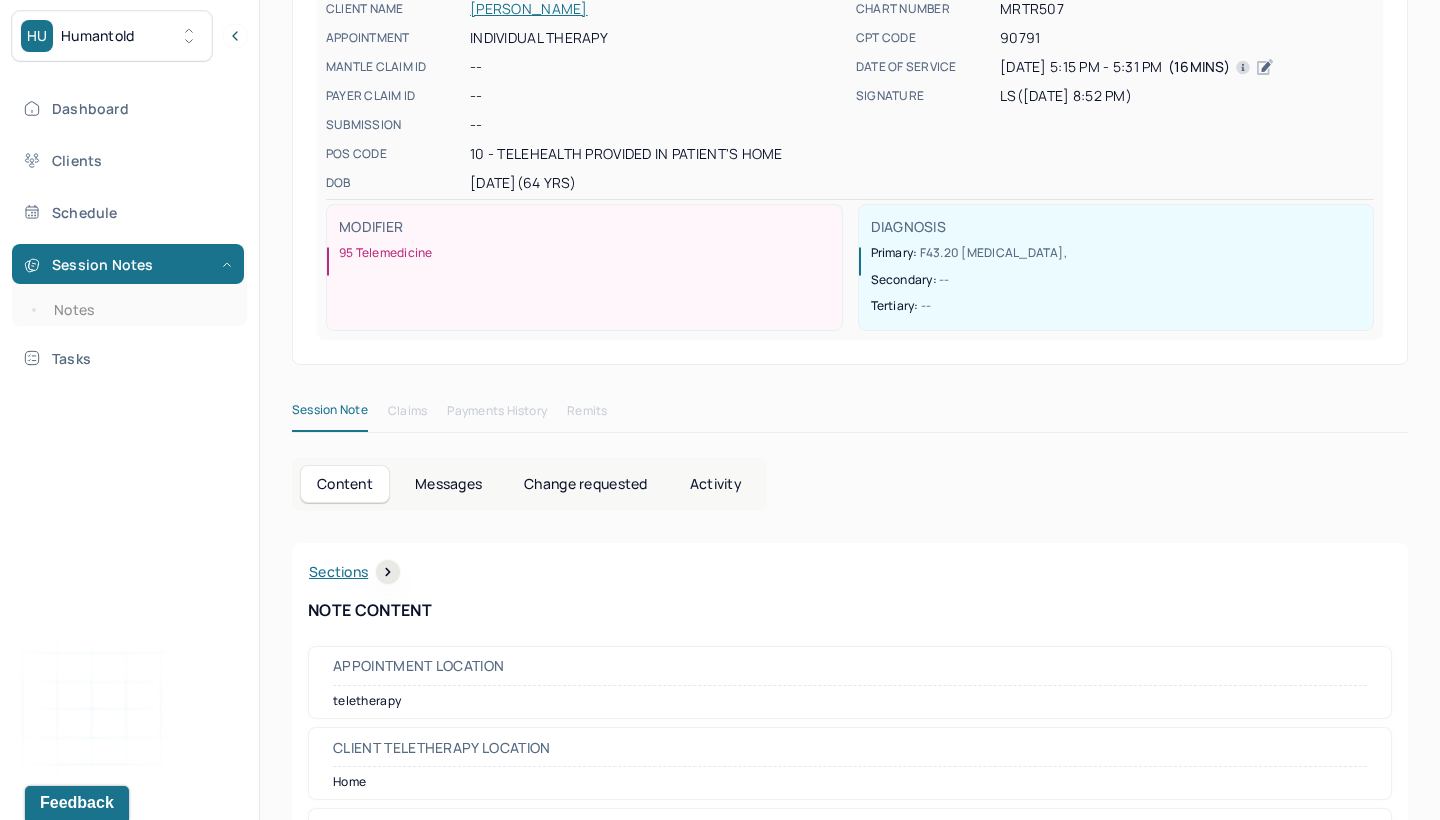 scroll, scrollTop: 309, scrollLeft: 0, axis: vertical 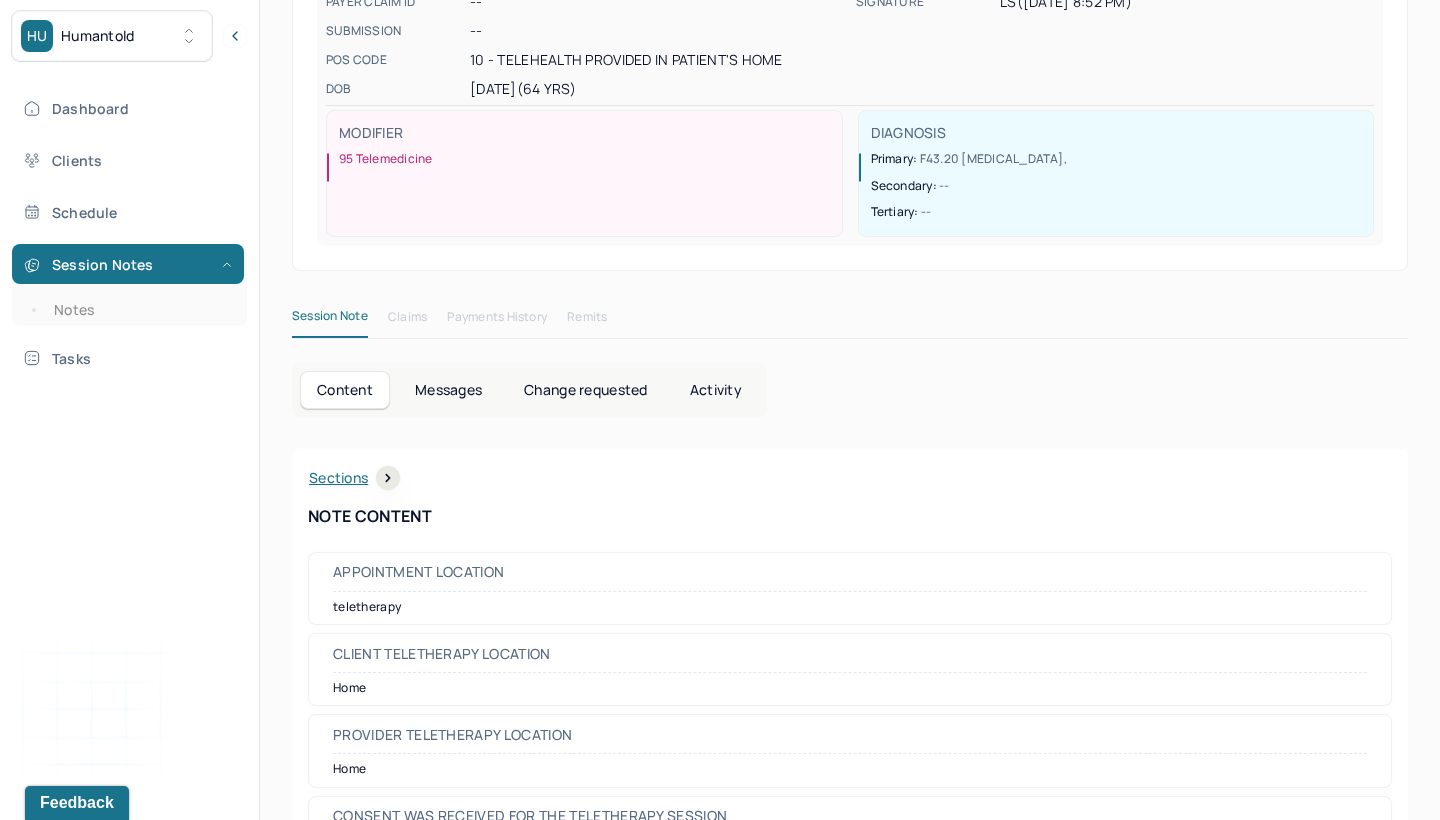 click on "Session Note     Claims     Payments History     Remits" at bounding box center (850, 321) 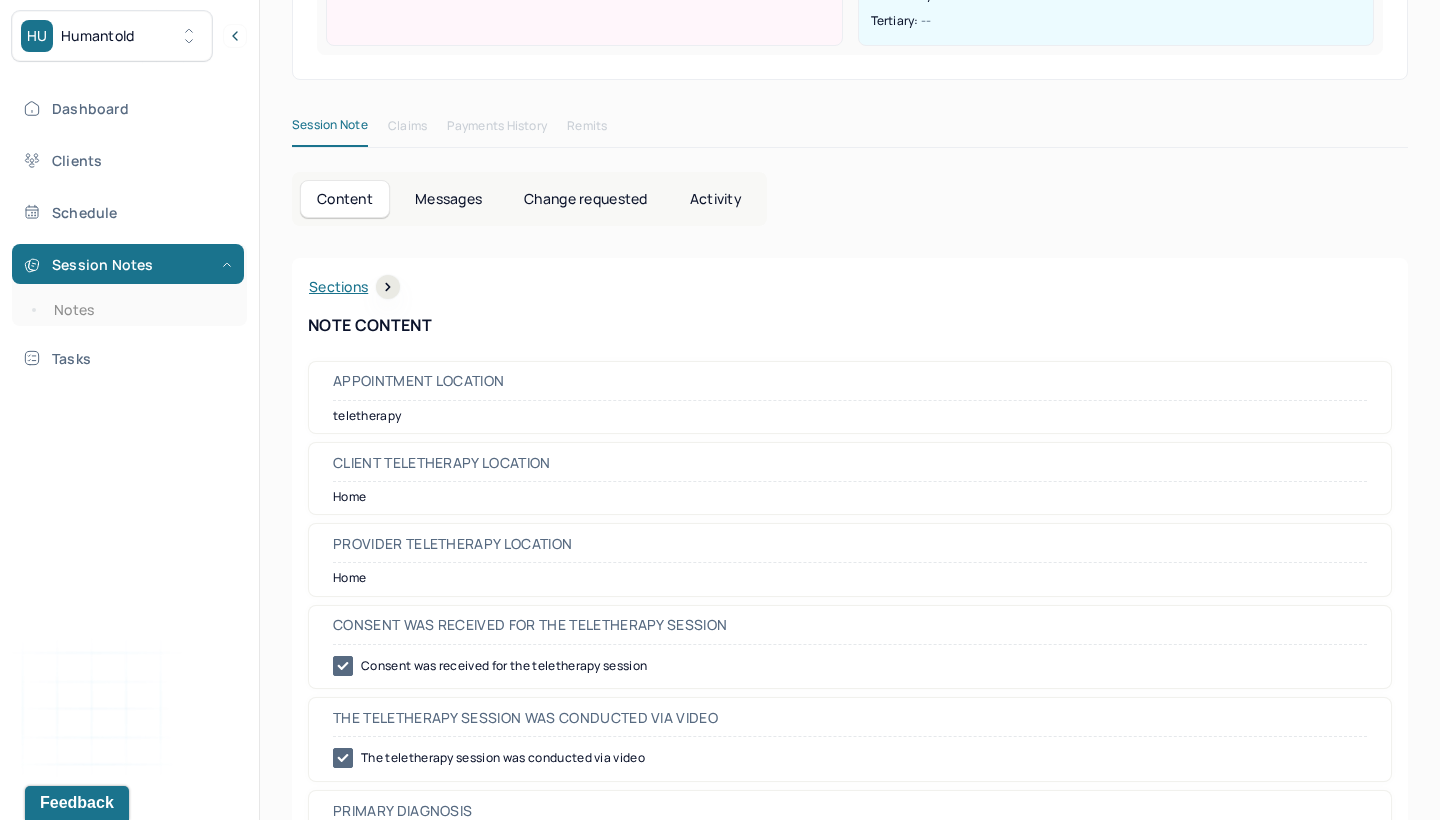 click on "Change requested" at bounding box center (585, 199) 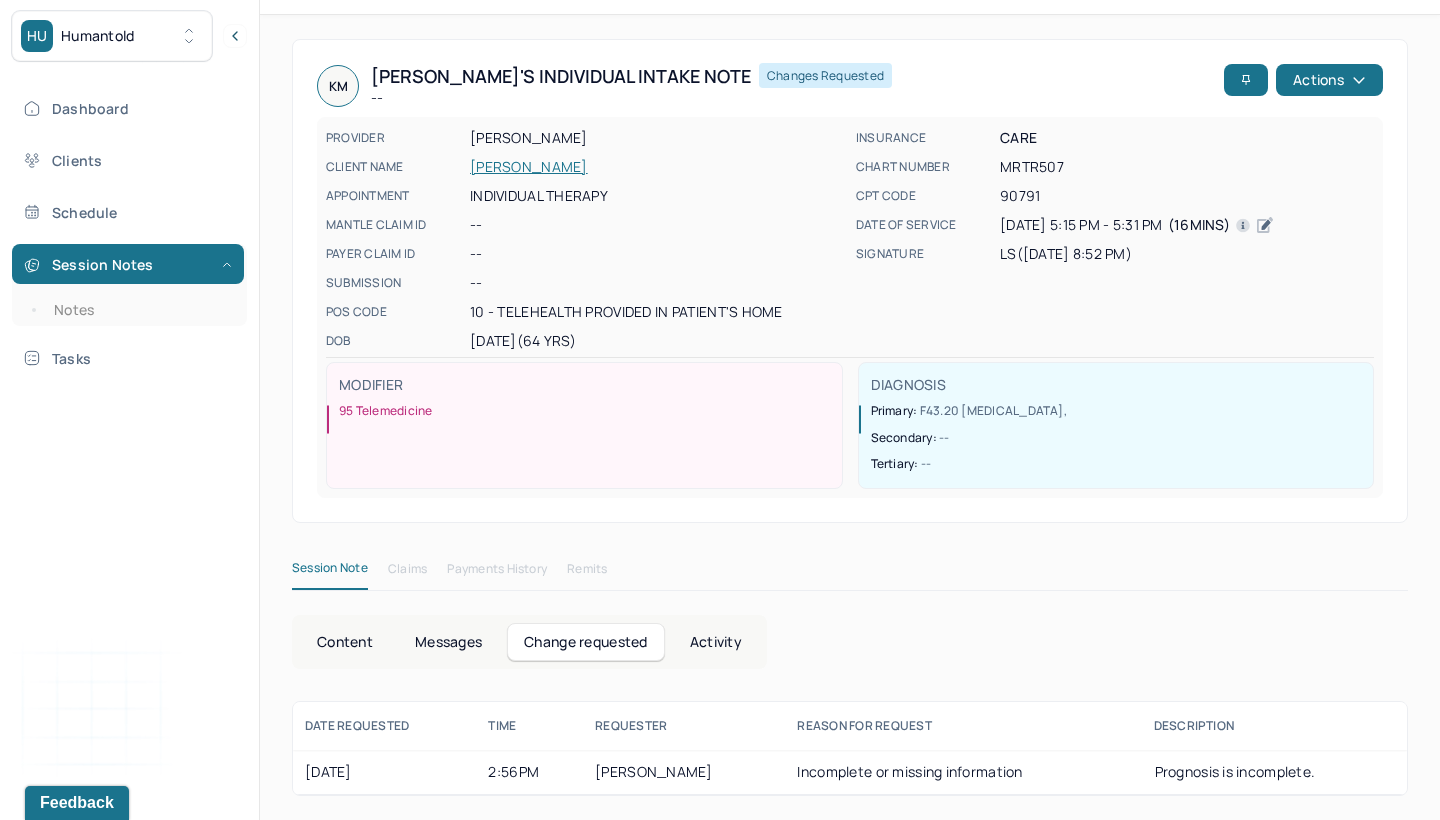 scroll, scrollTop: 58, scrollLeft: 0, axis: vertical 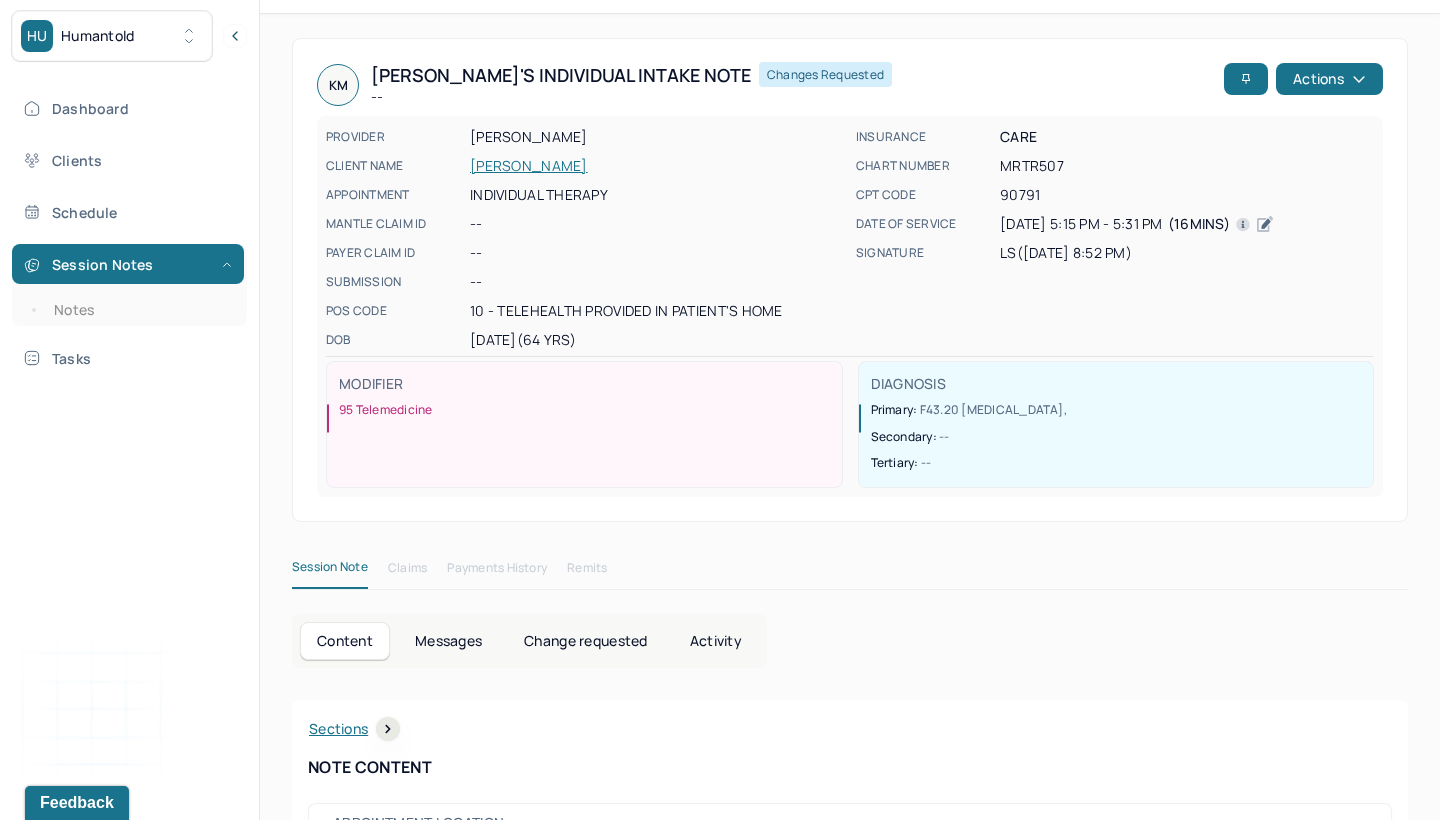 click on "KM [PERSON_NAME]'s   Individual intake note -- Changes requested       Actions   PROVIDER [PERSON_NAME] CLIENT NAME [PERSON_NAME] APPOINTMENT Individual therapy   MANTLE CLAIM ID -- PAYER CLAIM ID -- SUBMISSION -- POS CODE 10 - Telehealth Provided in Patient's Home DOB [DEMOGRAPHIC_DATA]  (64 Yrs) INSURANCE CARE CHART NUMBER MRTR507 CPT CODE 90791 DATE OF SERVICE [DATE]   5:15 PM   -   5:31 PM ( 16mins )         SIGNATURE ls  ([DATE] 8:52 PM) MODIFIER 95 Telemedicine DIAGNOSIS Primary:   F43.20 [MEDICAL_DATA] ,  Secondary:   -- Tertiary:   --   Session Note     Claims     Payments History     Remits     Content     Messages     Change requested     Activity       Sections Identity Presenting concerns Symptoms Family history Family psychiatric history Mental health history Suicide risk assessment Mental status exam Summary Treatment goals   Sections   NOTE CONTENT Appointment location teletherapy Client Teletherapy Location Home Provider Teletherapy Location Home Primary diagnosis -- -- Identity --" at bounding box center [850, 5077] 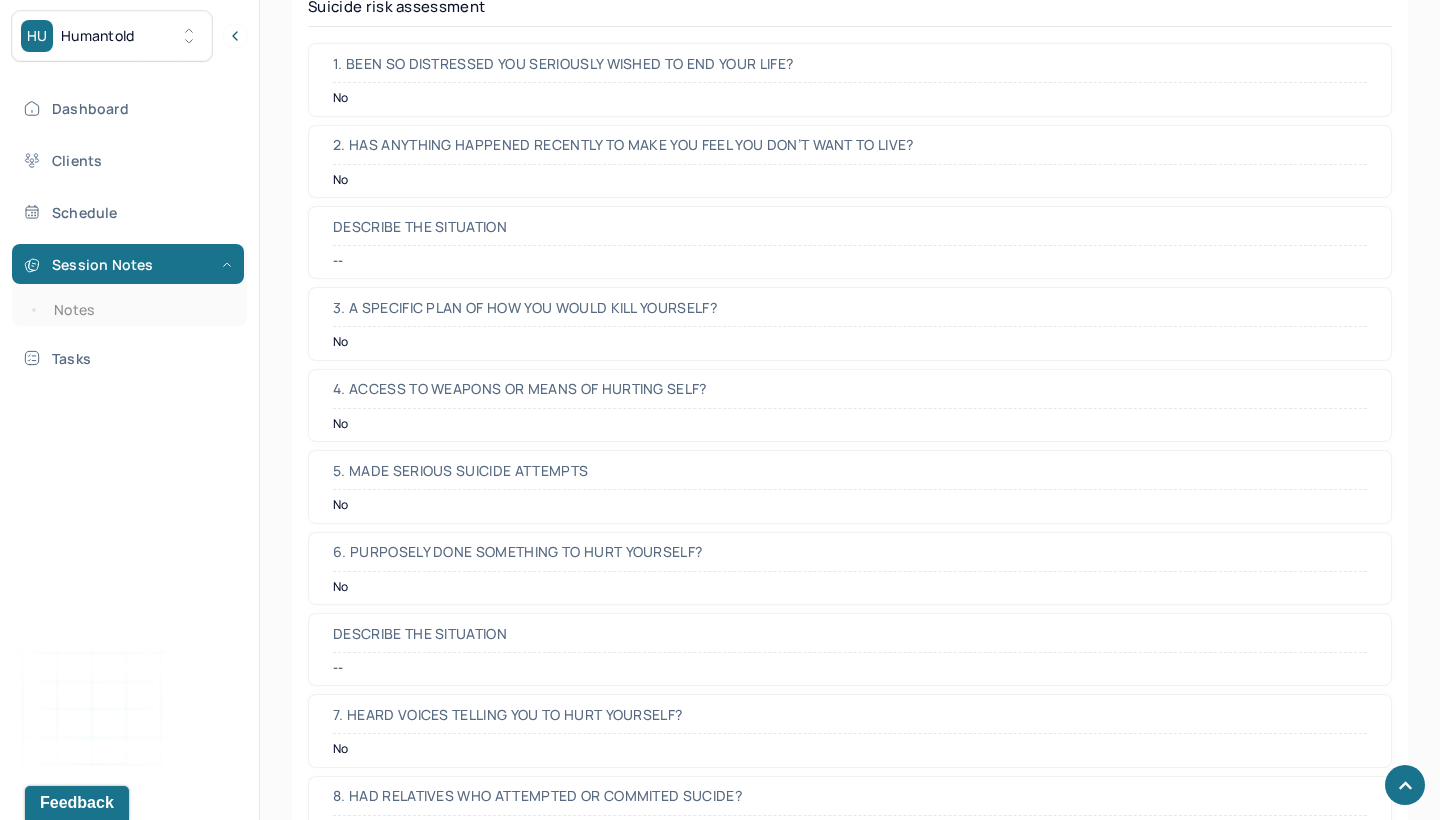 scroll, scrollTop: 5831, scrollLeft: 0, axis: vertical 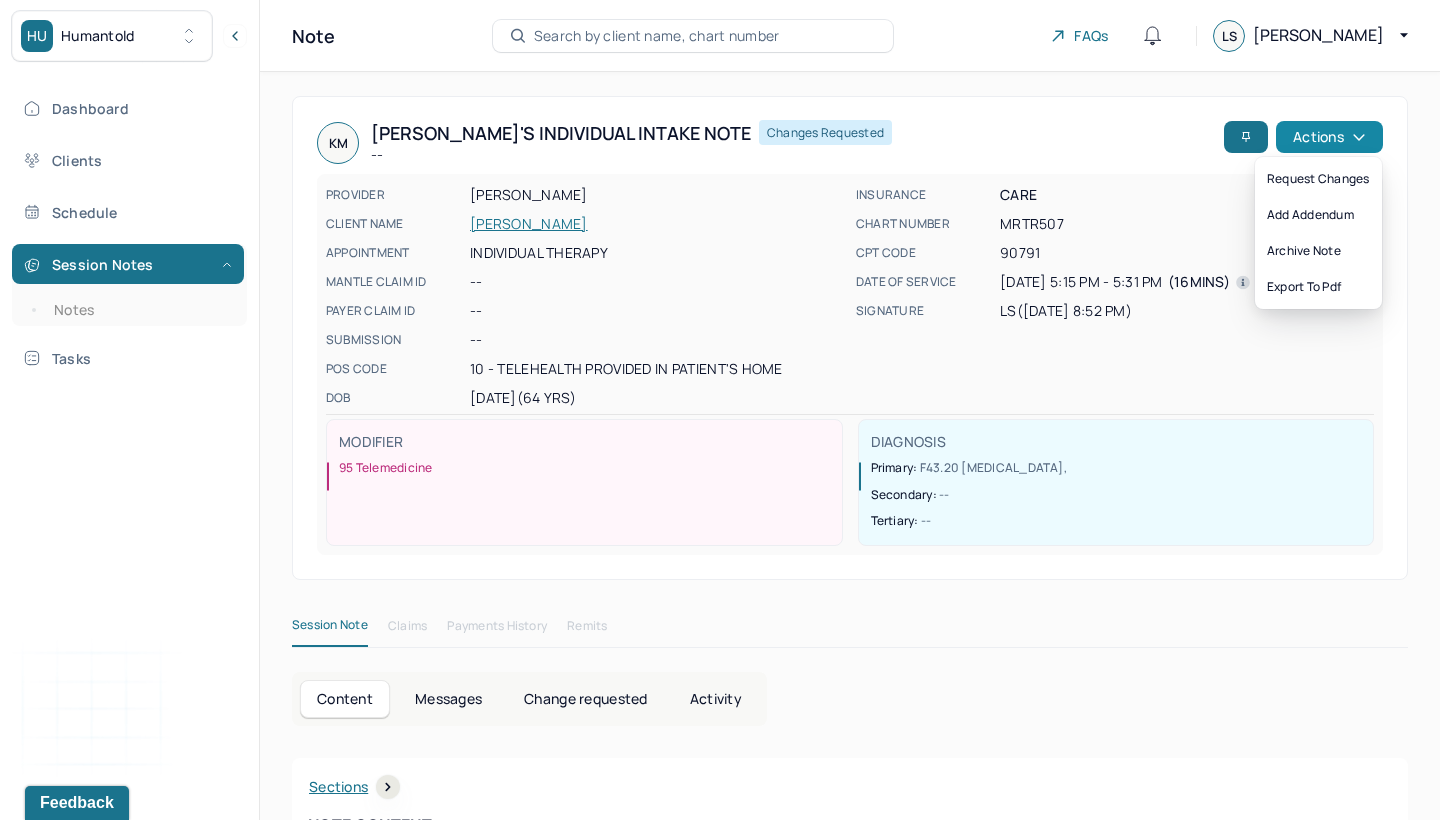 click on "Actions" at bounding box center (1329, 137) 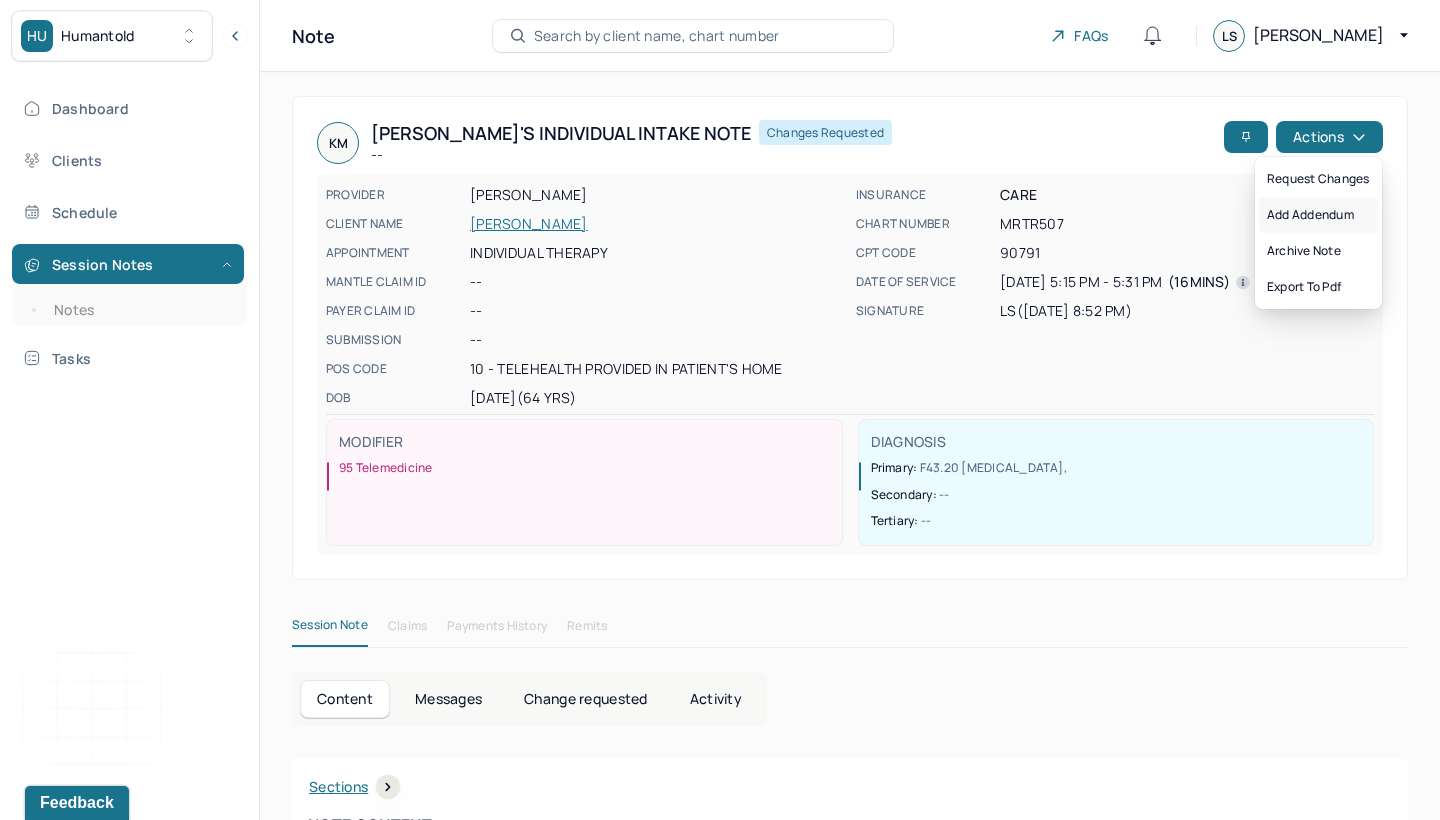 click on "Add addendum" at bounding box center (1318, 215) 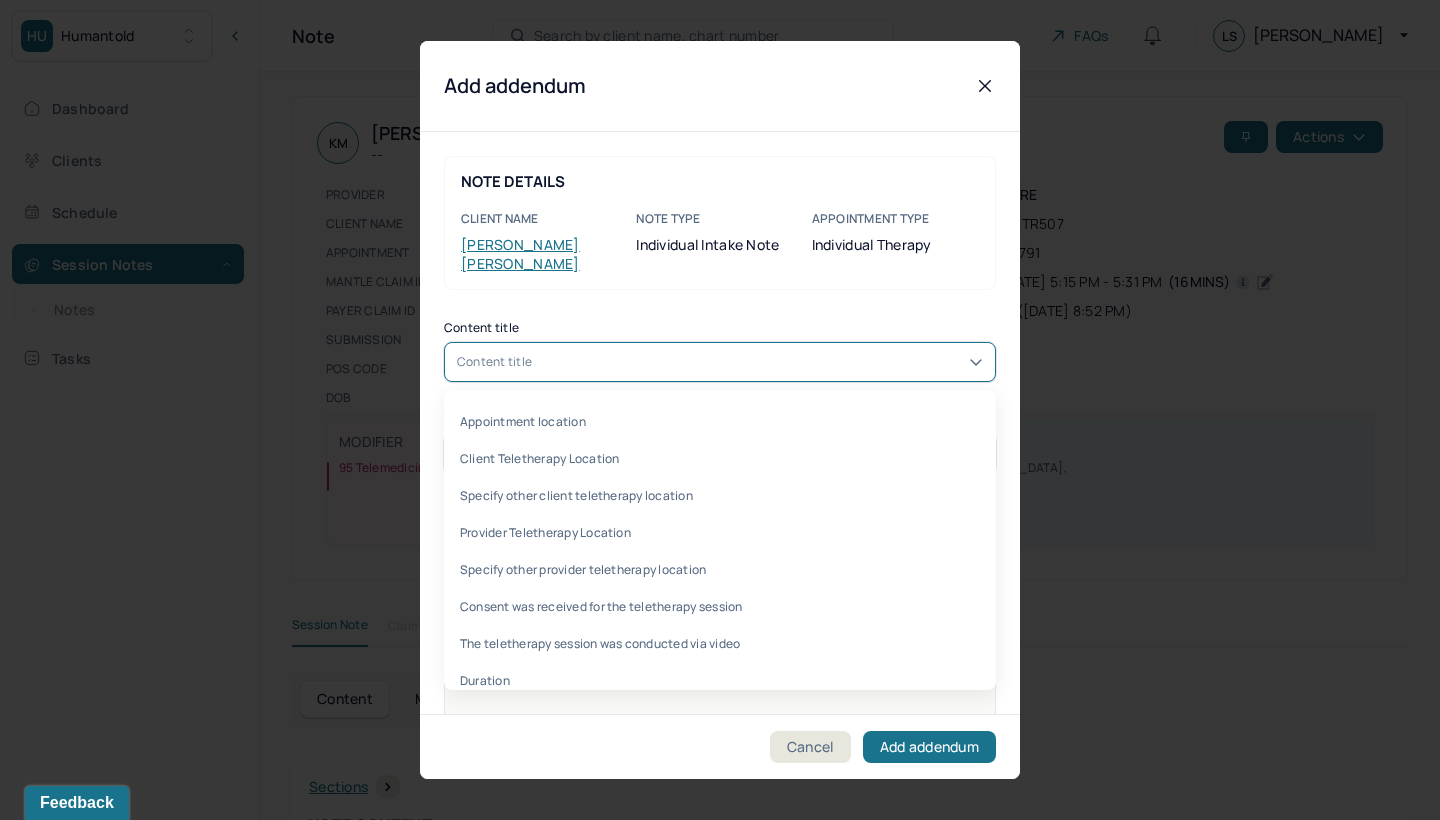 click on "Content title" at bounding box center (720, 362) 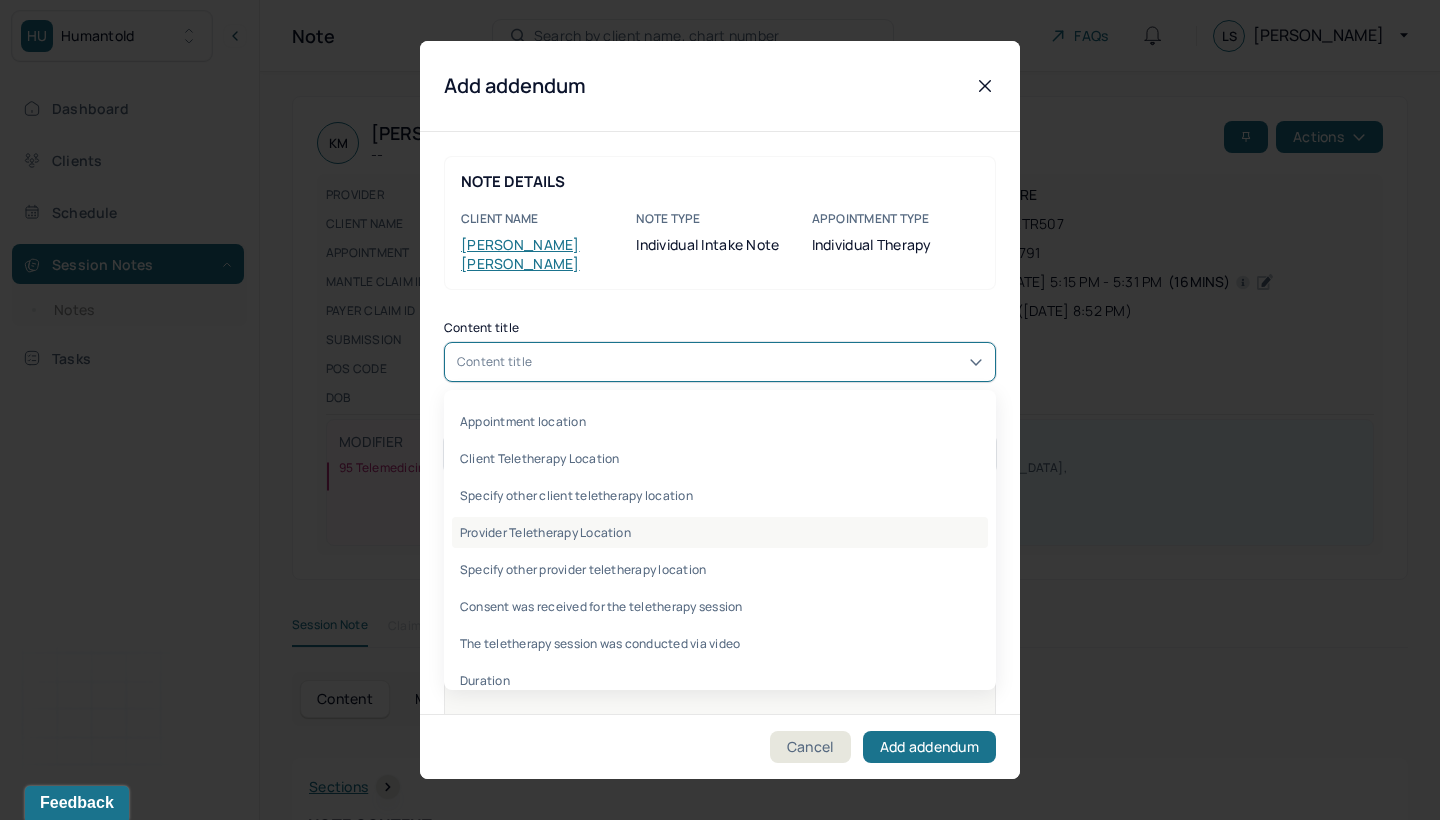 click on "Provider Teletherapy Location" at bounding box center (720, 532) 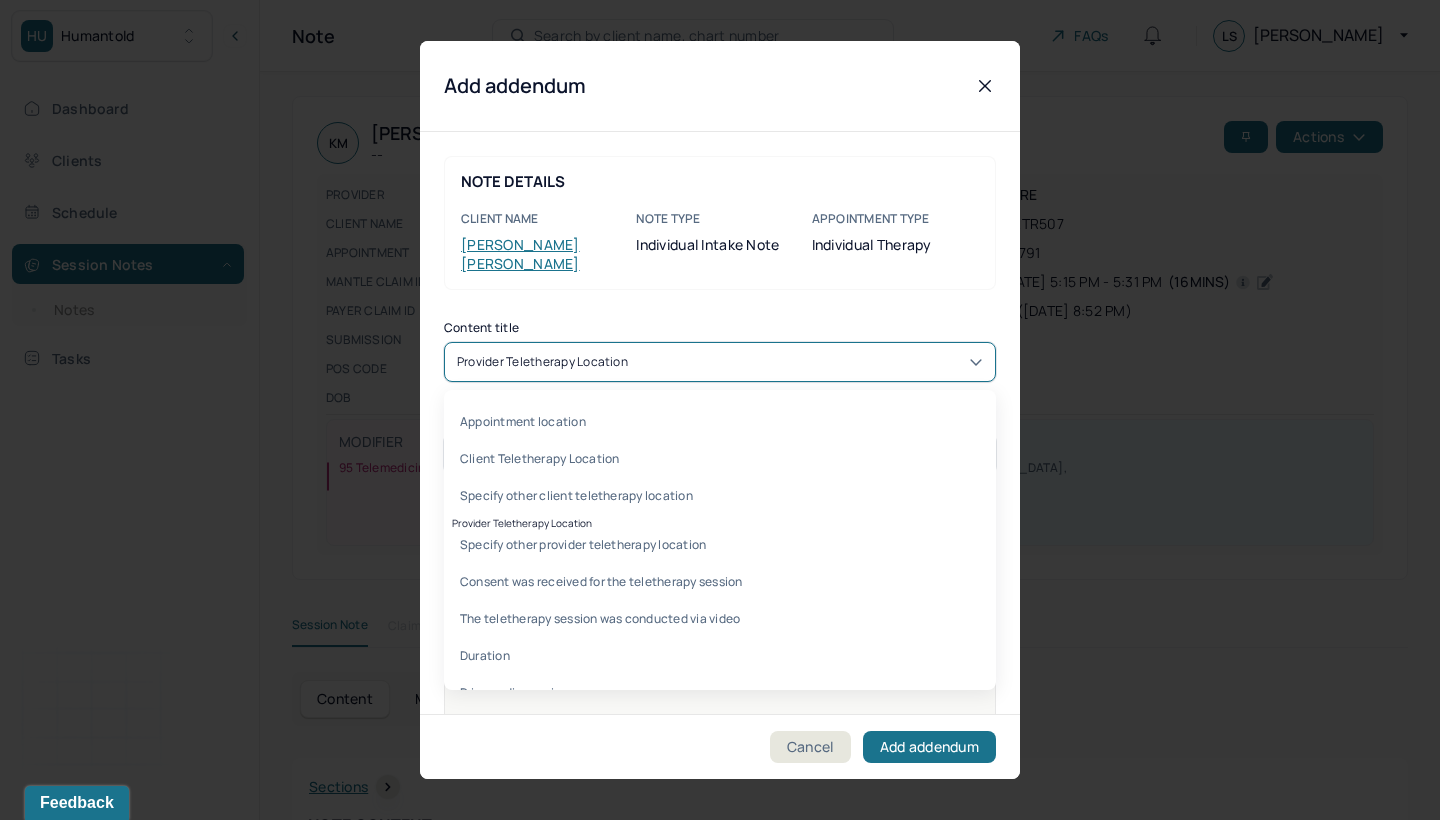click on "Appointment location Client Teletherapy Location Specify other client teletherapy location Provider Teletherapy Location Specify other provider teletherapy location Consent was received for the teletherapy session The teletherapy session was conducted via video Duration Primary diagnosis Secondary diagnosis Tertiary diagnosis Gender Preferred name Other gender Pronouns Other sexual orientation Religion Education Race Ethnicity Sexual orientation Current employment Current employment details Relationship status Name of partner Emergency contact information Legal problems What are the problem(s) you are seeking help for? Anxiety Anxiety frequency Anxiety details [MEDICAL_DATA] [MEDICAL_DATA] frequency [MEDICAL_DATA] details [MEDICAL_DATA] [MEDICAL_DATA] frequency [MEDICAL_DATA] details Other symptoms Selected symptoms Physical symptoms Medication physical/psychiatric Sleeping habits and concerns Difficulties with appetite or eating patterns Parents/Stepparents Siblings Grandparents Children Other family members [MEDICAL_DATA]" at bounding box center (720, 540) 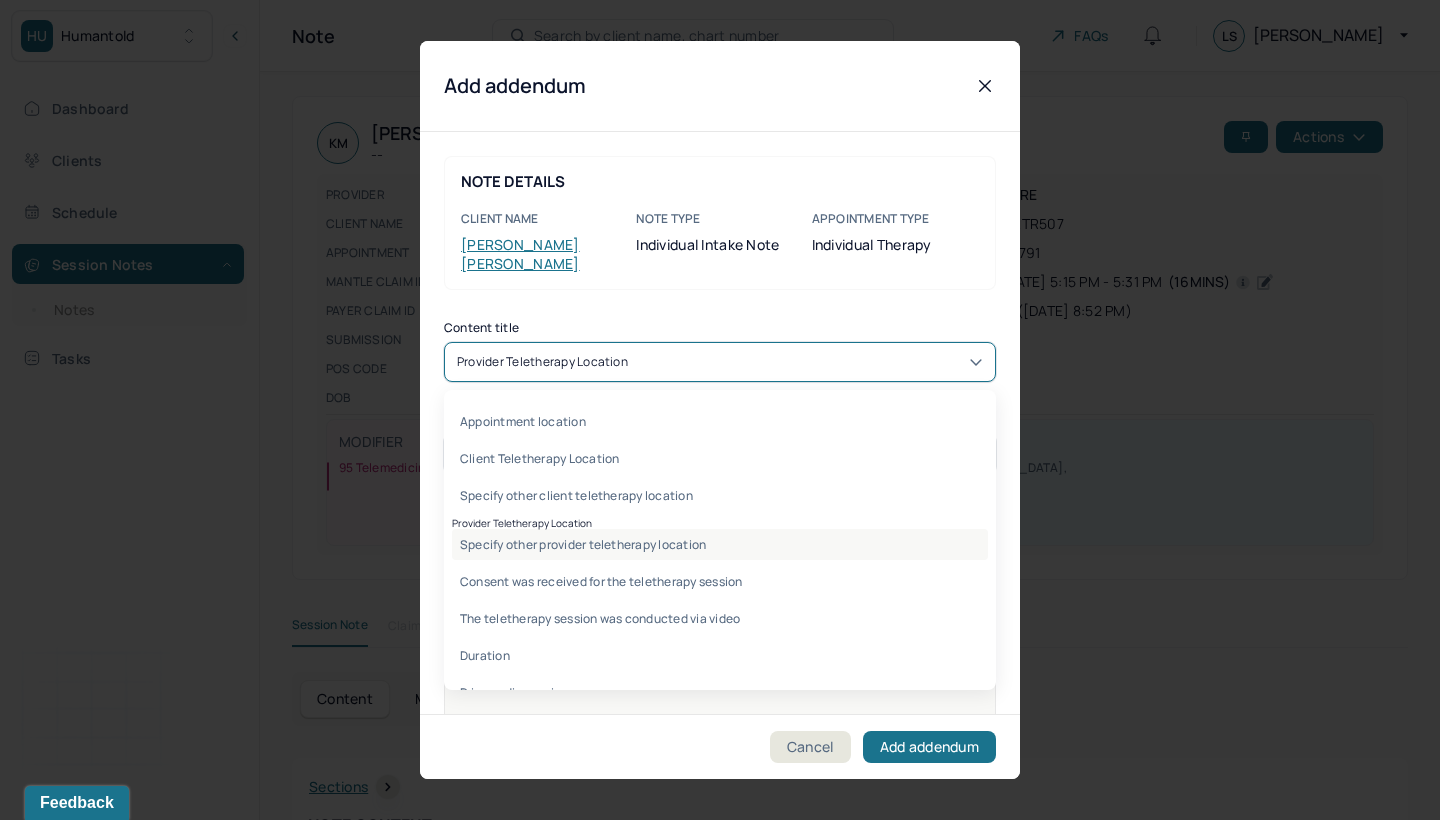 click on "Specify other provider teletherapy location" at bounding box center (720, 544) 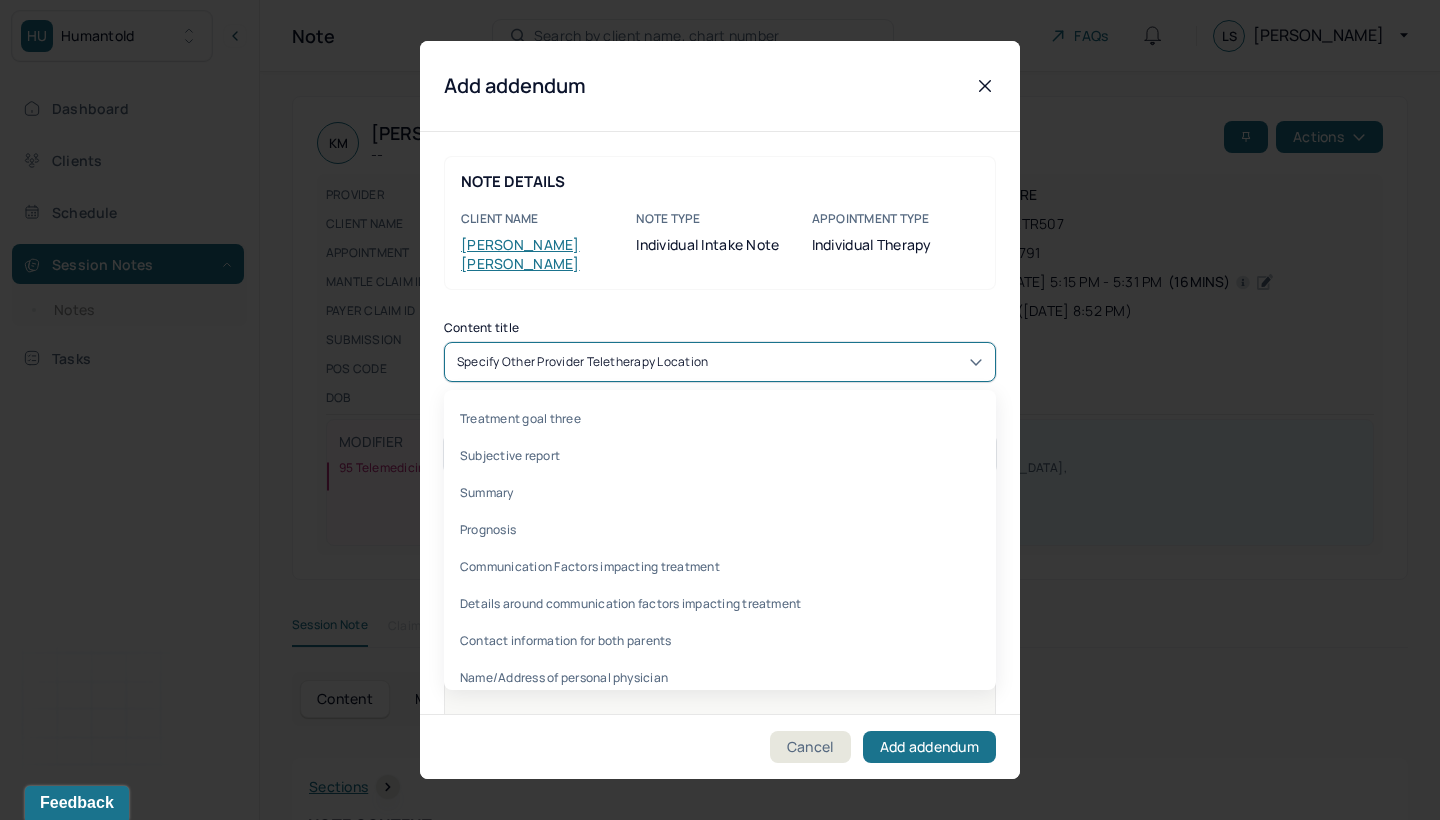 scroll, scrollTop: 3685, scrollLeft: 0, axis: vertical 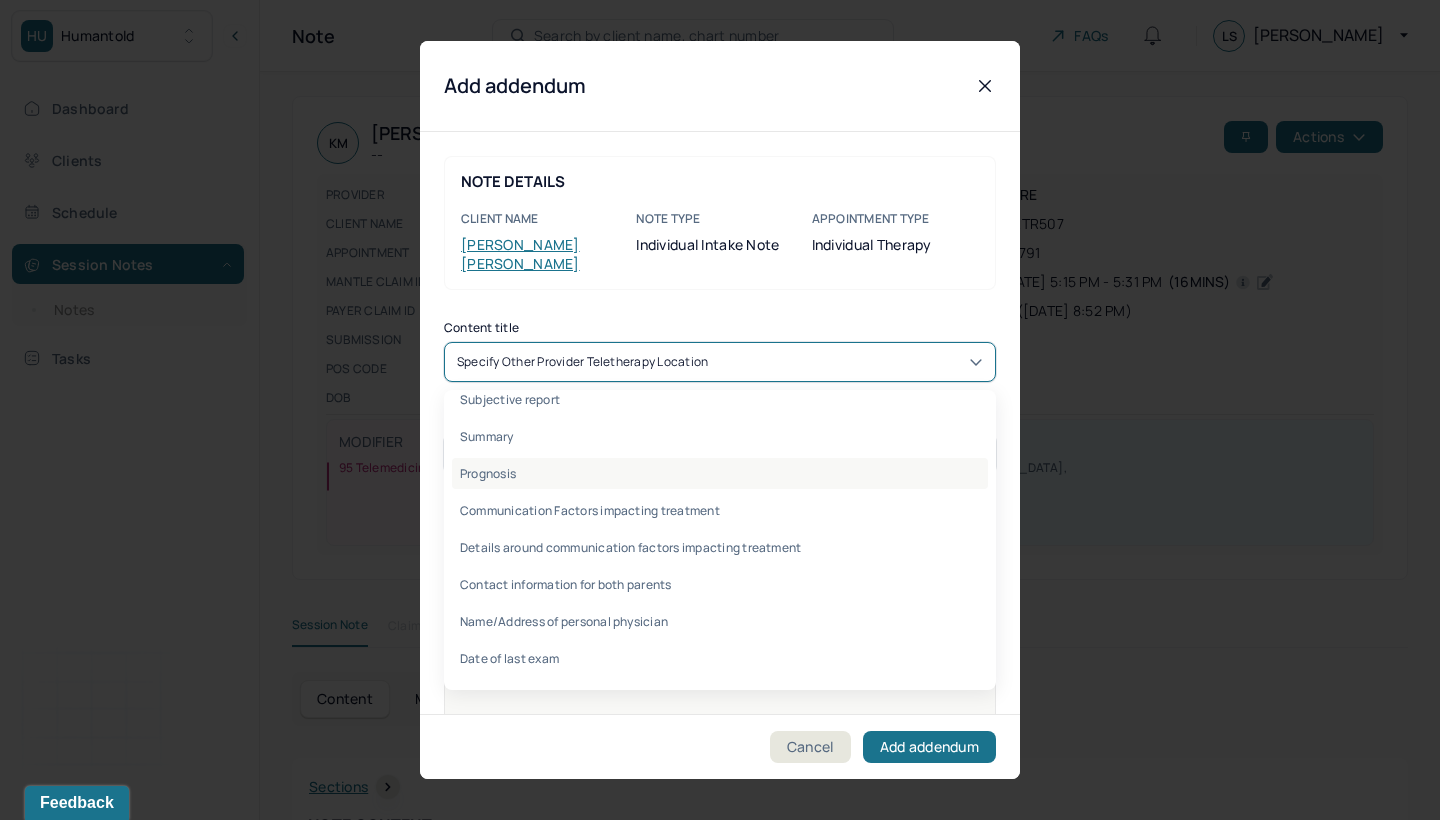 click on "Prognosis" at bounding box center (720, 473) 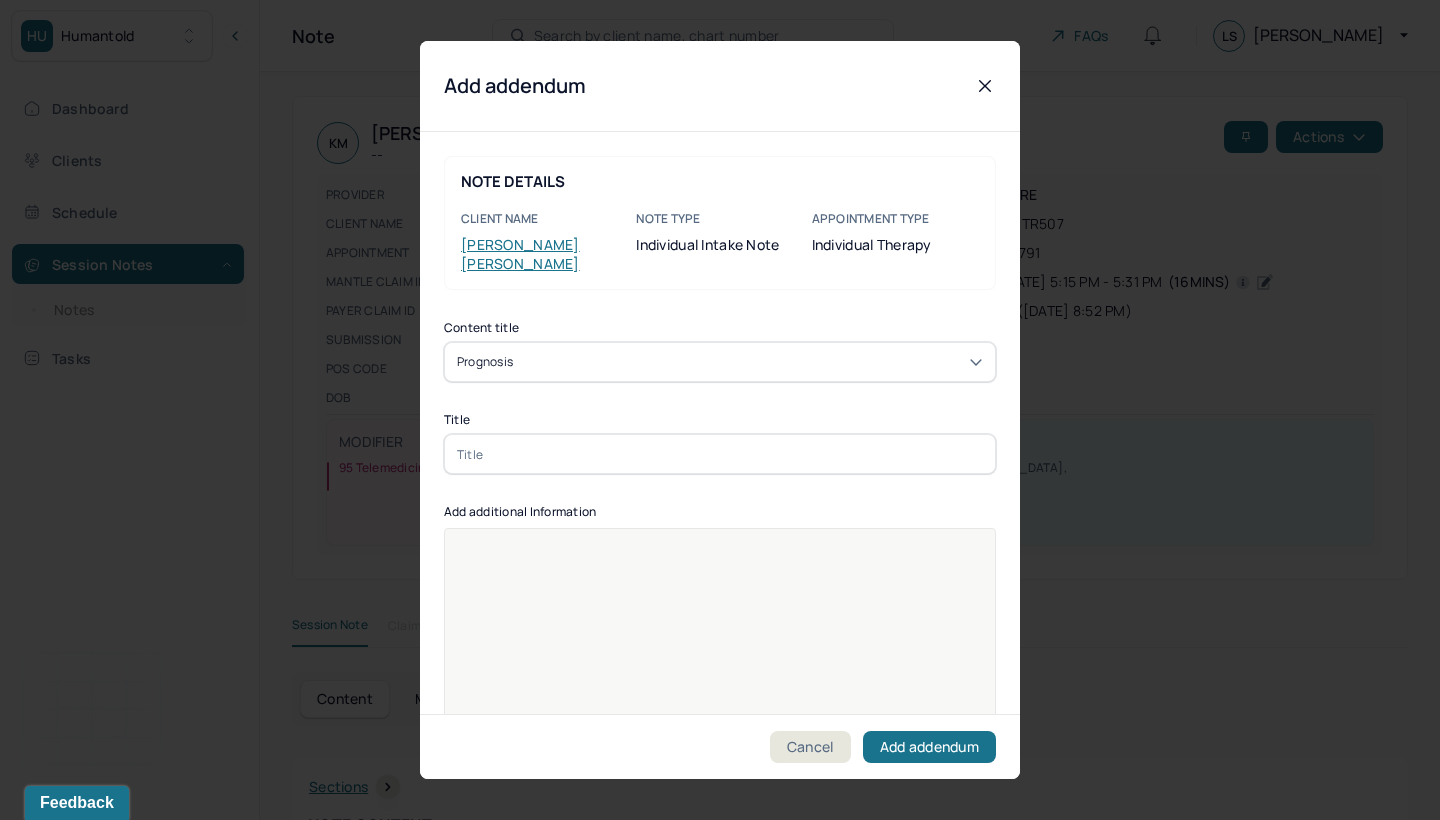 click at bounding box center (720, 454) 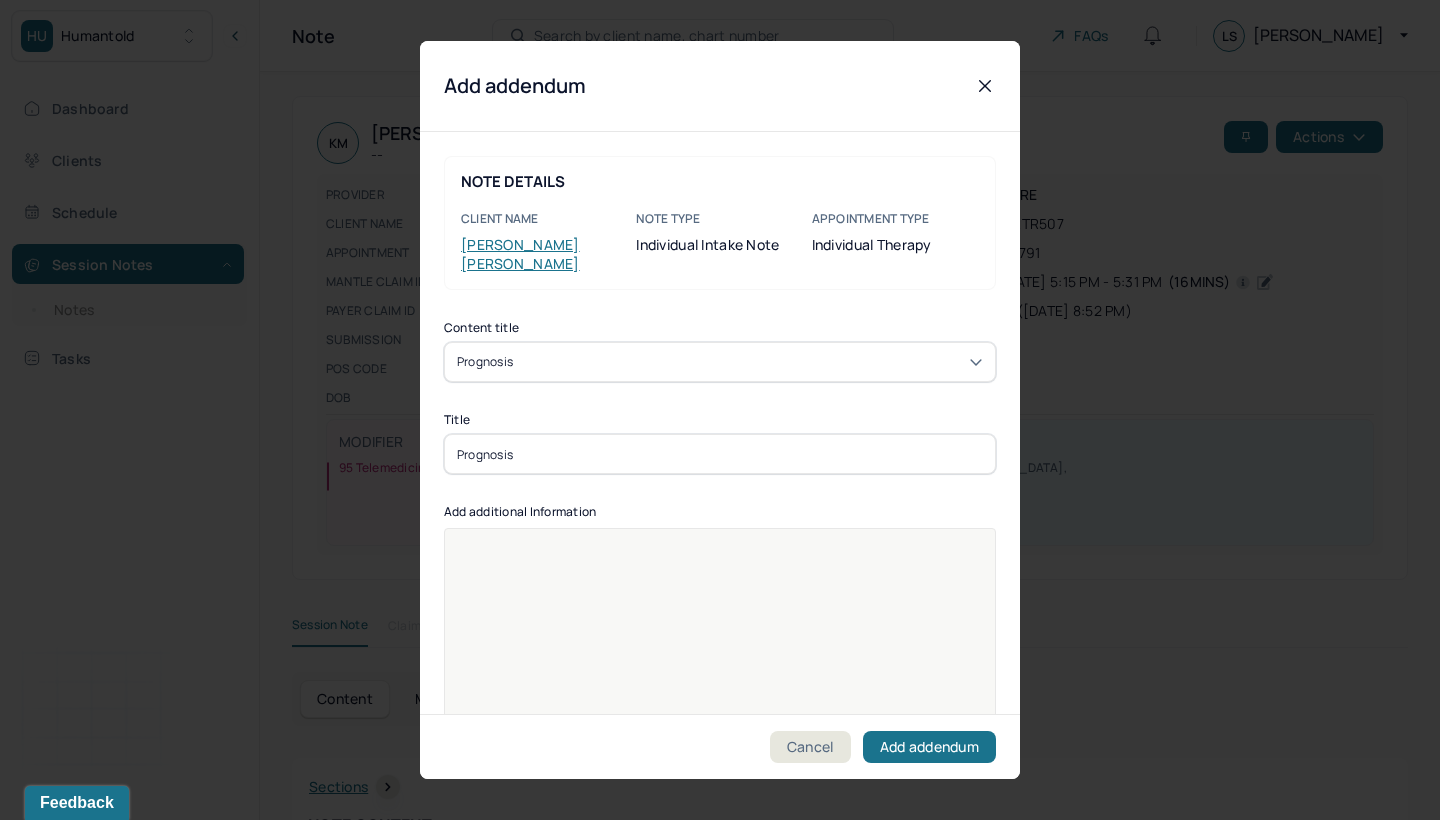 type on "Prognosis" 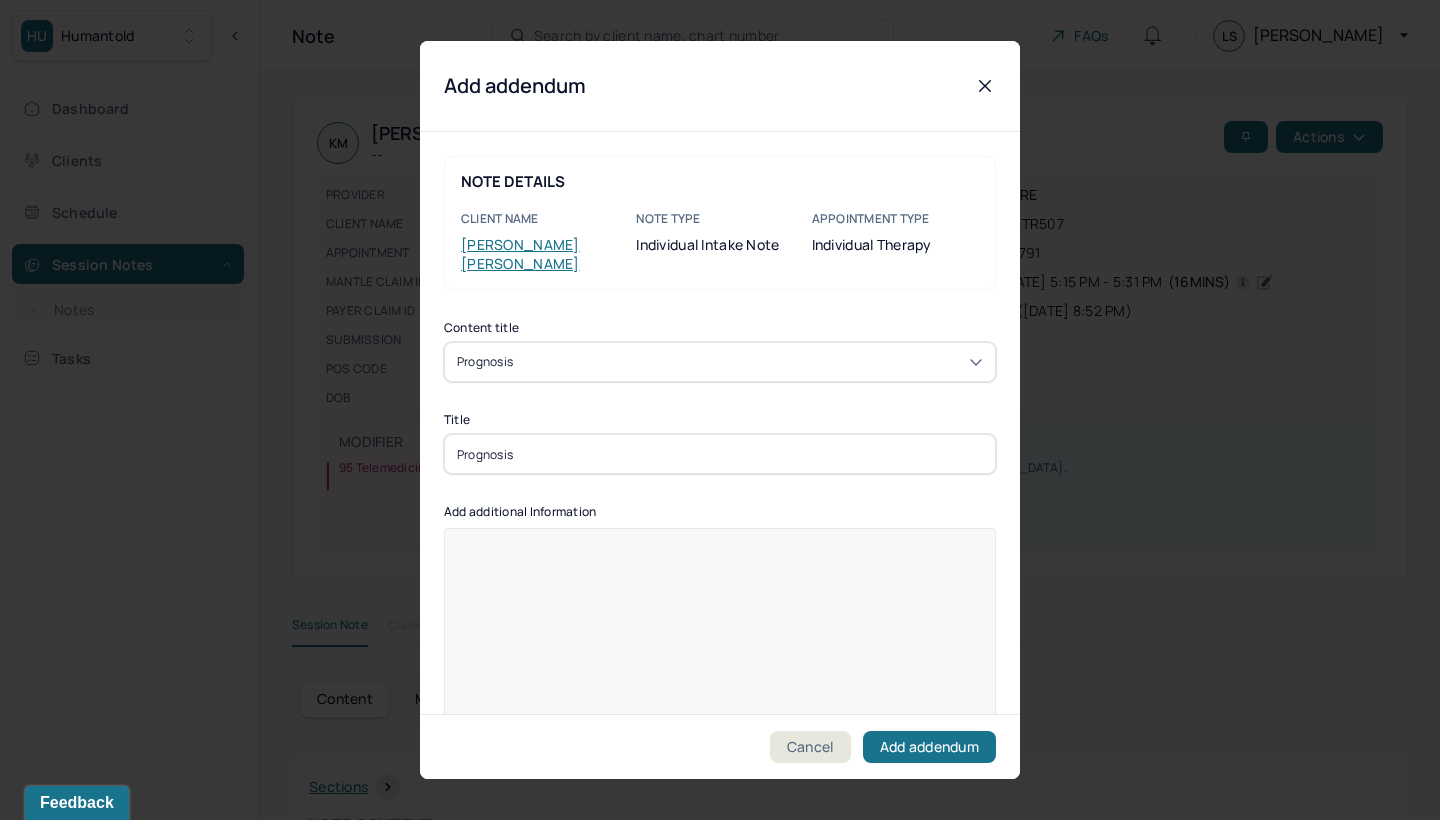 click at bounding box center [720, 641] 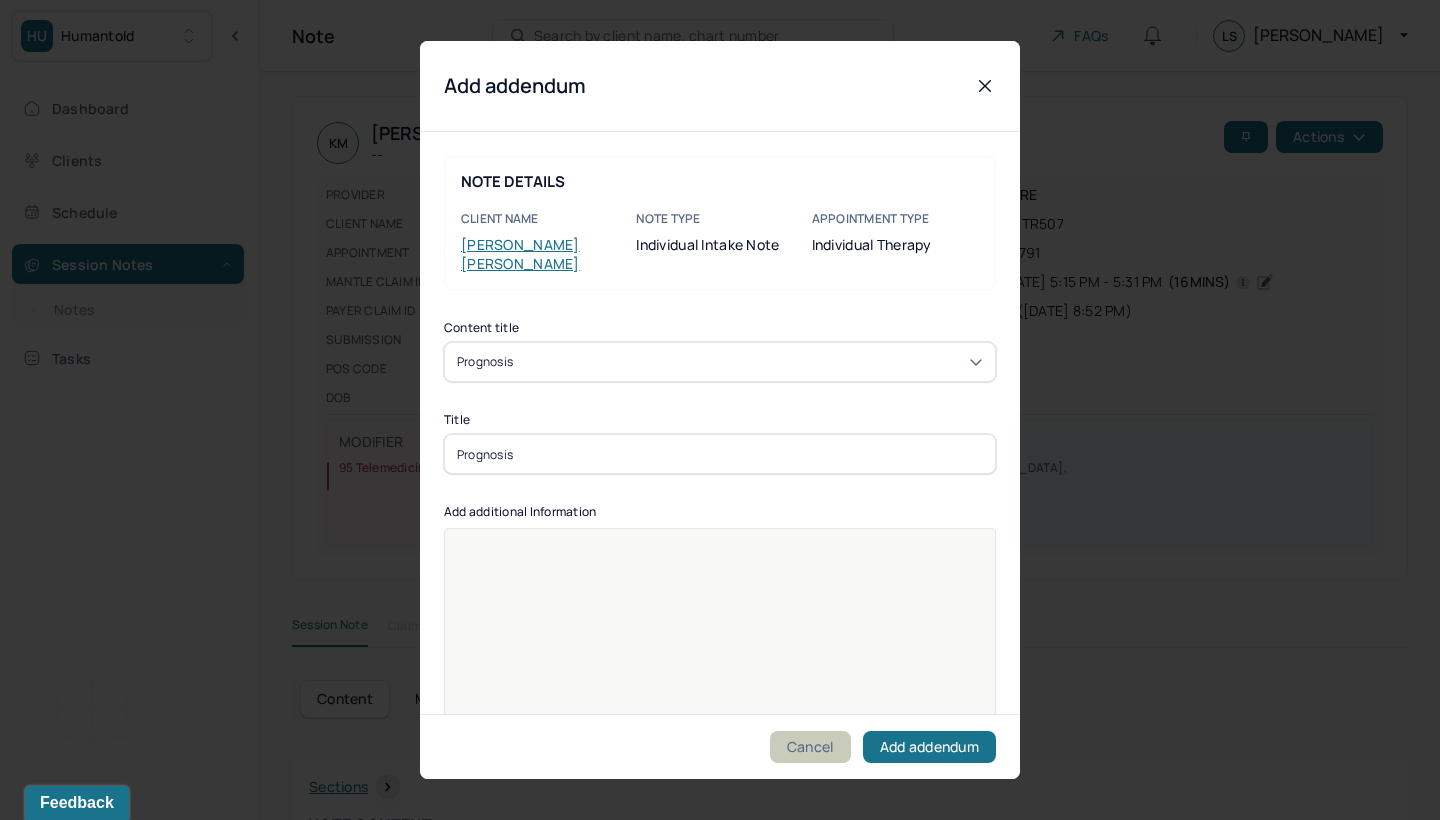click on "Cancel" at bounding box center [810, 747] 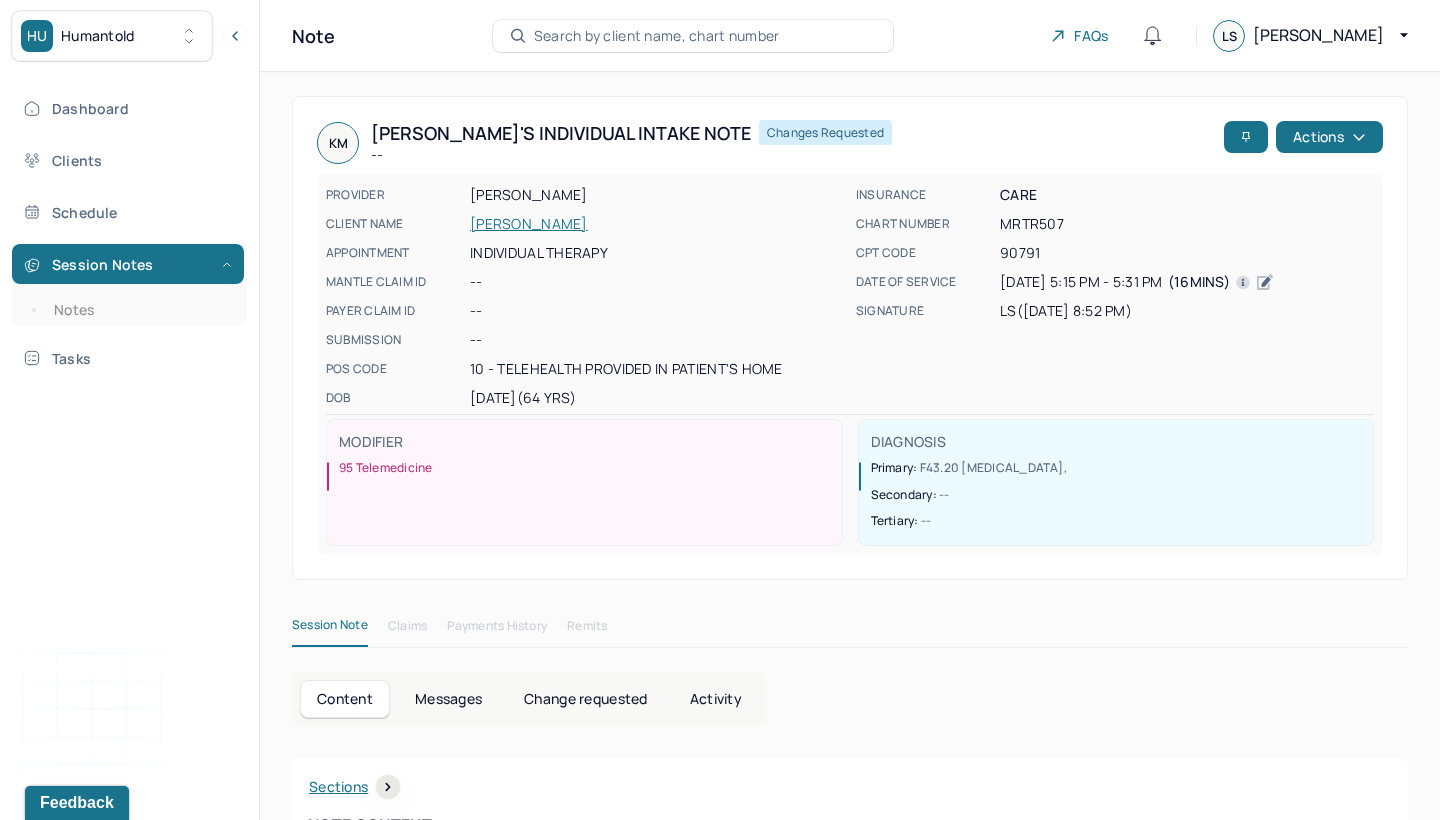 click on "Session Note     Claims     Payments History     Remits" at bounding box center (850, 630) 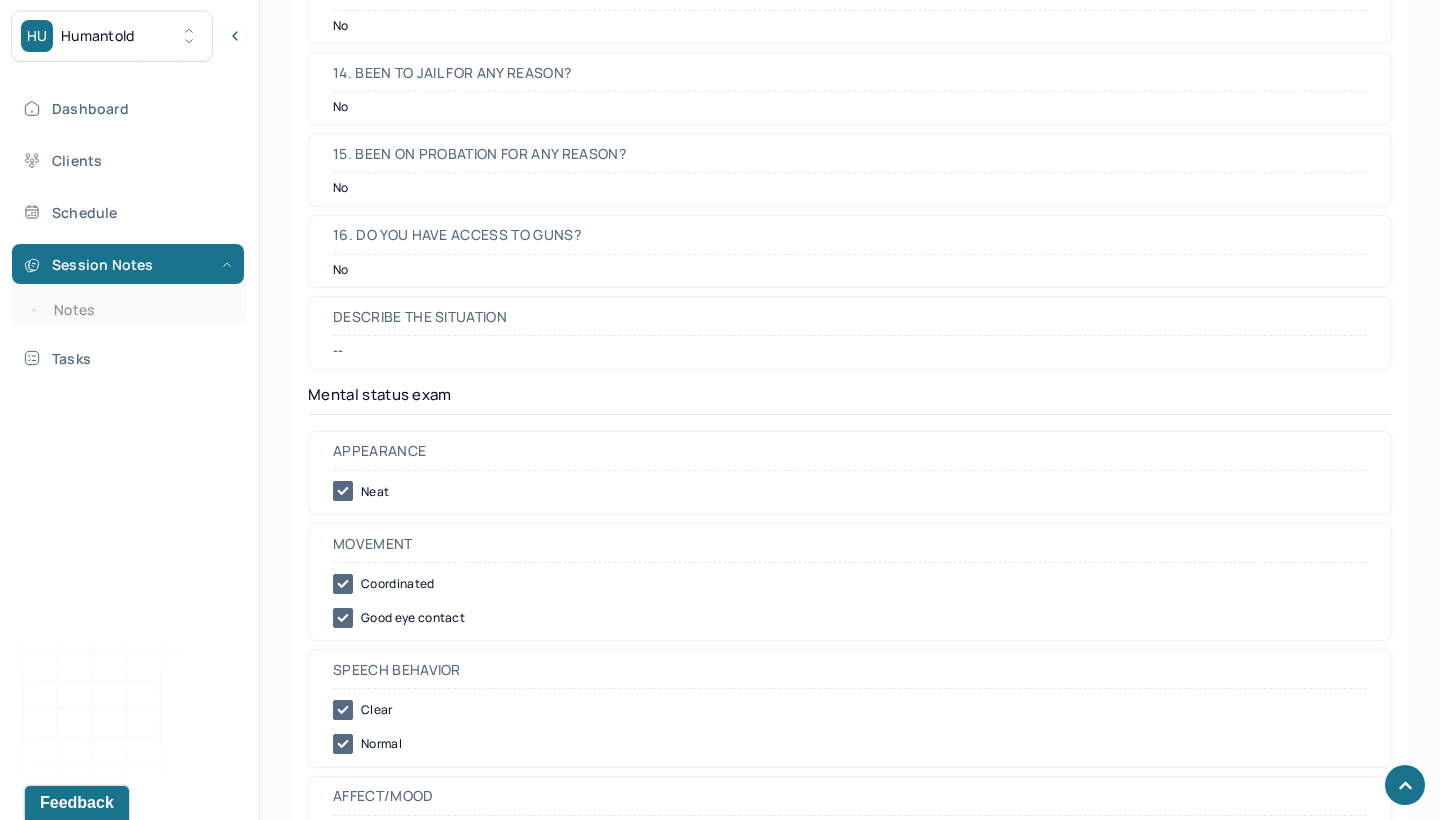 scroll, scrollTop: 9329, scrollLeft: 0, axis: vertical 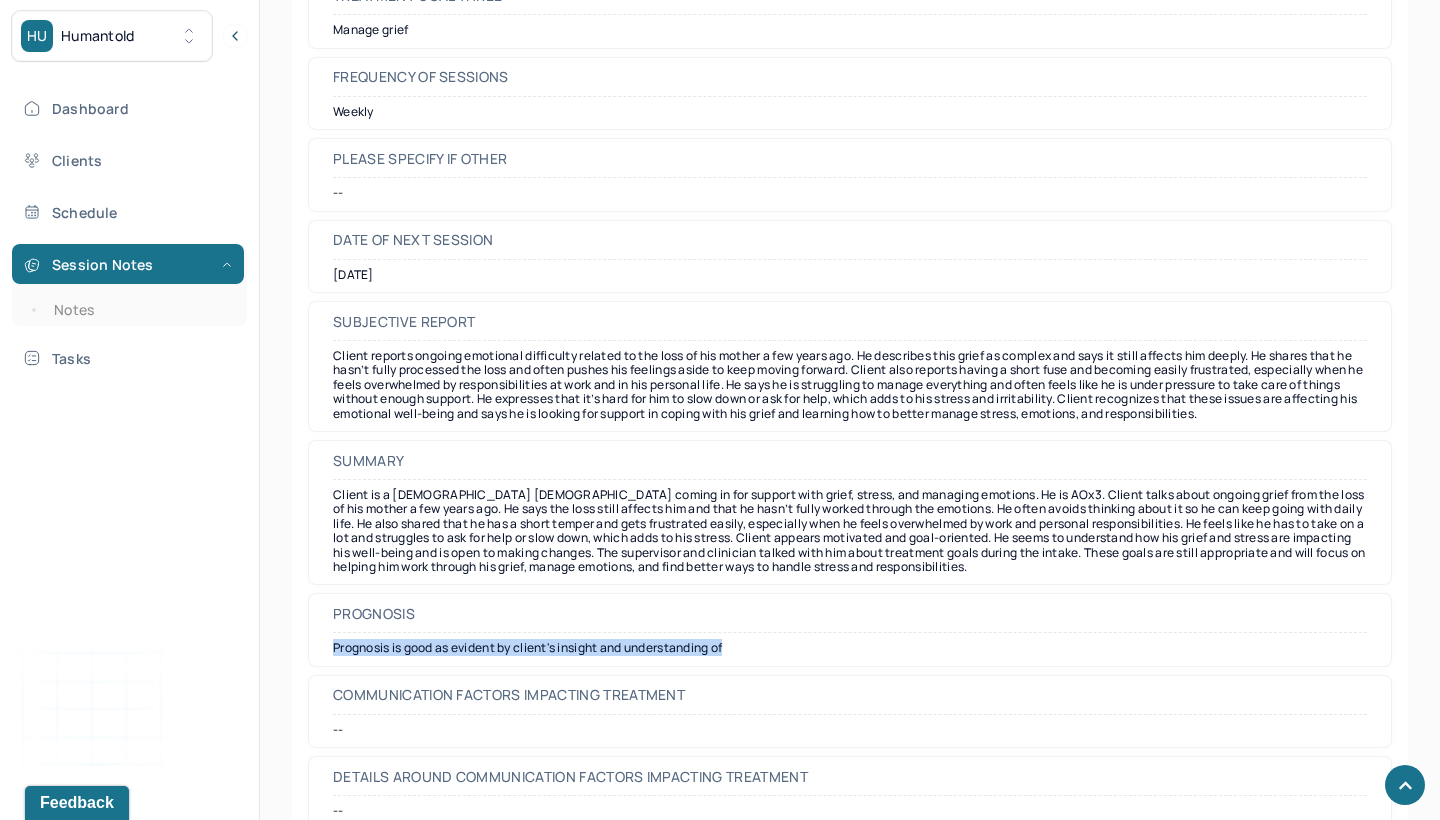 drag, startPoint x: 336, startPoint y: 602, endPoint x: 808, endPoint y: 593, distance: 472.0858 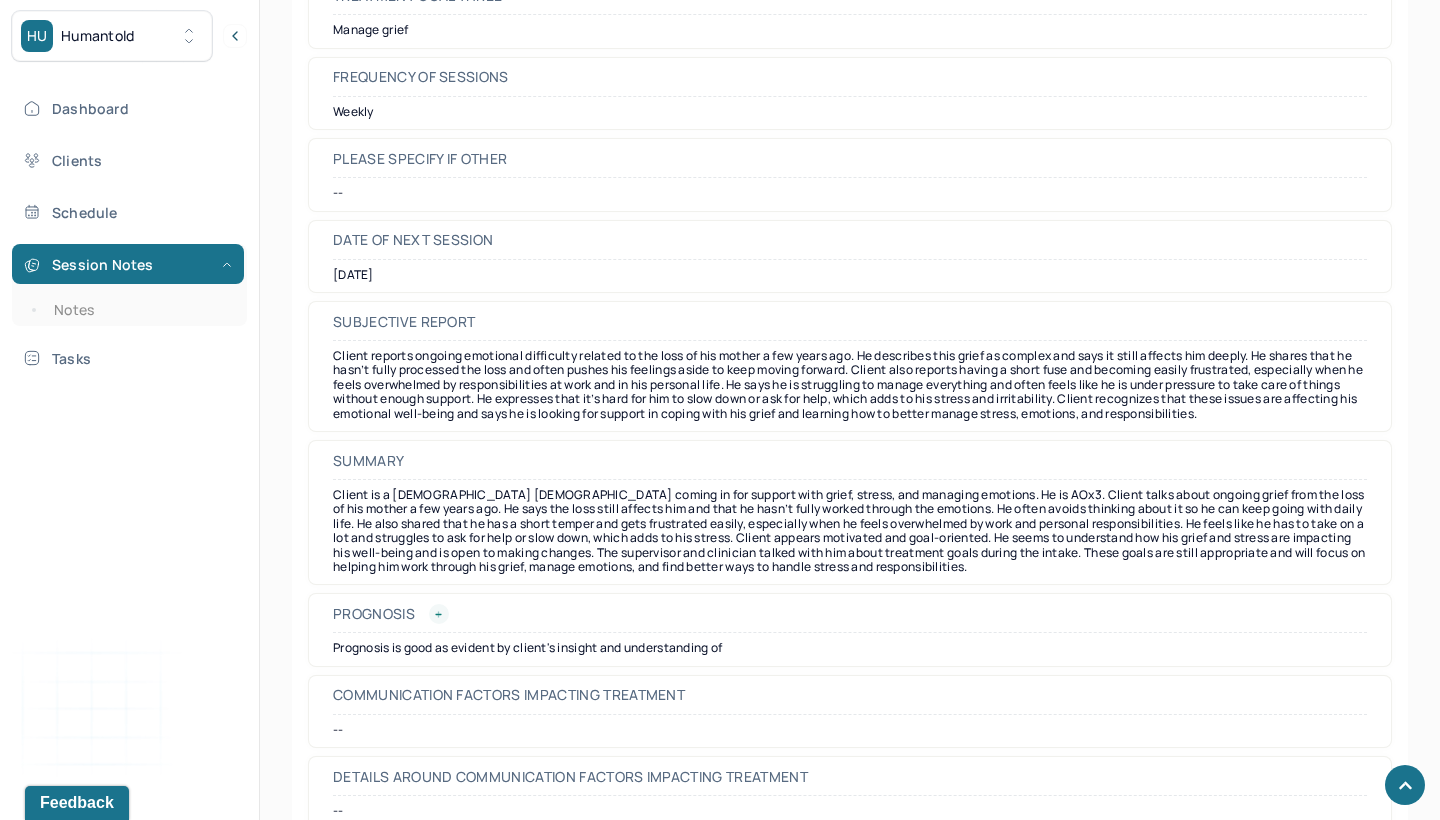 click on "Prognosis" at bounding box center [850, 618] 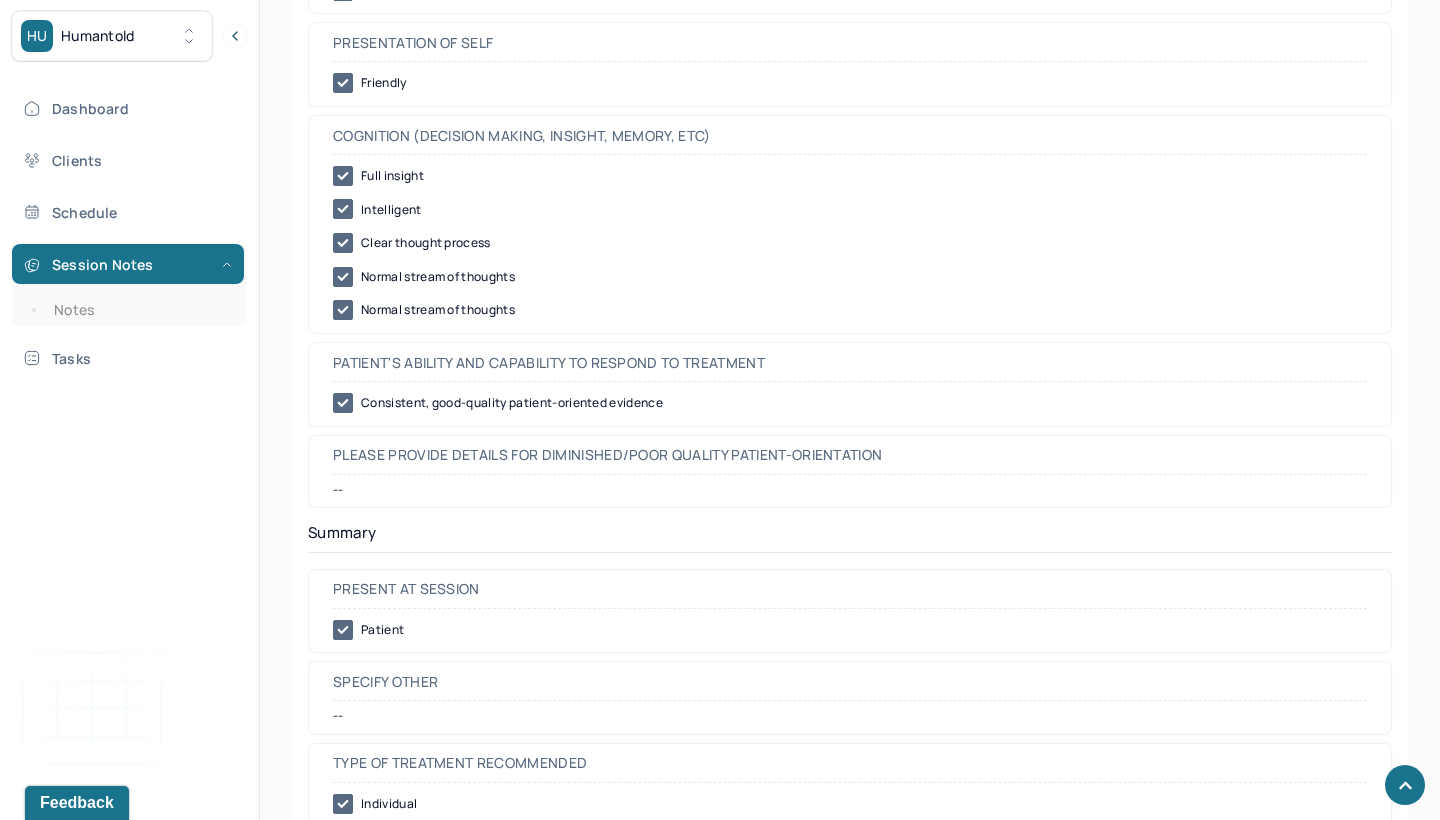 scroll, scrollTop: 0, scrollLeft: 0, axis: both 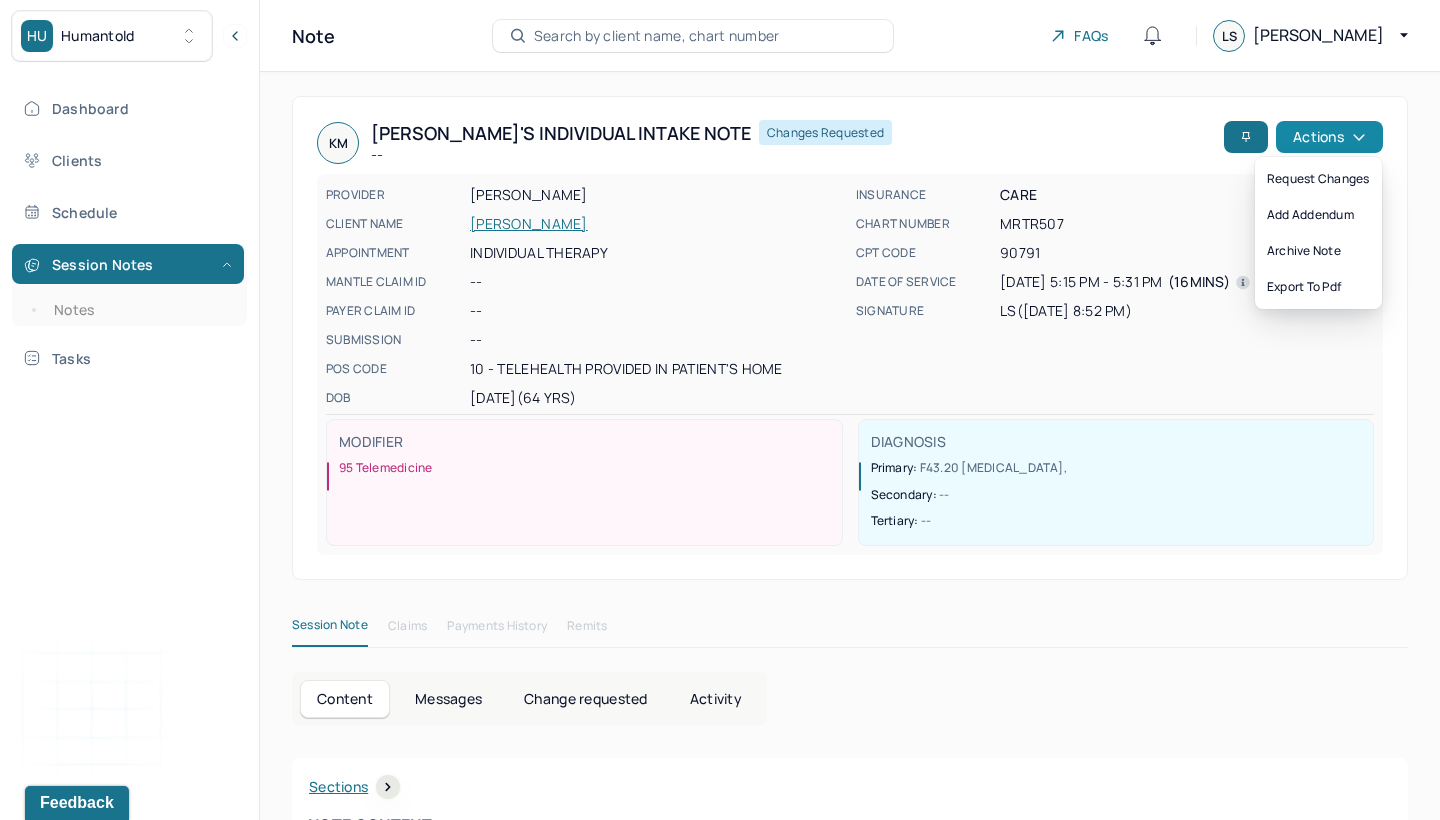click on "Actions" at bounding box center [1329, 137] 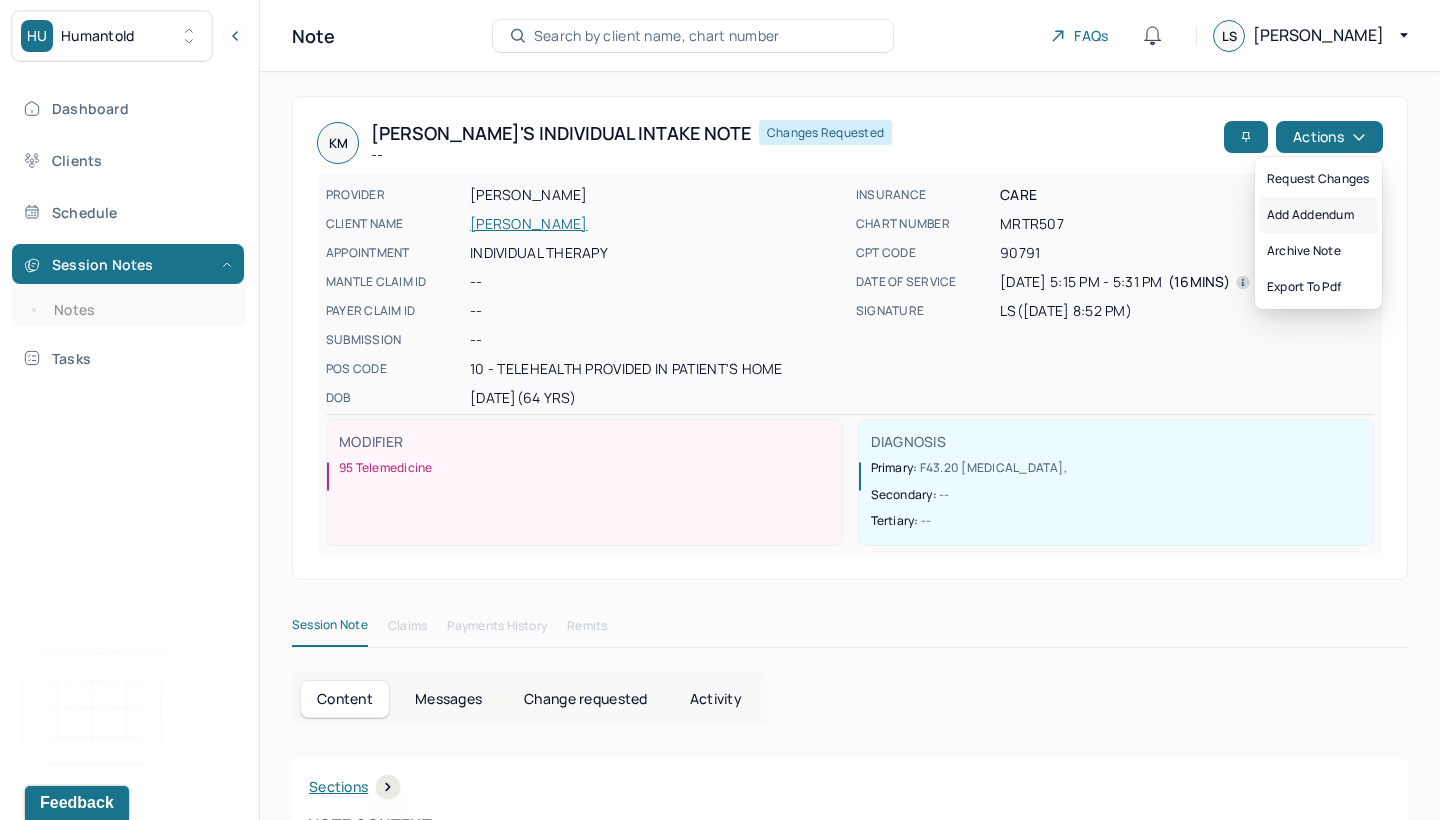click on "Add addendum" at bounding box center [1318, 215] 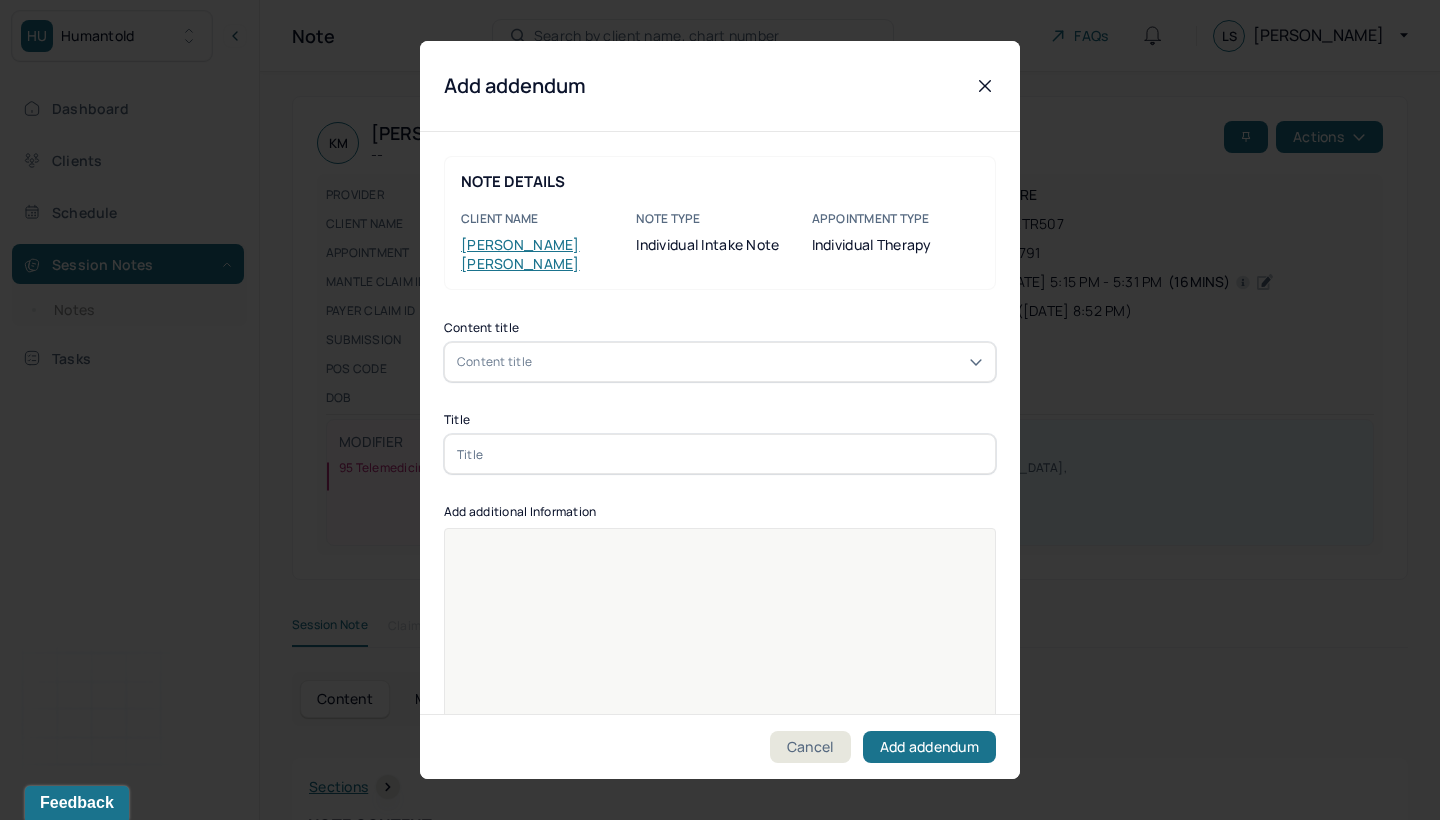 click on "Content title" at bounding box center [720, 362] 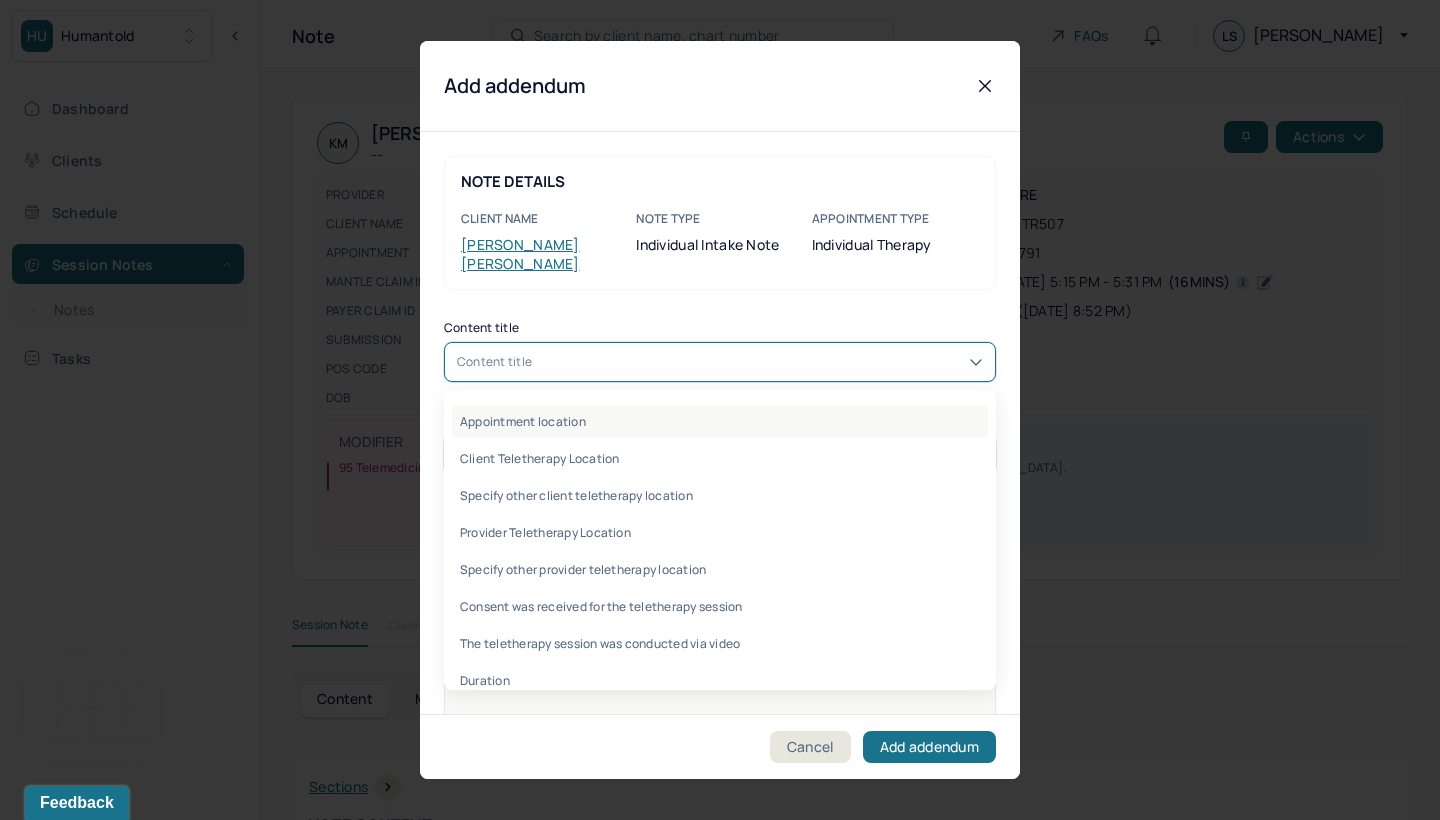 type 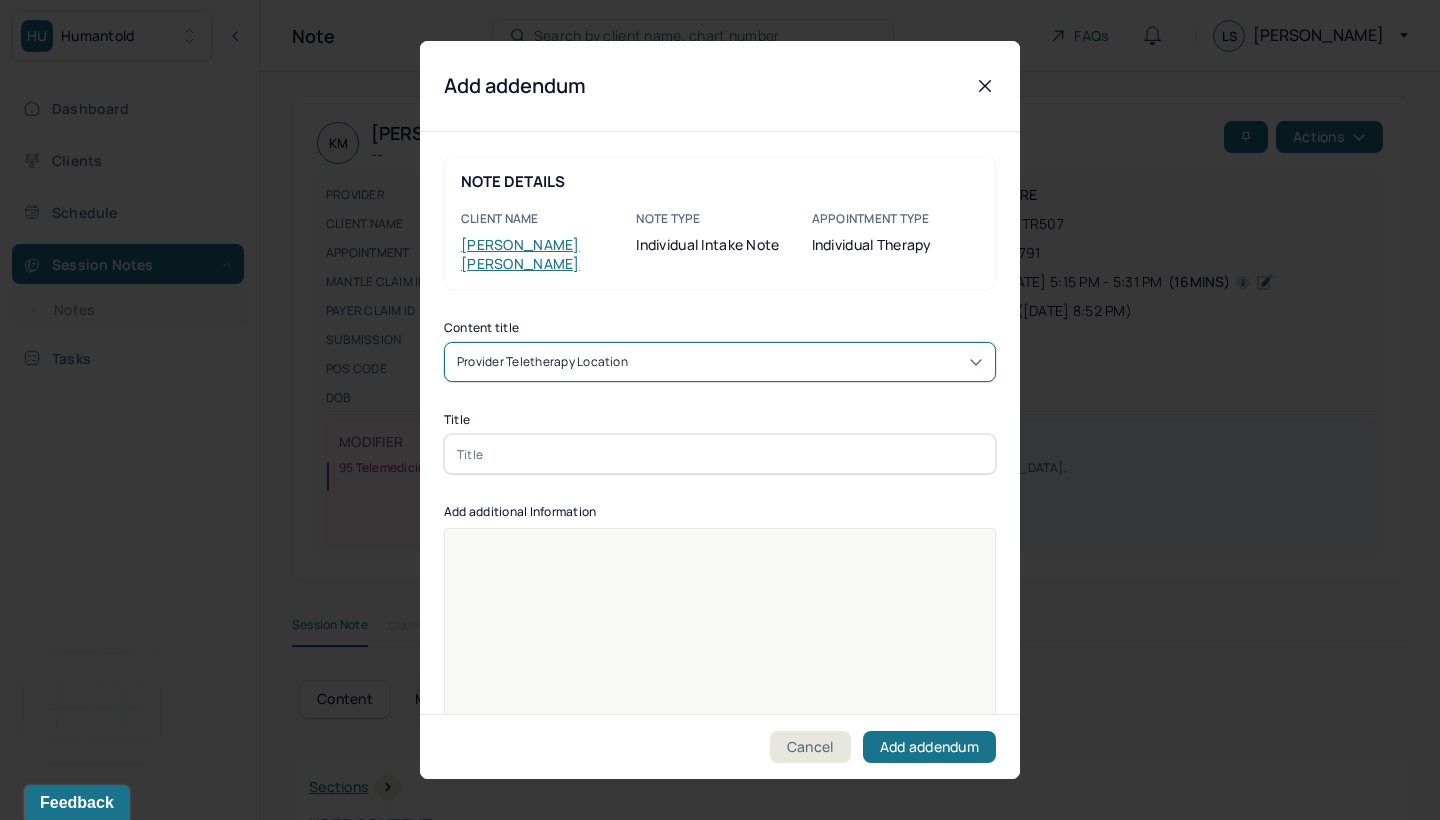 click on "Provider Teletherapy Location" at bounding box center [720, 362] 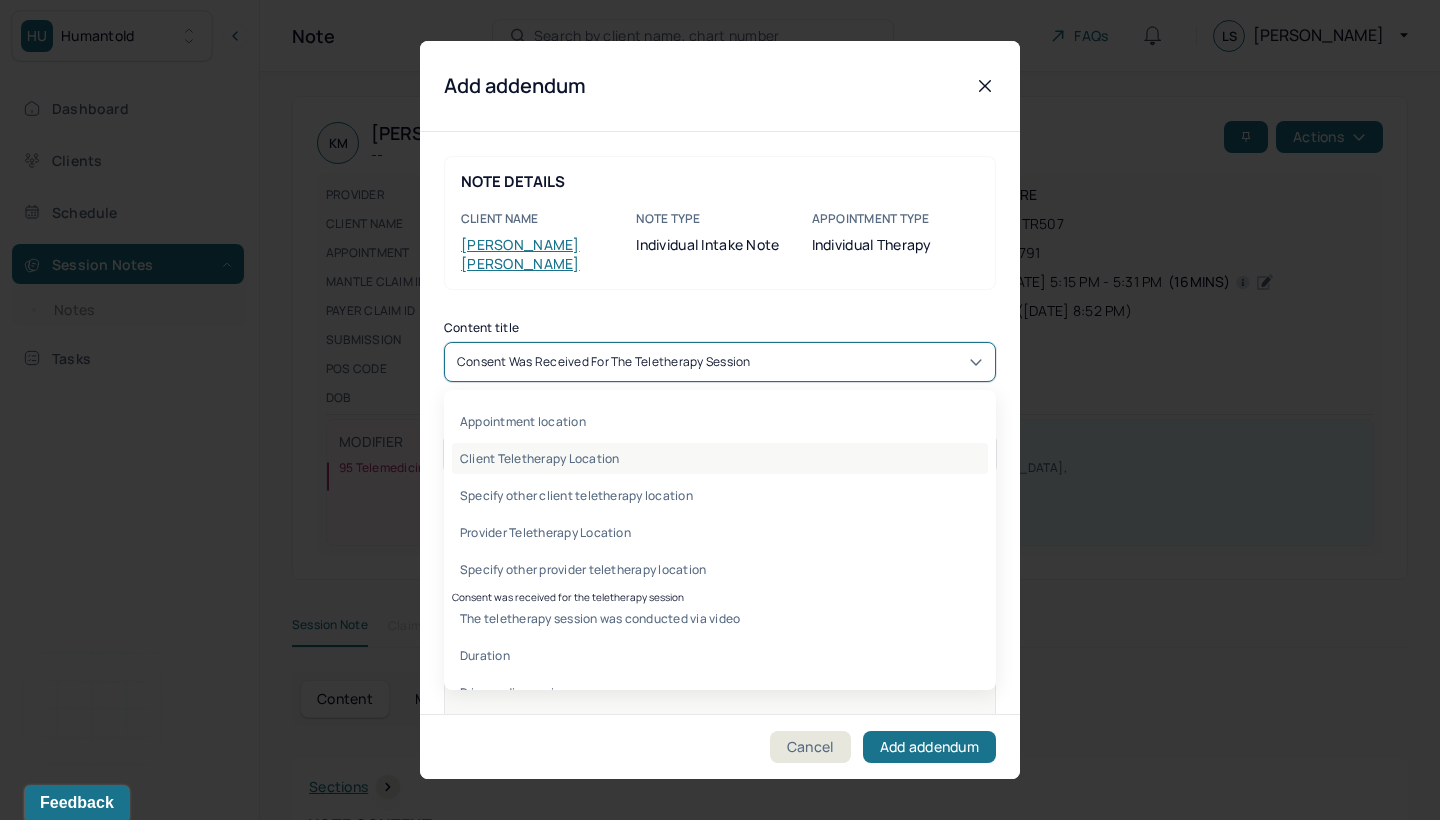 drag, startPoint x: 852, startPoint y: 527, endPoint x: 859, endPoint y: 428, distance: 99.24717 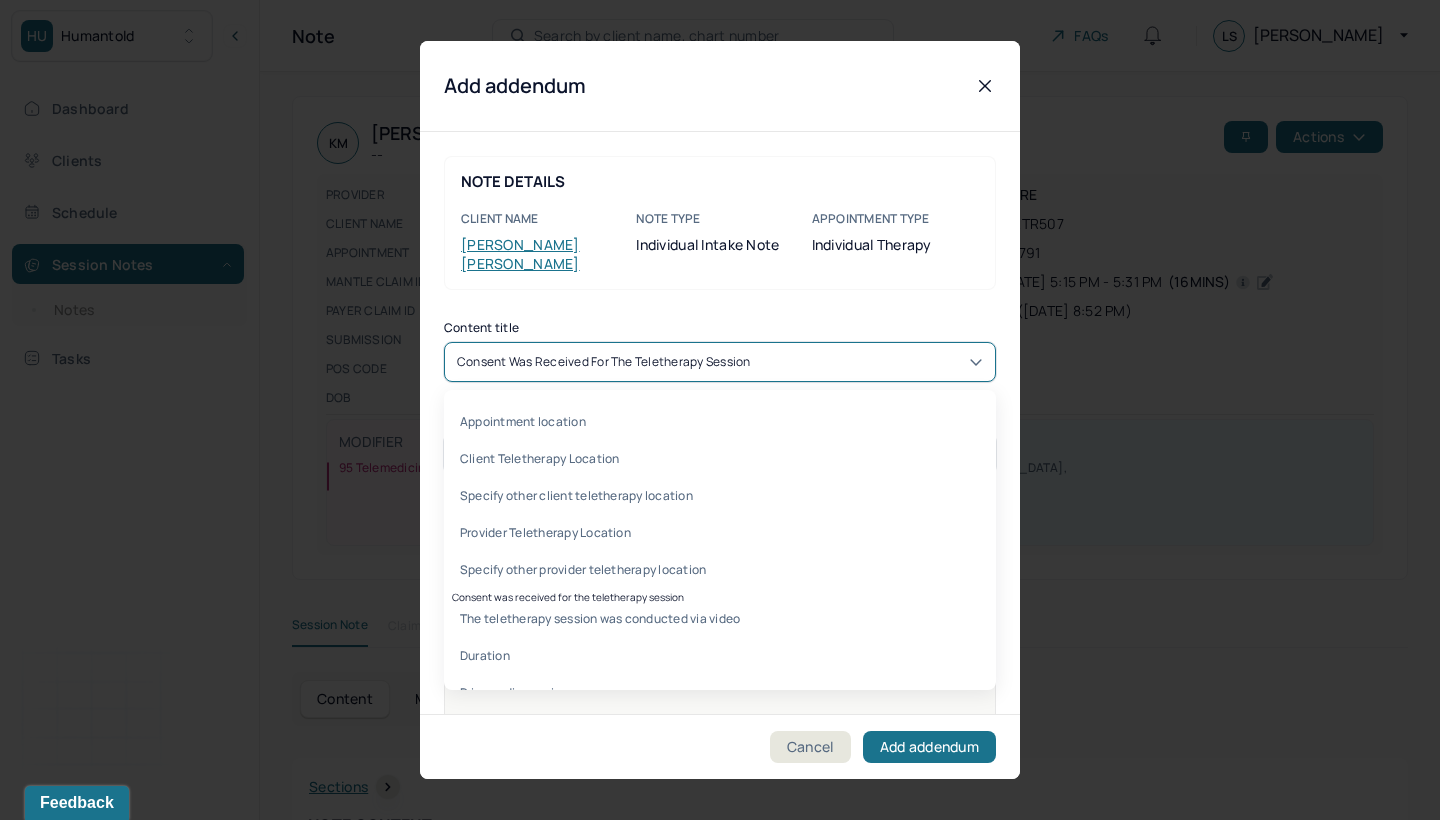 click on "Appointment location Client Teletherapy Location Specify other client teletherapy location Provider Teletherapy Location Specify other provider teletherapy location Consent was received for the teletherapy session The teletherapy session was conducted via video Duration Primary diagnosis Secondary diagnosis Tertiary diagnosis Gender Preferred name Other gender Pronouns Other sexual orientation Religion Education Race Ethnicity Sexual orientation Current employment Current employment details Relationship status Name of partner Emergency contact information Legal problems What are the problem(s) you are seeking help for? Anxiety Anxiety frequency Anxiety details [MEDICAL_DATA] [MEDICAL_DATA] frequency [MEDICAL_DATA] details [MEDICAL_DATA] [MEDICAL_DATA] frequency [MEDICAL_DATA] details Other symptoms Selected symptoms Physical symptoms Medication physical/psychiatric Sleeping habits and concerns Difficulties with appetite or eating patterns Parents/Stepparents Siblings Grandparents Children Other family members [MEDICAL_DATA]" at bounding box center (720, 540) 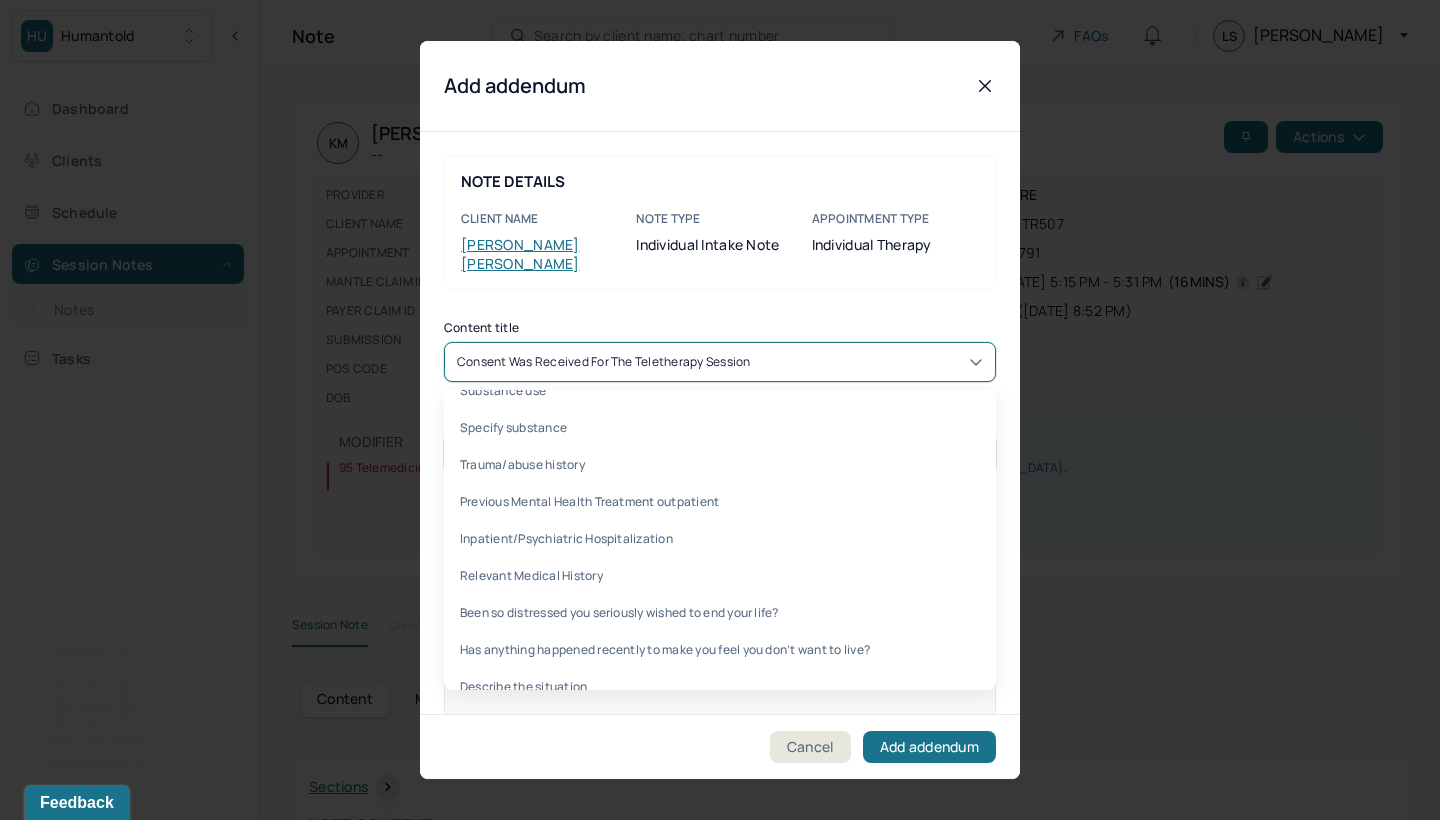 scroll, scrollTop: 3685, scrollLeft: 0, axis: vertical 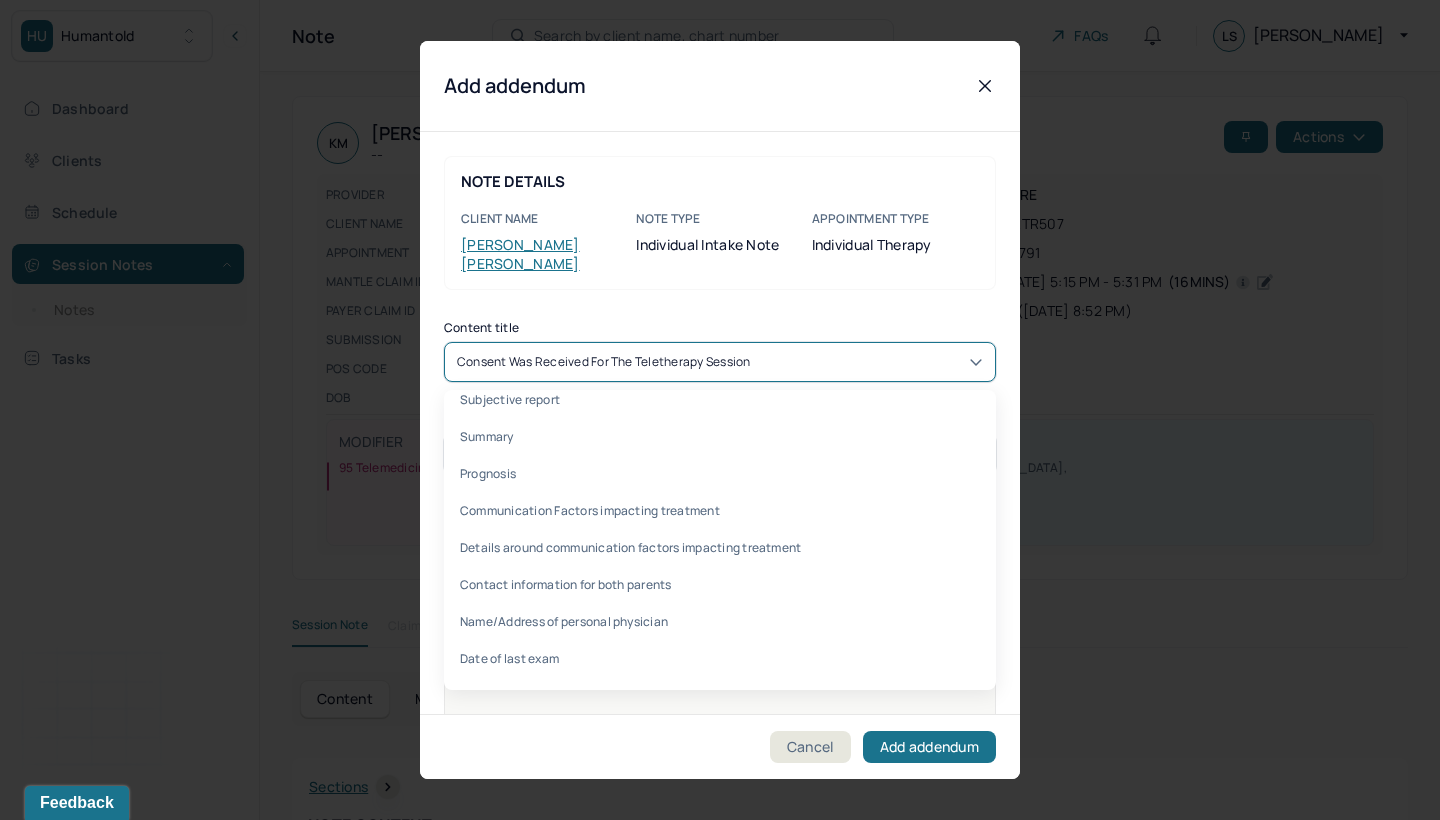 click on "Appointment location Client Teletherapy Location Specify other client teletherapy location Provider Teletherapy Location Specify other provider teletherapy location Consent was received for the teletherapy session The teletherapy session was conducted via video Duration Primary diagnosis Secondary diagnosis Tertiary diagnosis Gender Preferred name Other gender Pronouns Other sexual orientation Religion Education Race Ethnicity Sexual orientation Current employment Current employment details Relationship status Name of partner Emergency contact information Legal problems What are the problem(s) you are seeking help for? Anxiety Anxiety frequency Anxiety details [MEDICAL_DATA] [MEDICAL_DATA] frequency [MEDICAL_DATA] details [MEDICAL_DATA] [MEDICAL_DATA] frequency [MEDICAL_DATA] details Other symptoms Selected symptoms Physical symptoms Medication physical/psychiatric Sleeping habits and concerns Difficulties with appetite or eating patterns Parents/Stepparents Siblings Grandparents Children Other family members [MEDICAL_DATA]" at bounding box center (720, 540) 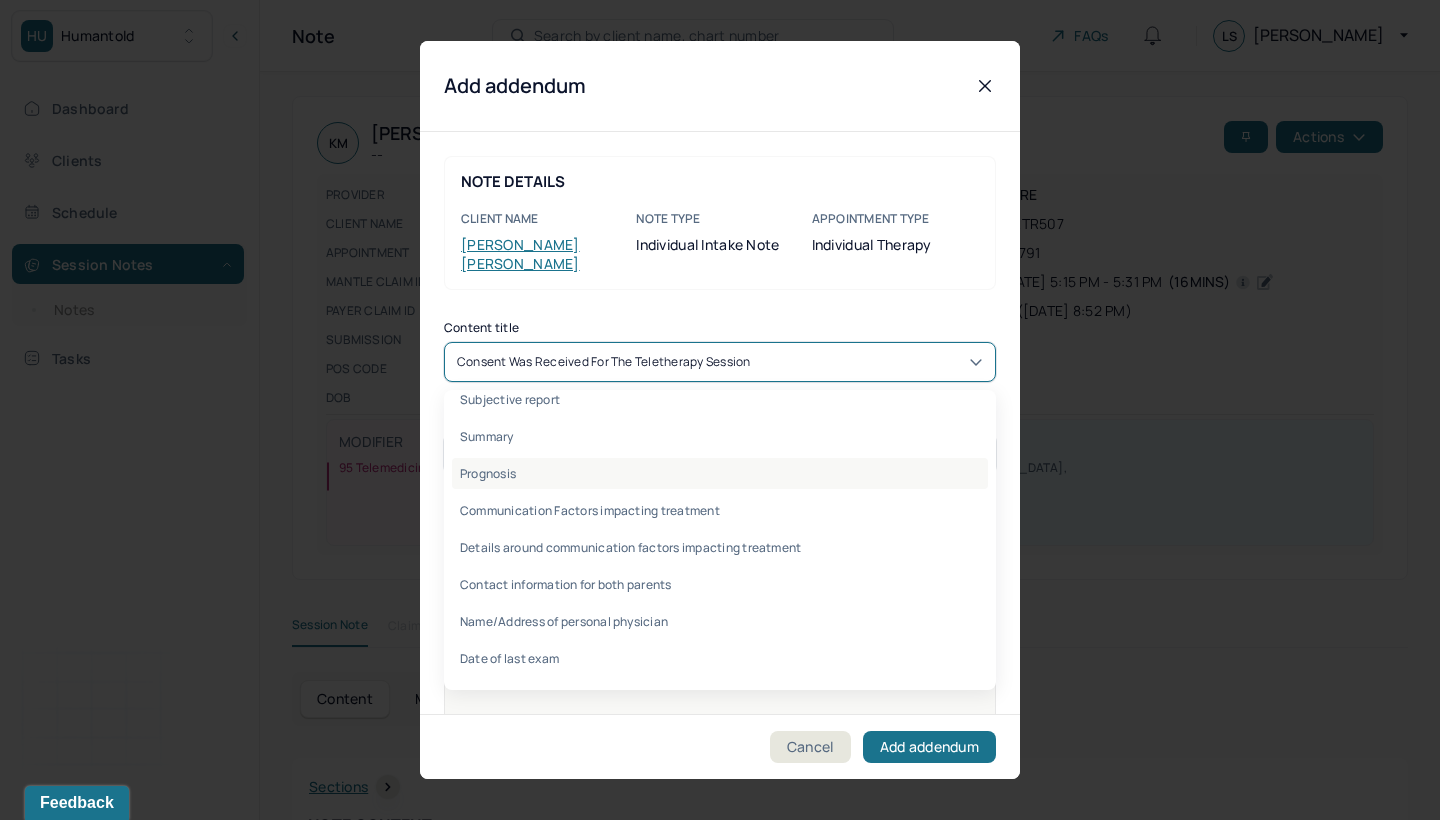click on "Prognosis" at bounding box center (720, 473) 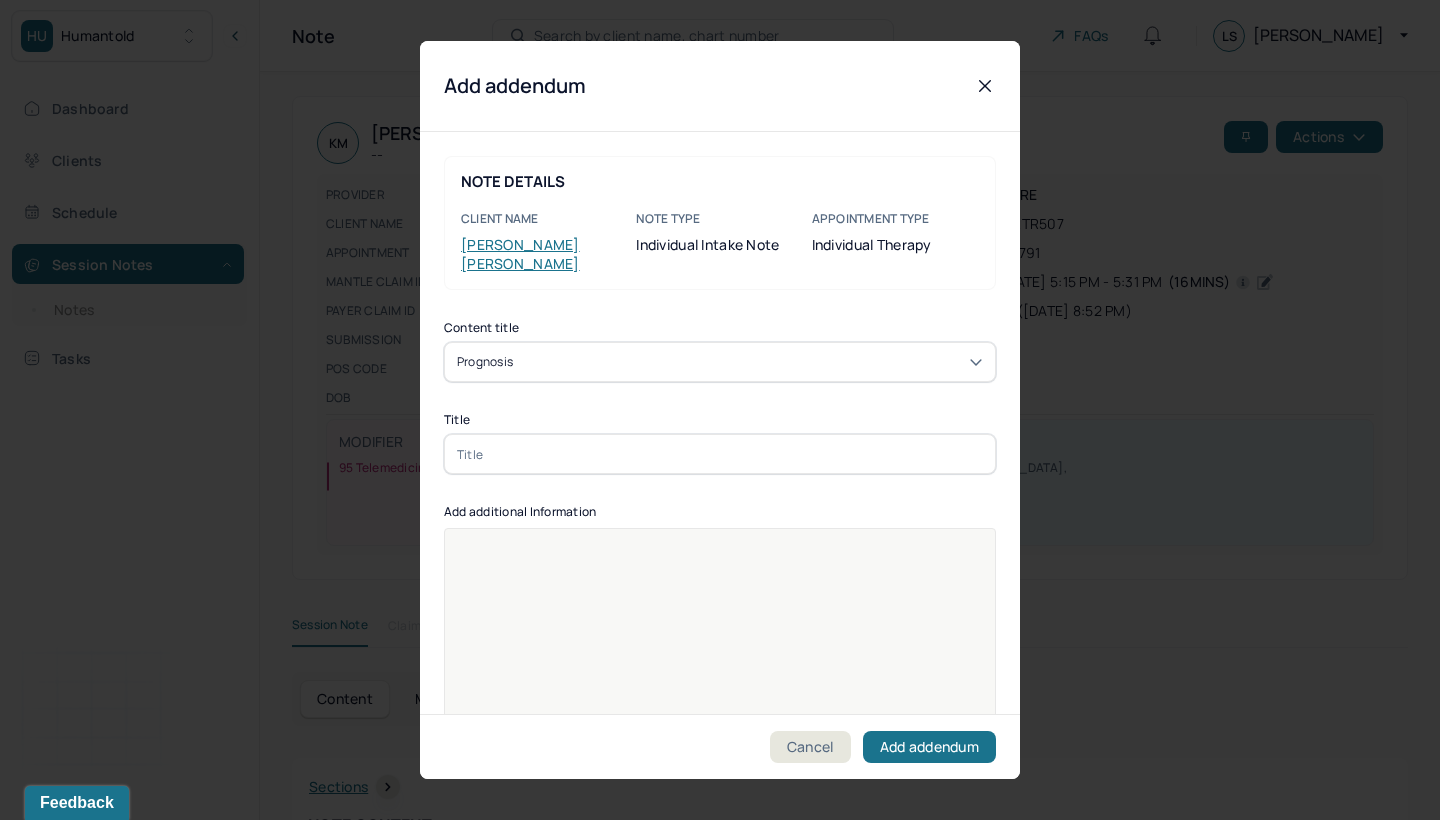 click at bounding box center [720, 454] 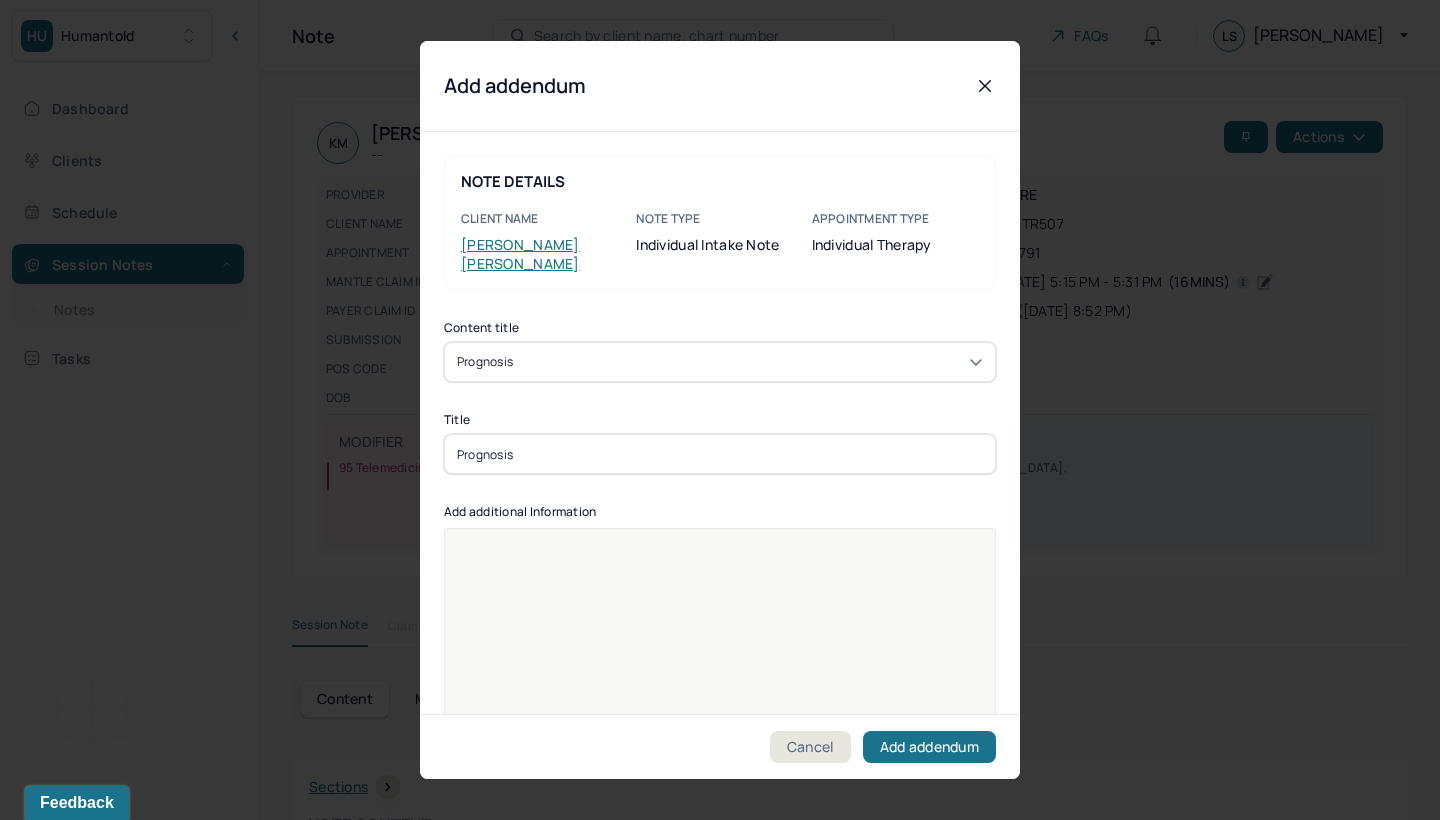 type on "Prognosis" 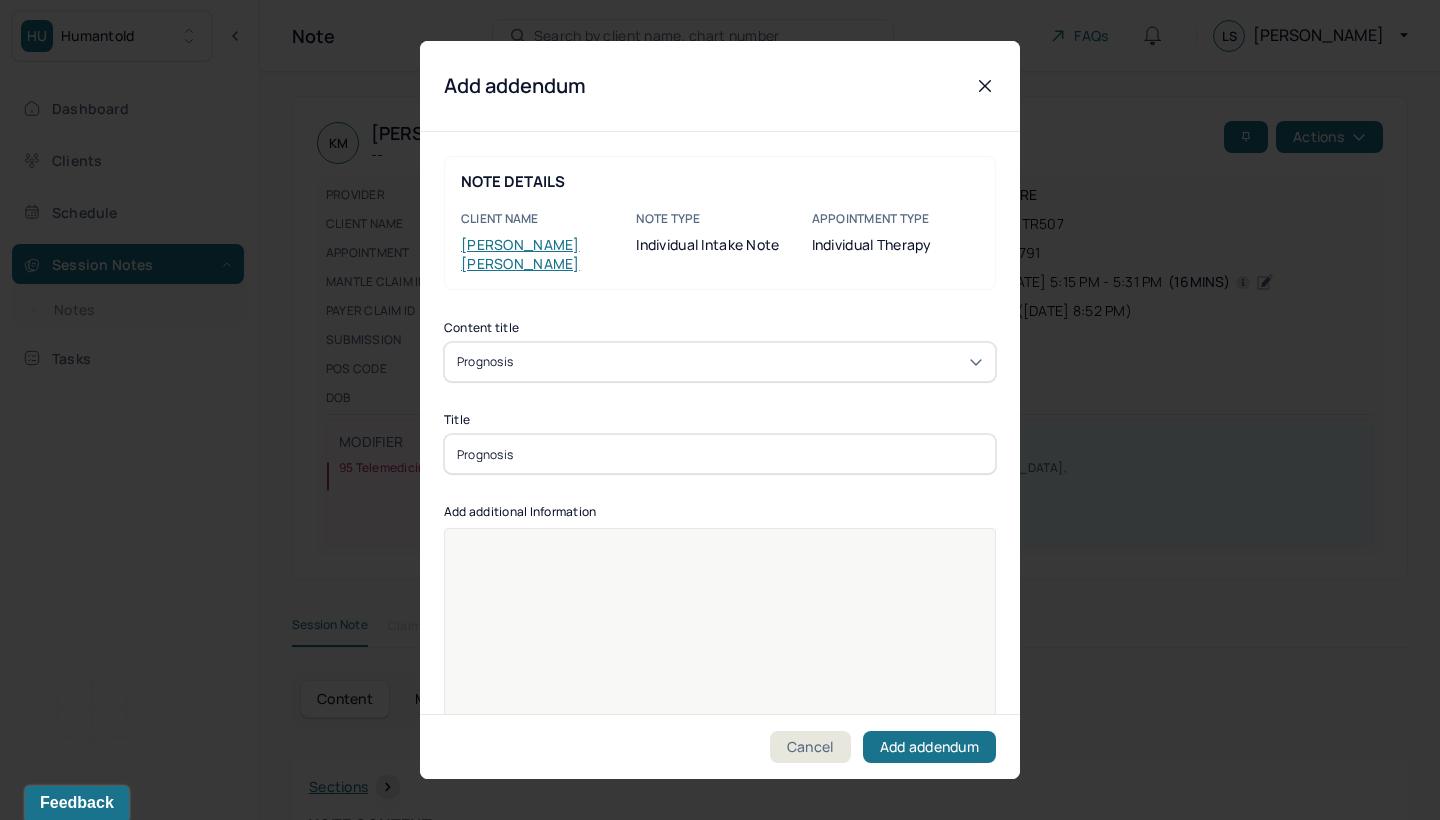 paste 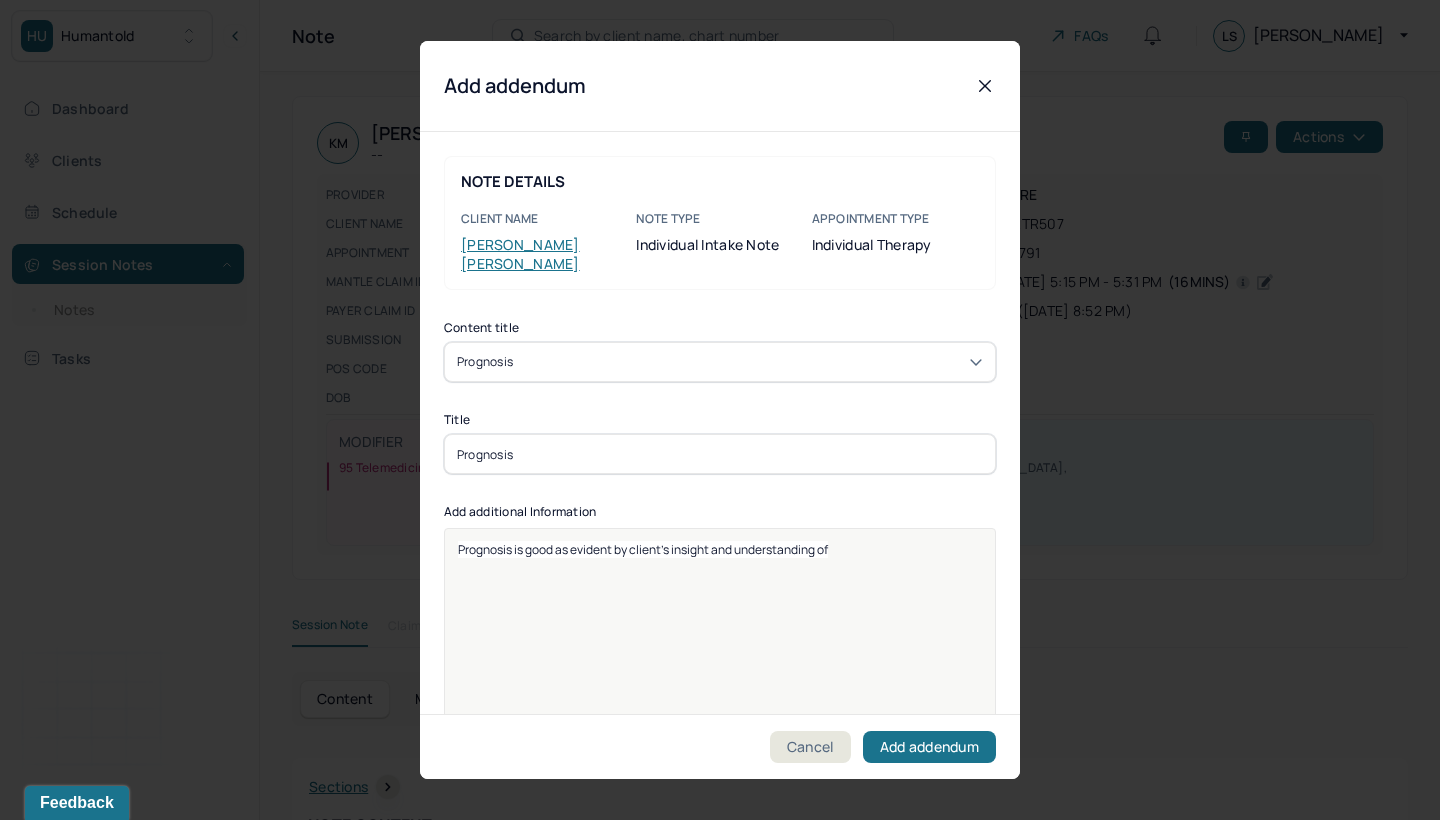 type 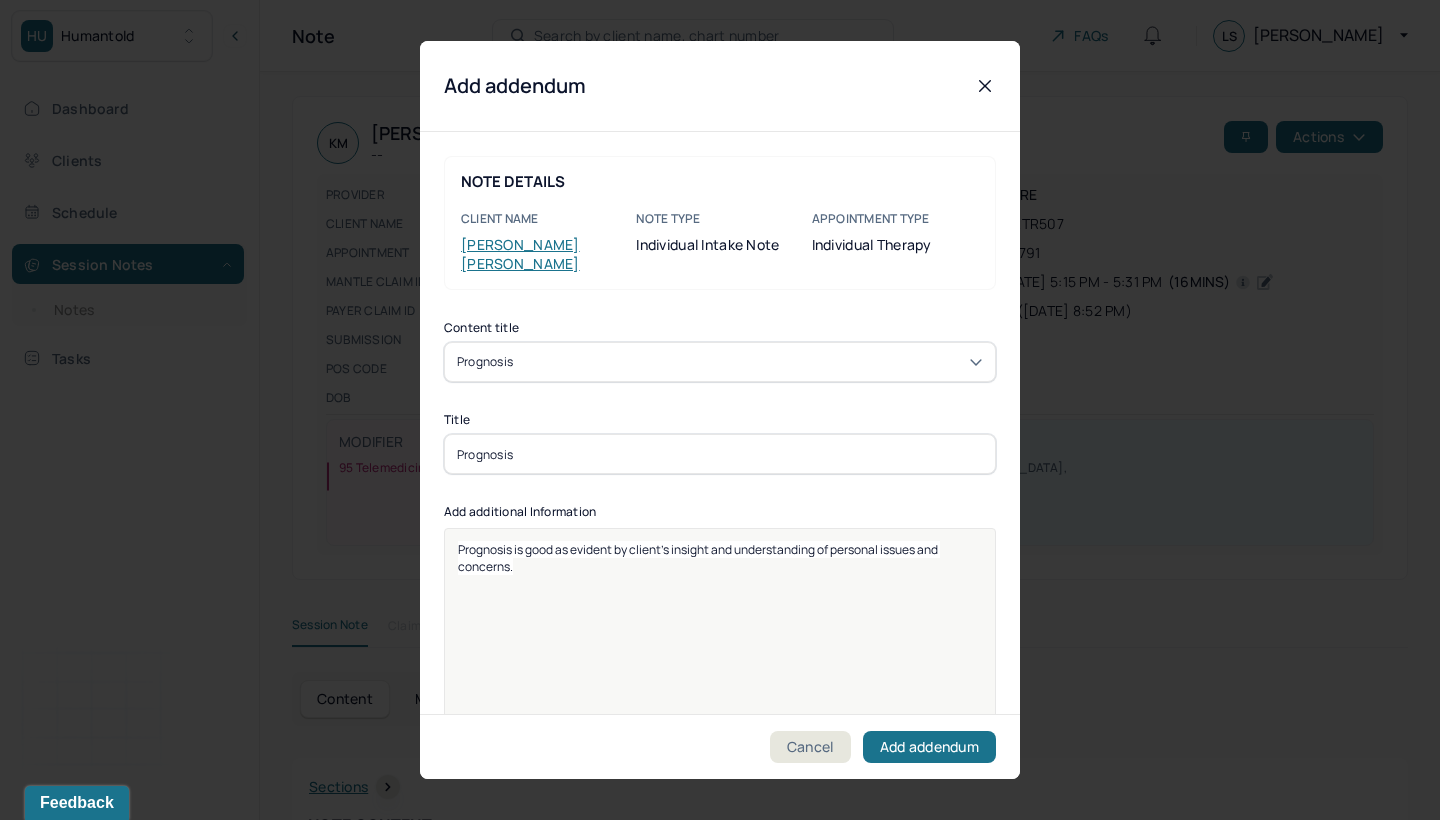 click on "Add additional Information" at bounding box center (720, 517) 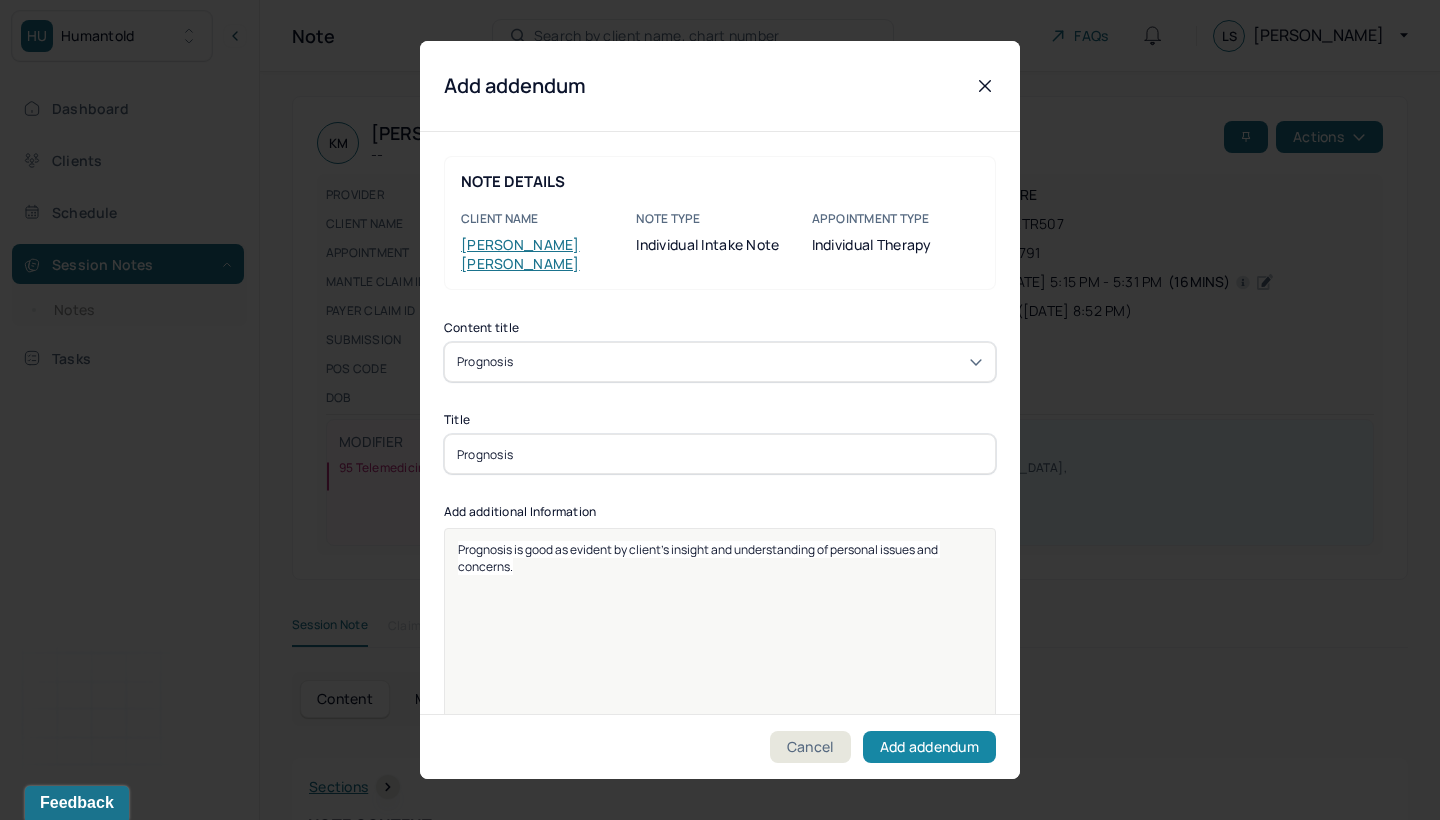 click on "Add addendum" at bounding box center [929, 747] 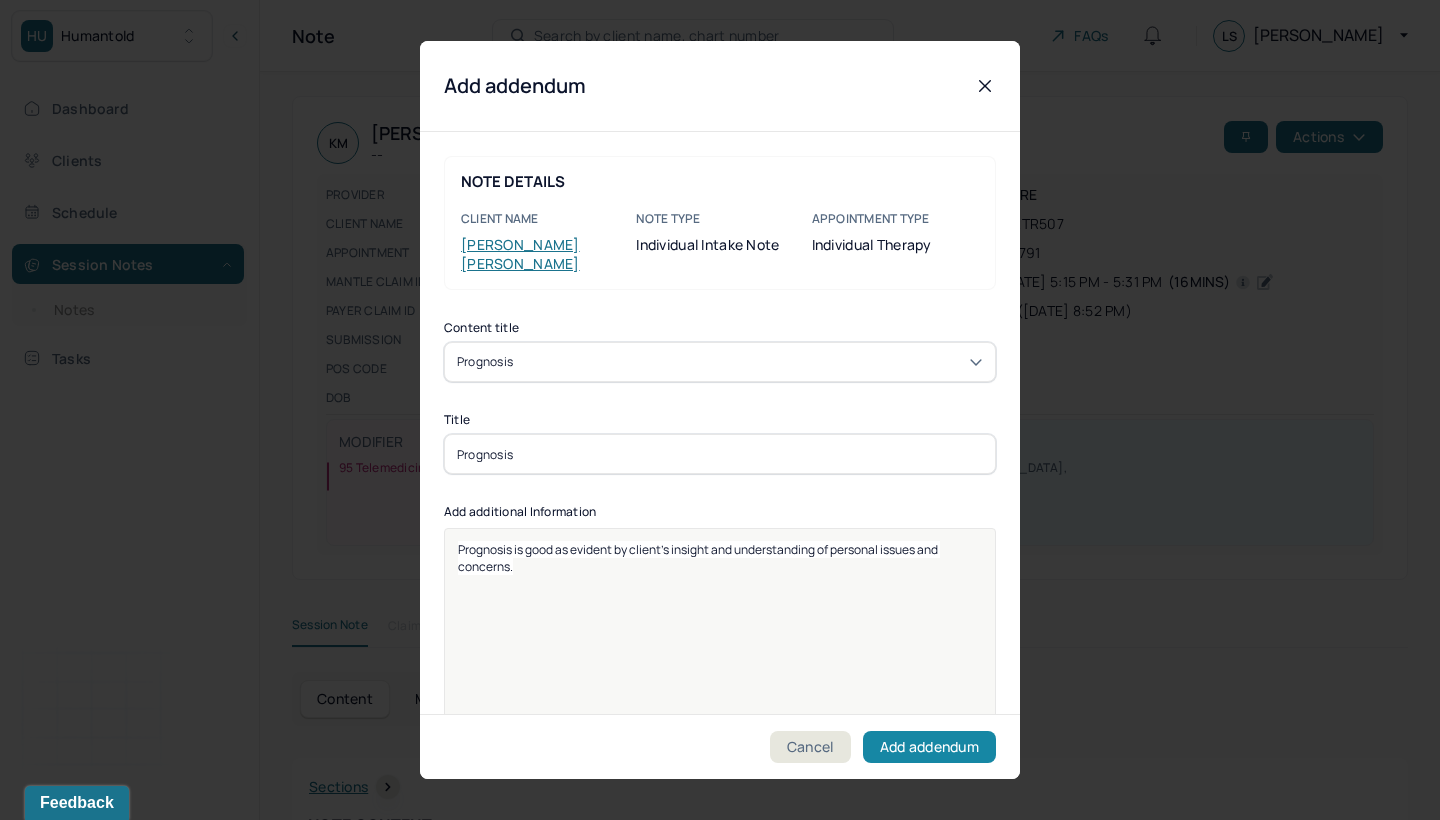 scroll, scrollTop: 231, scrollLeft: 0, axis: vertical 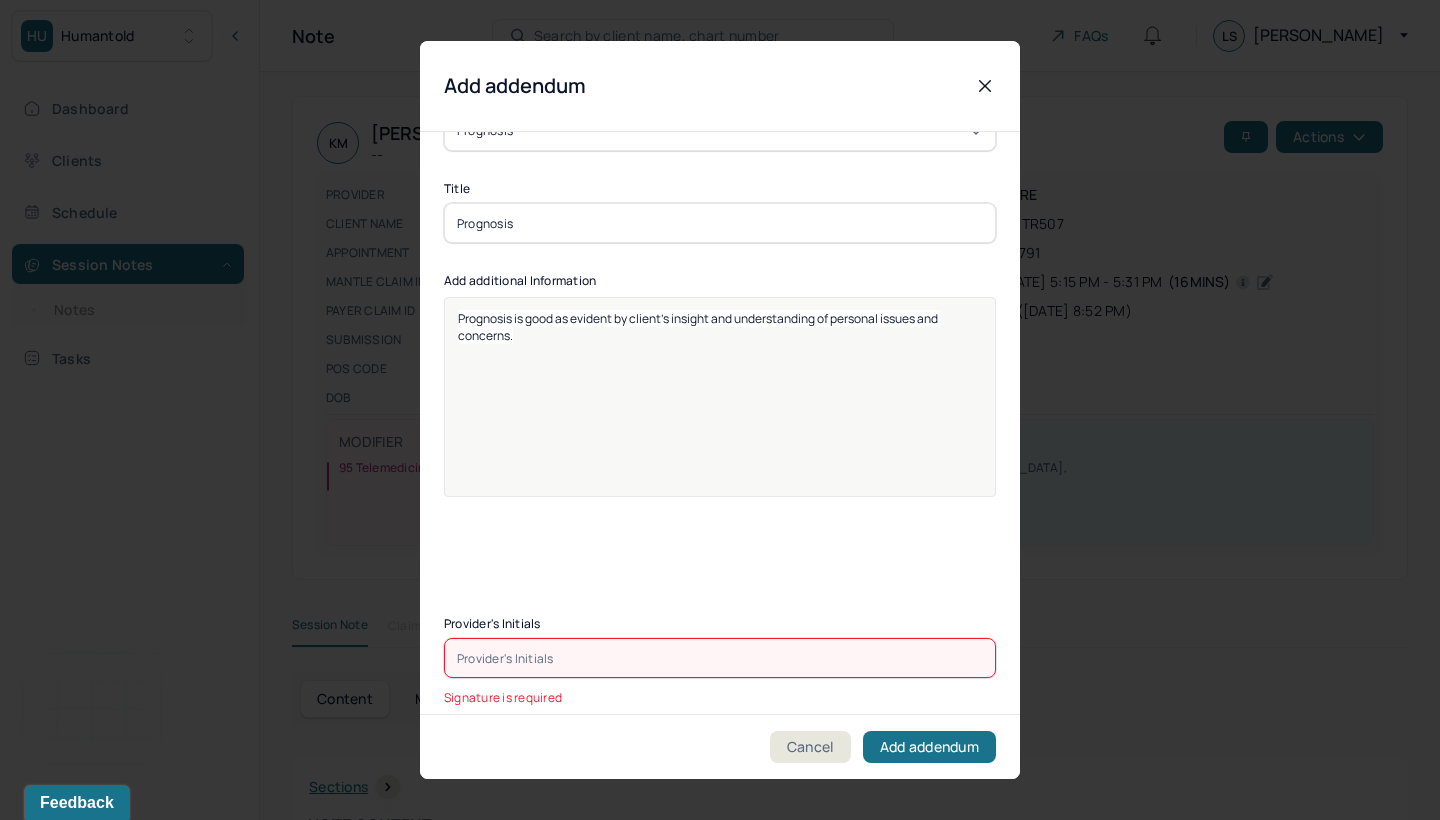 click at bounding box center (720, 658) 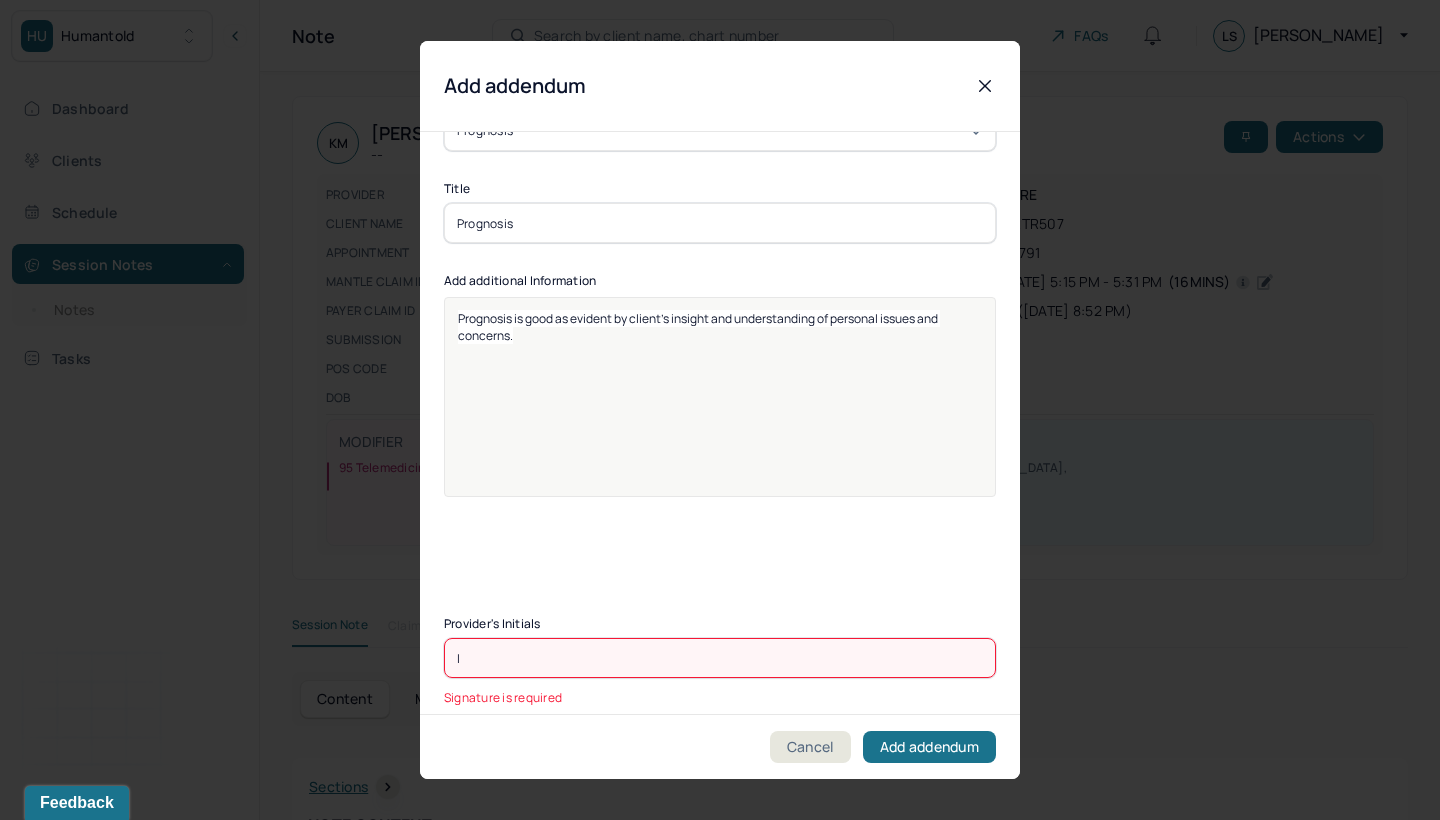 scroll, scrollTop: 199, scrollLeft: 0, axis: vertical 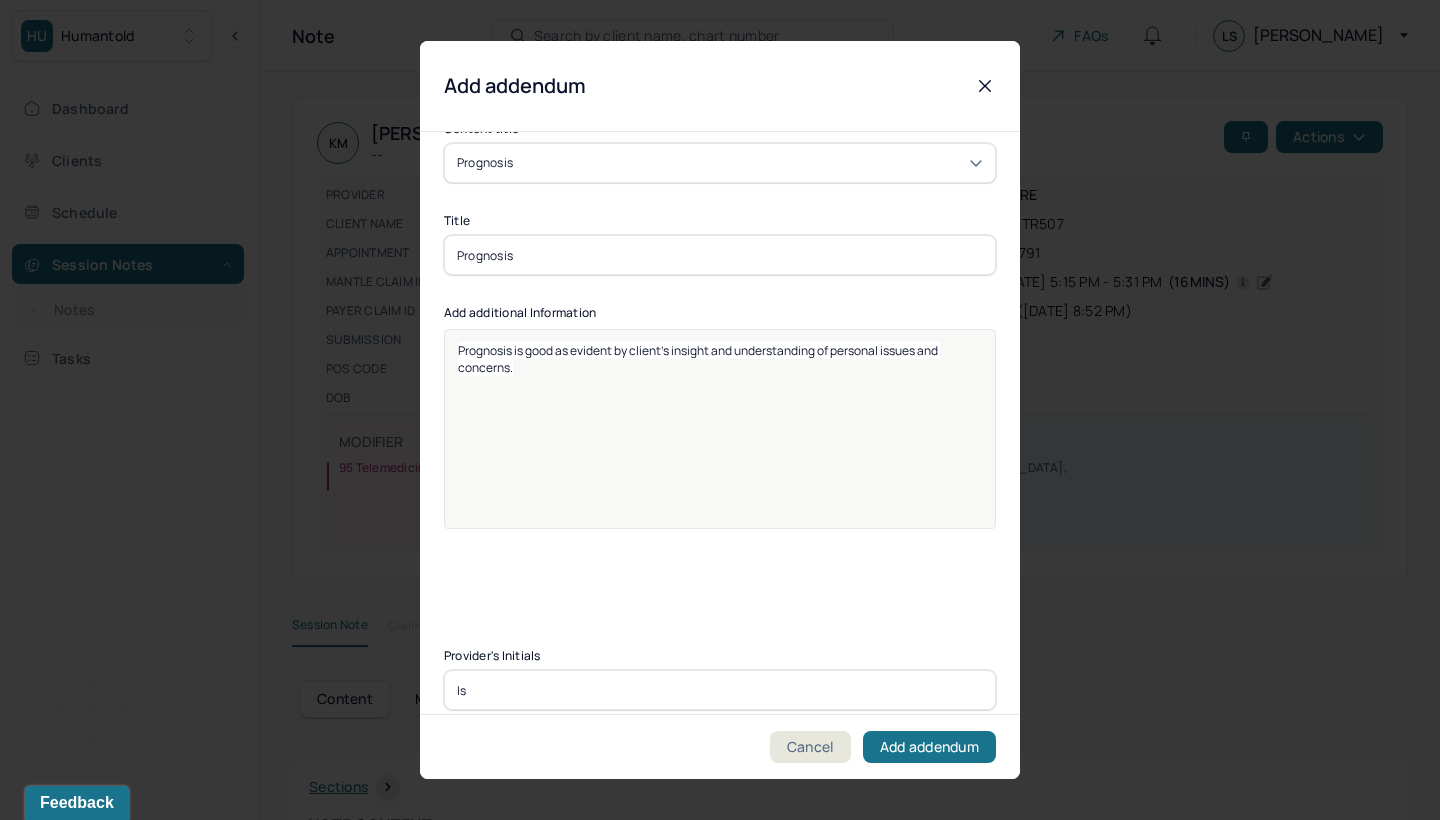 type on "ls" 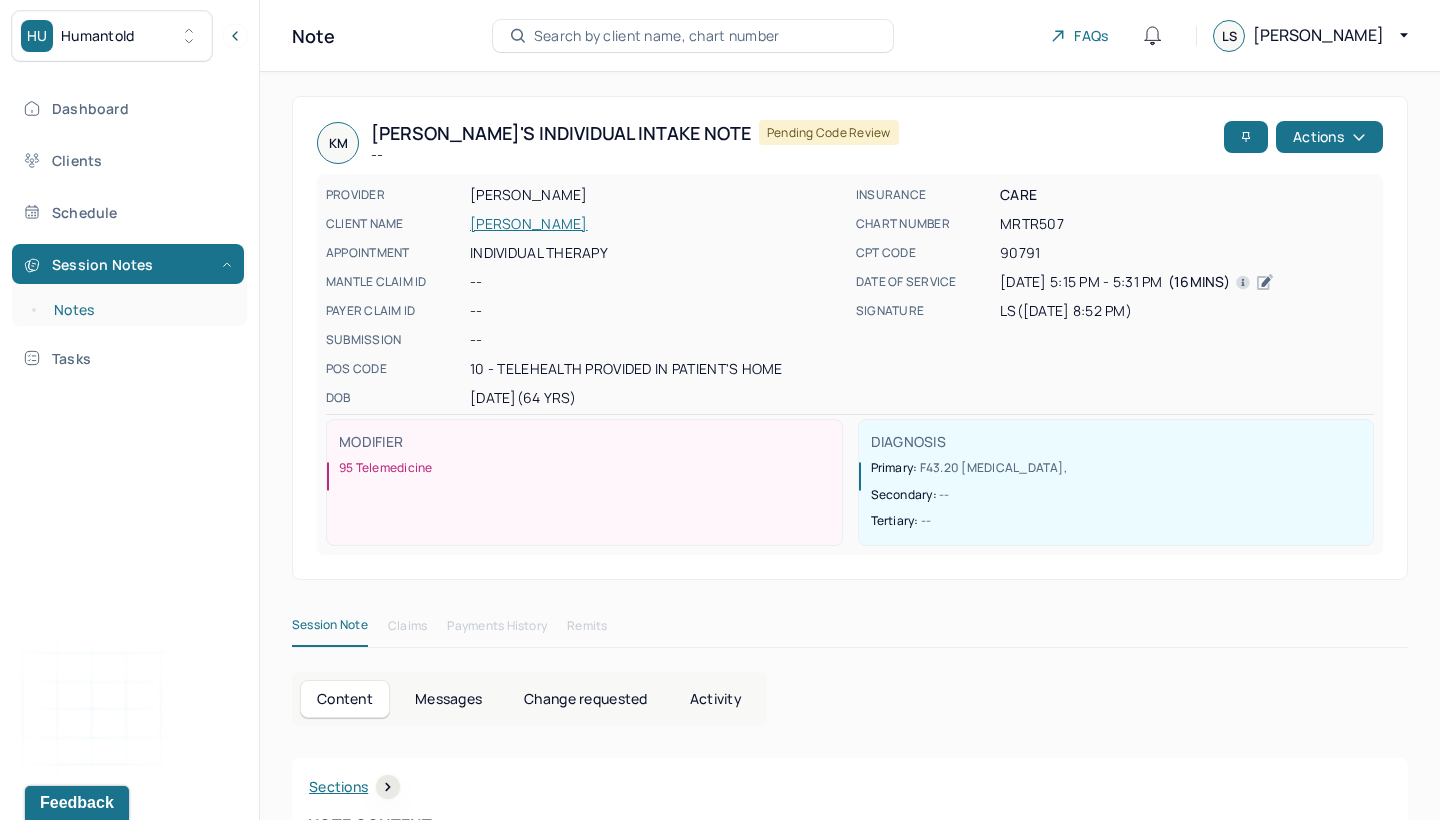 click on "Notes" at bounding box center (139, 310) 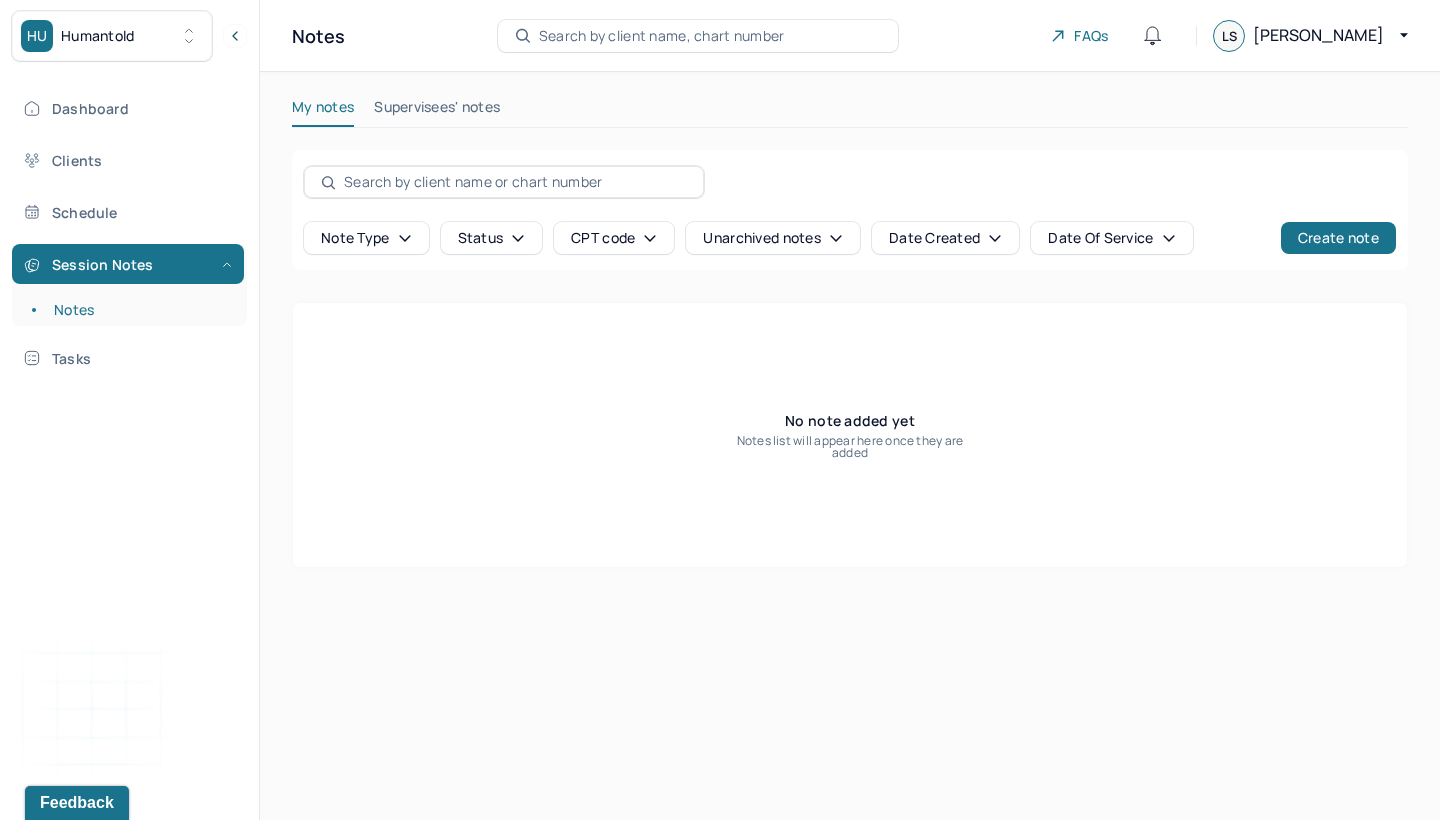 click at bounding box center [515, 182] 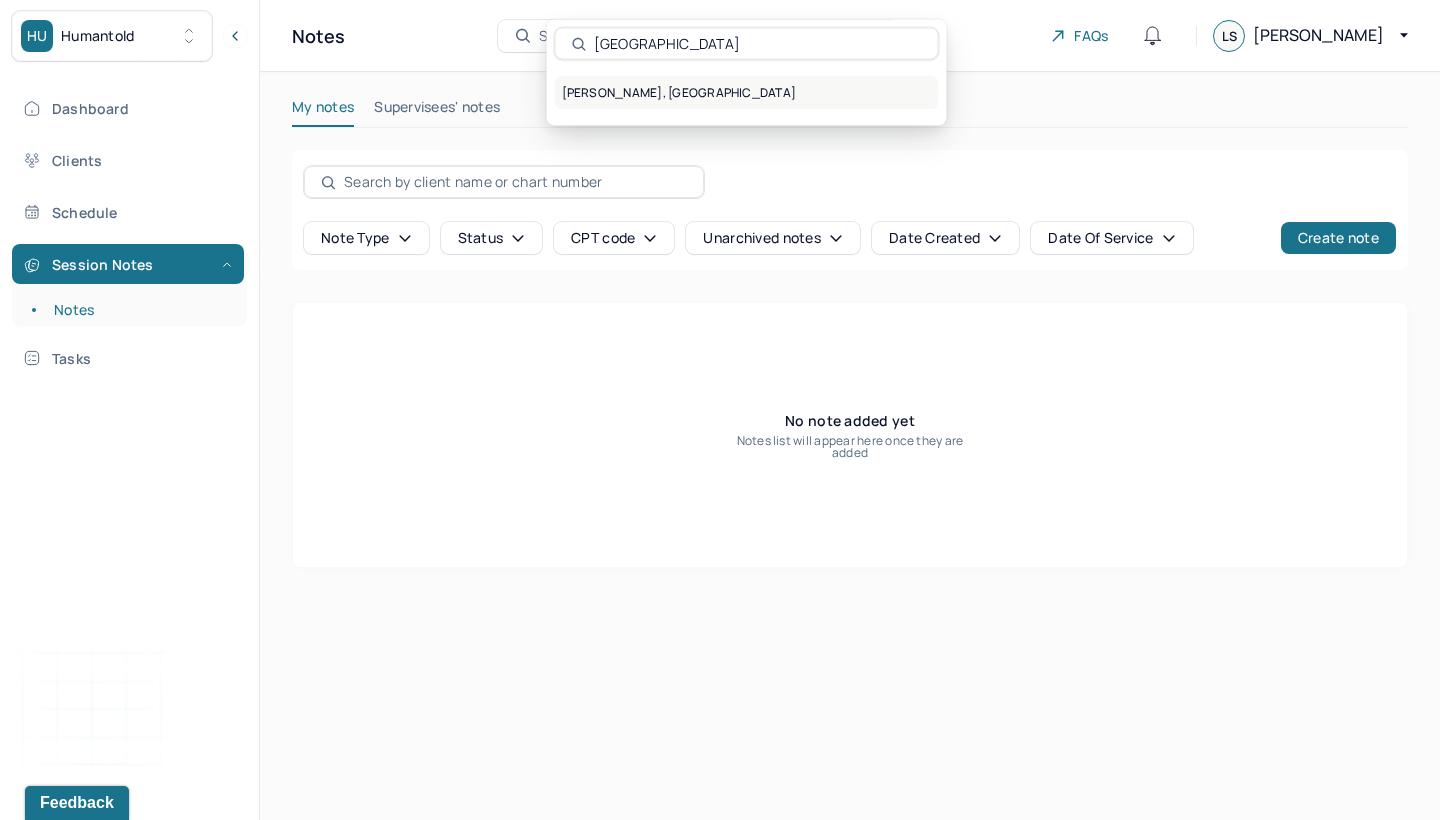 type on "[GEOGRAPHIC_DATA]" 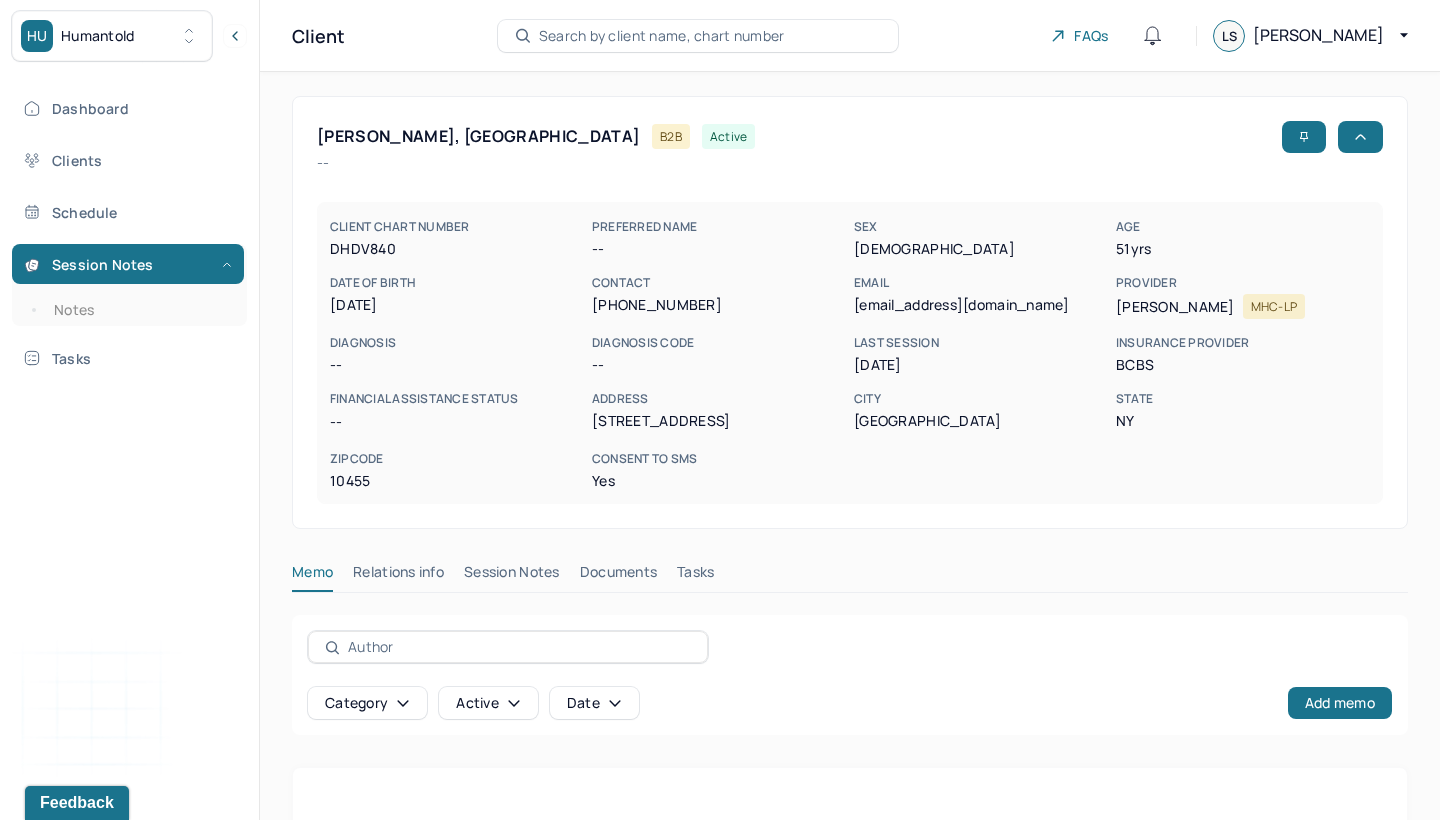 click on "[PERSON_NAME], WELLINGTON B2B active         -- CLIENT CHART NUMBER DHDV840 PREFERRED NAME -- SEX [DEMOGRAPHIC_DATA] AGE [DEMOGRAPHIC_DATA]  yrs DATE OF BIRTH [DEMOGRAPHIC_DATA]  CONTACT [PHONE_NUMBER] EMAIL [EMAIL_ADDRESS][DOMAIN_NAME] PROVIDER [PERSON_NAME] MHC-LP DIAGNOSIS -- DIAGNOSIS CODE -- LAST SESSION [DATE] insurance provider BCBS FINANCIAL ASSISTANCE STATUS -- Address [STREET_ADDRESS][US_STATE] Consent to Sms Yes" at bounding box center (850, 312) 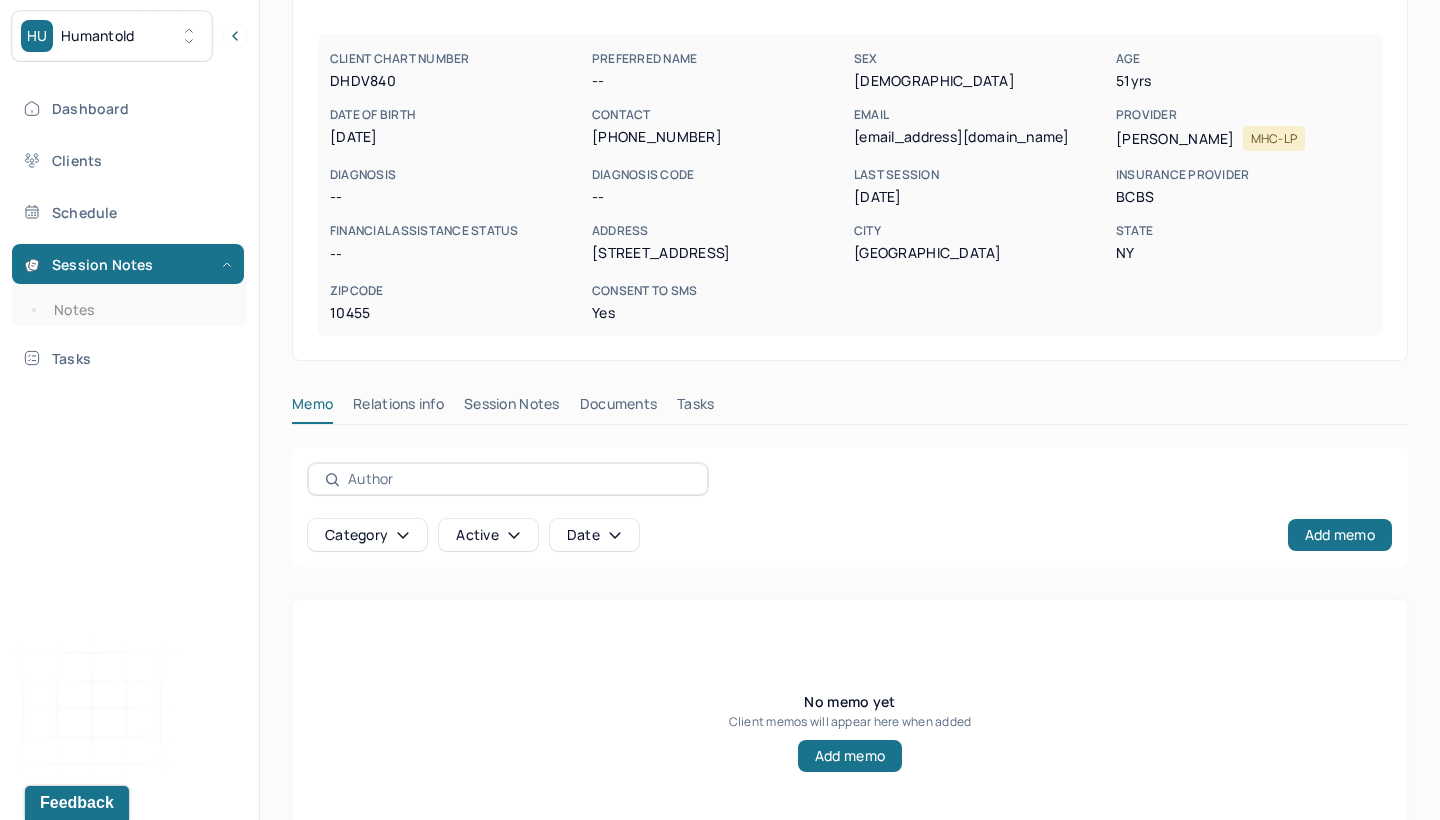 scroll, scrollTop: 239, scrollLeft: 0, axis: vertical 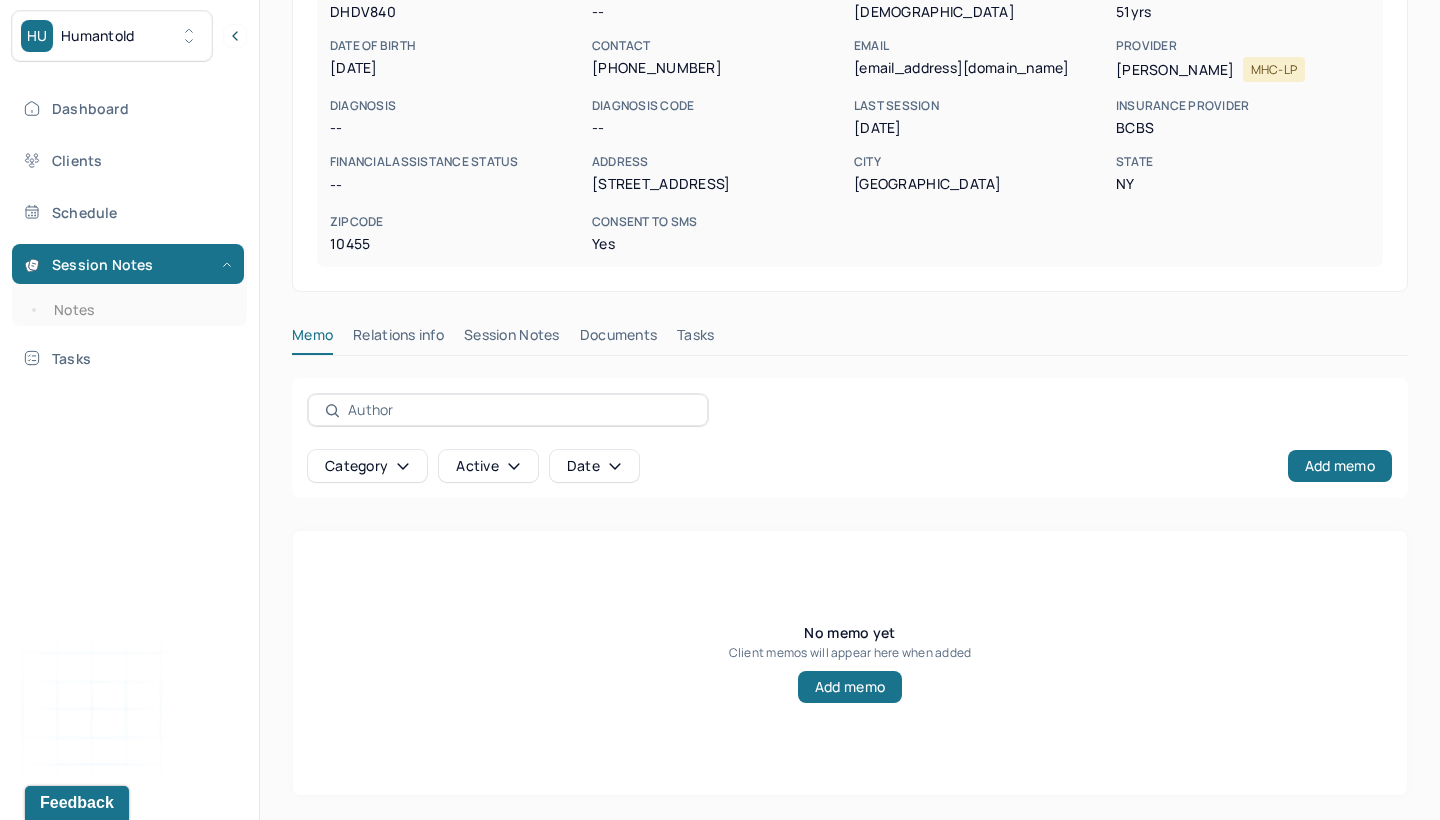 click on "Session Notes" at bounding box center (512, 339) 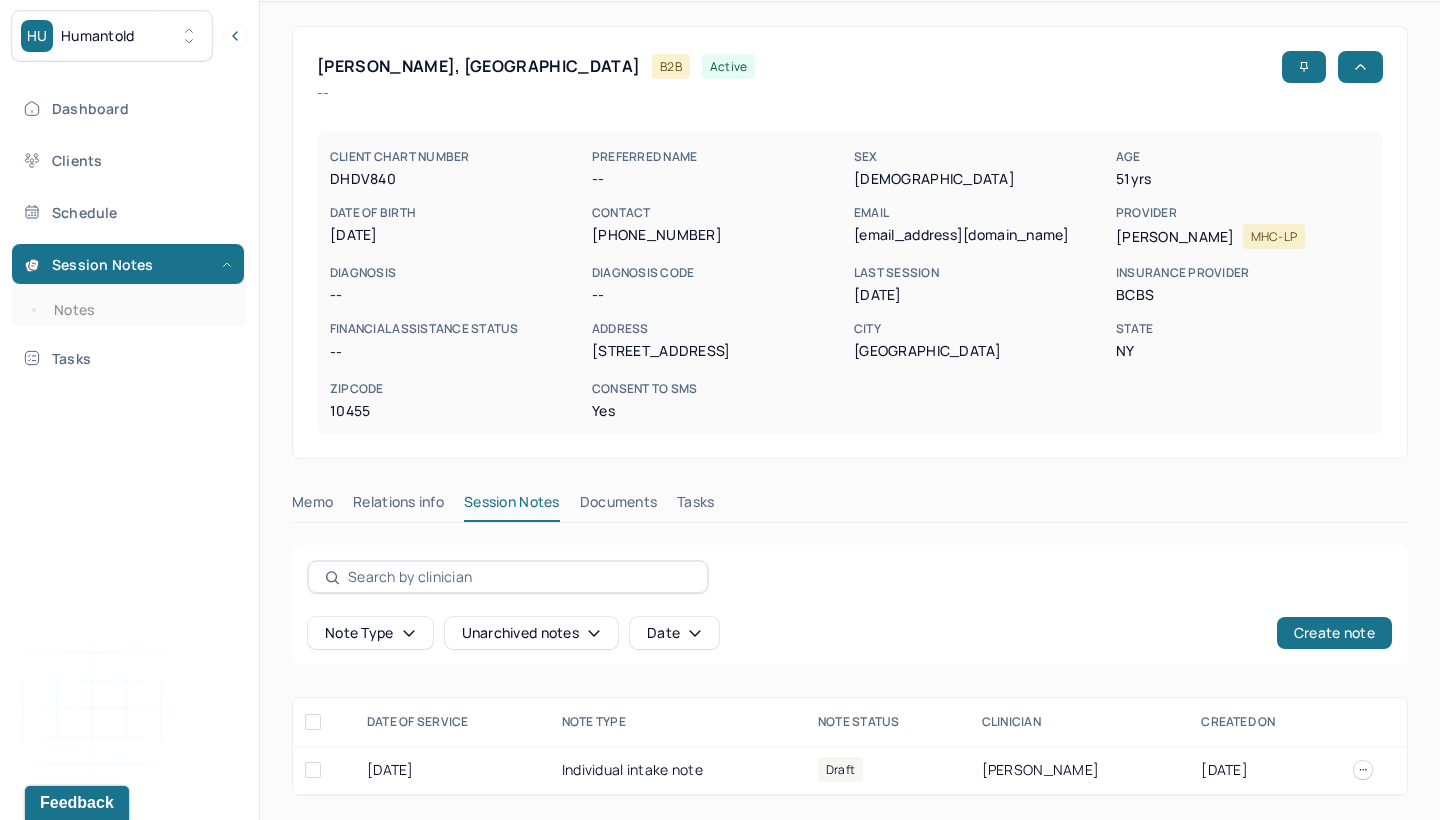 scroll, scrollTop: 71, scrollLeft: 0, axis: vertical 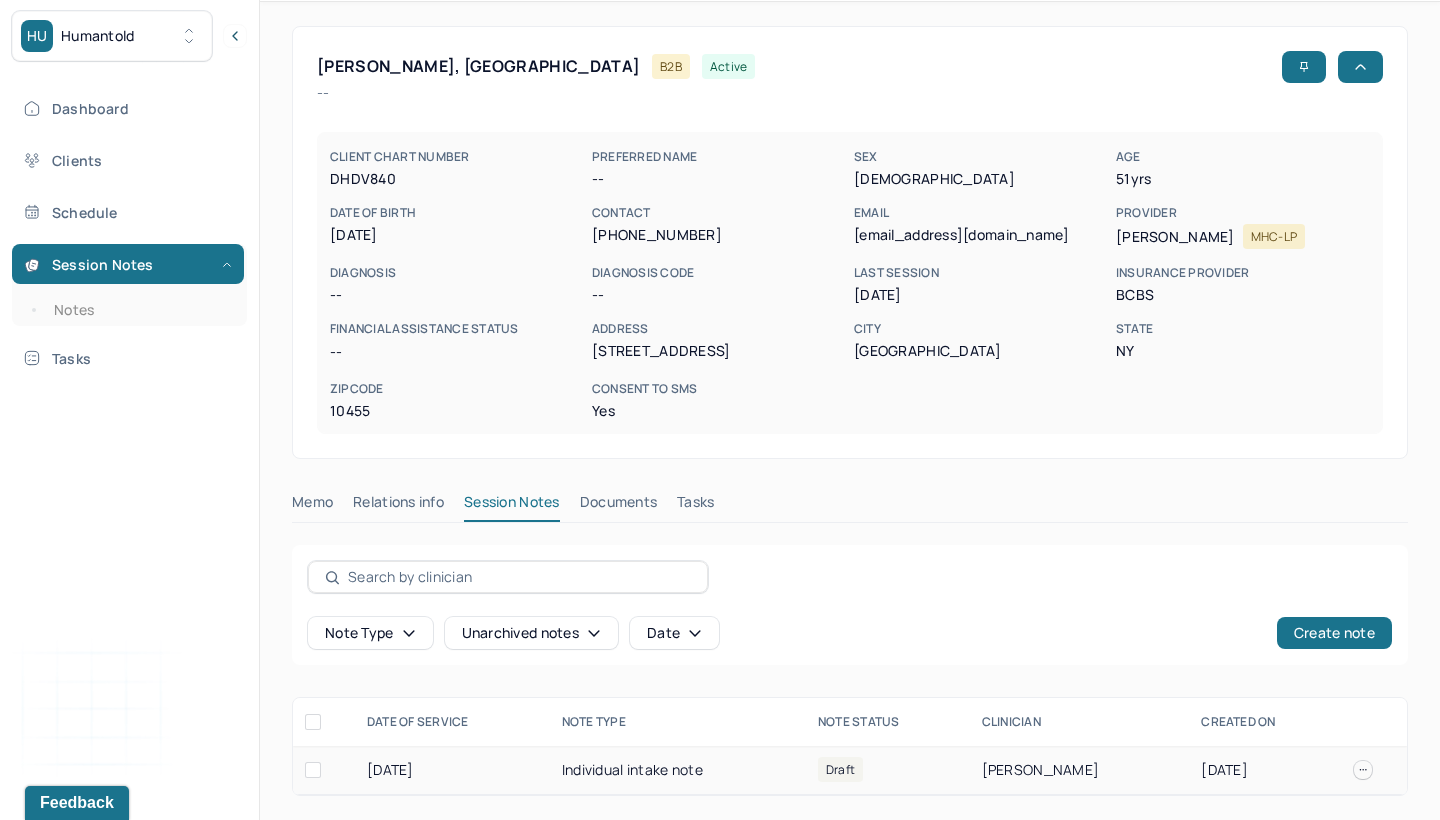 click on "Individual intake note" at bounding box center (678, 770) 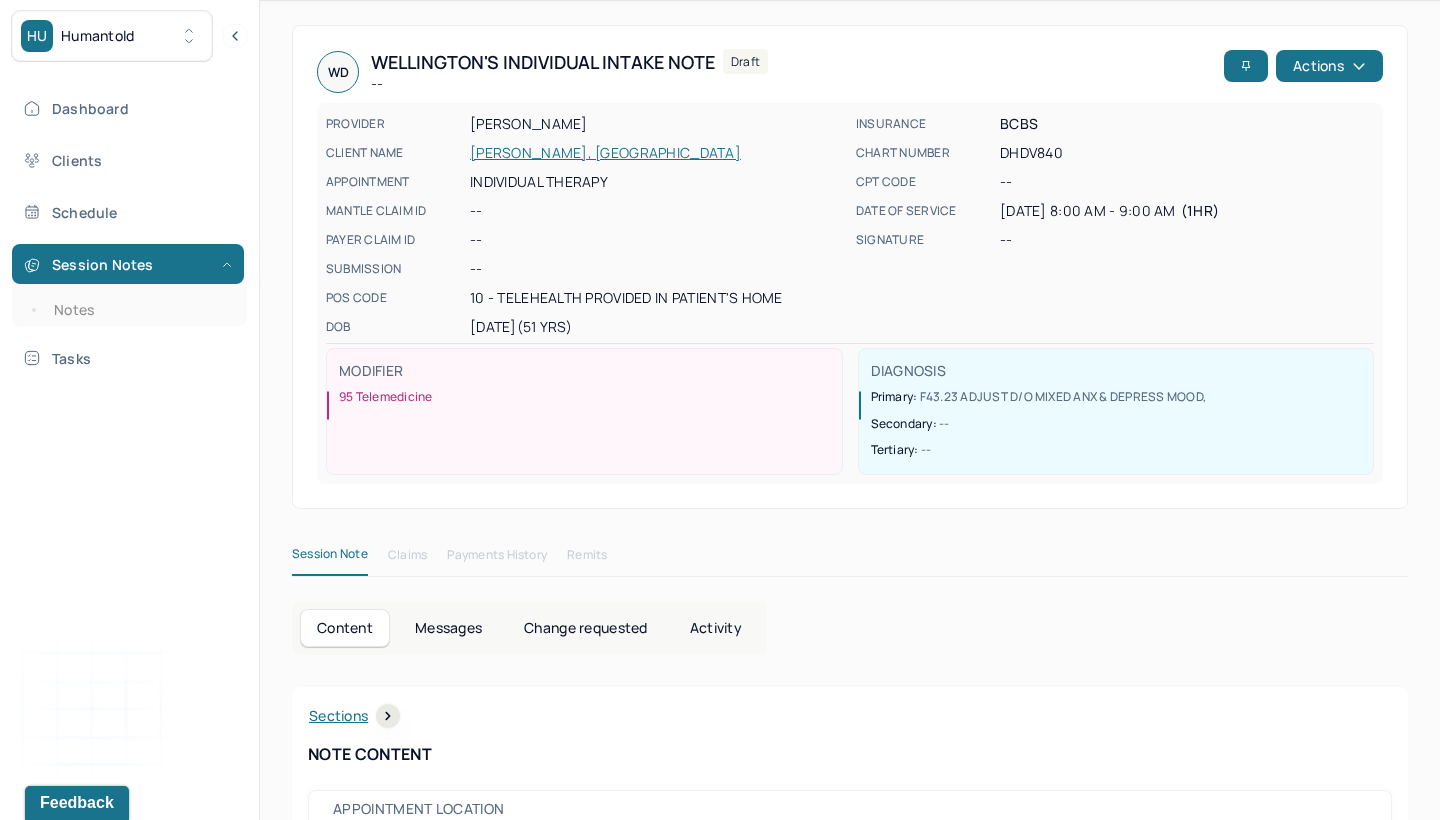 click on "[PERSON_NAME]   Individual intake note -- Draft       Actions   PROVIDER [PERSON_NAME] CLIENT NAME [PERSON_NAME], [GEOGRAPHIC_DATA] APPOINTMENT Individual therapy   MANTLE CLAIM ID -- PAYER CLAIM ID -- SUBMISSION -- POS CODE 10 - Telehealth Provided in Patient's Home DOB [DEMOGRAPHIC_DATA]  (51 Yrs) INSURANCE BCBS CHART NUMBER DHDV840 CPT CODE -- DATE OF SERVICE [DATE]   8:00 AM   -   9:00 AM ( 1hr ) SIGNATURE -- MODIFIER 95 Telemedicine DIAGNOSIS Primary:   F43.23 ADJUST D/O MIXED ANX & DEPRESS MOOD ,  Secondary:   -- Tertiary:   --   Session Note     Claims     Payments History     Remits     Content     Messages     Change requested     Activity       Sections Identity Presenting concerns Symptoms Family history Family psychiatric history Mental health history Suicide risk assessment Mental status exam Summary Treatment goals   Sections   NOTE CONTENT Appointment location teletherapy Client Teletherapy Location Home Provider Teletherapy Location Home Consent was received for the teletherapy session -- -- Identity" at bounding box center [850, 4612] 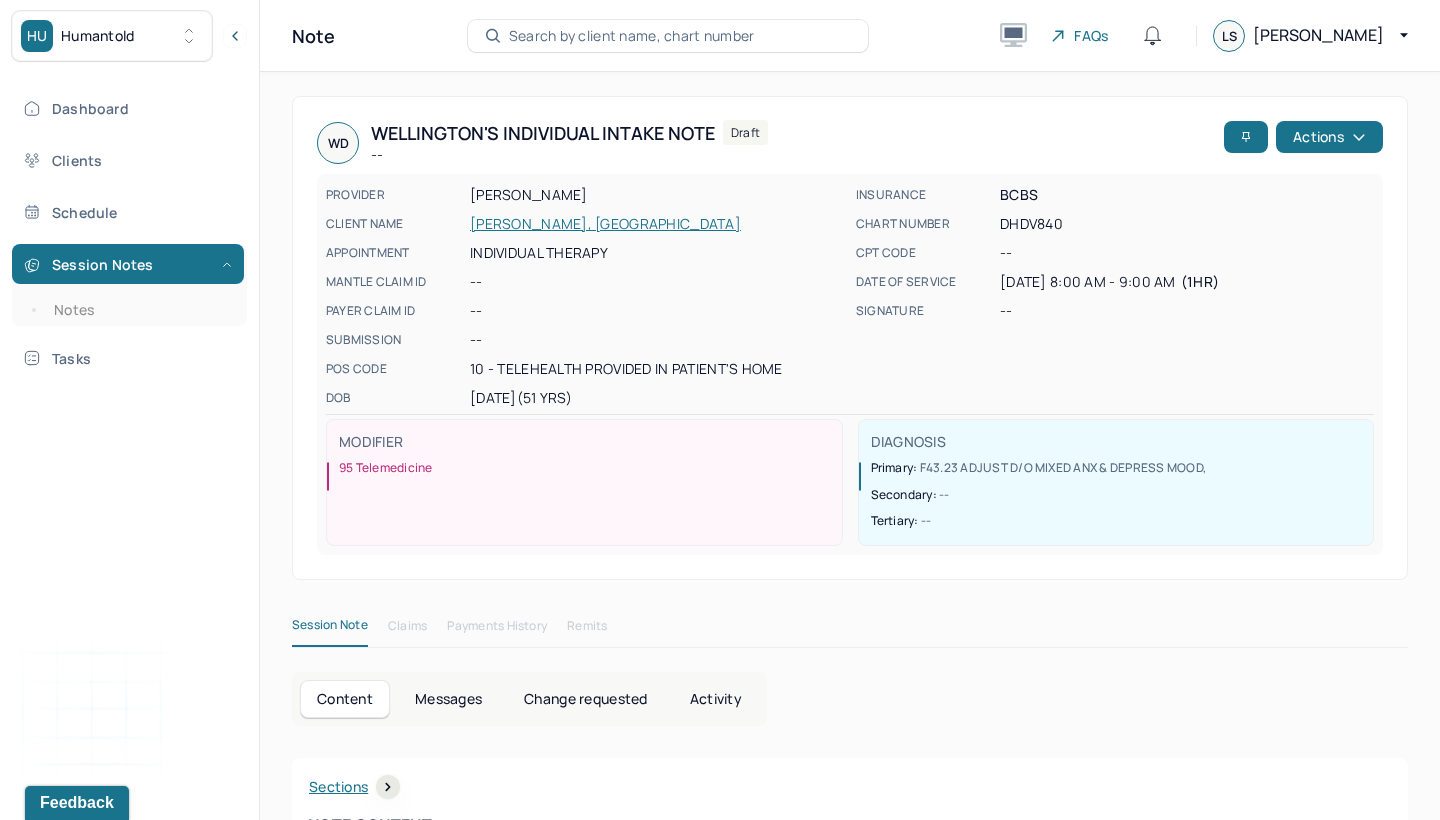 scroll, scrollTop: 0, scrollLeft: 0, axis: both 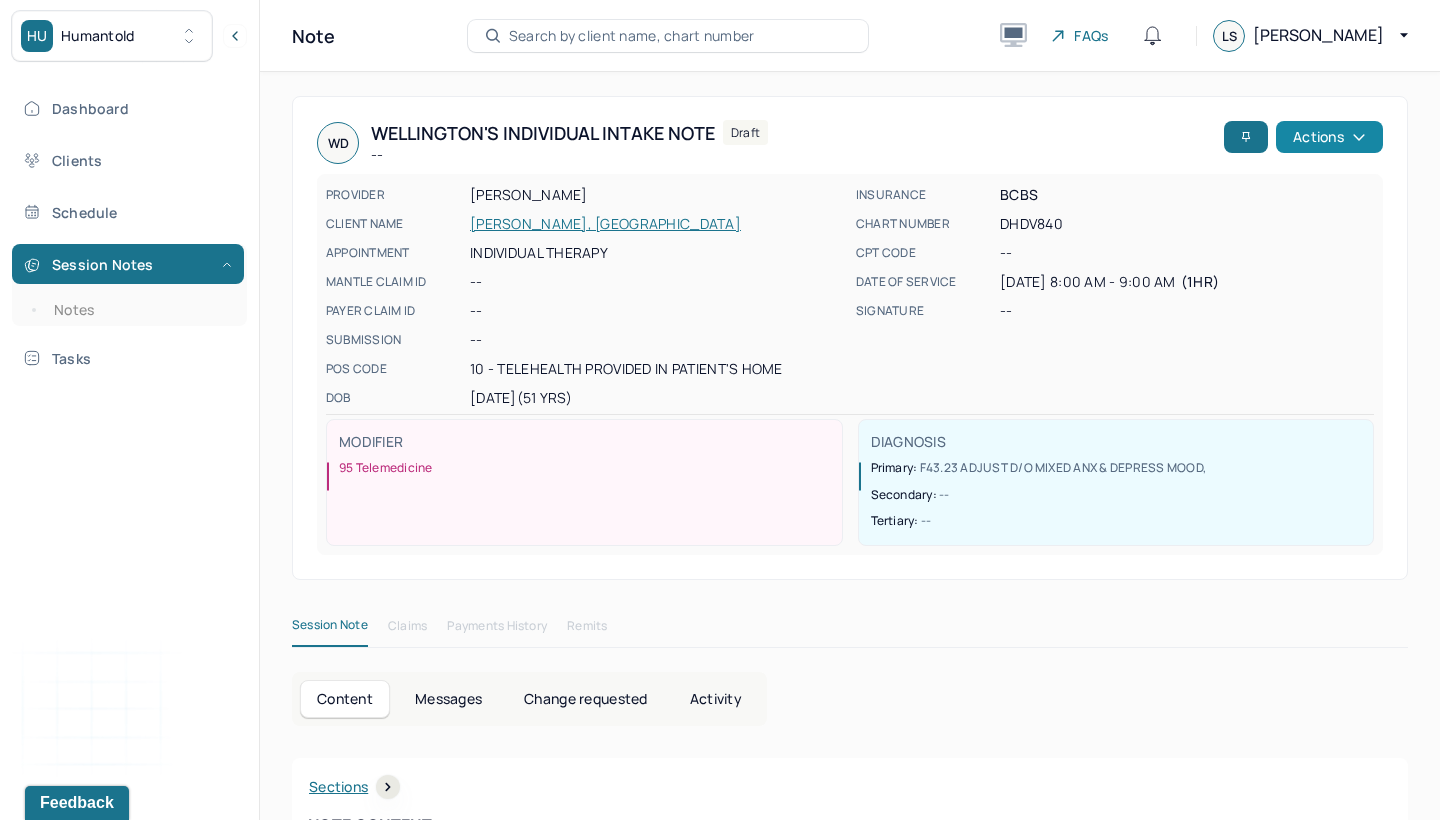 click on "Actions" at bounding box center (1329, 137) 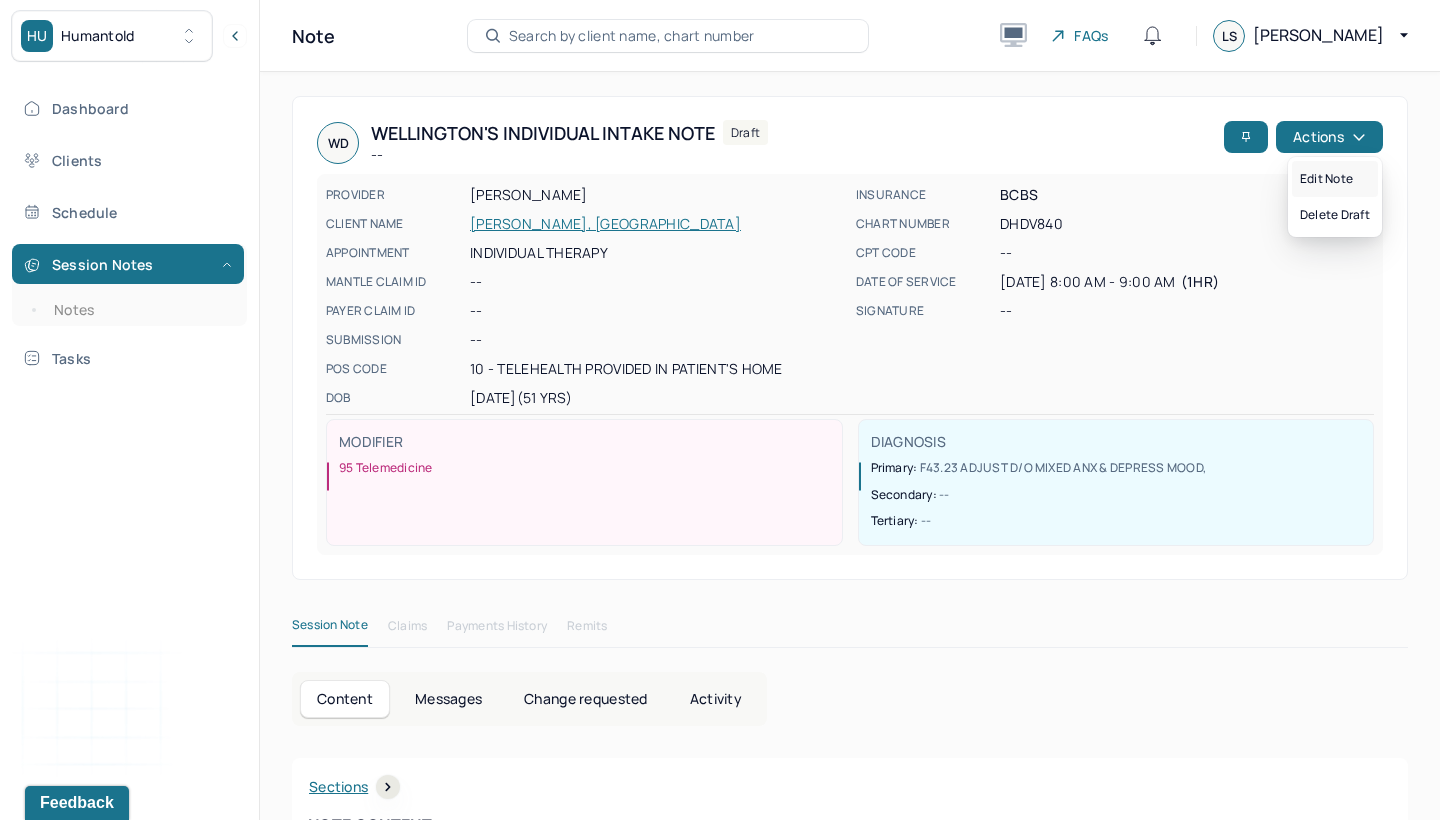 click on "Edit note" at bounding box center (1335, 179) 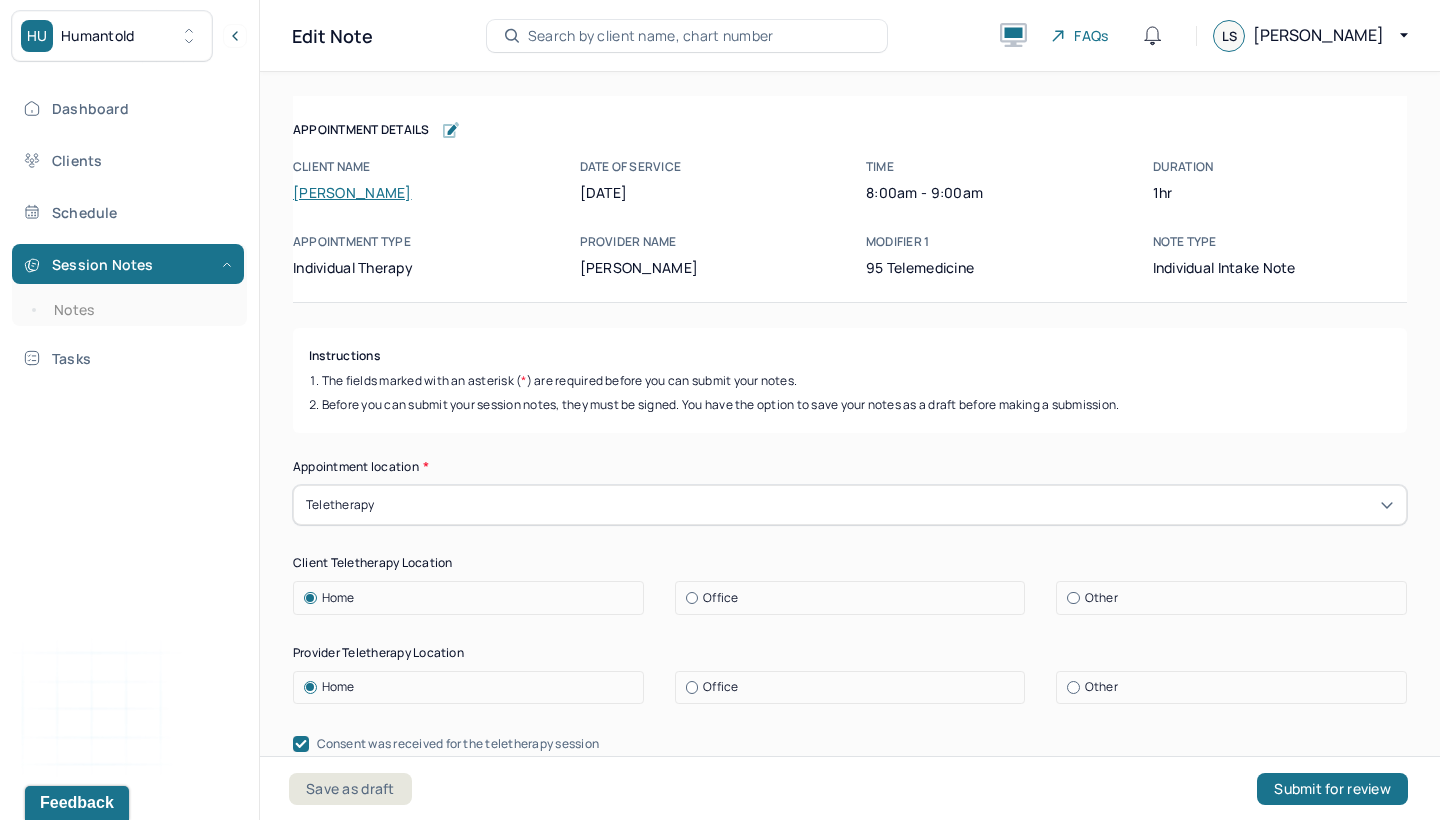 click on "Duration" at bounding box center (1280, 167) 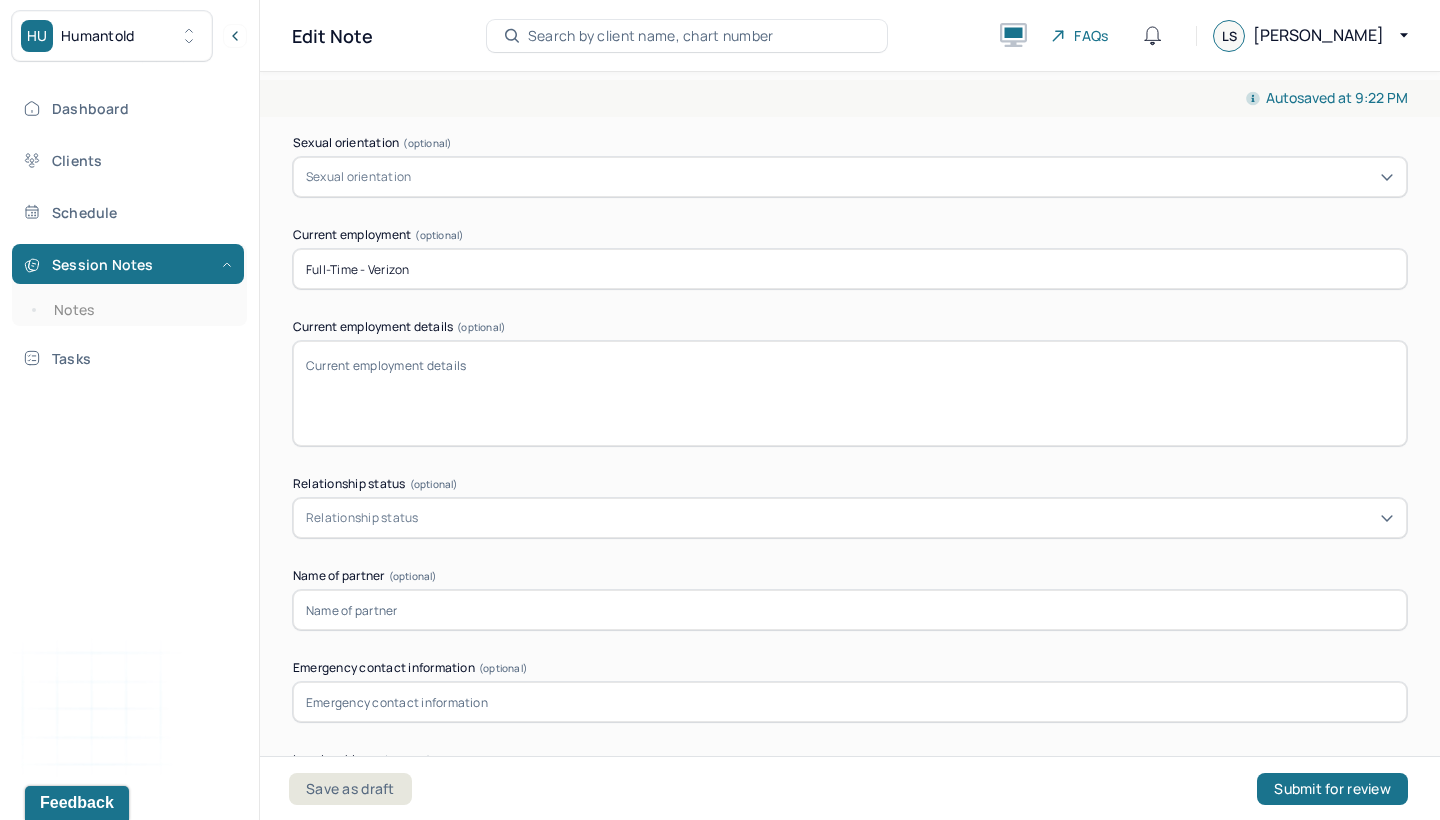 scroll, scrollTop: 0, scrollLeft: 0, axis: both 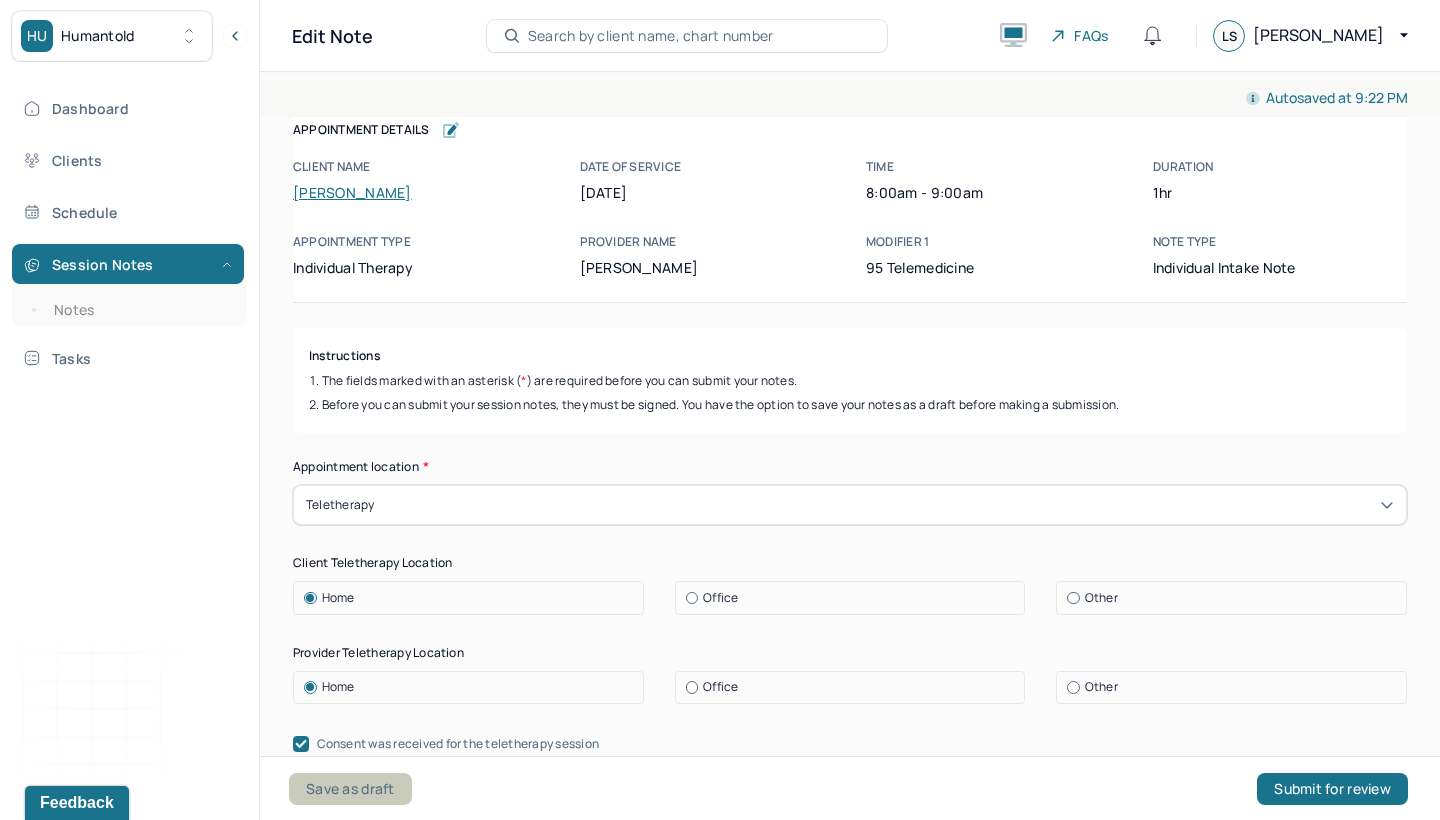 click on "Save as draft" at bounding box center [350, 789] 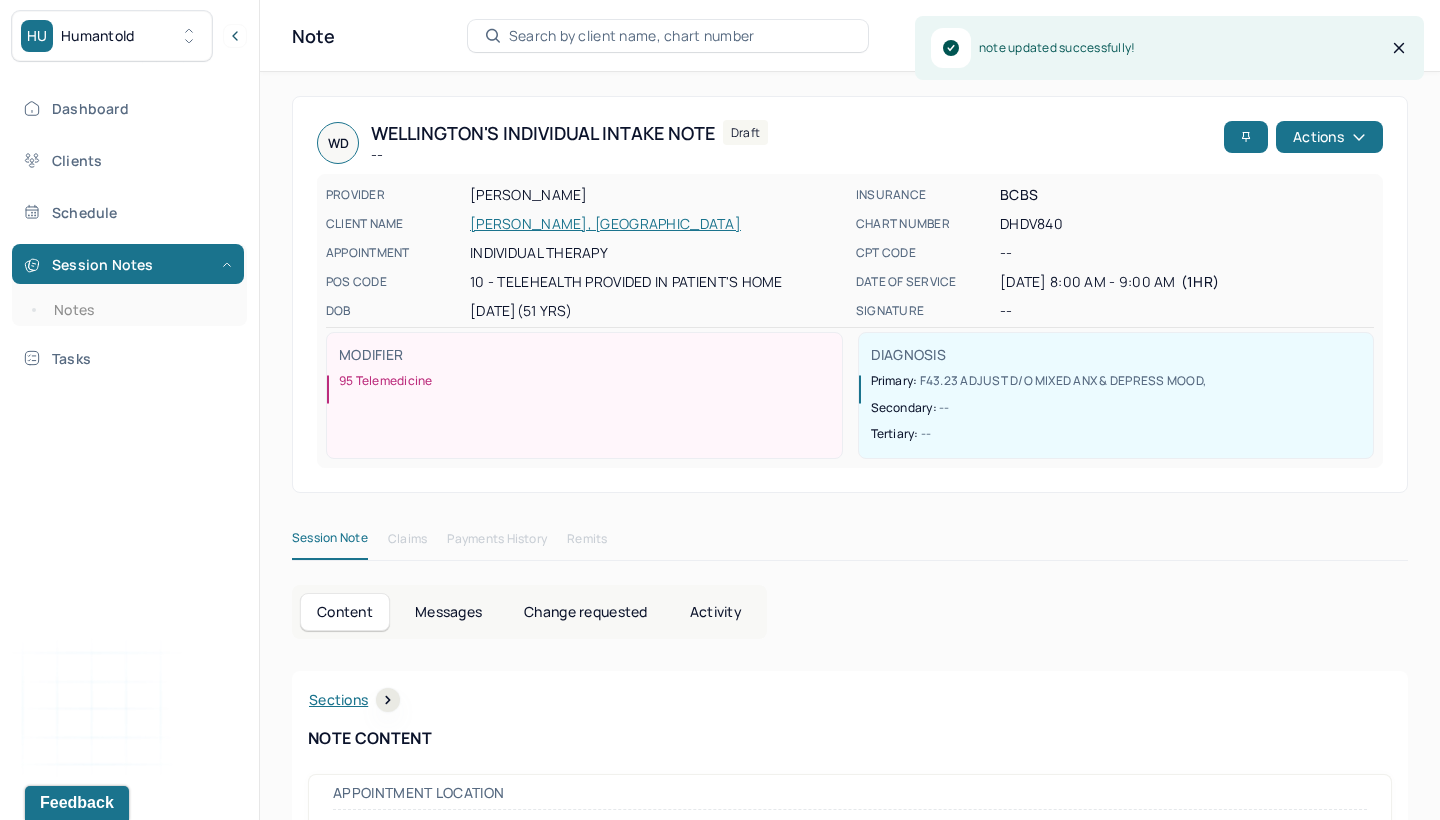 click on "[PERSON_NAME]   Individual intake note -- Draft       Actions   PROVIDER [PERSON_NAME] CLIENT NAME [PERSON_NAME], [GEOGRAPHIC_DATA] APPOINTMENT Individual therapy POS CODE 10 - Telehealth Provided in Patient's Home DOB [DEMOGRAPHIC_DATA]  (51 Yrs) INSURANCE BCBS CHART NUMBER DHDV840 CPT CODE -- DATE OF SERVICE [DATE]   8:00 AM   -   9:00 AM ( 1hr ) SIGNATURE -- MODIFIER 95 Telemedicine DIAGNOSIS Primary:   F43.23 ADJUST D/O MIXED ANX & DEPRESS MOOD ,  Secondary:   -- Tertiary:   --   Session Note     Claims     Payments History     Remits     Content     Messages     Change requested     Activity       Sections Identity Presenting concerns Symptoms Family history Family psychiatric history Mental health history Suicide risk assessment Mental status exam Summary Treatment goals   Sections   NOTE CONTENT Appointment location teletherapy Client Teletherapy Location Home Provider Teletherapy Location Home Consent was received for the teletherapy session Consent was received for the teletherapy session Primary diagnosis --" at bounding box center [850, 4639] 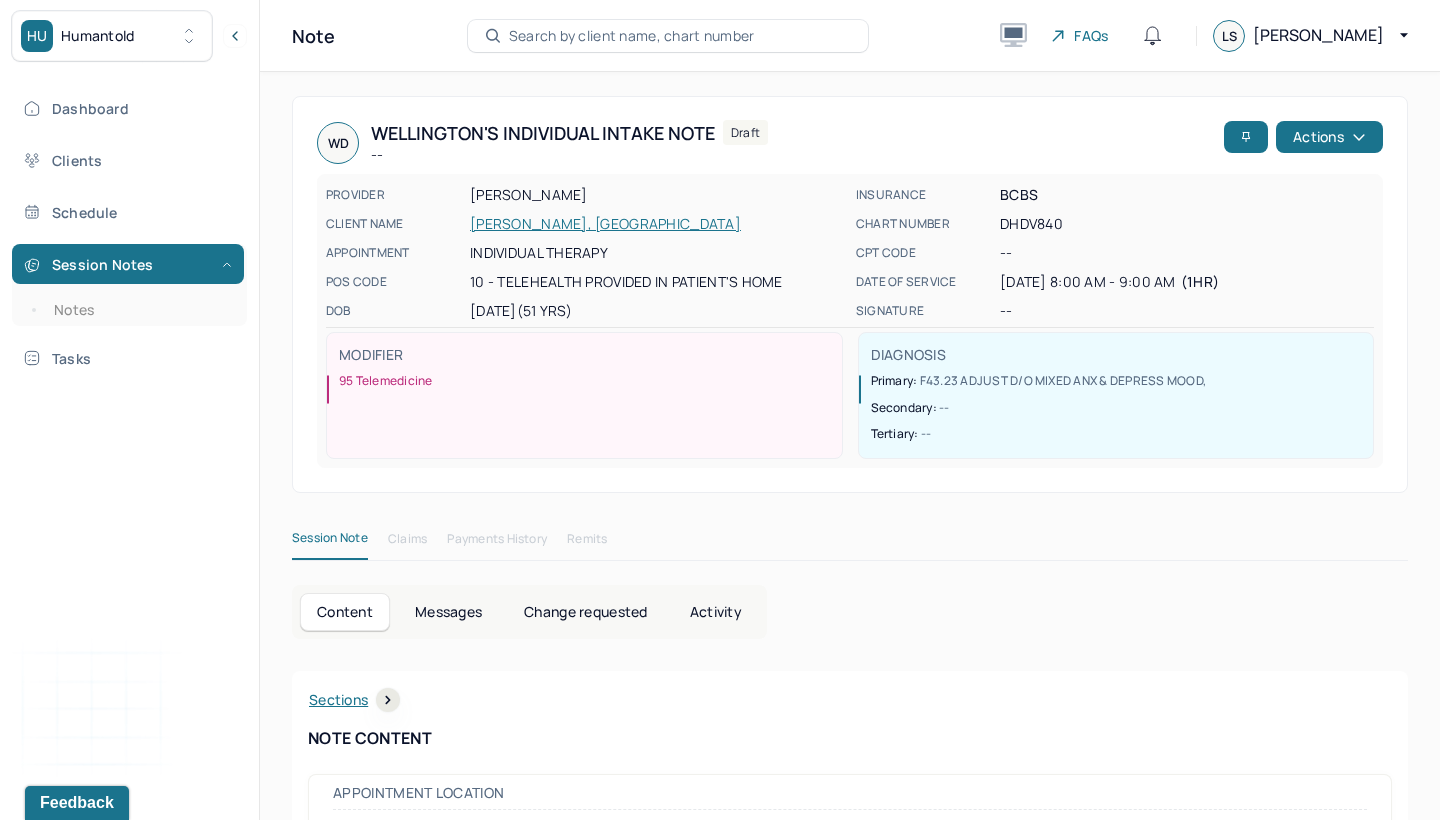click on "[PERSON_NAME]   Individual intake note -- Draft       Actions   PROVIDER [PERSON_NAME] CLIENT NAME [PERSON_NAME], [GEOGRAPHIC_DATA] APPOINTMENT Individual therapy POS CODE 10 - Telehealth Provided in Patient's Home DOB [DEMOGRAPHIC_DATA]  (51 Yrs) INSURANCE BCBS CHART NUMBER DHDV840 CPT CODE -- DATE OF SERVICE [DATE]   8:00 AM   -   9:00 AM ( 1hr ) SIGNATURE -- MODIFIER 95 Telemedicine DIAGNOSIS Primary:   F43.23 ADJUST D/O MIXED ANX & DEPRESS MOOD ,  Secondary:   -- Tertiary:   --   Session Note     Claims     Payments History     Remits     Content     Messages     Change requested     Activity       Sections Identity Presenting concerns Symptoms Family history Family psychiatric history Mental health history Suicide risk assessment Mental status exam Summary Treatment goals   Sections   NOTE CONTENT Appointment location teletherapy Client Teletherapy Location Home Provider Teletherapy Location Home Consent was received for the teletherapy session Consent was received for the teletherapy session Primary diagnosis --" at bounding box center (850, 4639) 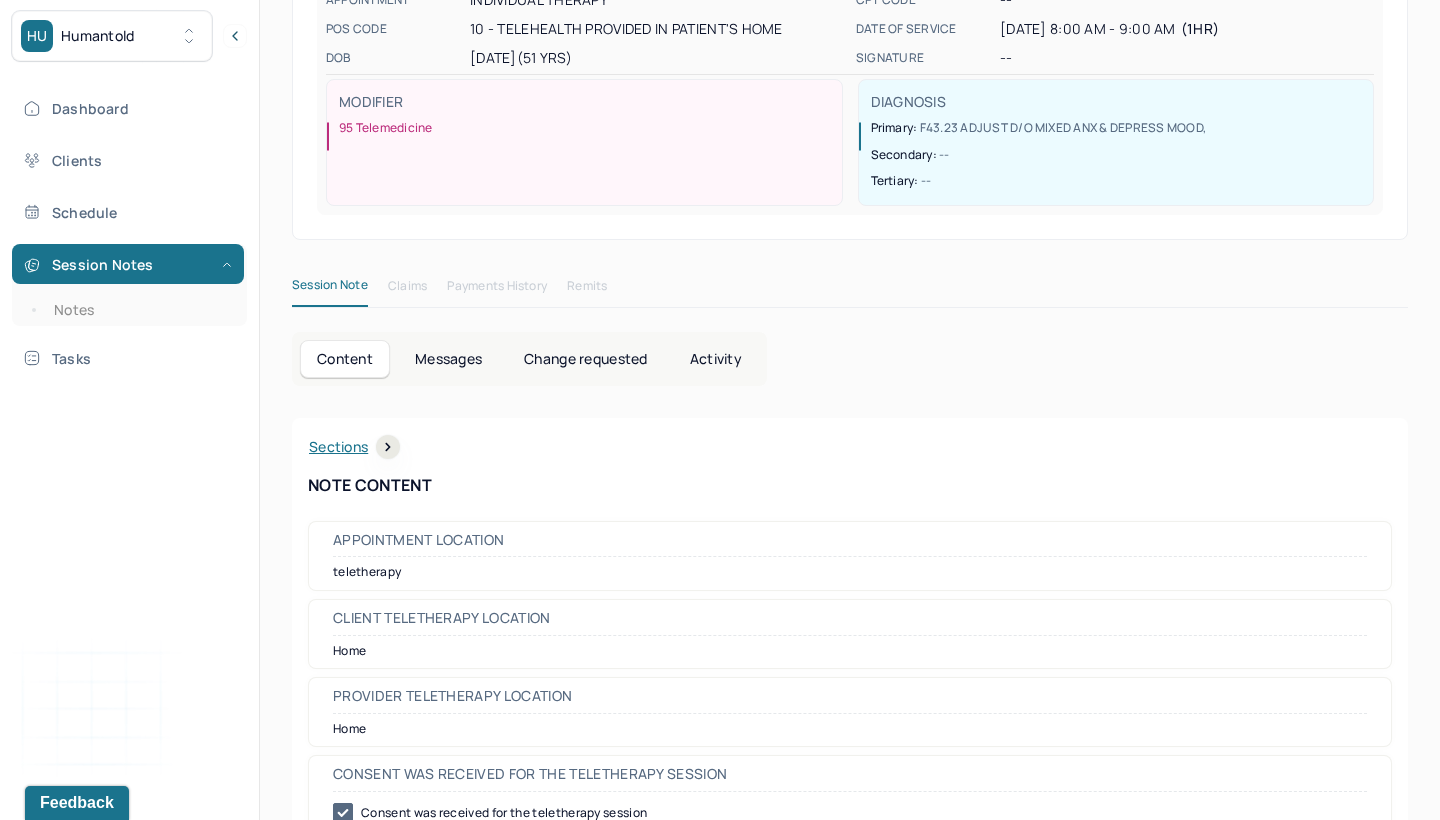 scroll, scrollTop: 252, scrollLeft: 0, axis: vertical 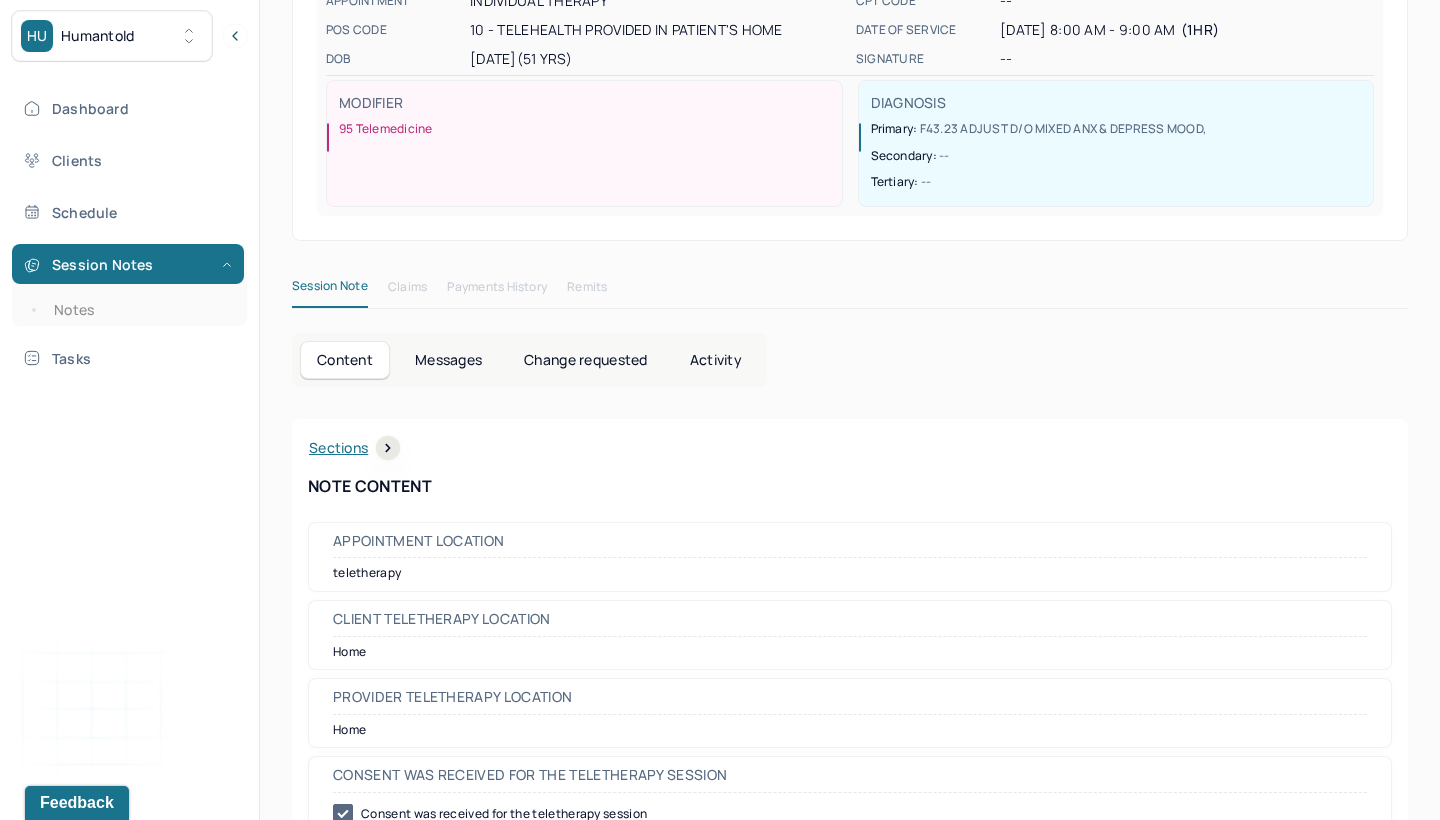 click on "Messages" at bounding box center [448, 360] 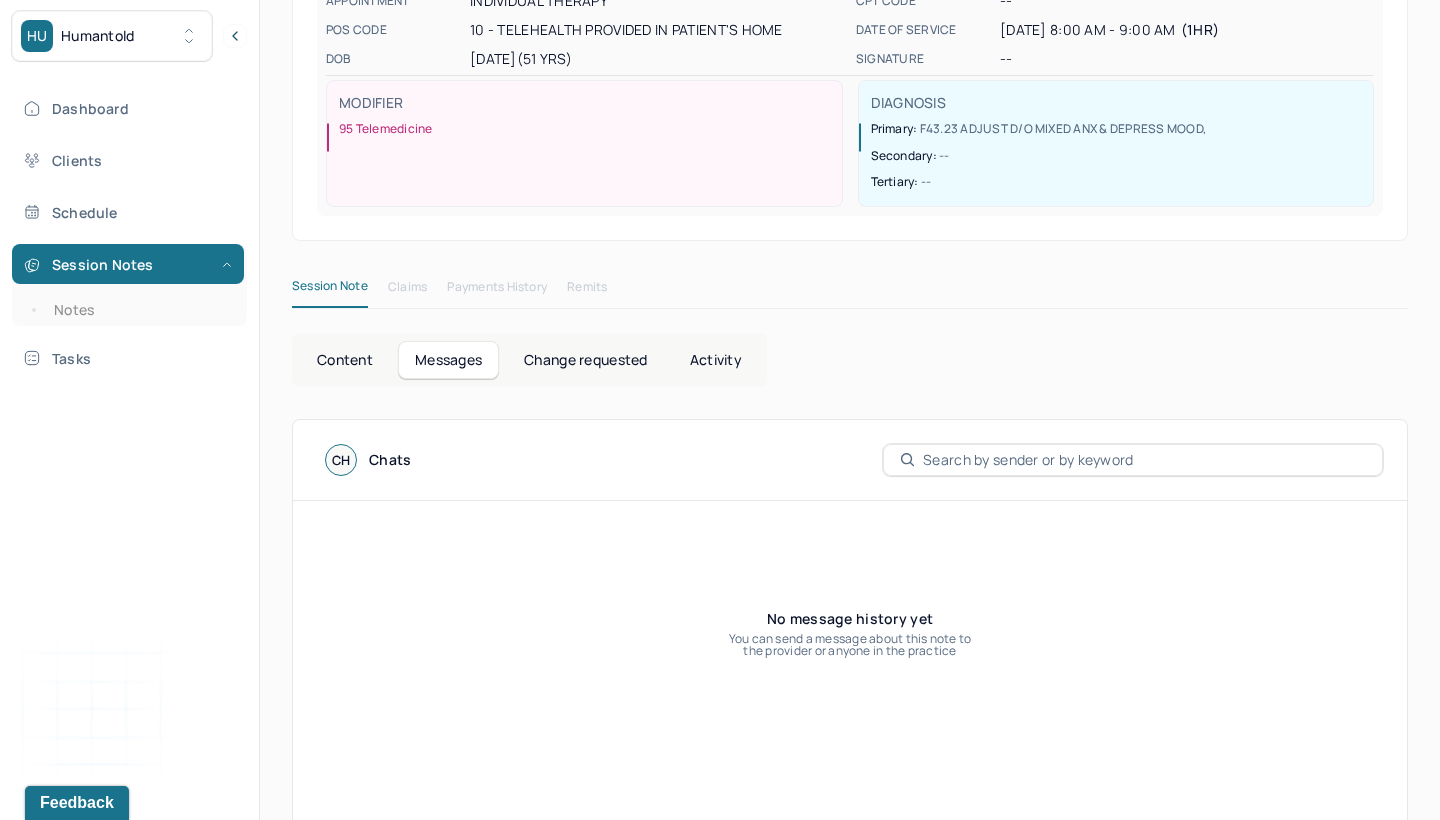 click on "Content" at bounding box center [345, 360] 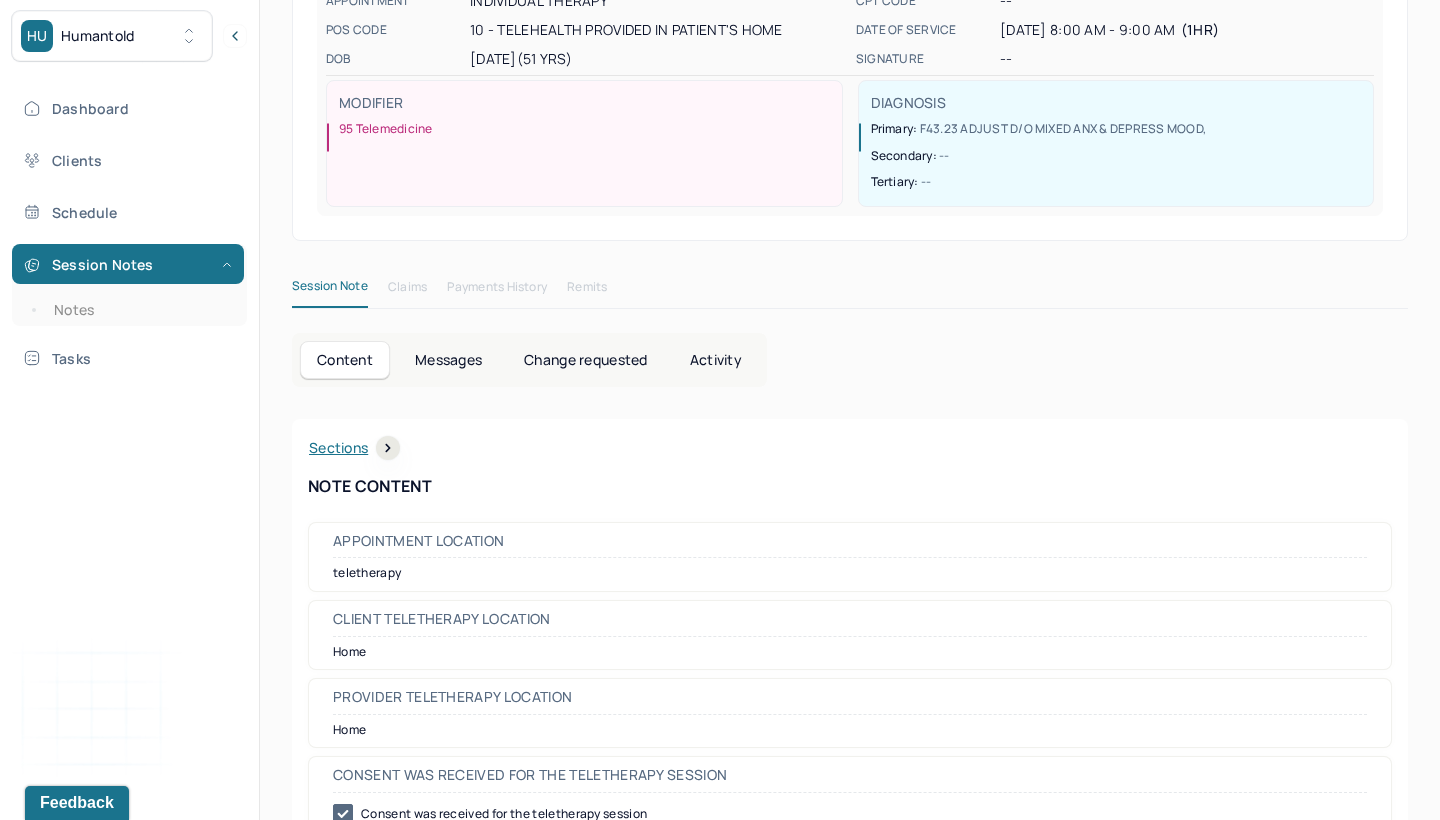 click on "Change requested" at bounding box center (585, 360) 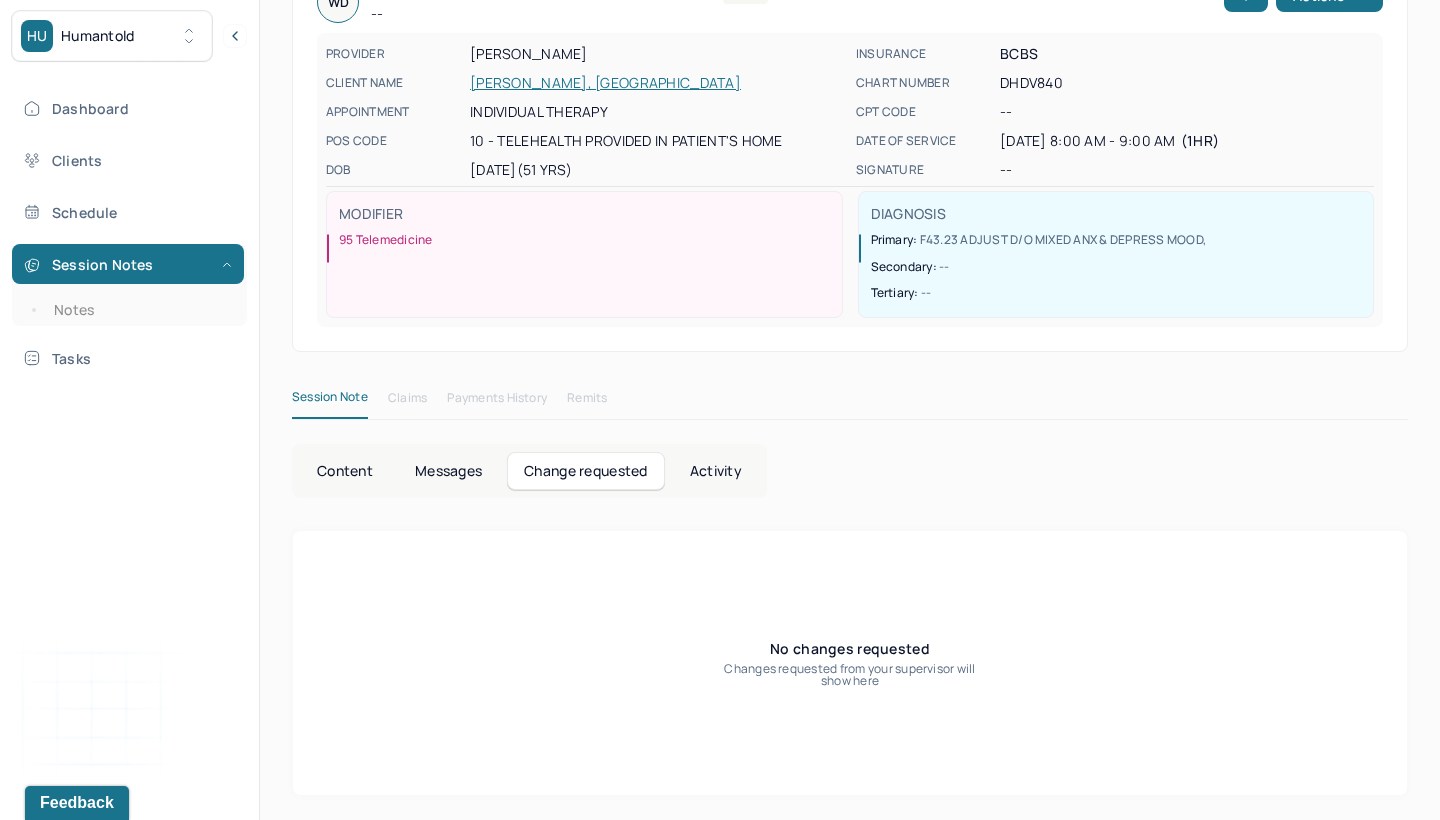 scroll, scrollTop: 142, scrollLeft: 0, axis: vertical 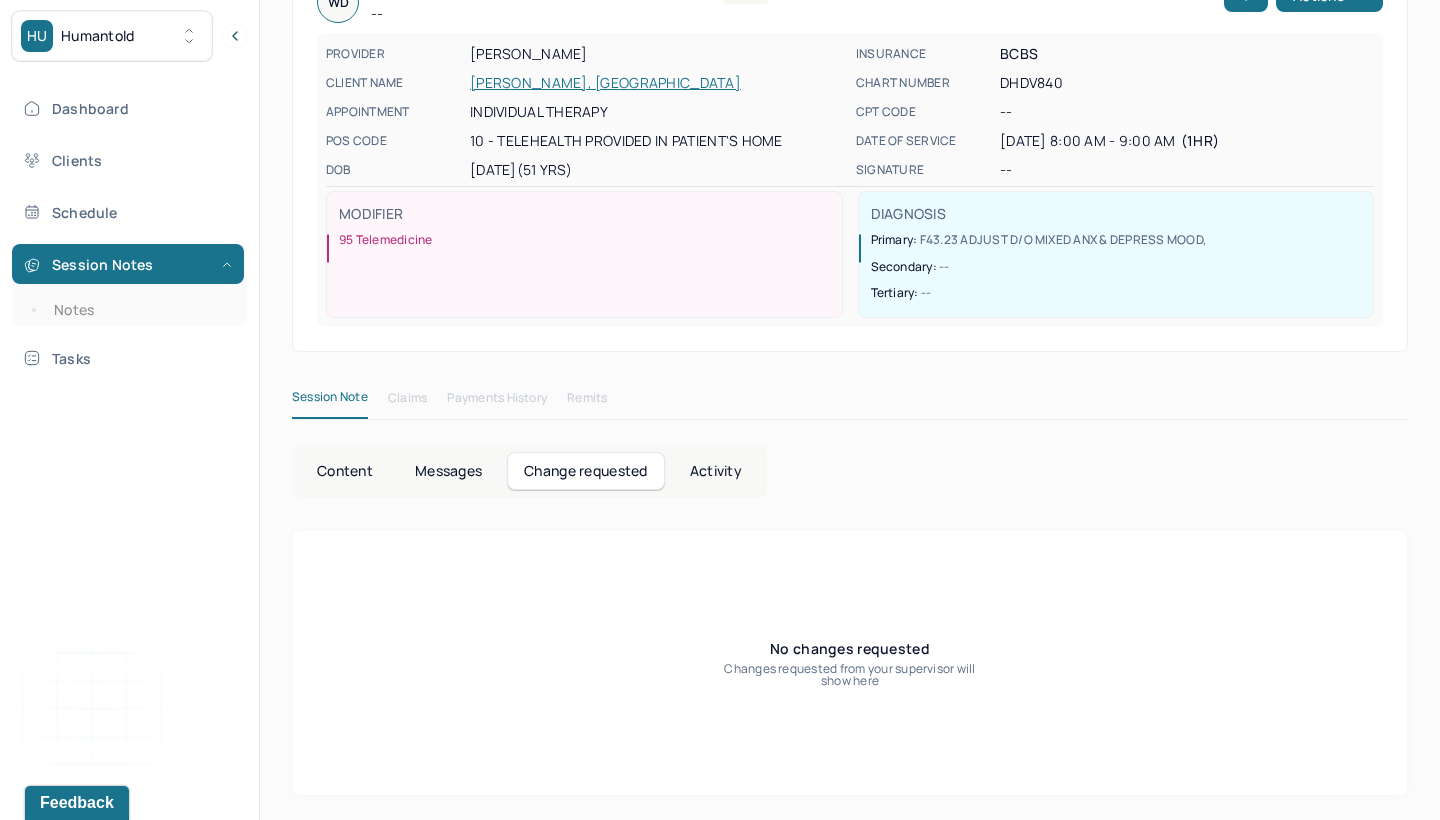 click on "Content" at bounding box center (345, 471) 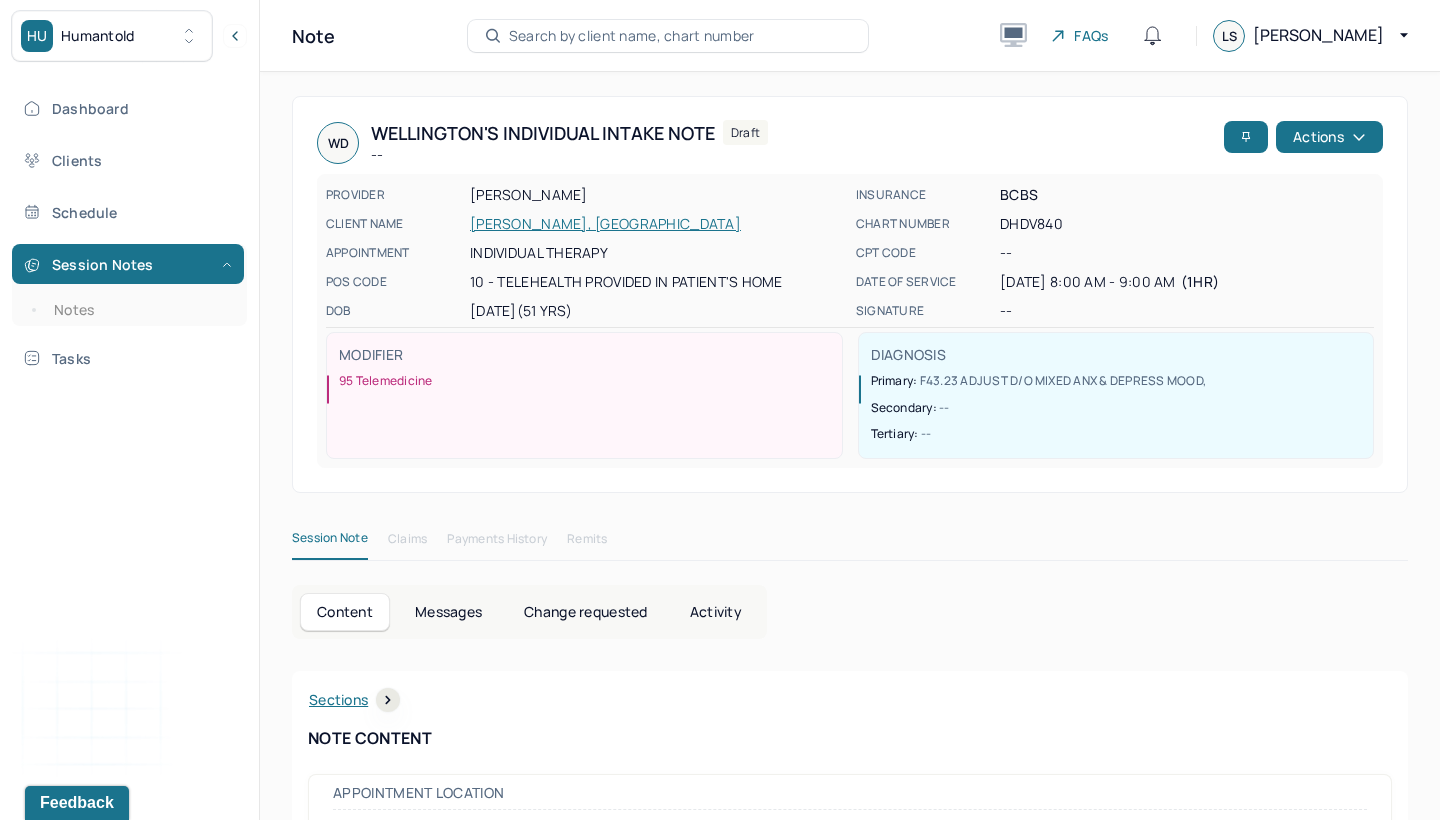 scroll, scrollTop: 0, scrollLeft: 0, axis: both 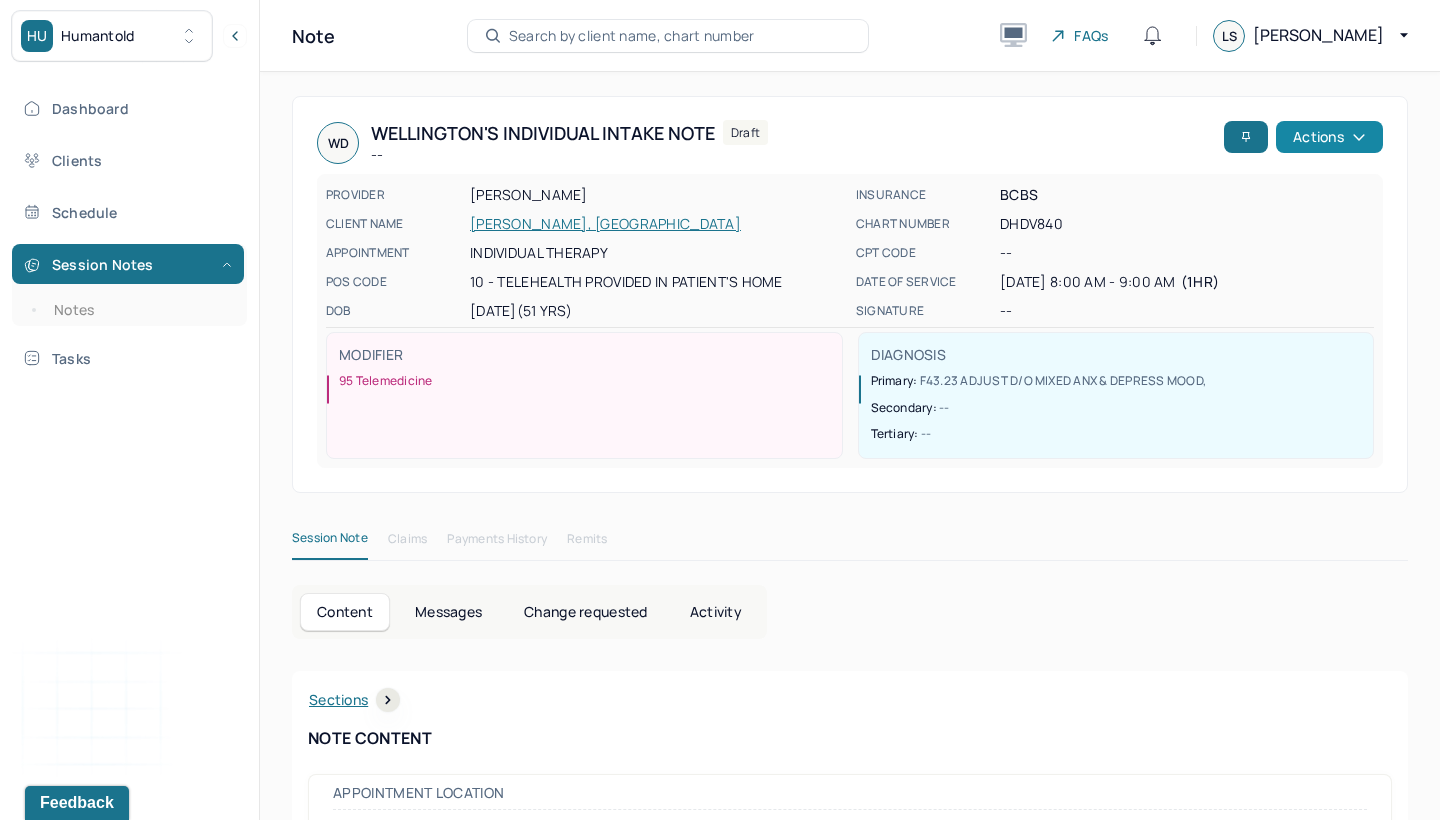 click on "Actions" at bounding box center (1329, 137) 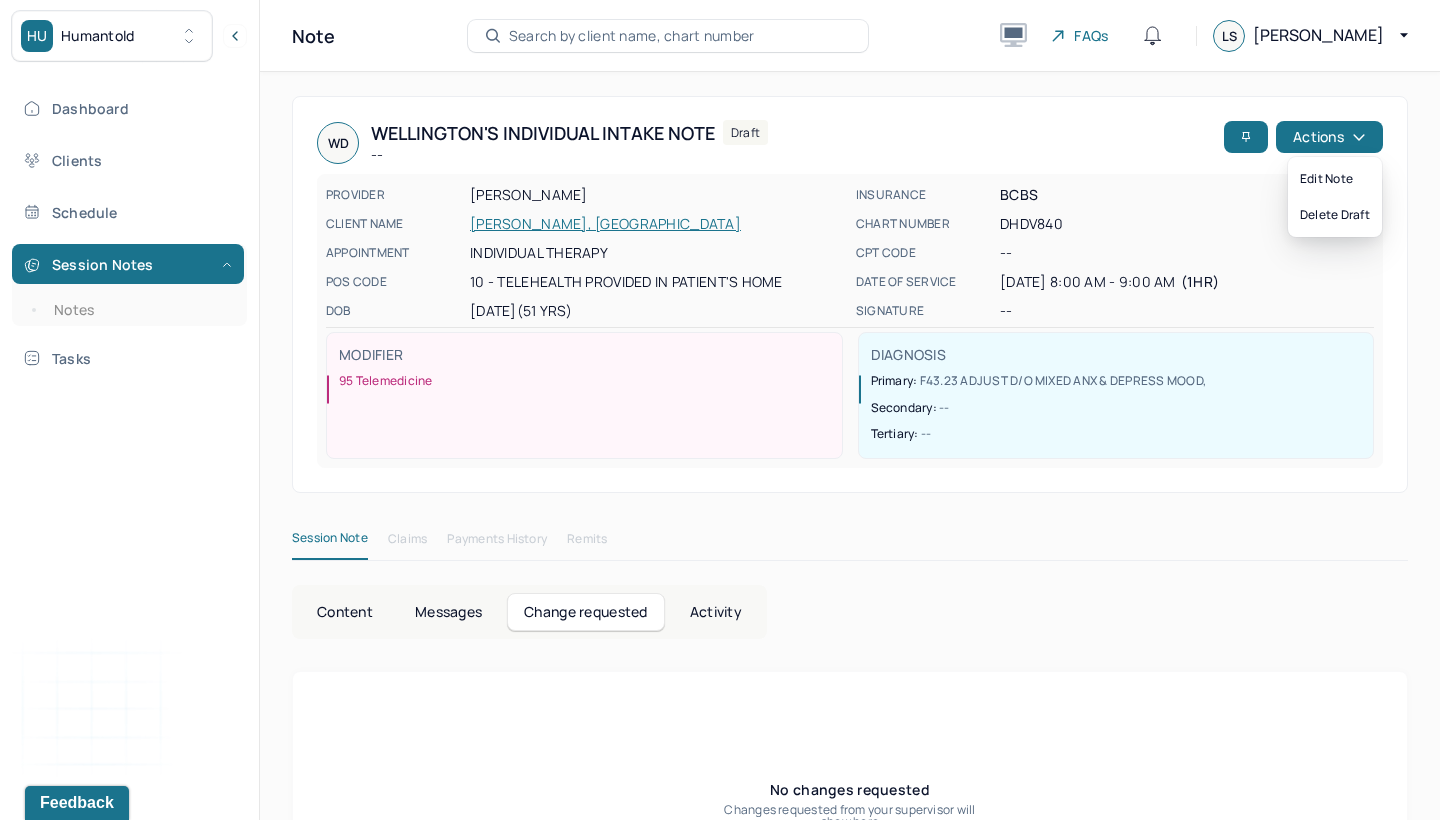 scroll, scrollTop: 142, scrollLeft: 0, axis: vertical 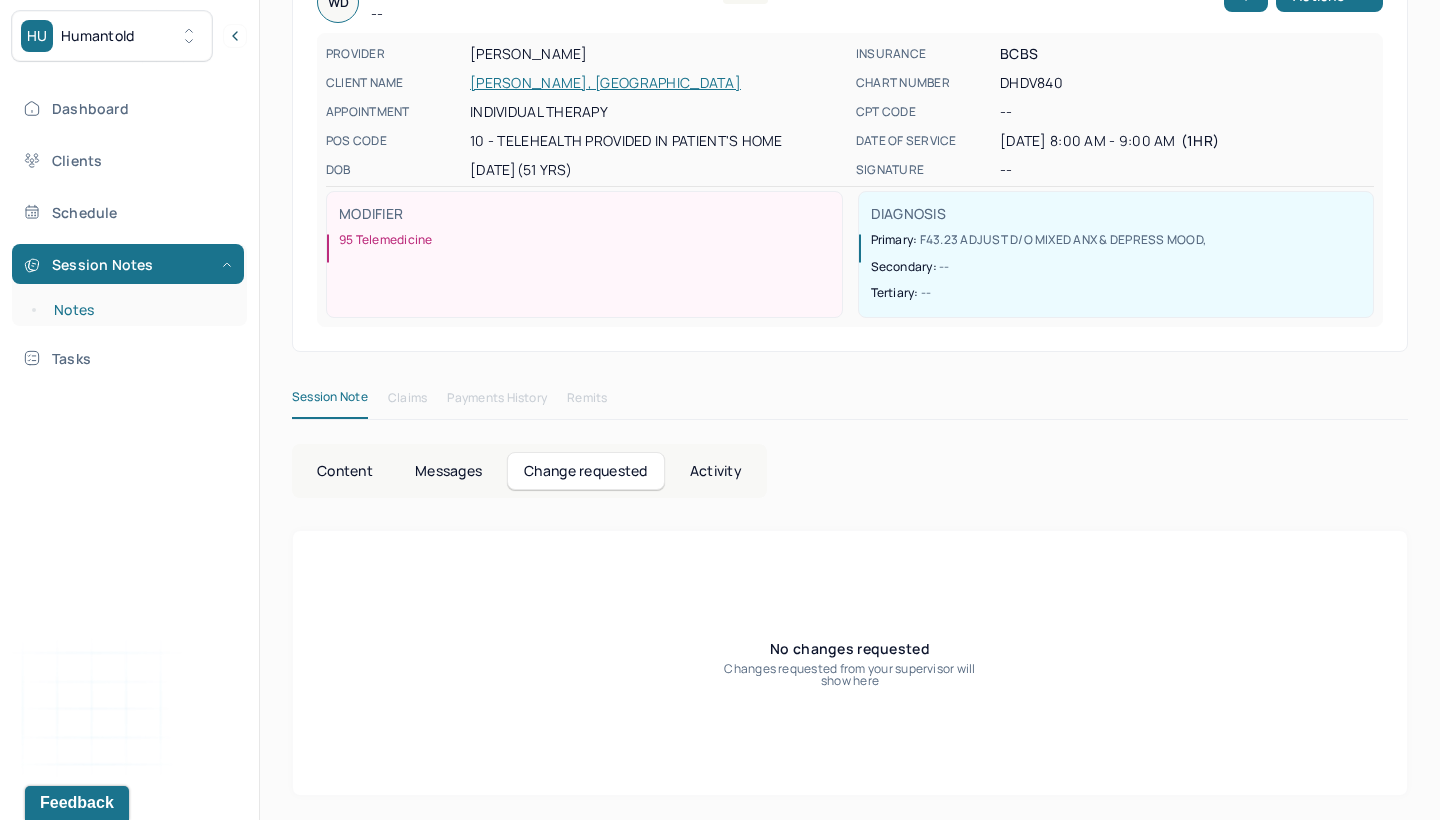 click on "Notes" at bounding box center (139, 310) 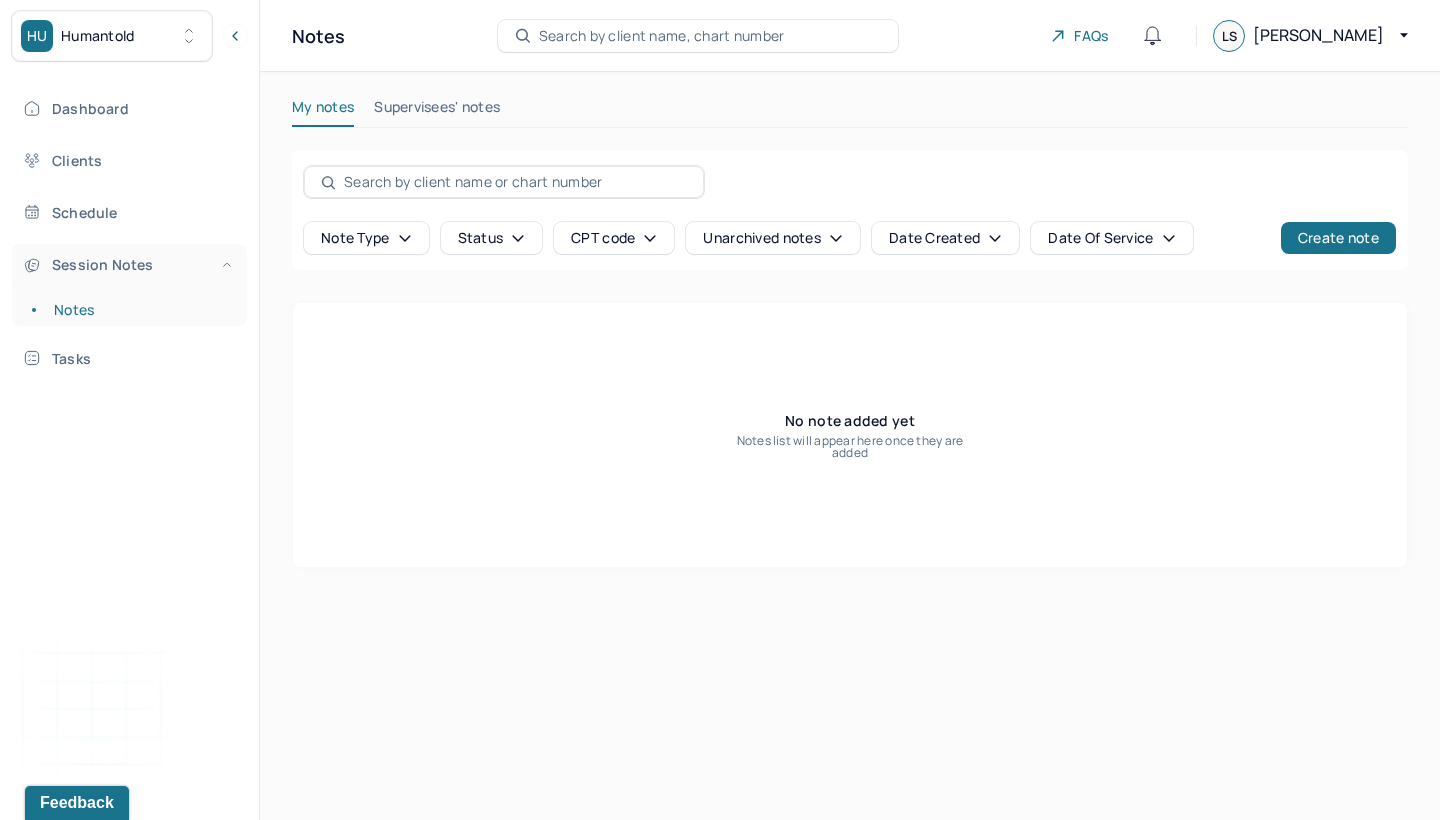 click on "Session Notes" at bounding box center (128, 264) 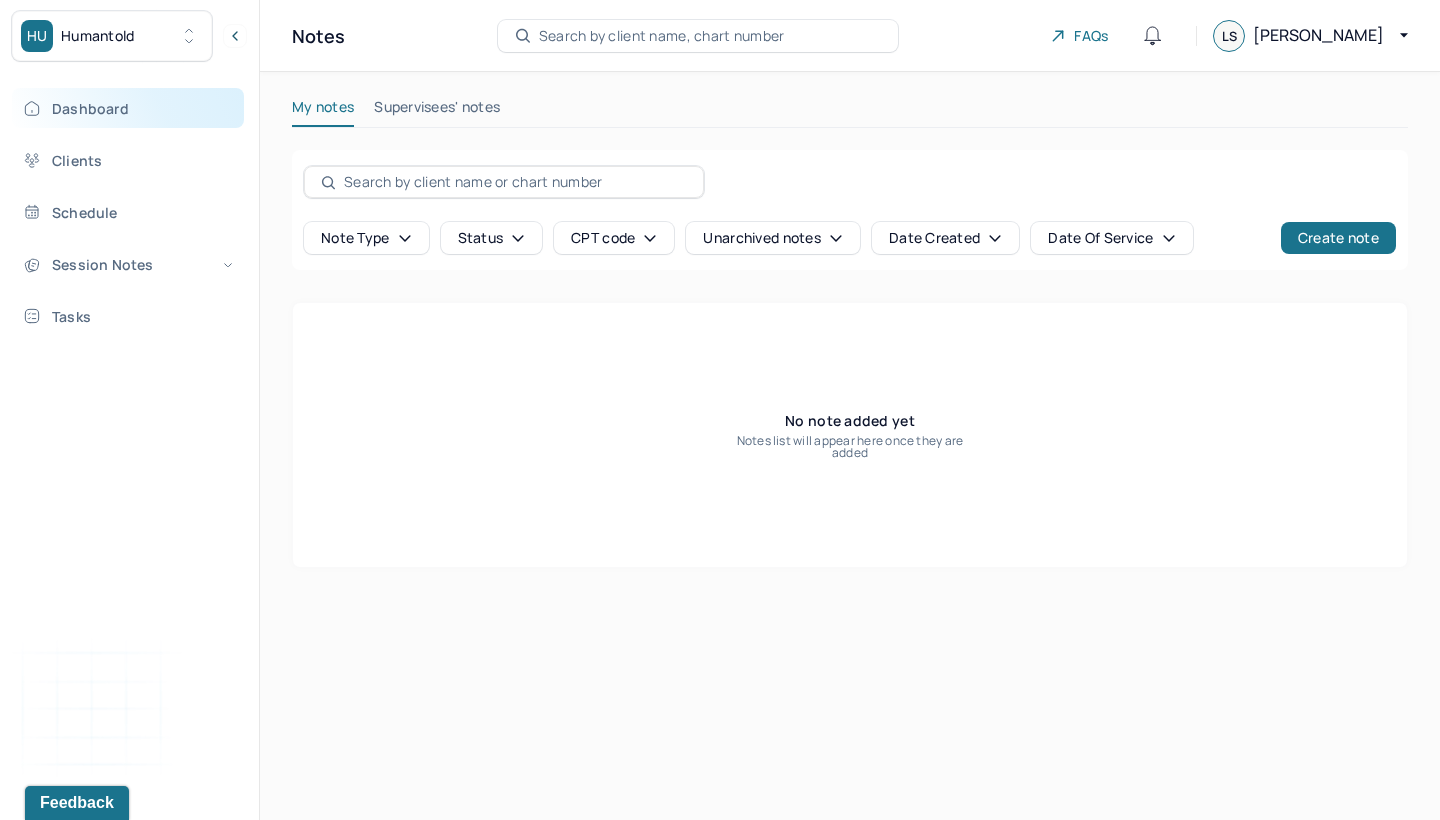 click on "Dashboard" at bounding box center (128, 108) 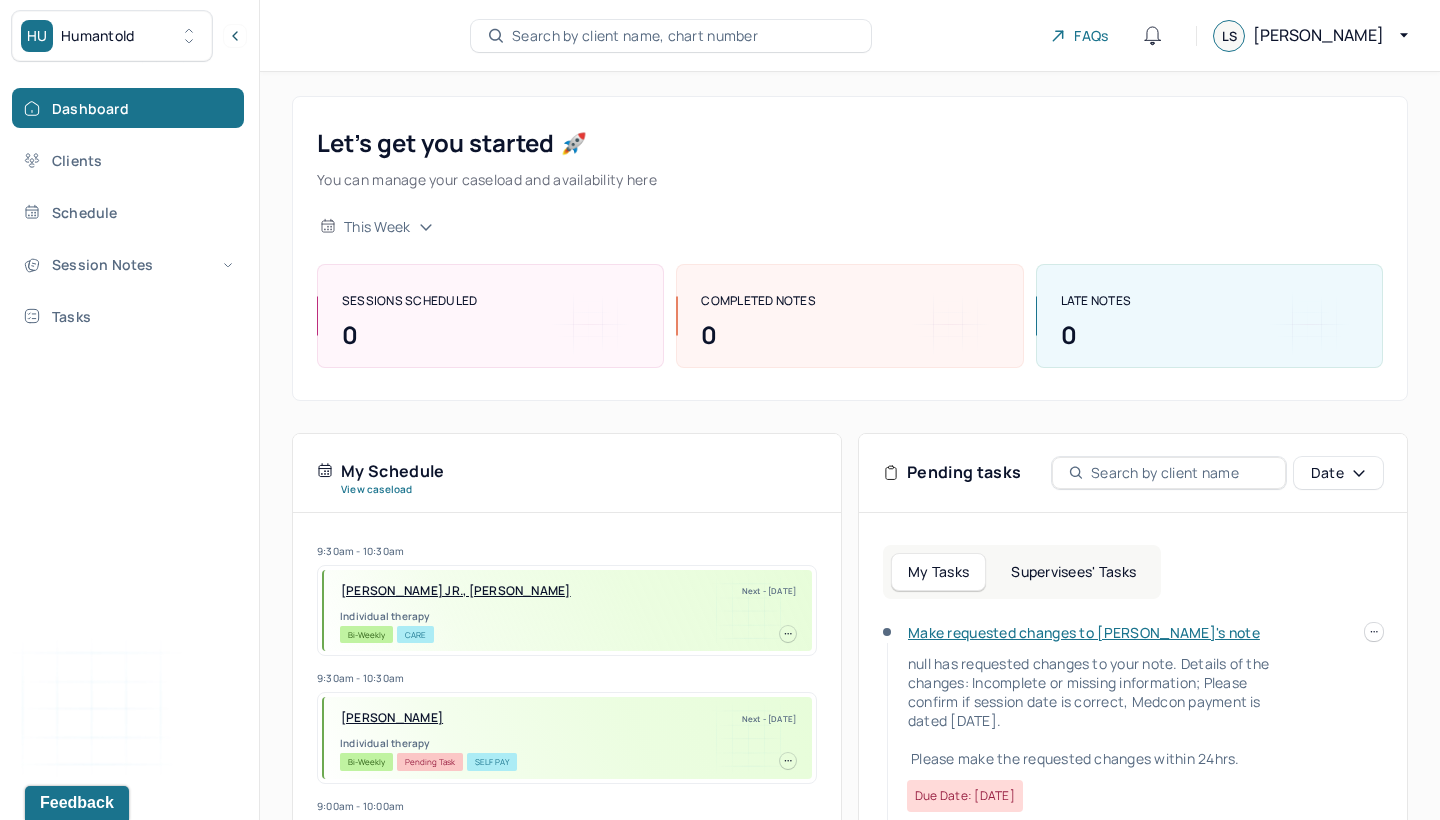 click on "Dashboard Clients Schedule Session Notes Tasks" at bounding box center [129, 212] 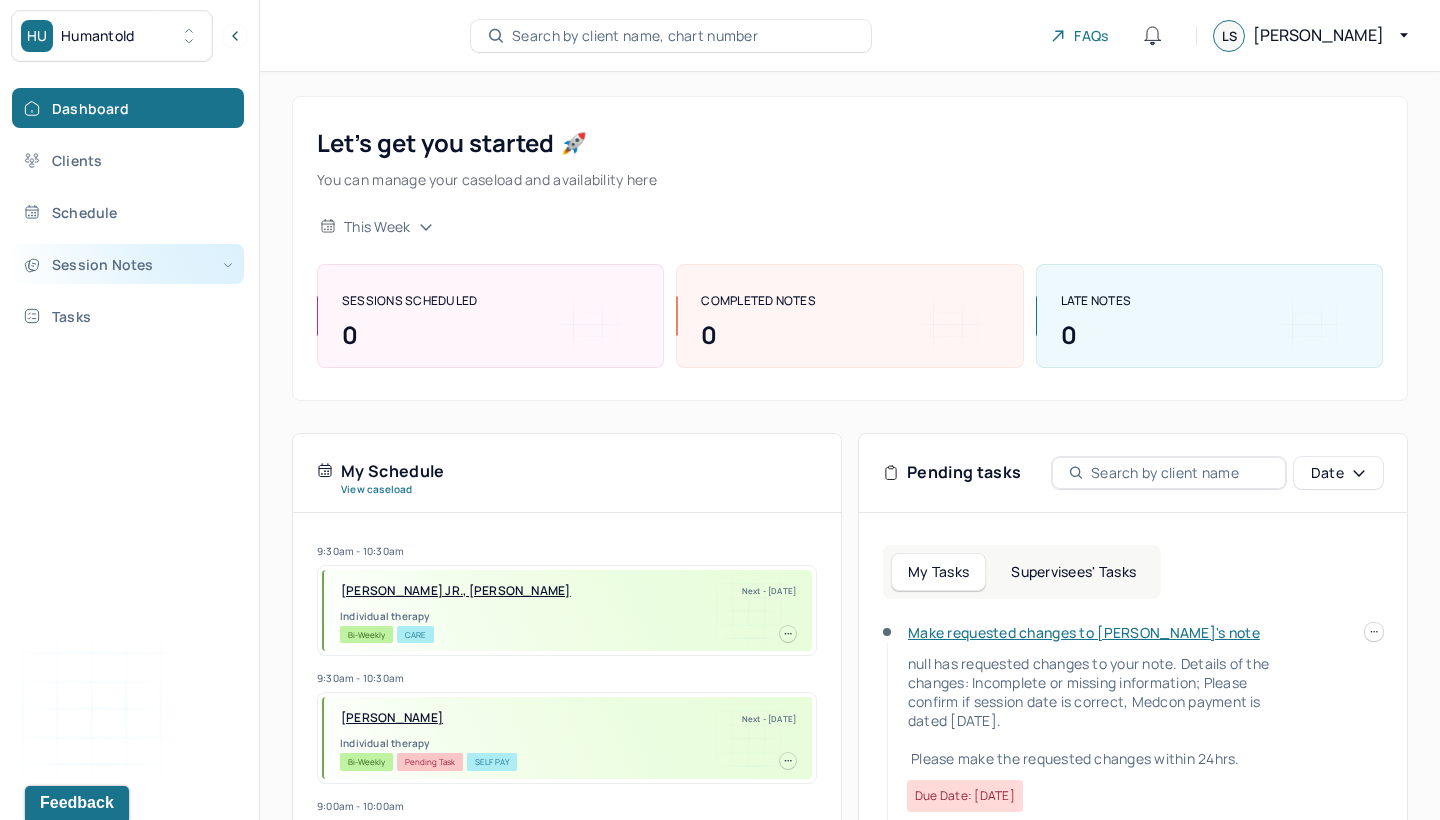click on "Session Notes" at bounding box center (128, 264) 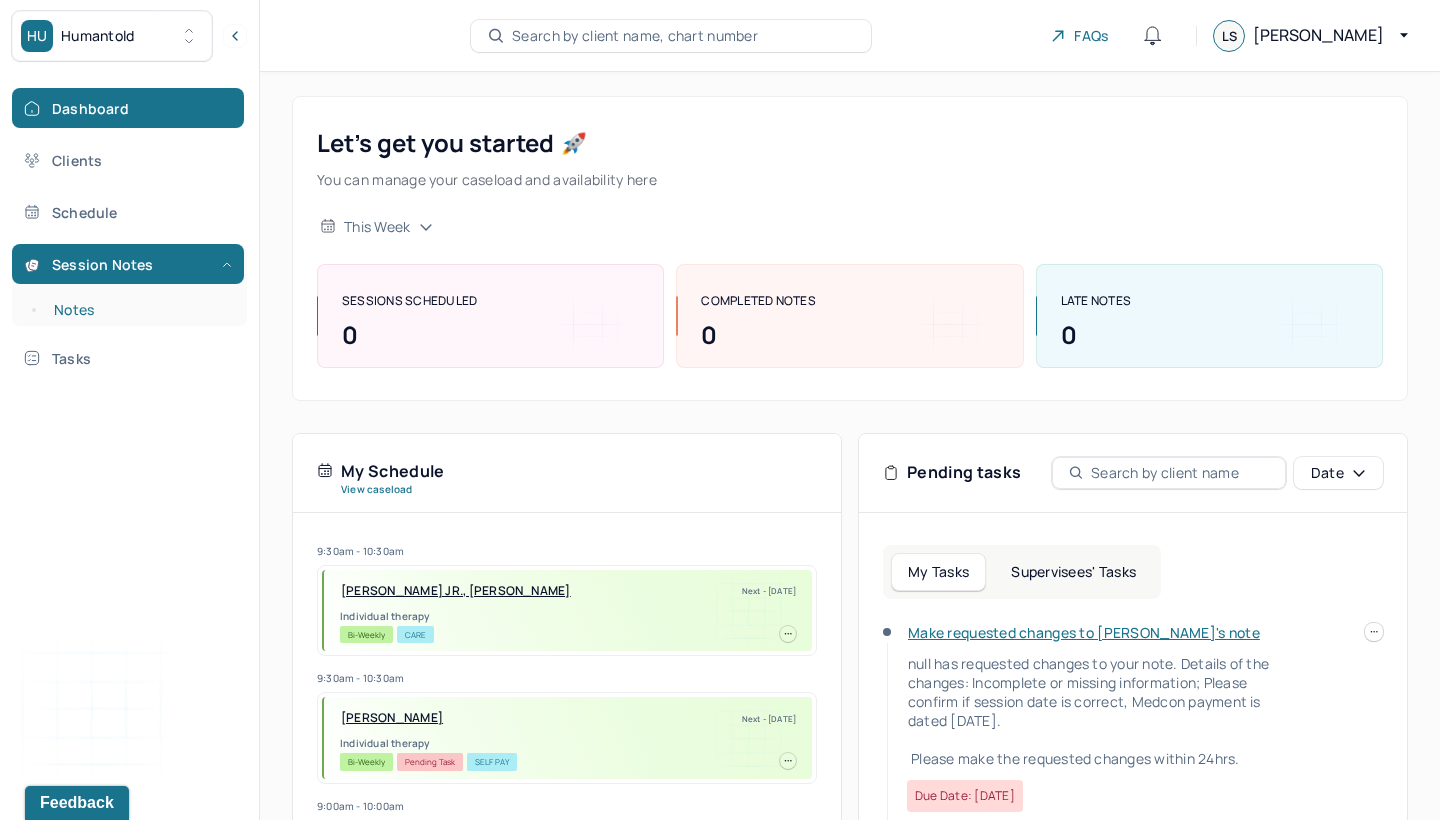 click on "Notes" at bounding box center (139, 310) 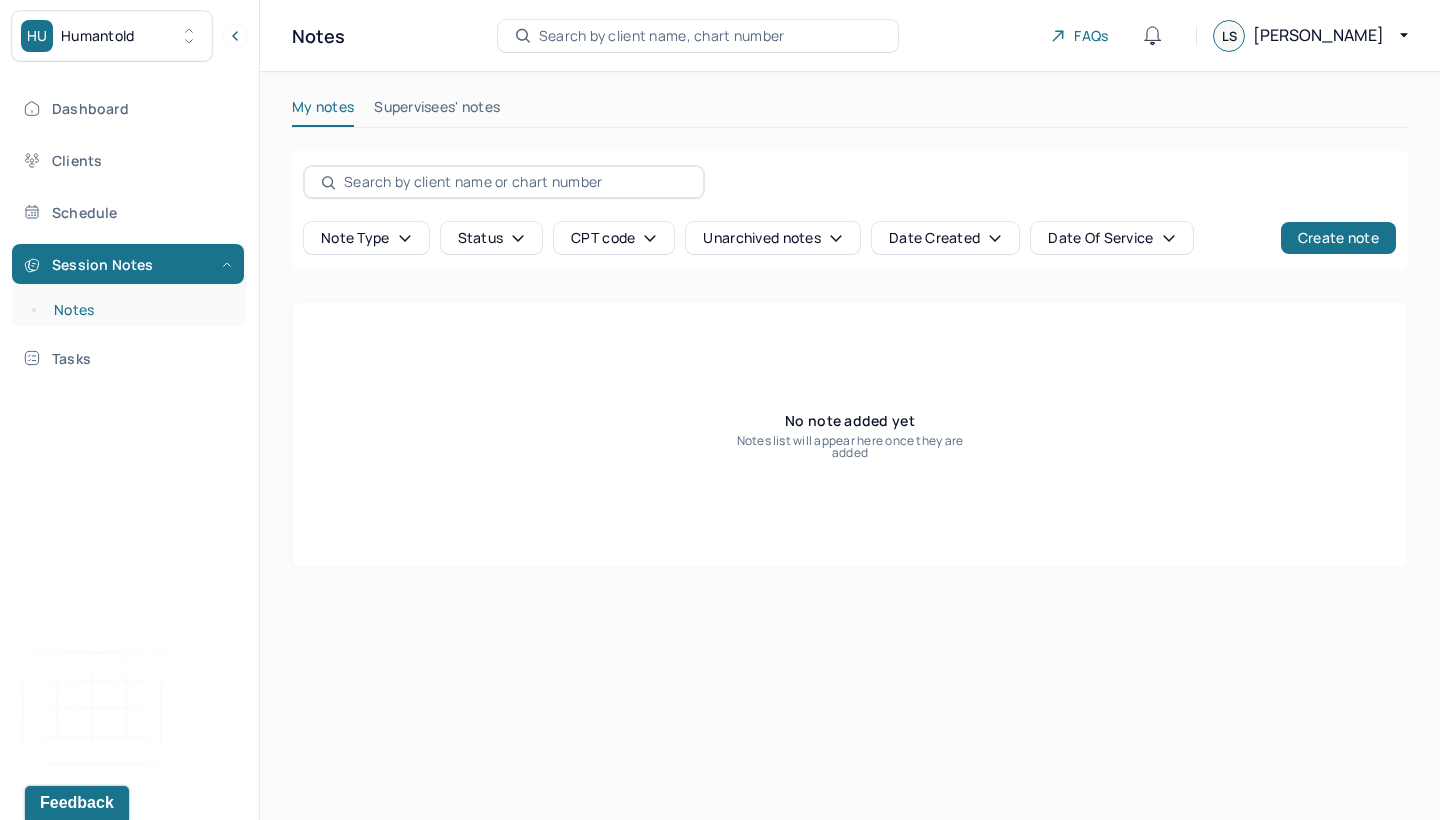 click on "Notes" at bounding box center [139, 310] 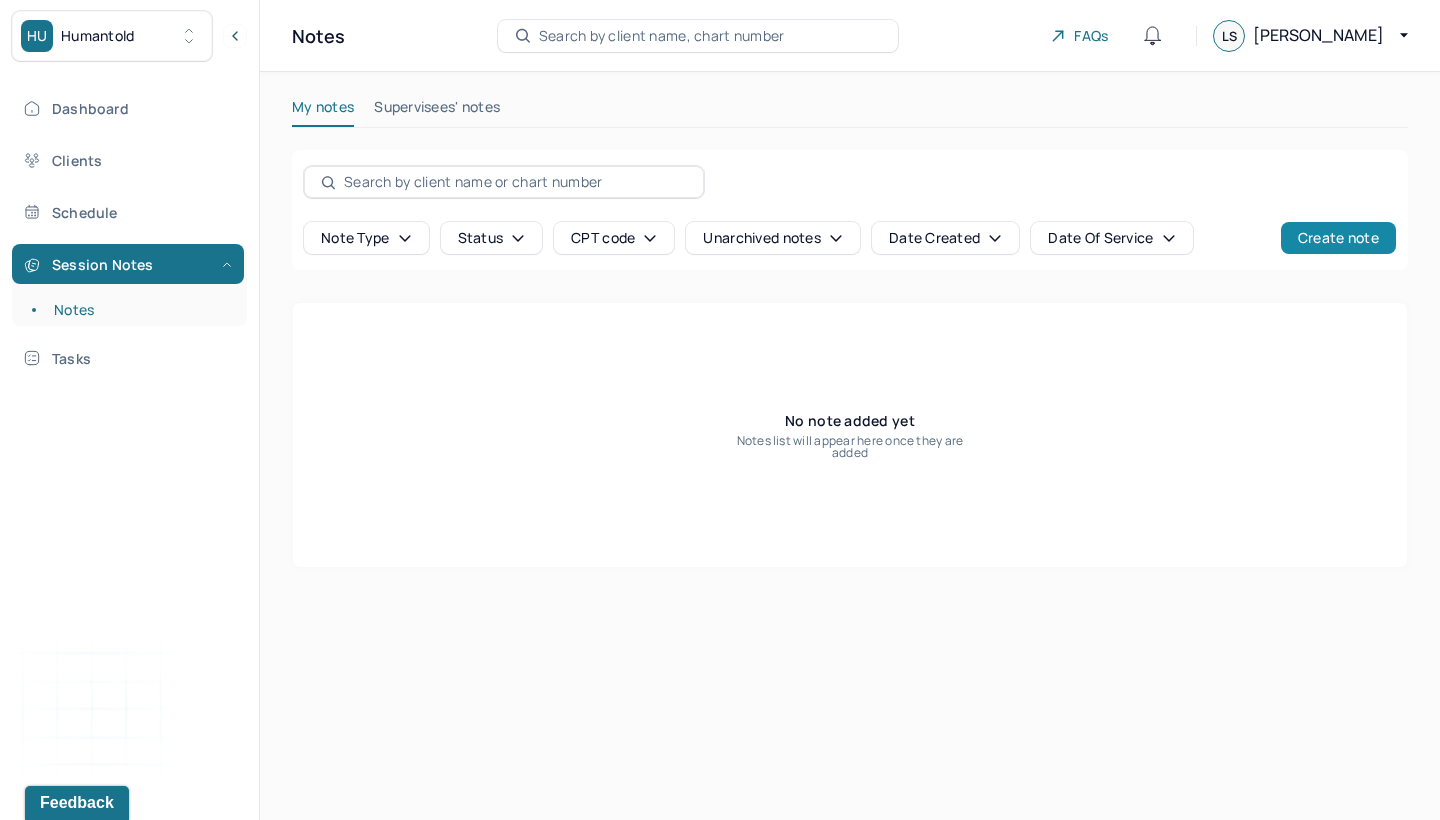 click on "Create note" at bounding box center (1338, 238) 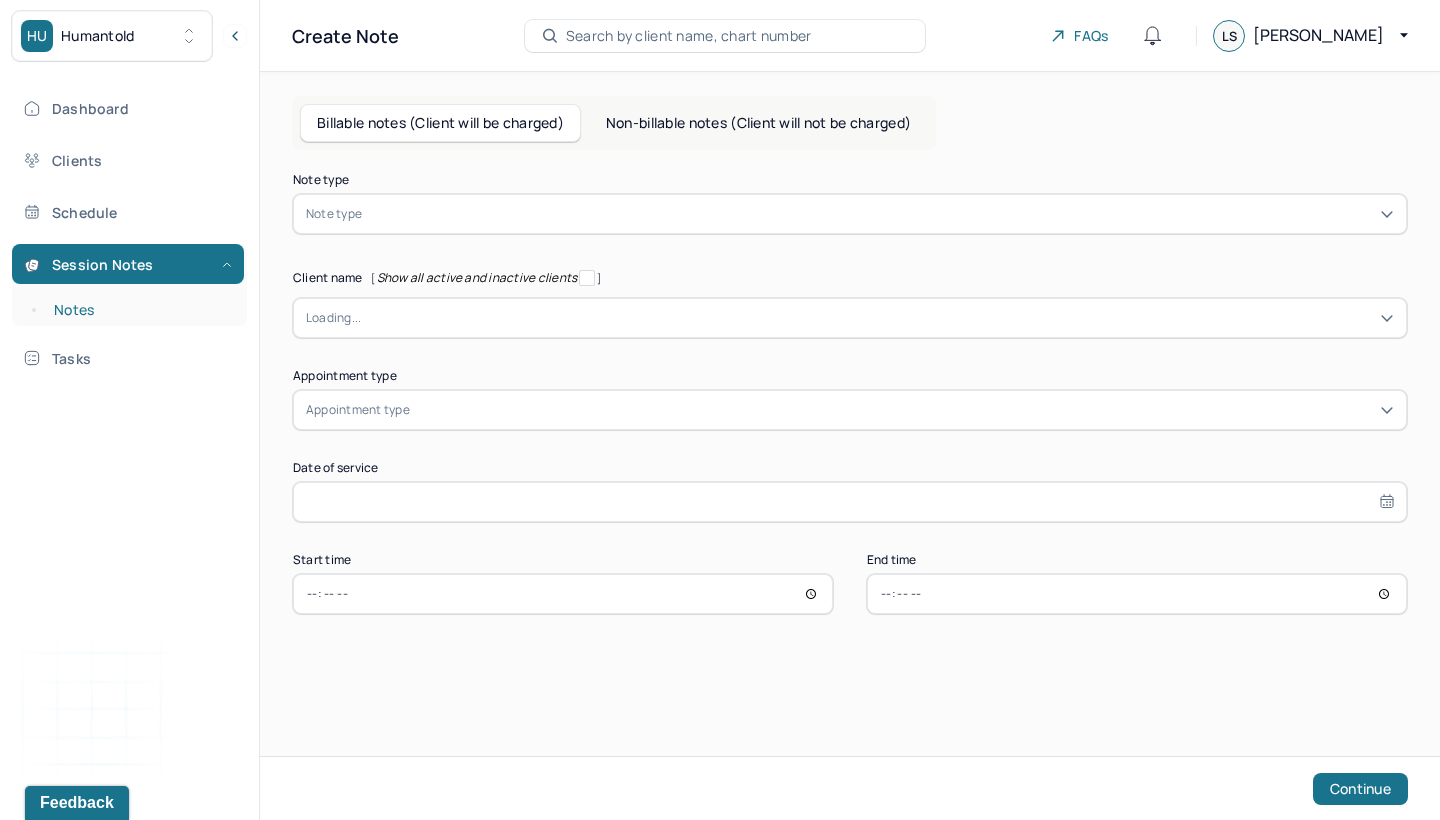 click on "Notes" at bounding box center [139, 310] 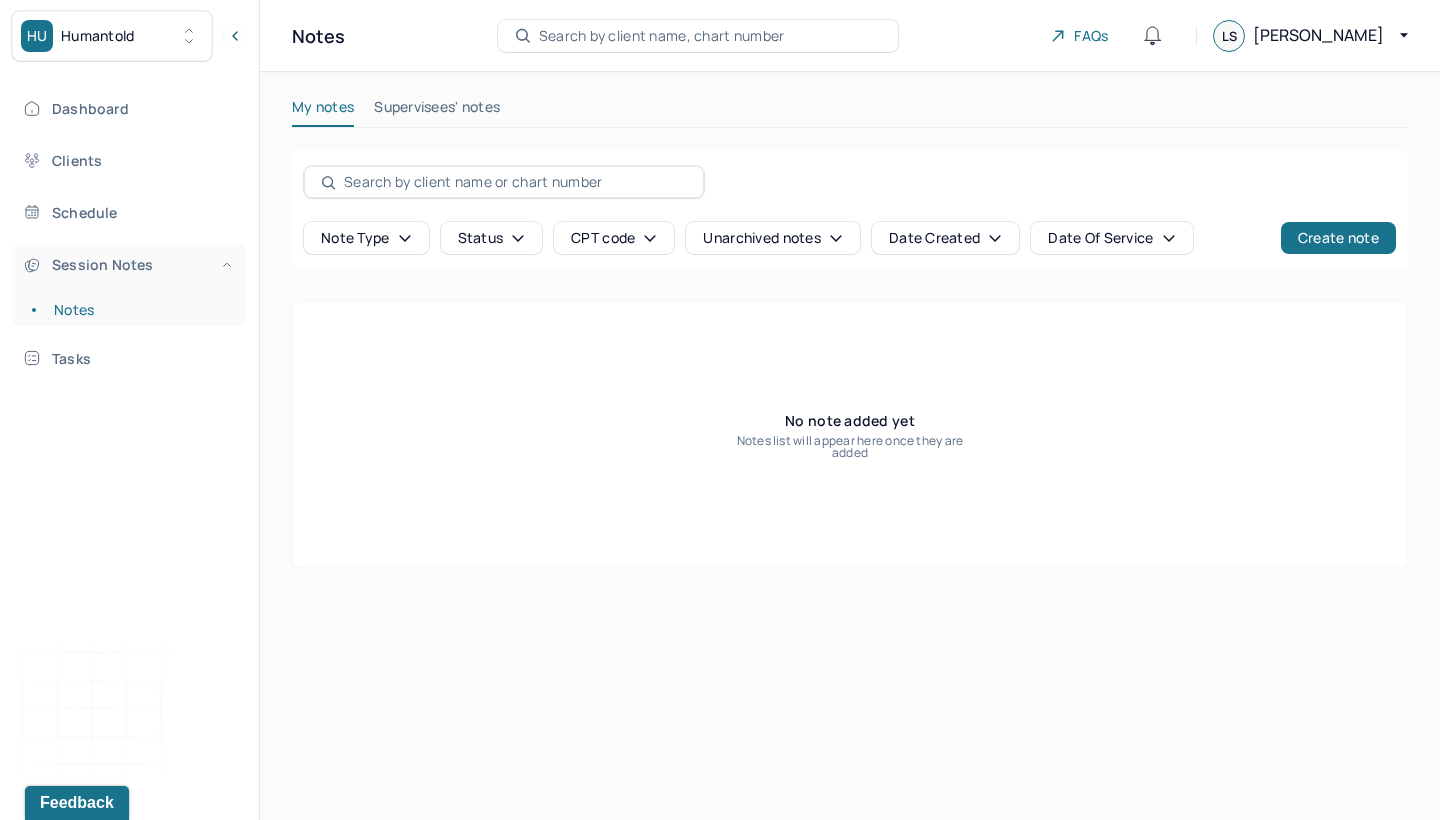 click on "Session Notes" at bounding box center (128, 264) 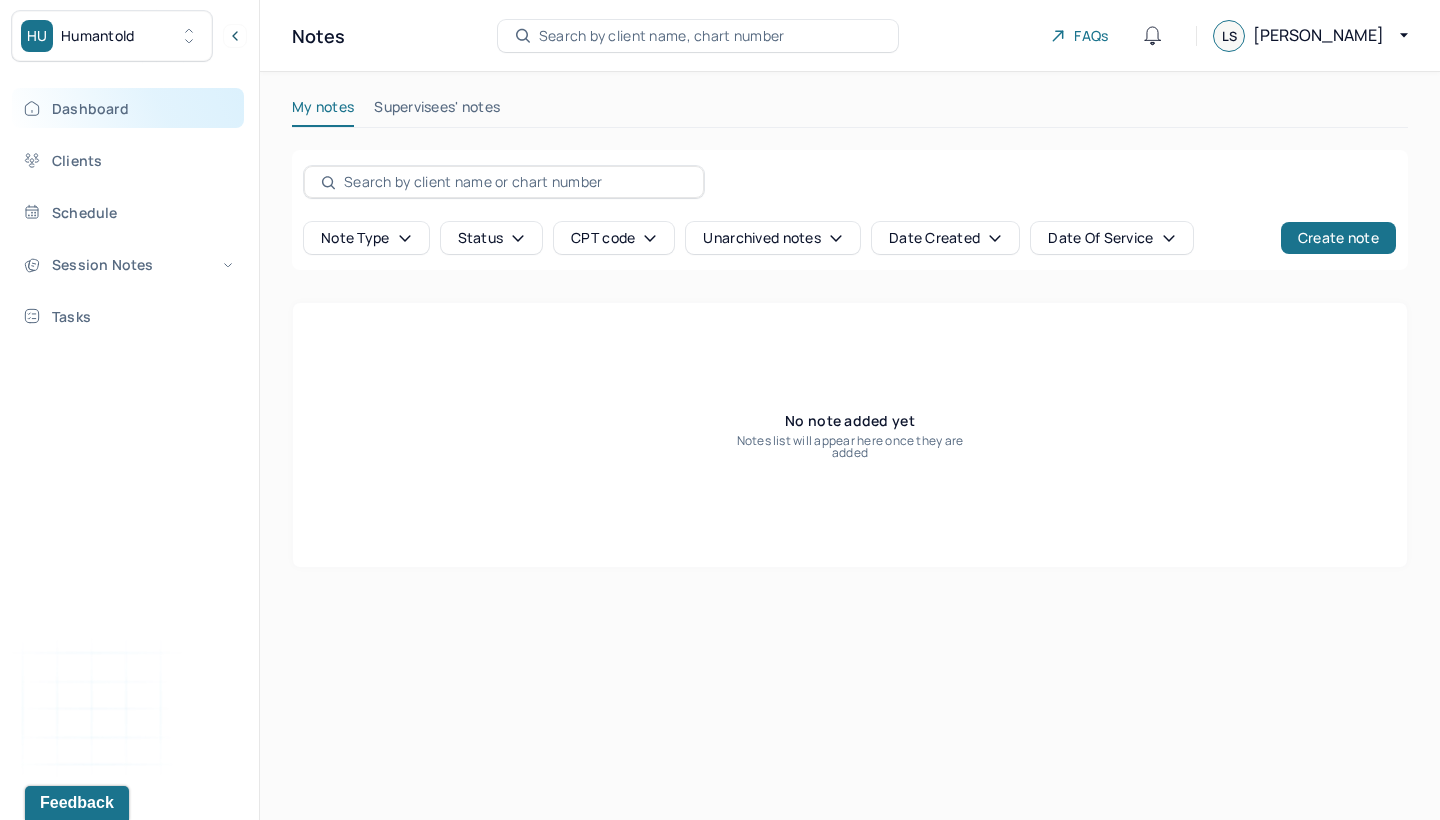 click on "Dashboard" at bounding box center (128, 108) 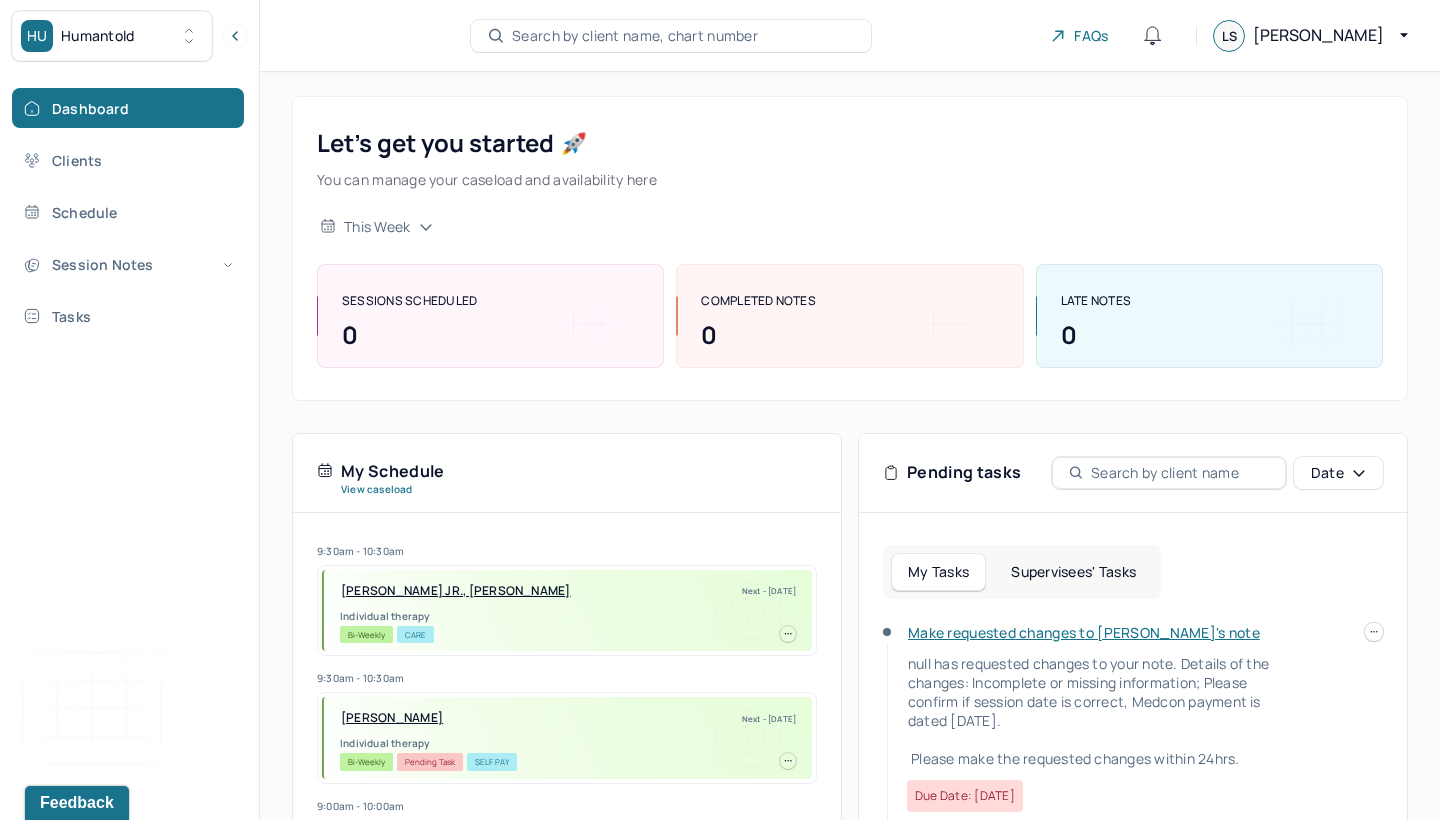 click on "Search by client name, chart number" at bounding box center (635, 36) 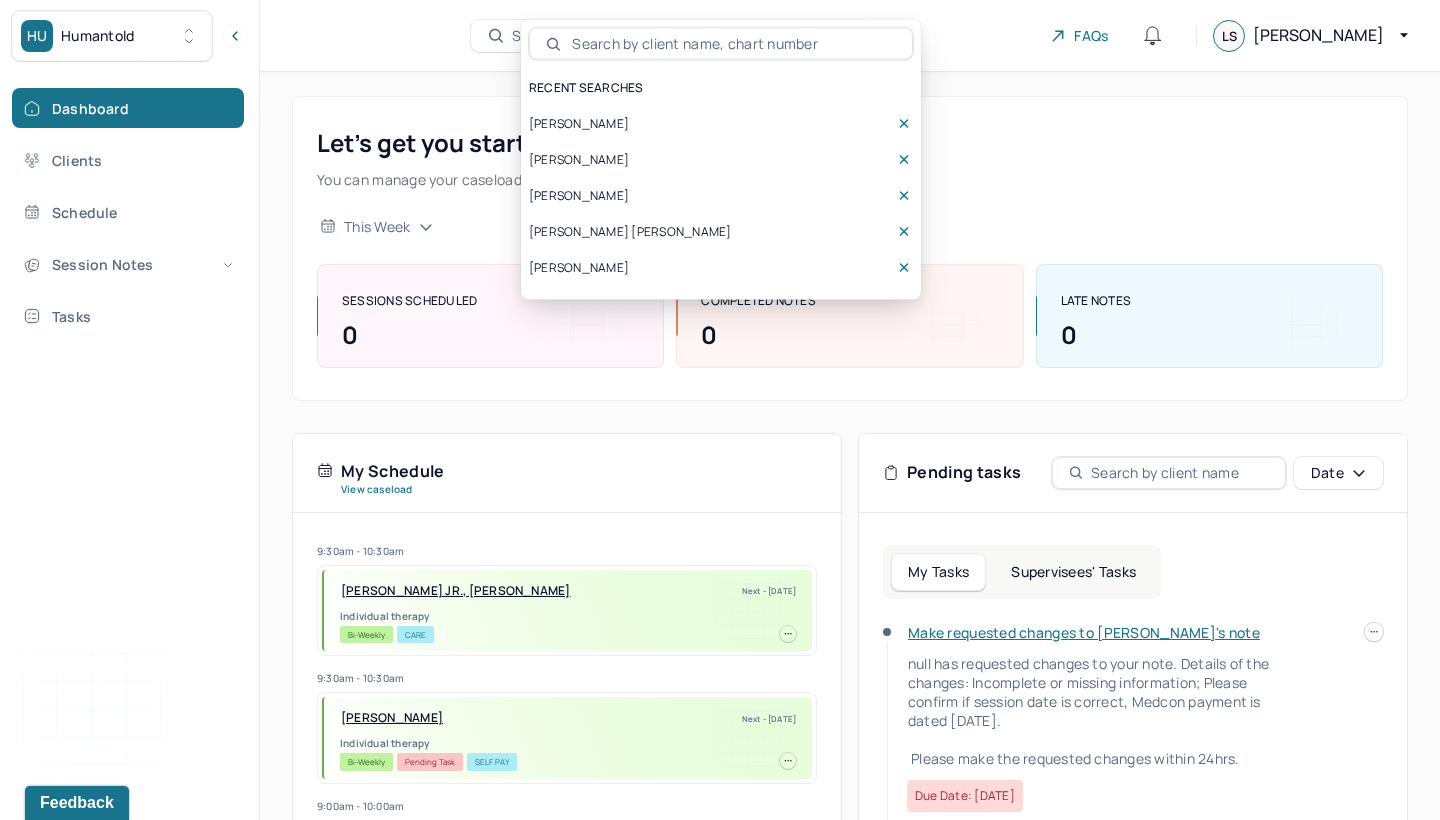 scroll, scrollTop: 0, scrollLeft: 0, axis: both 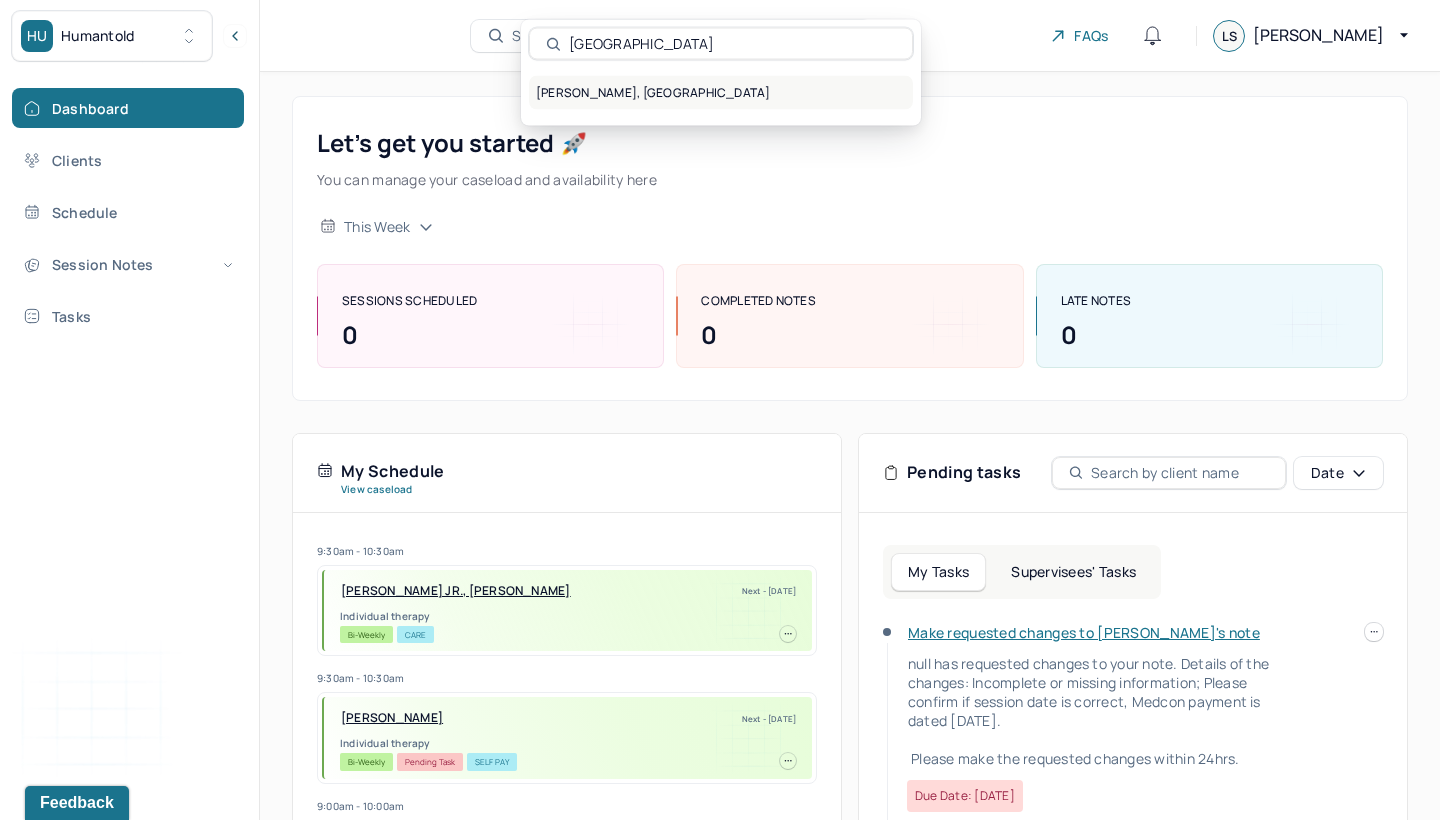 type on "[GEOGRAPHIC_DATA]" 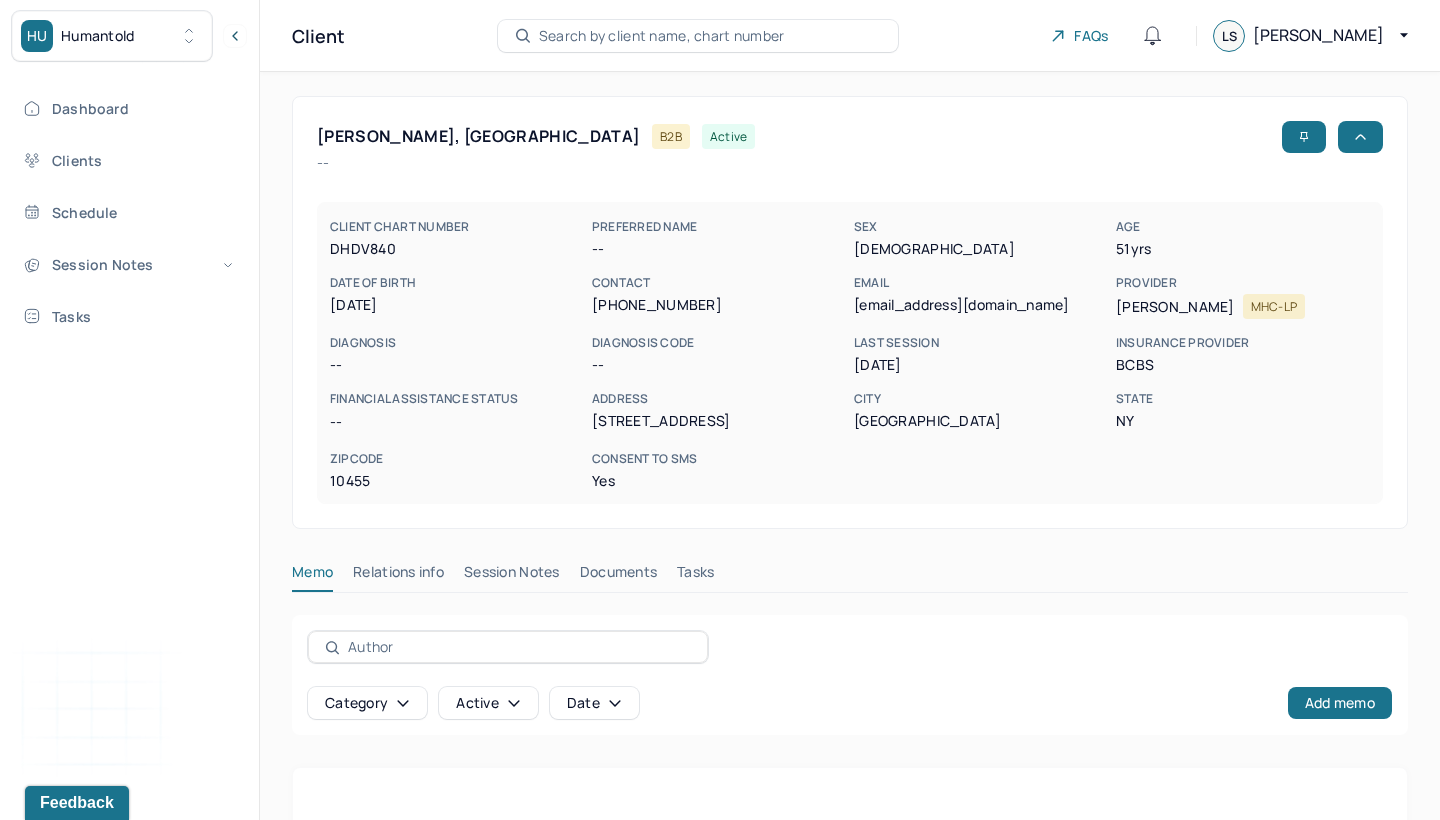 click on "[PERSON_NAME], [GEOGRAPHIC_DATA] B2B active         -- CLIENT CHART NUMBER DHDV840 PREFERRED NAME -- SEX [DEMOGRAPHIC_DATA] AGE [DEMOGRAPHIC_DATA]  yrs DATE OF BIRTH [DEMOGRAPHIC_DATA]  CONTACT [PHONE_NUMBER] EMAIL [EMAIL_ADDRESS][DOMAIN_NAME] PROVIDER [PERSON_NAME] MHC-LP DIAGNOSIS -- DIAGNOSIS CODE -- LAST SESSION [DATE] insurance provider BCBS FINANCIAL ASSISTANCE STATUS -- Address [STREET_ADDRESS][US_STATE] Consent to Sms Yes   Memo     Relations info     Session Notes     Documents     Tasks     Category     active     Date     Add memo   No memo yet Client memos will appear here when added   Add memo" at bounding box center (850, 564) 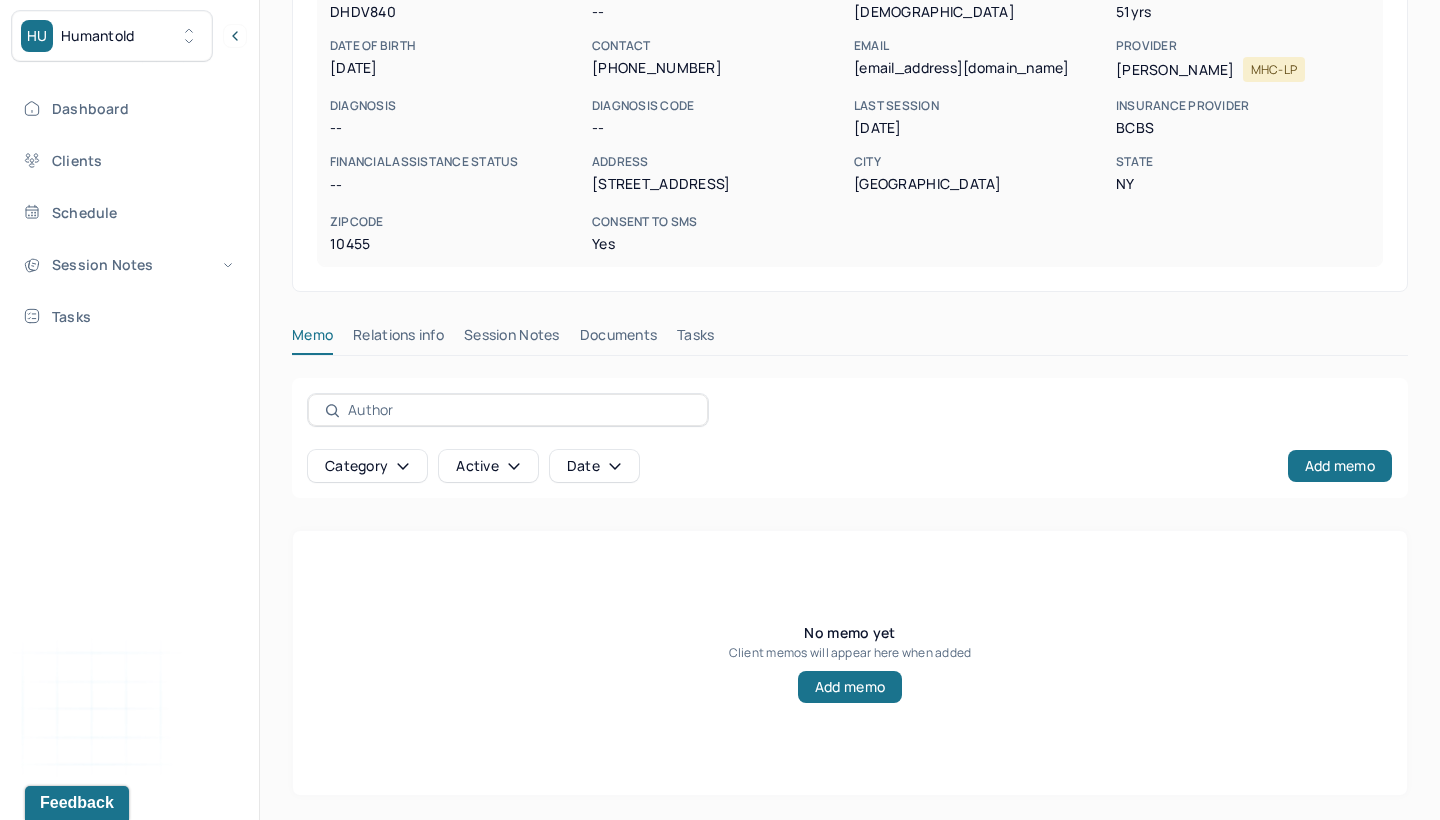 click on "Session Notes" at bounding box center (512, 339) 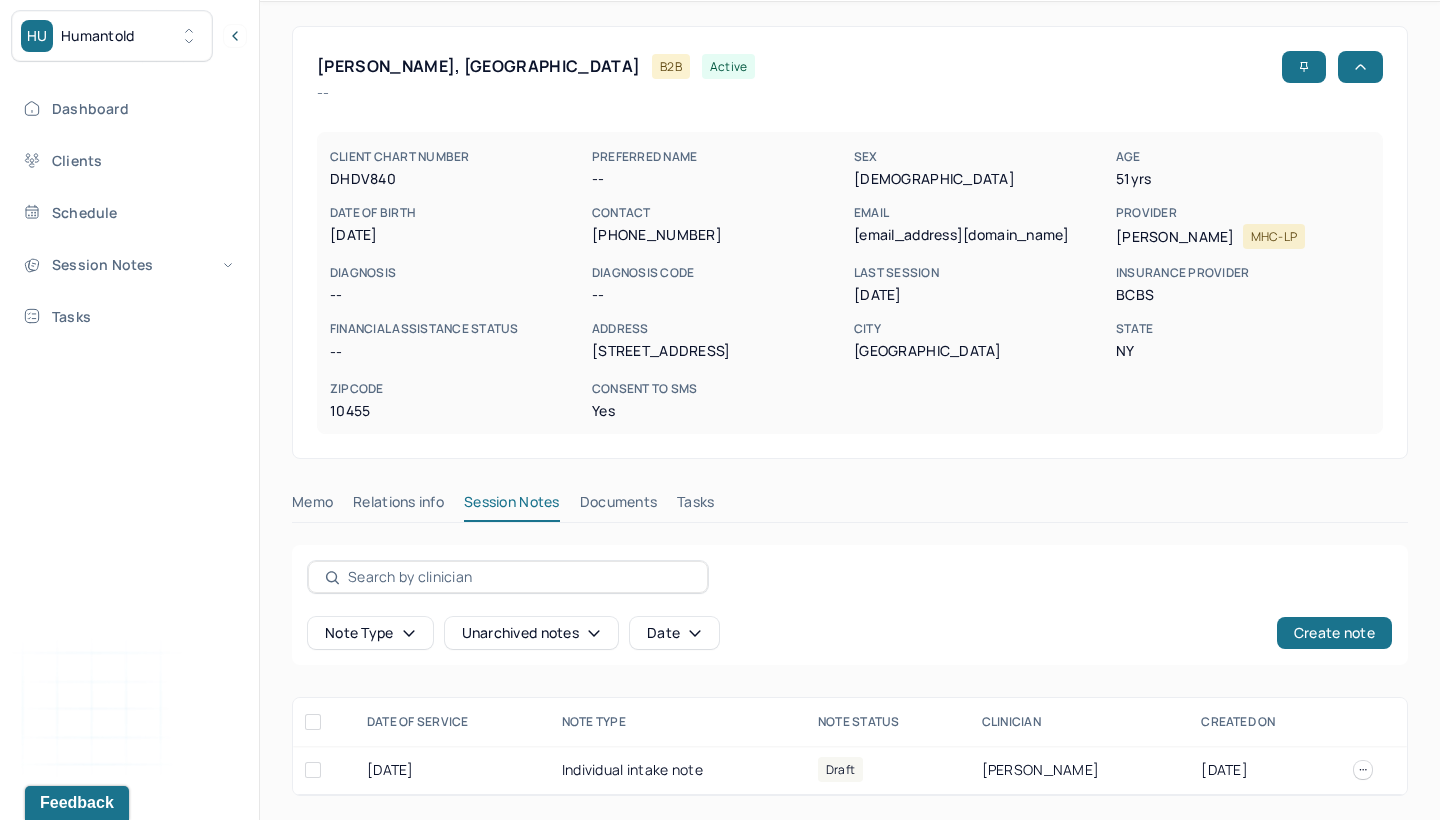 scroll, scrollTop: 71, scrollLeft: 0, axis: vertical 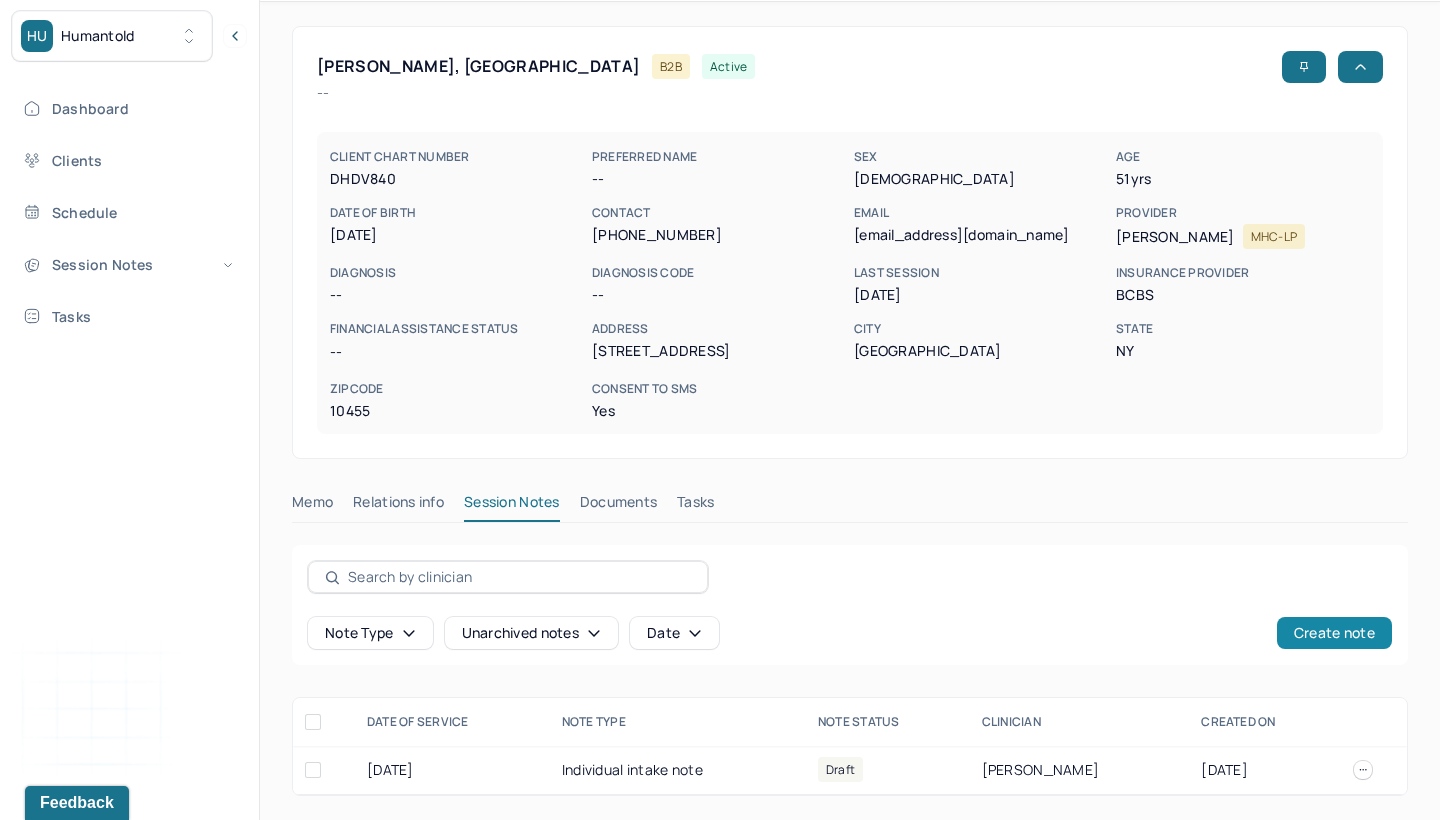 click on "Create note" at bounding box center [1334, 633] 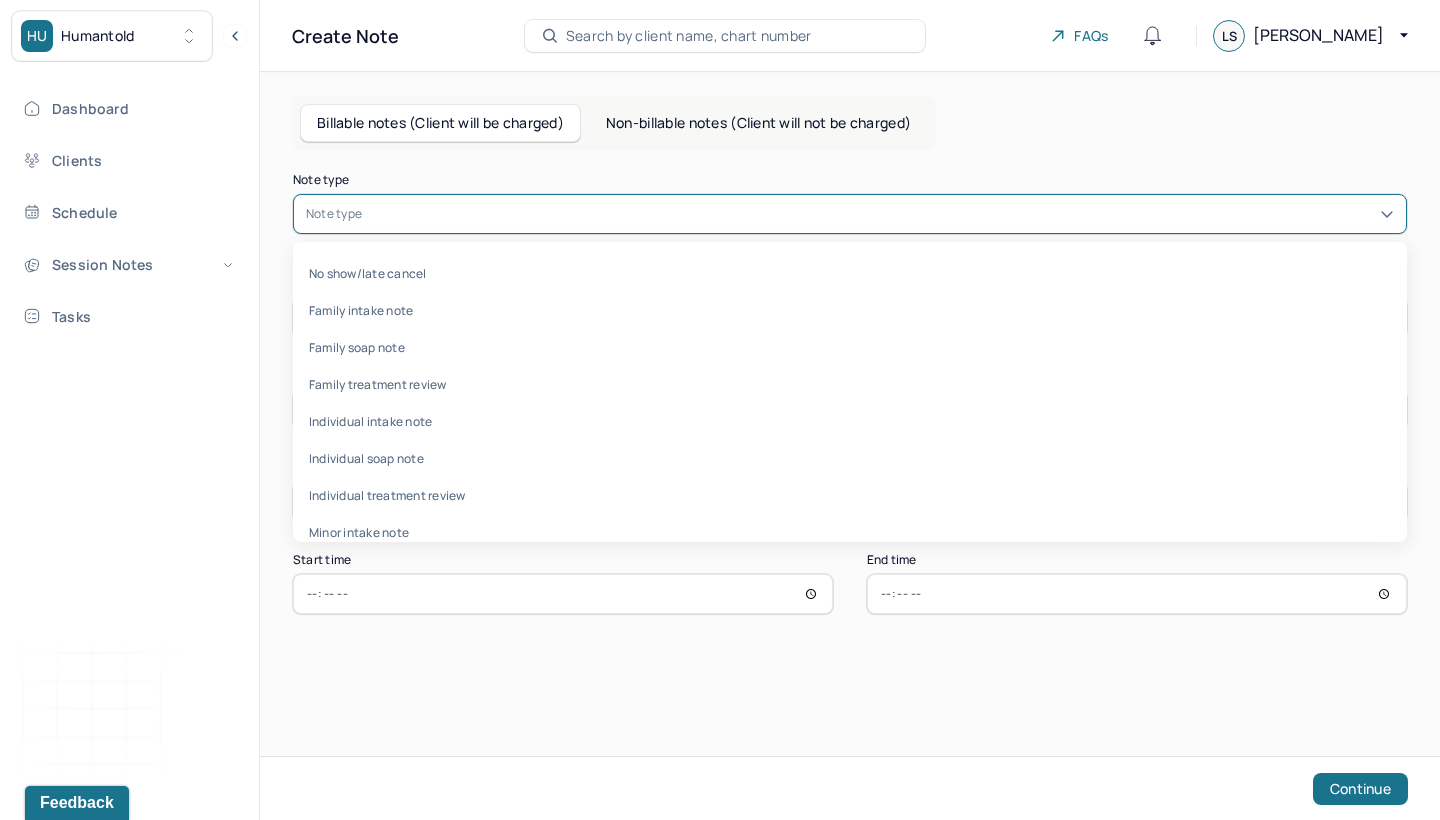 click at bounding box center (880, 214) 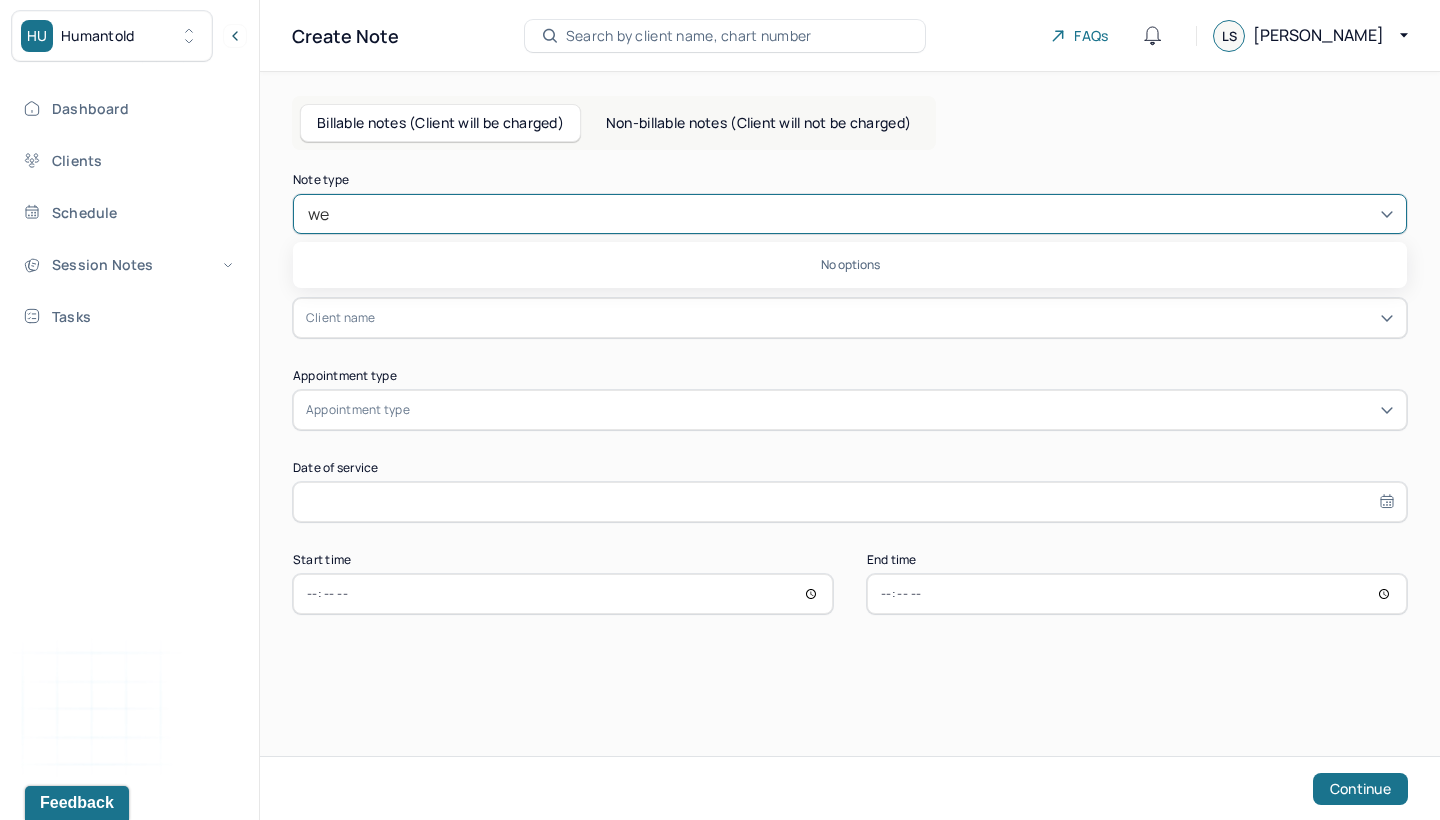 type on "w" 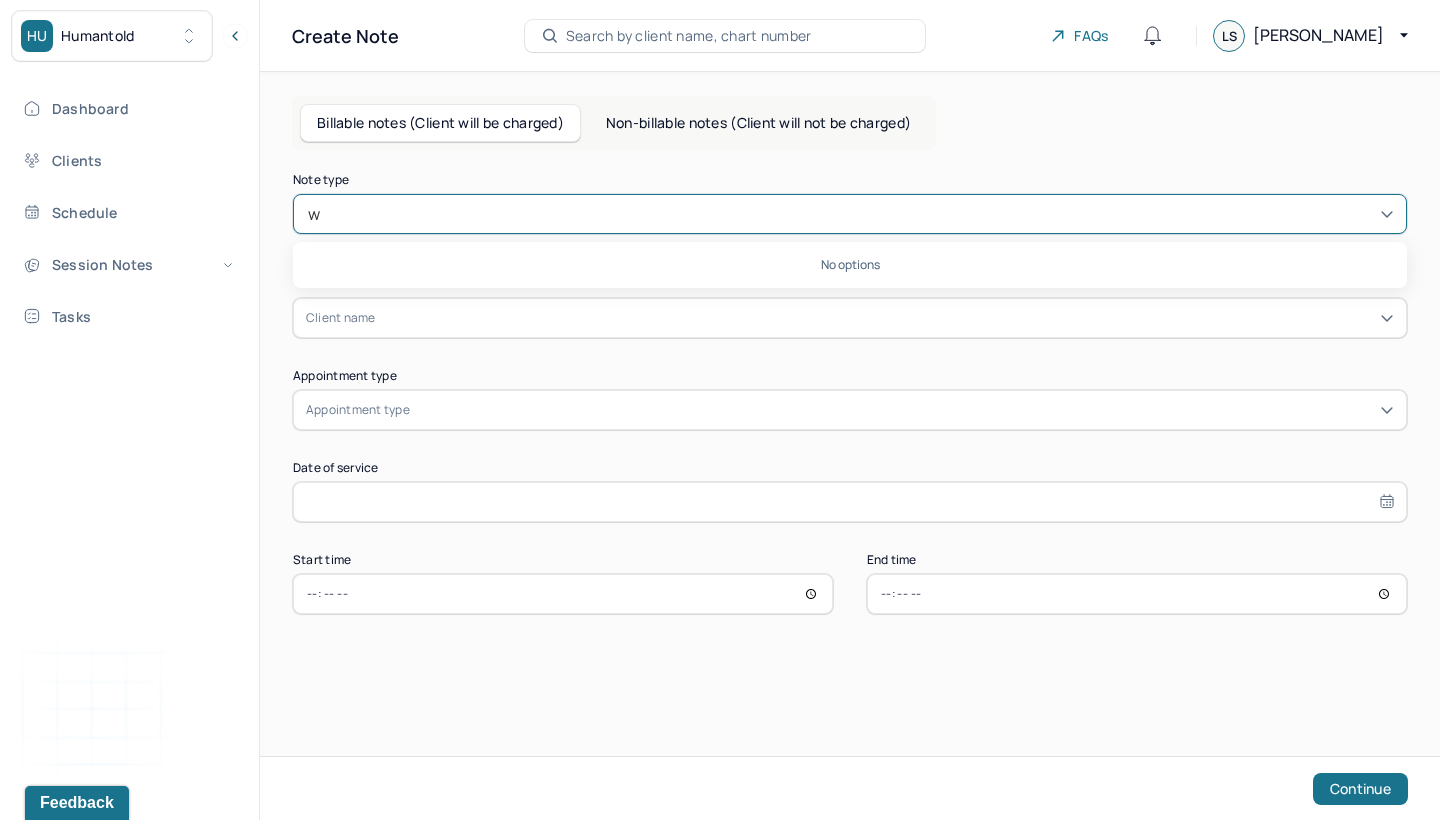 type 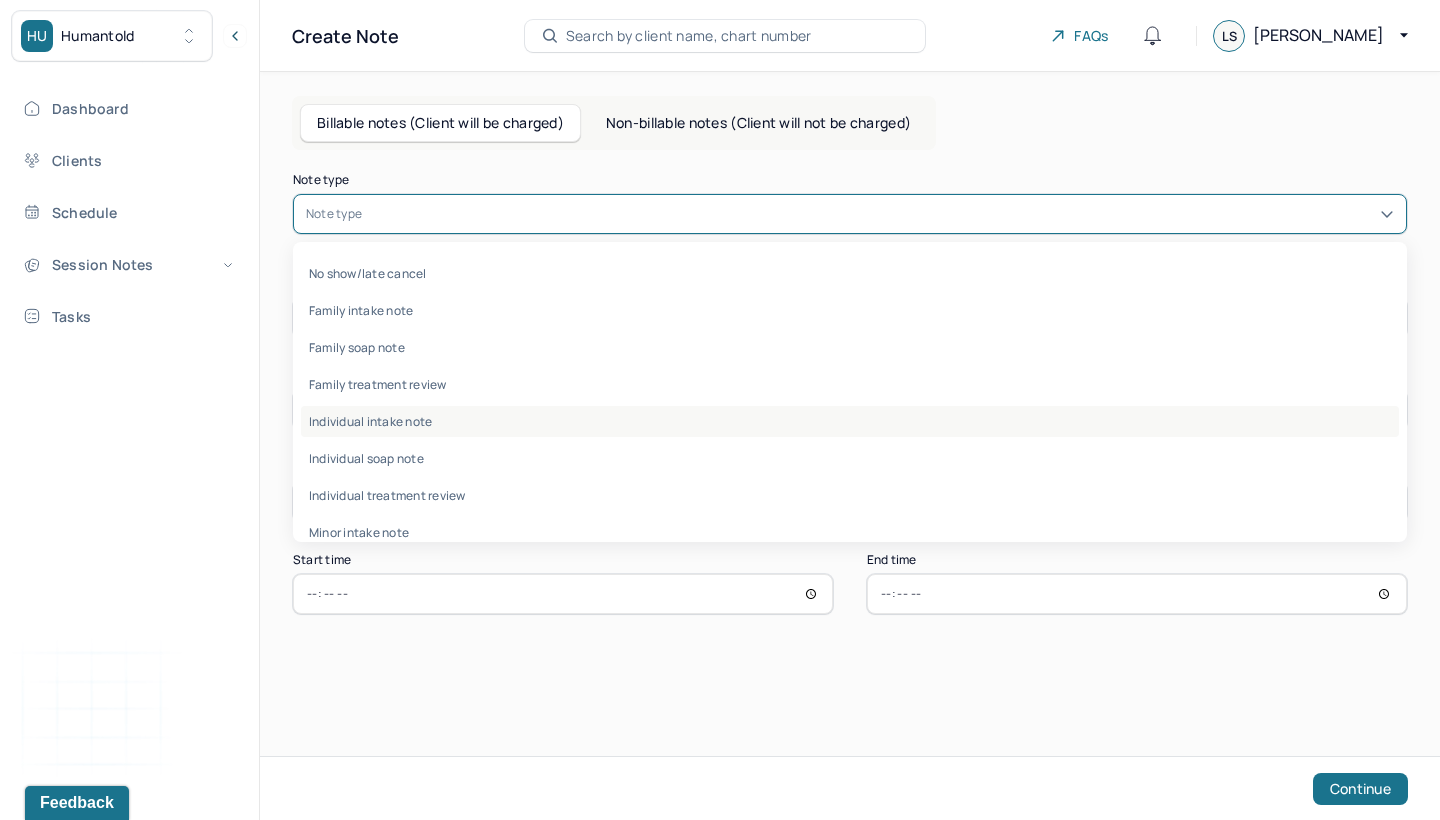click on "Individual intake note" at bounding box center (850, 421) 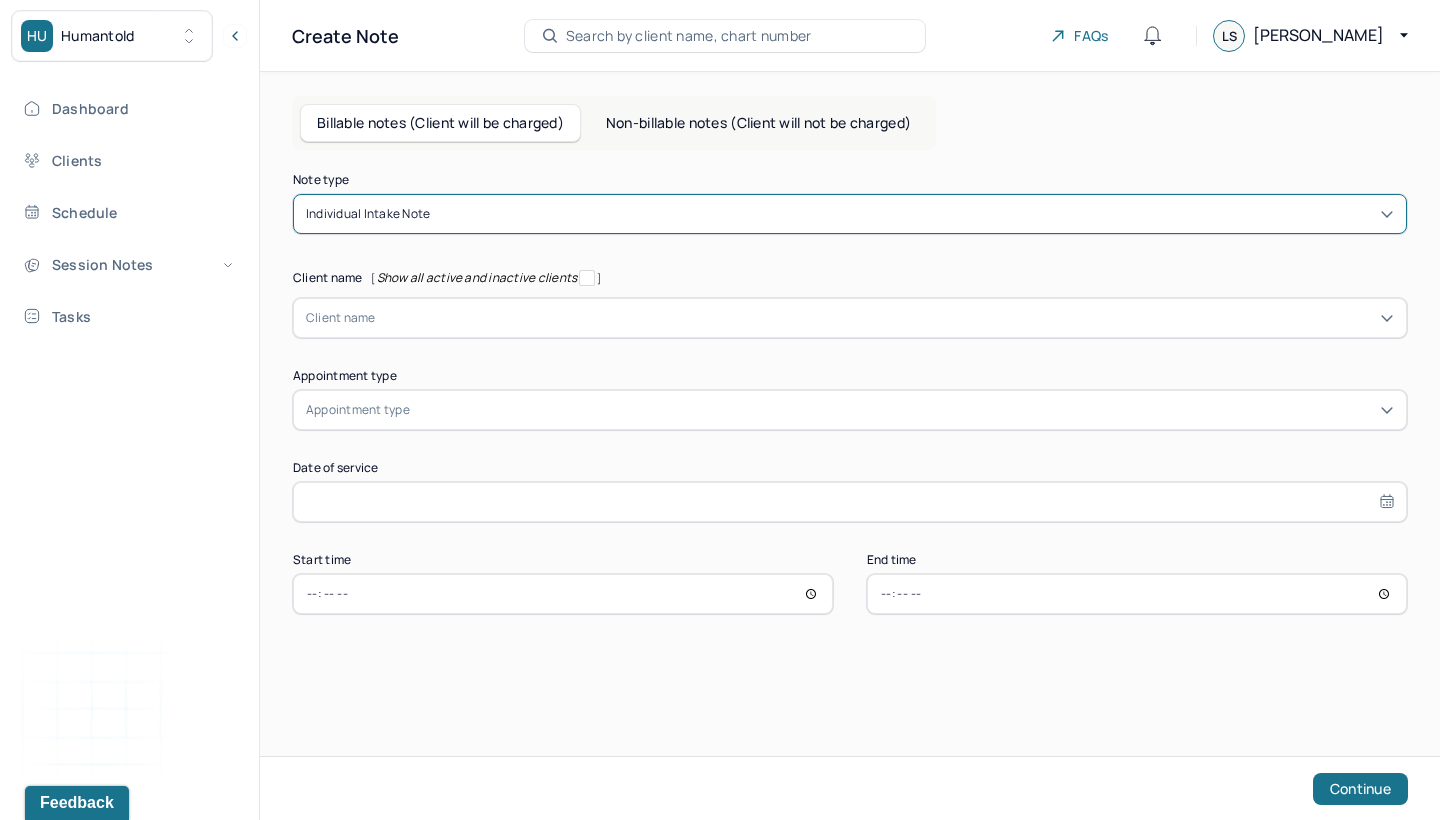 click on "Appointment type" at bounding box center [358, 410] 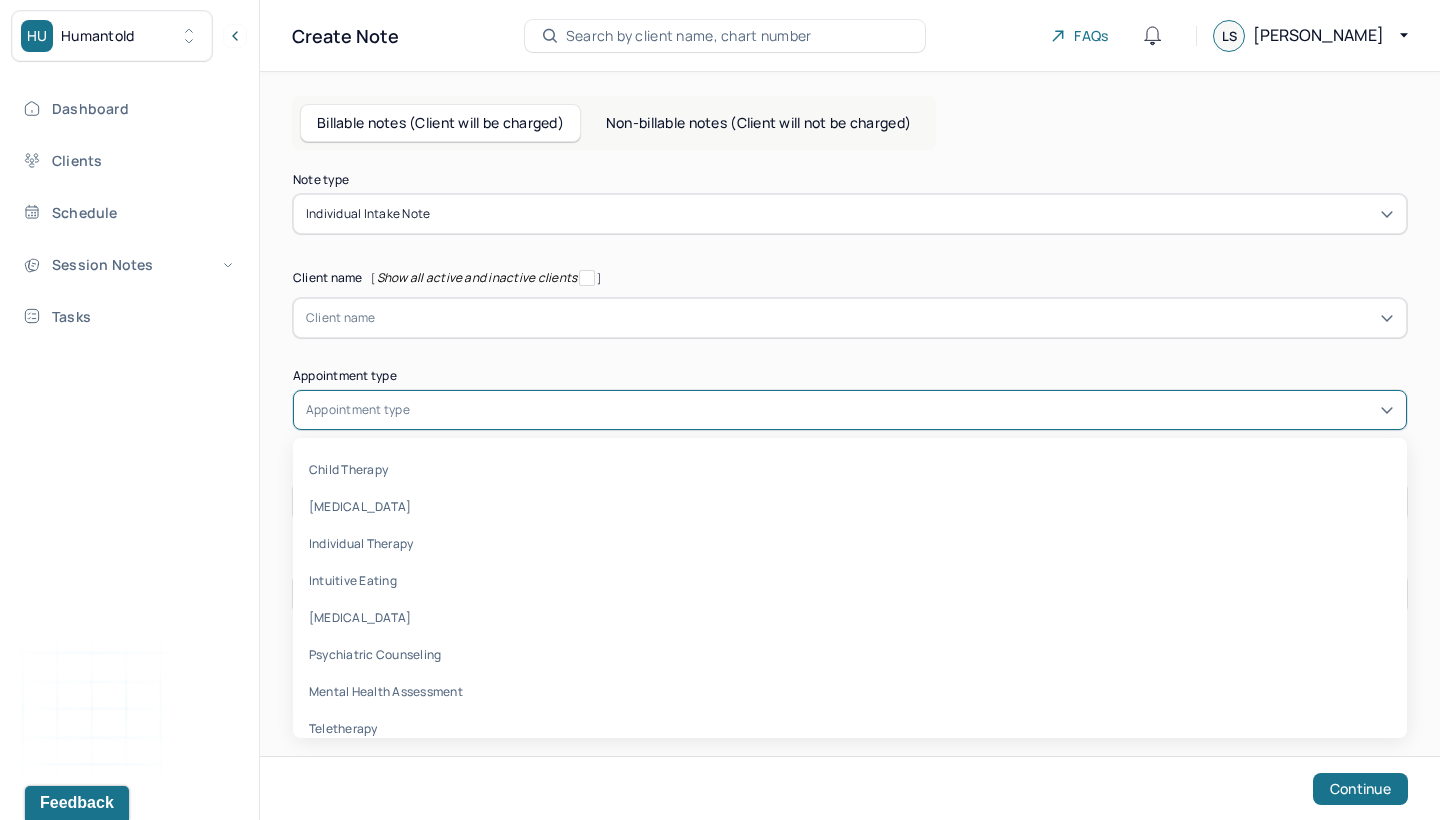 click at bounding box center [885, 318] 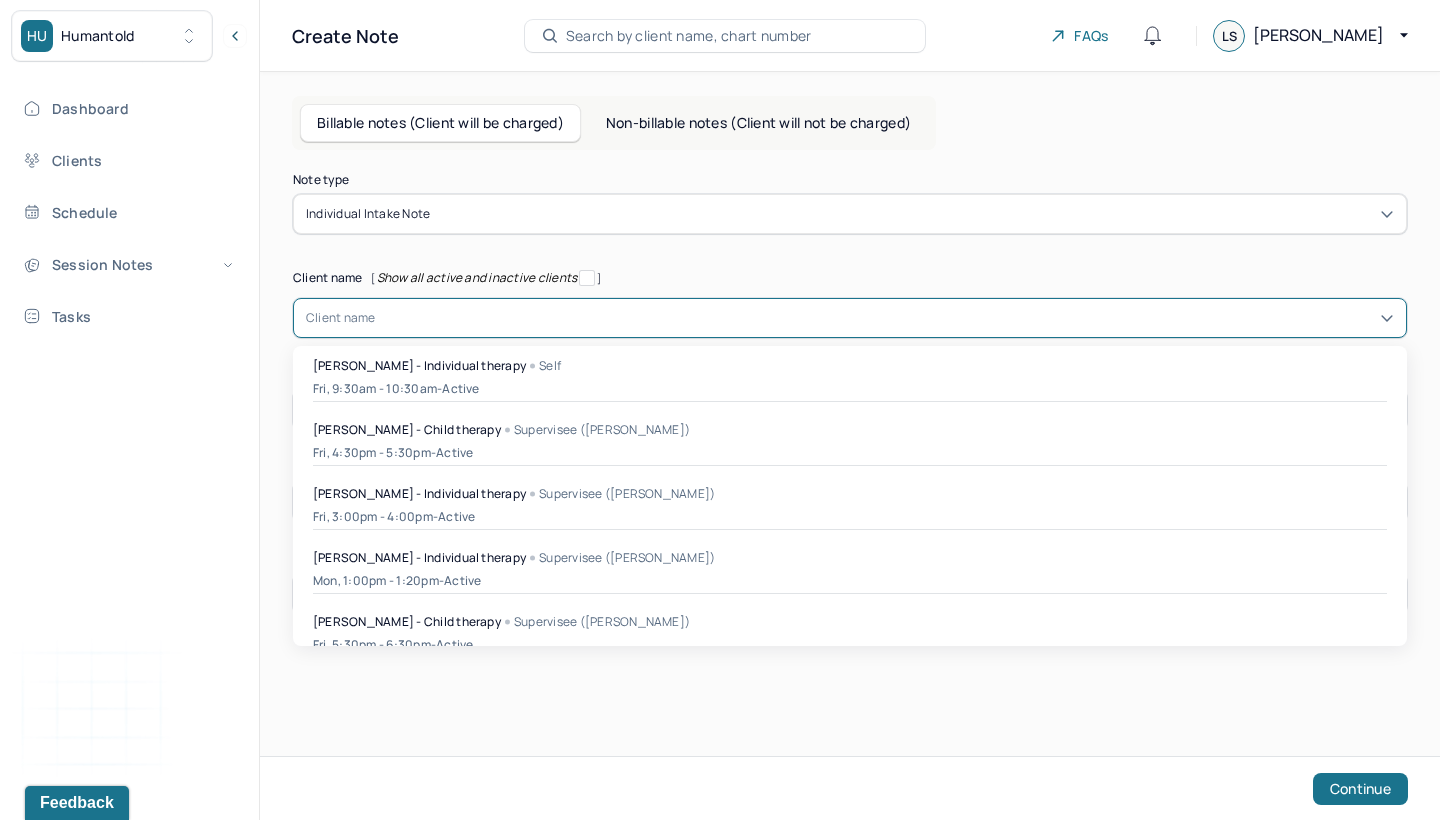 type on "s" 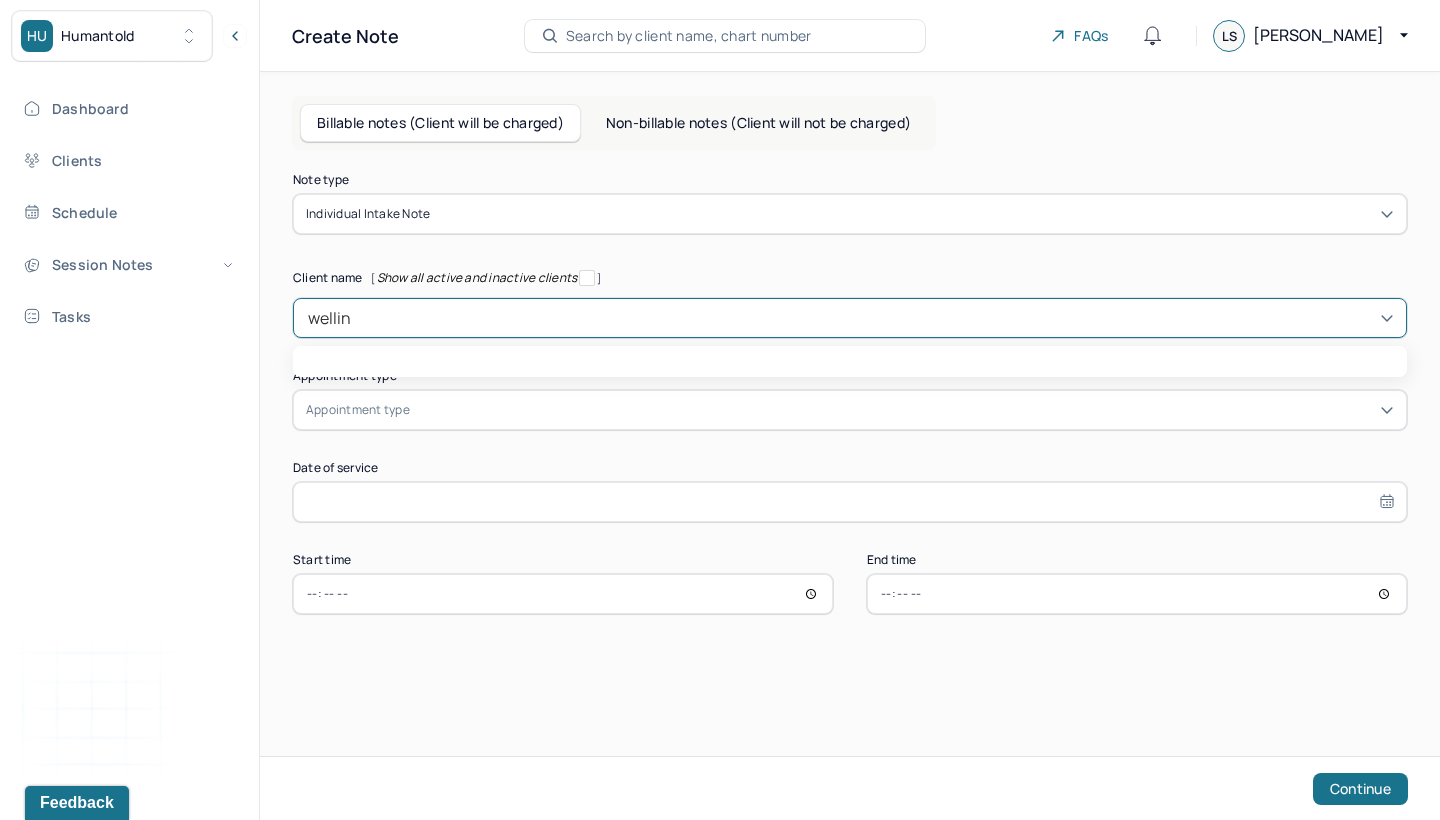 type on "welling" 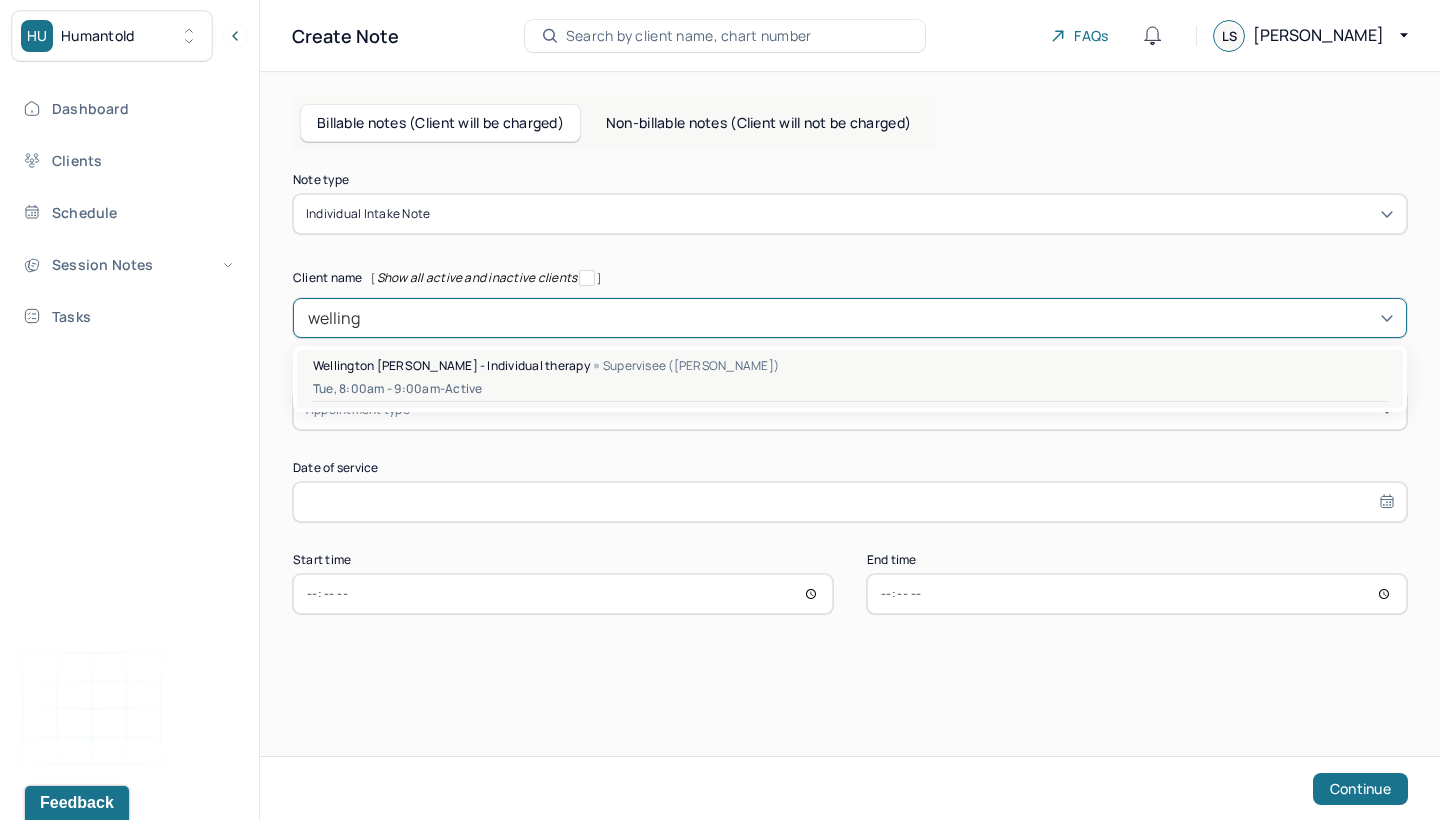 click on "Wellington [PERSON_NAME] - Individual therapy" at bounding box center (451, 365) 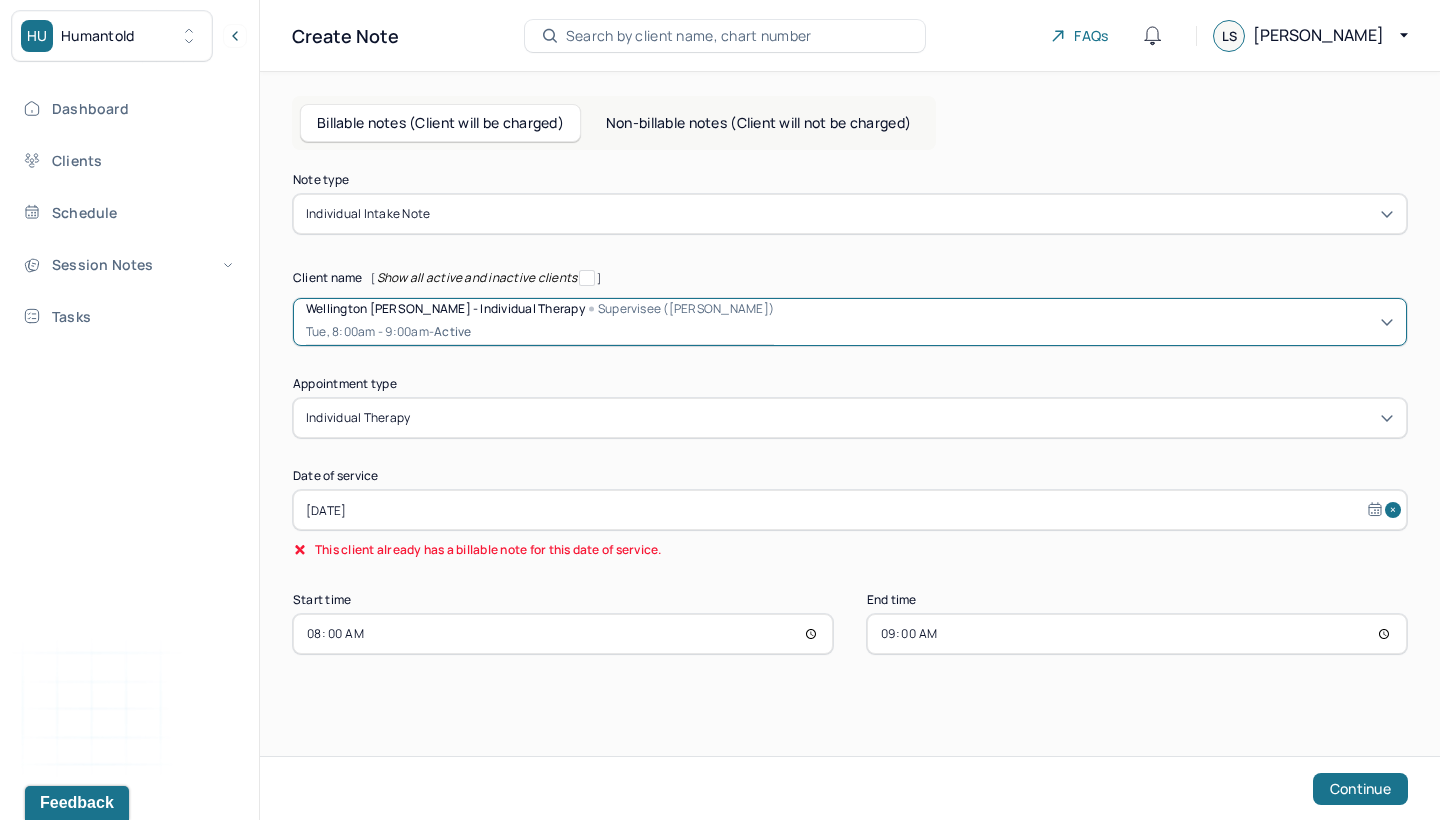 click on "[DATE]" at bounding box center (850, 510) 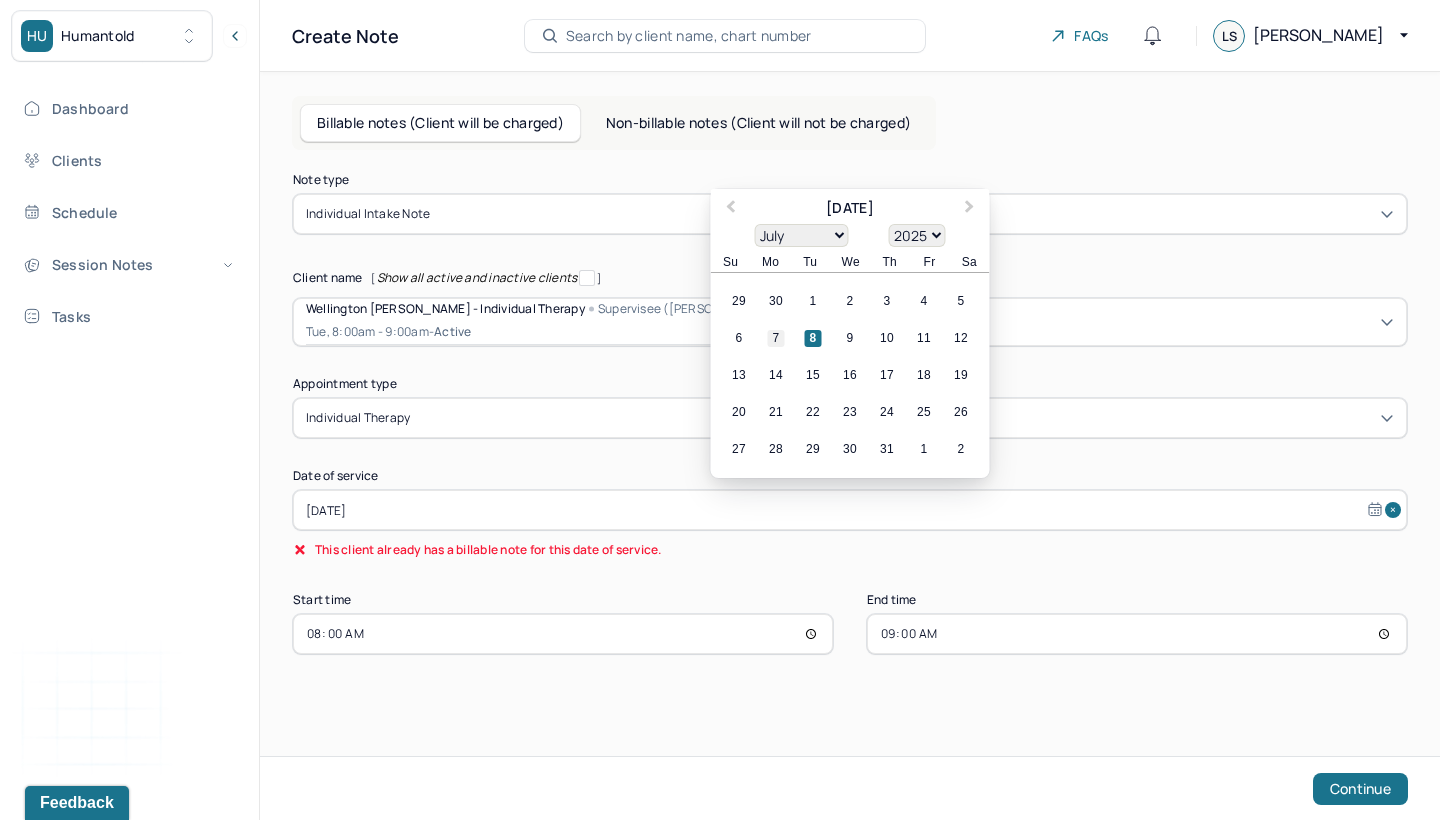 click on "7" at bounding box center [776, 338] 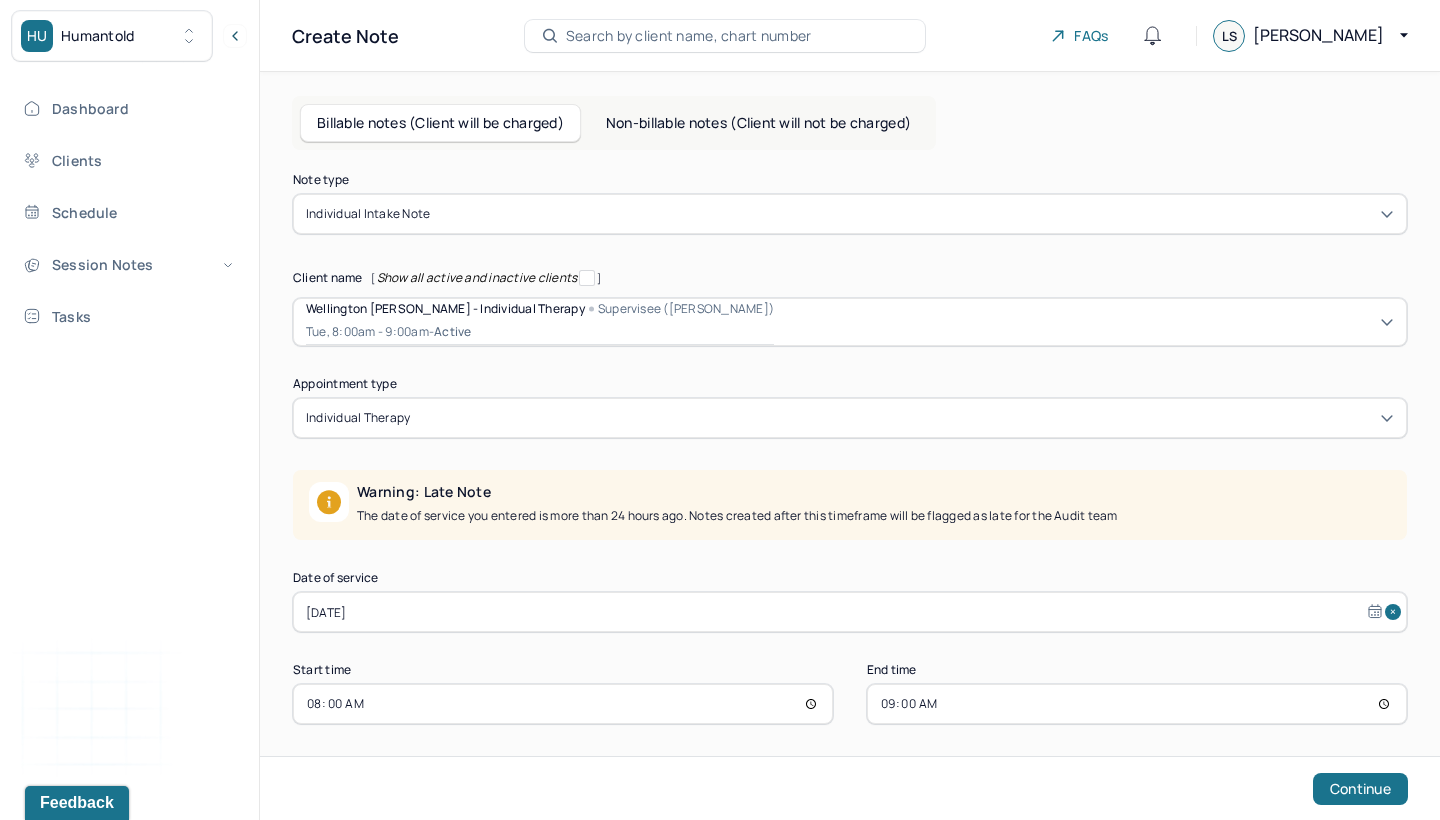 click on "Note type Individual intake note Client name [ Show all active and inactive clients ] Wellington [PERSON_NAME] - Individual therapy Supervisee ([PERSON_NAME])
Tue, 8:00am - 9:00am  -  active Supervisee name [PERSON_NAME] Appointment type individual therapy Warning: Late Note The date of service you entered is more than 24 hours ago. Notes created after this timeframe will be flagged as late for the Audit team Date of service [DATE] Start time 08:00 End time 09:00   Continue" at bounding box center (850, 449) 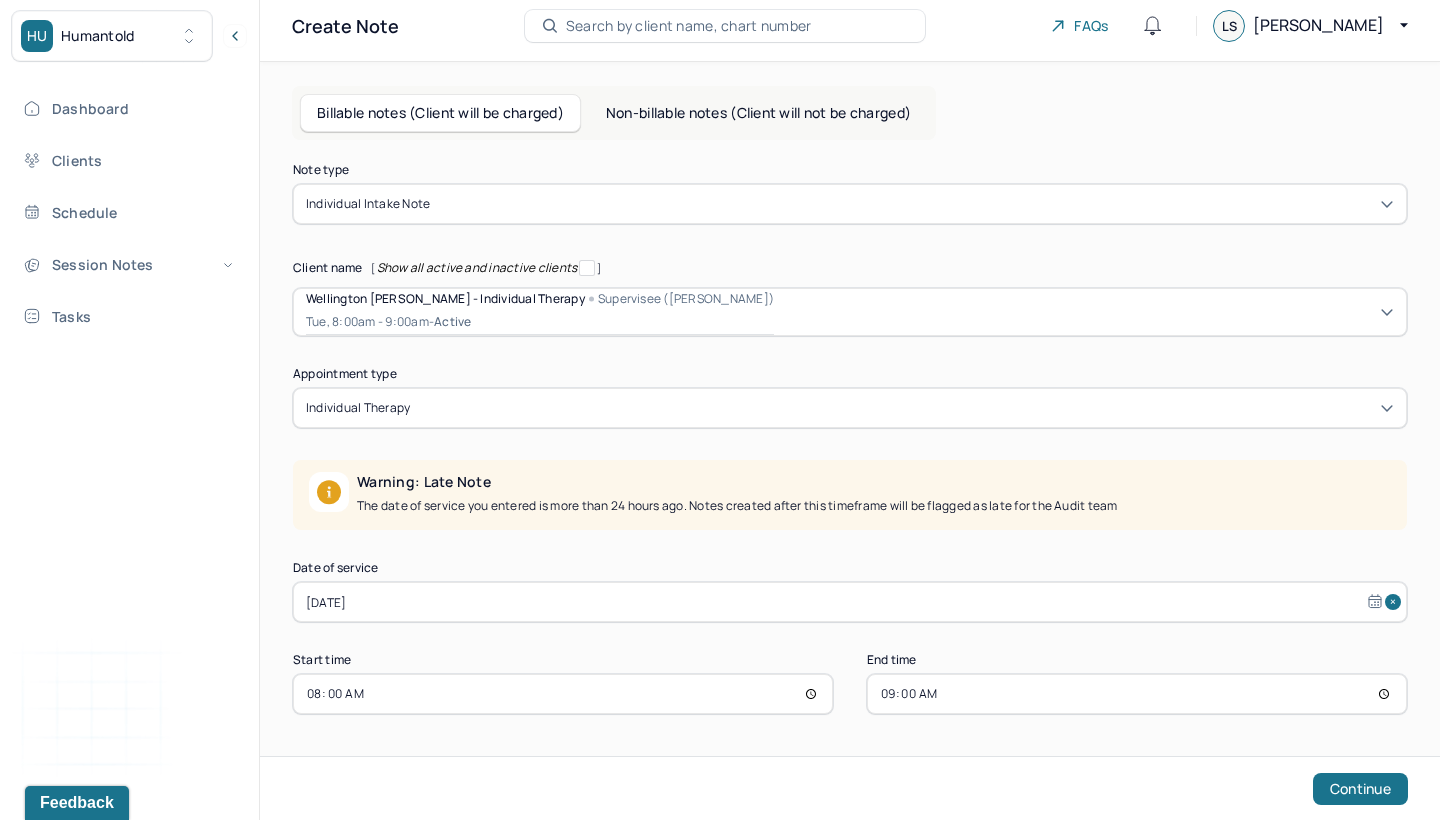 scroll, scrollTop: 10, scrollLeft: 0, axis: vertical 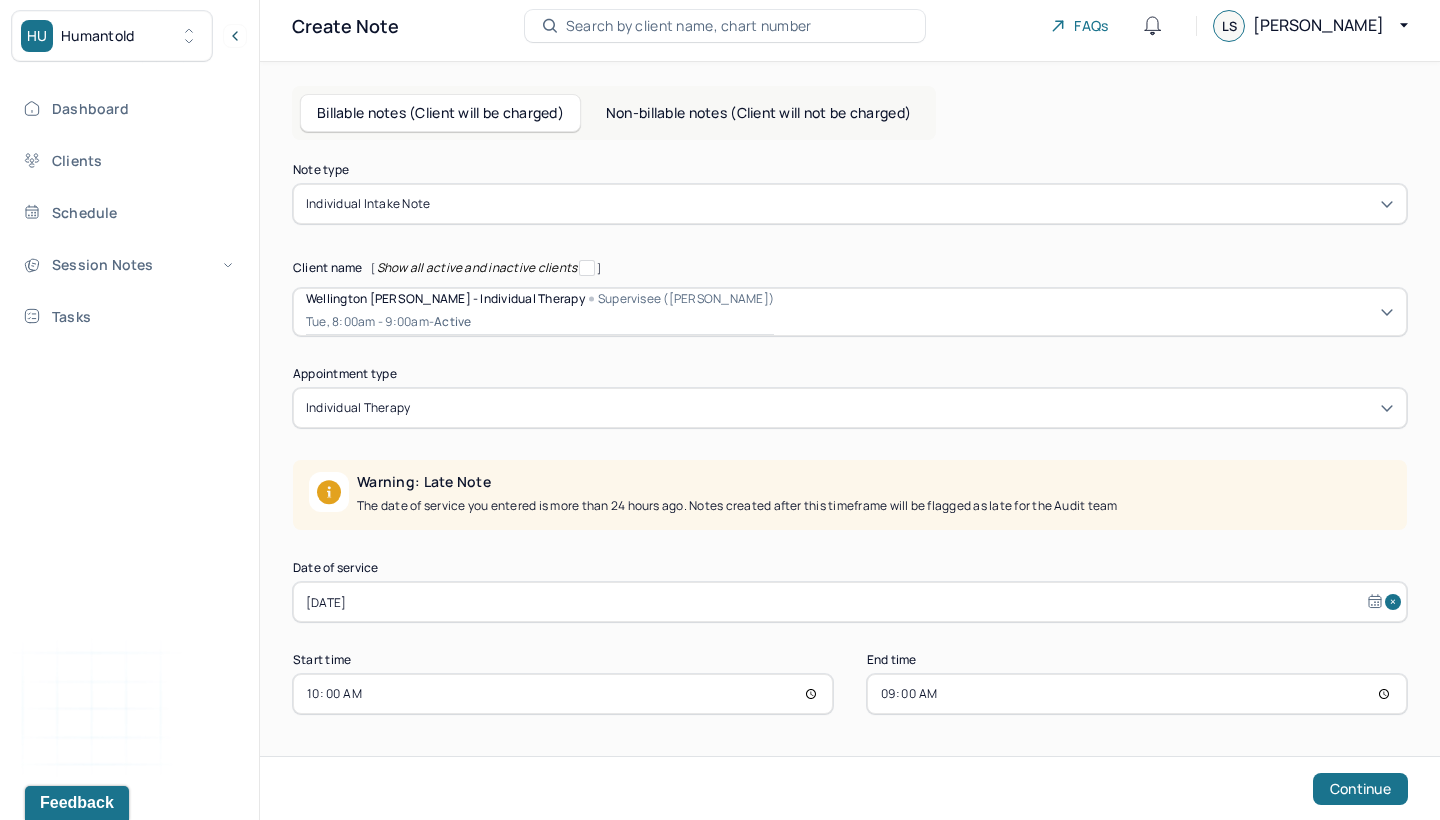 type on "10:00" 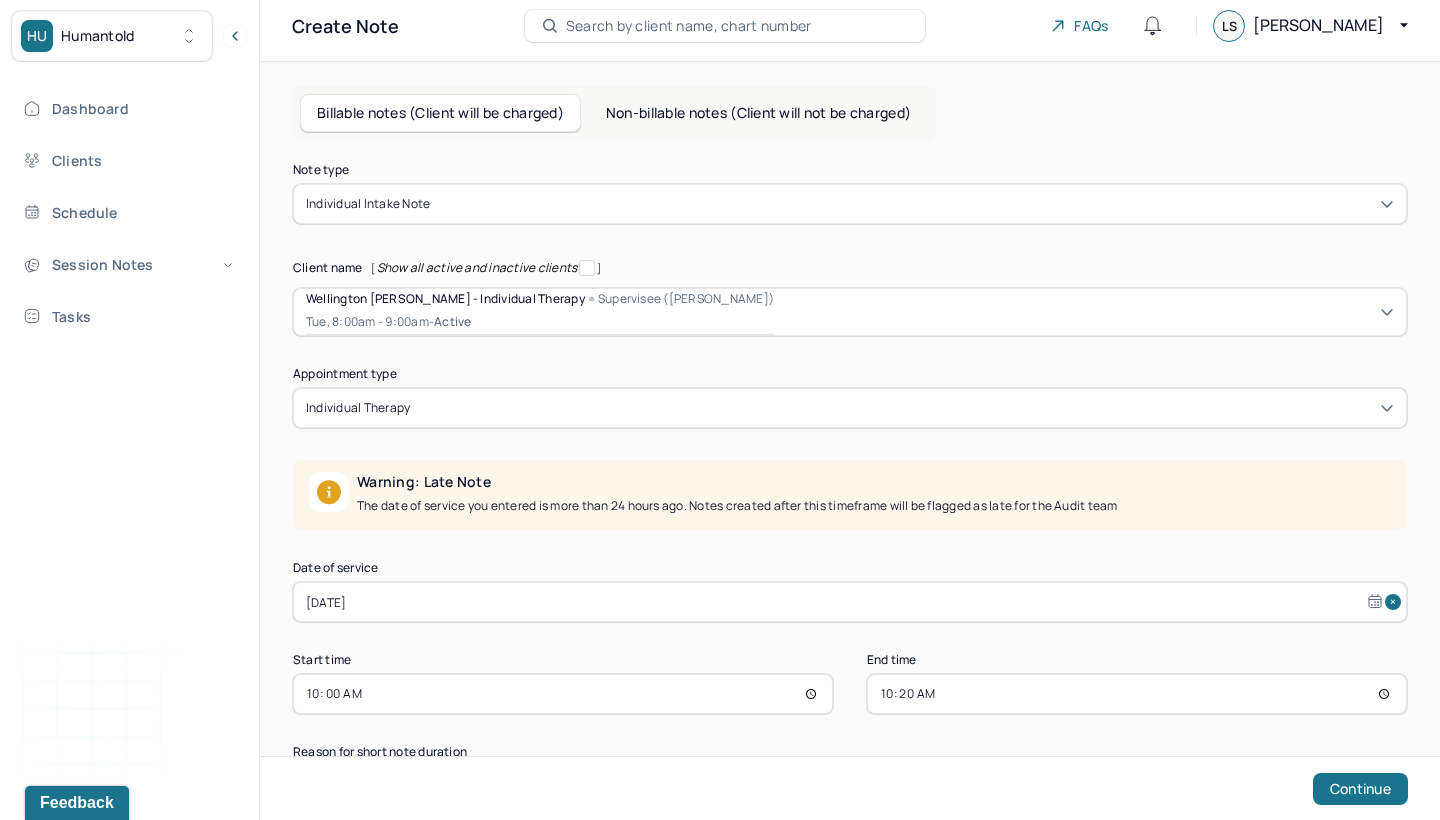 type on "10:20" 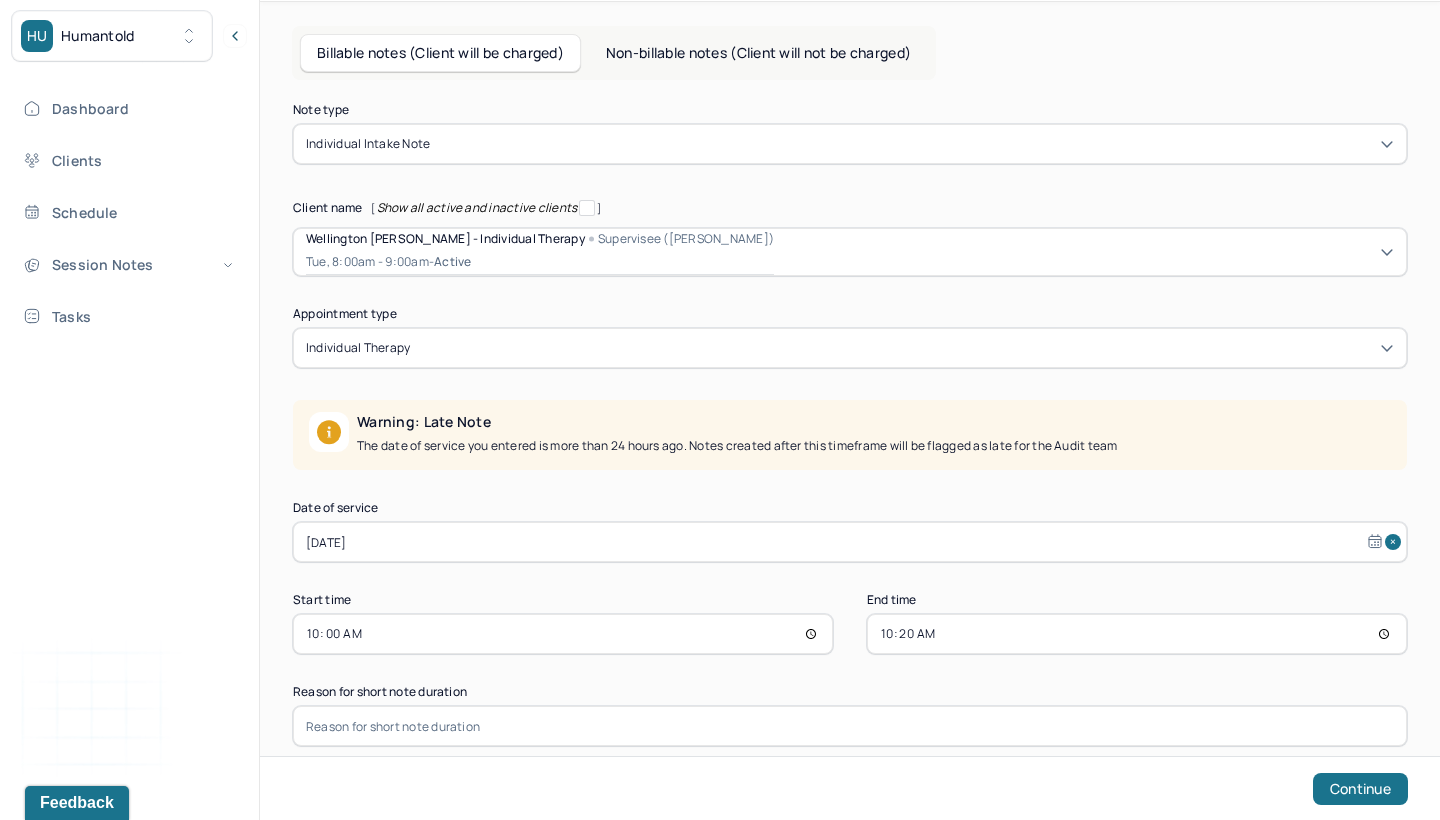 scroll, scrollTop: 70, scrollLeft: 0, axis: vertical 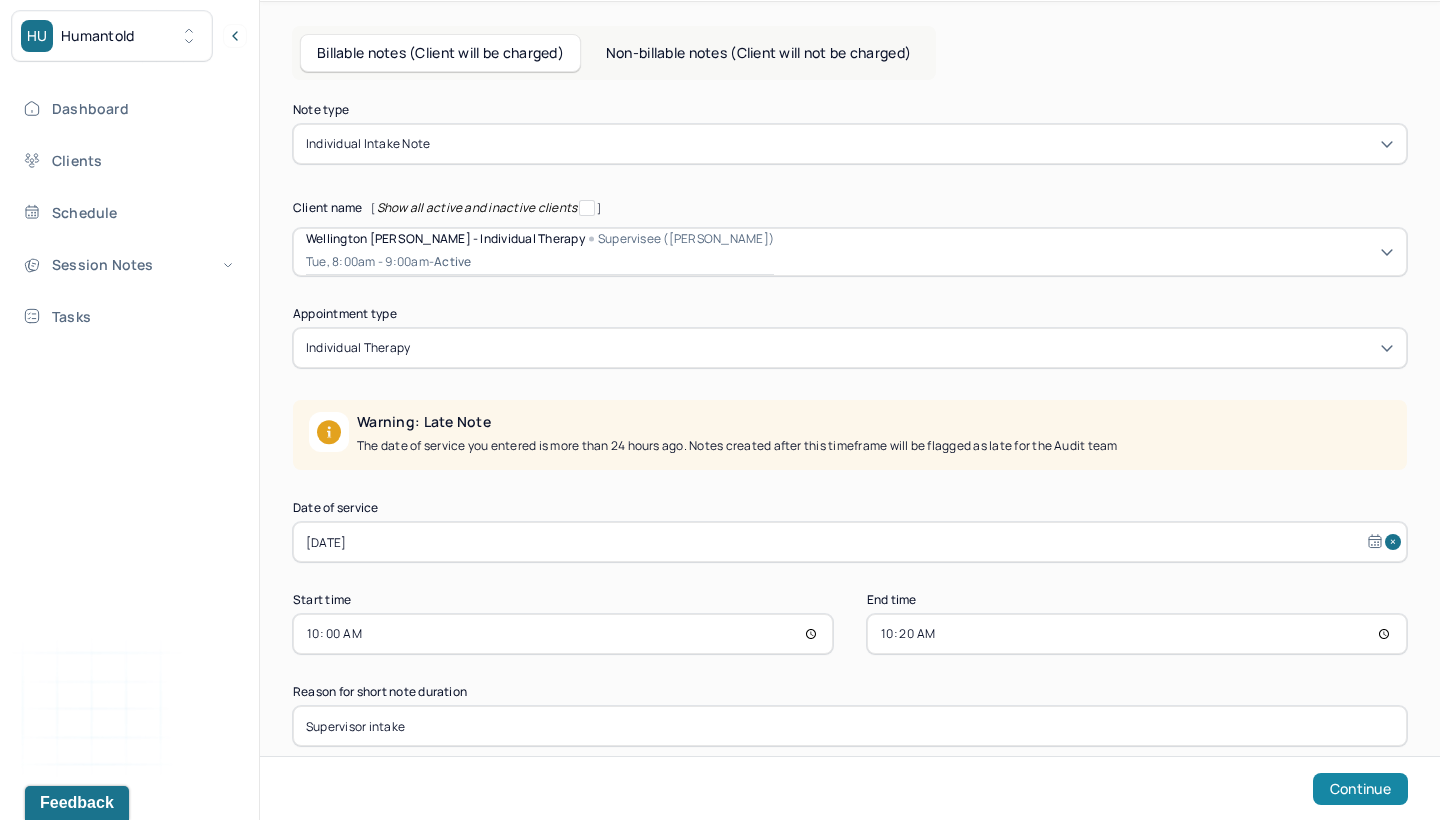 type on "Supervisor intake" 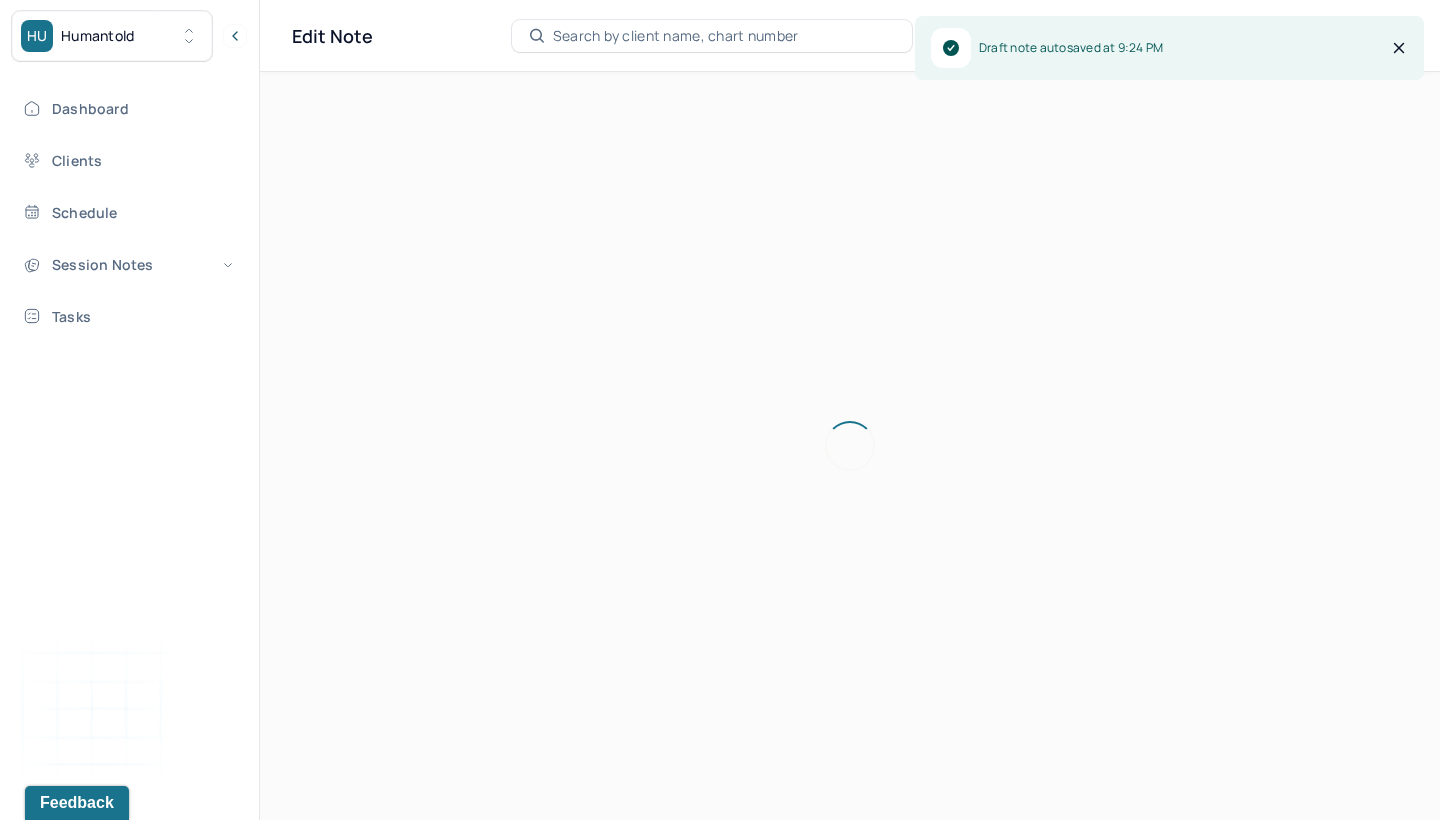 scroll, scrollTop: 0, scrollLeft: 0, axis: both 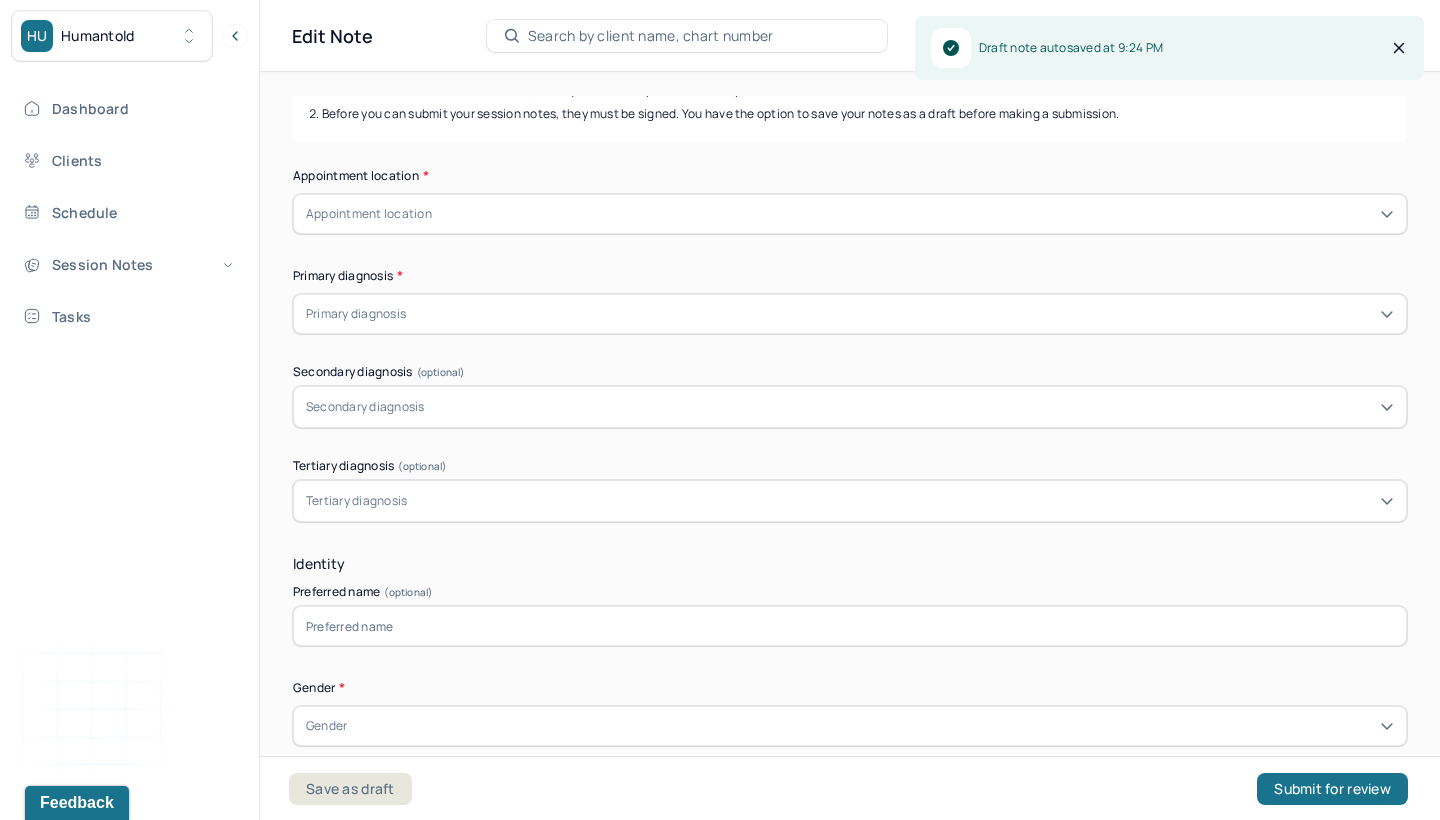 click on "Appointment location" at bounding box center (850, 214) 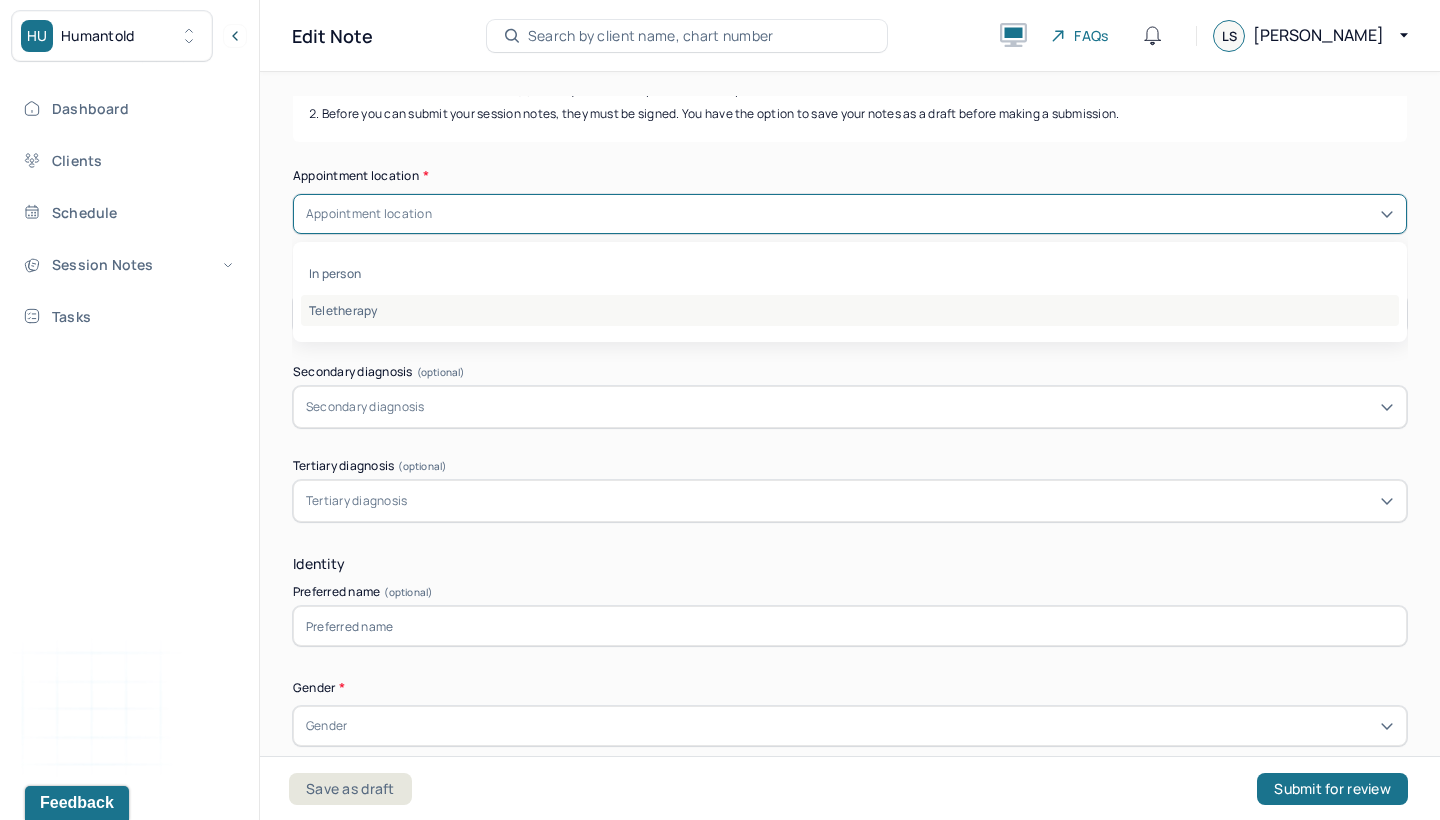 click on "Teletherapy" at bounding box center (850, 310) 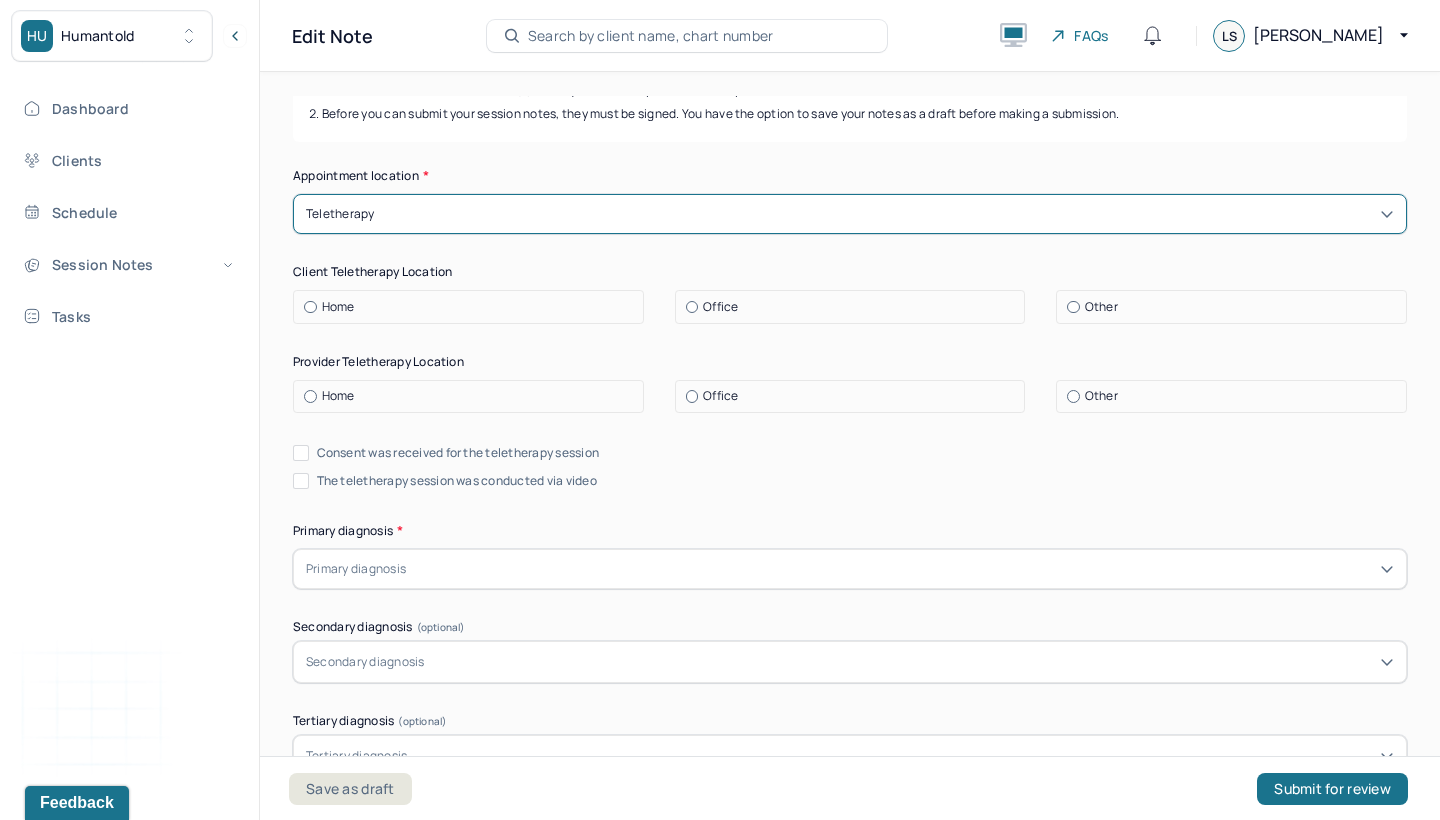 click at bounding box center [310, 307] 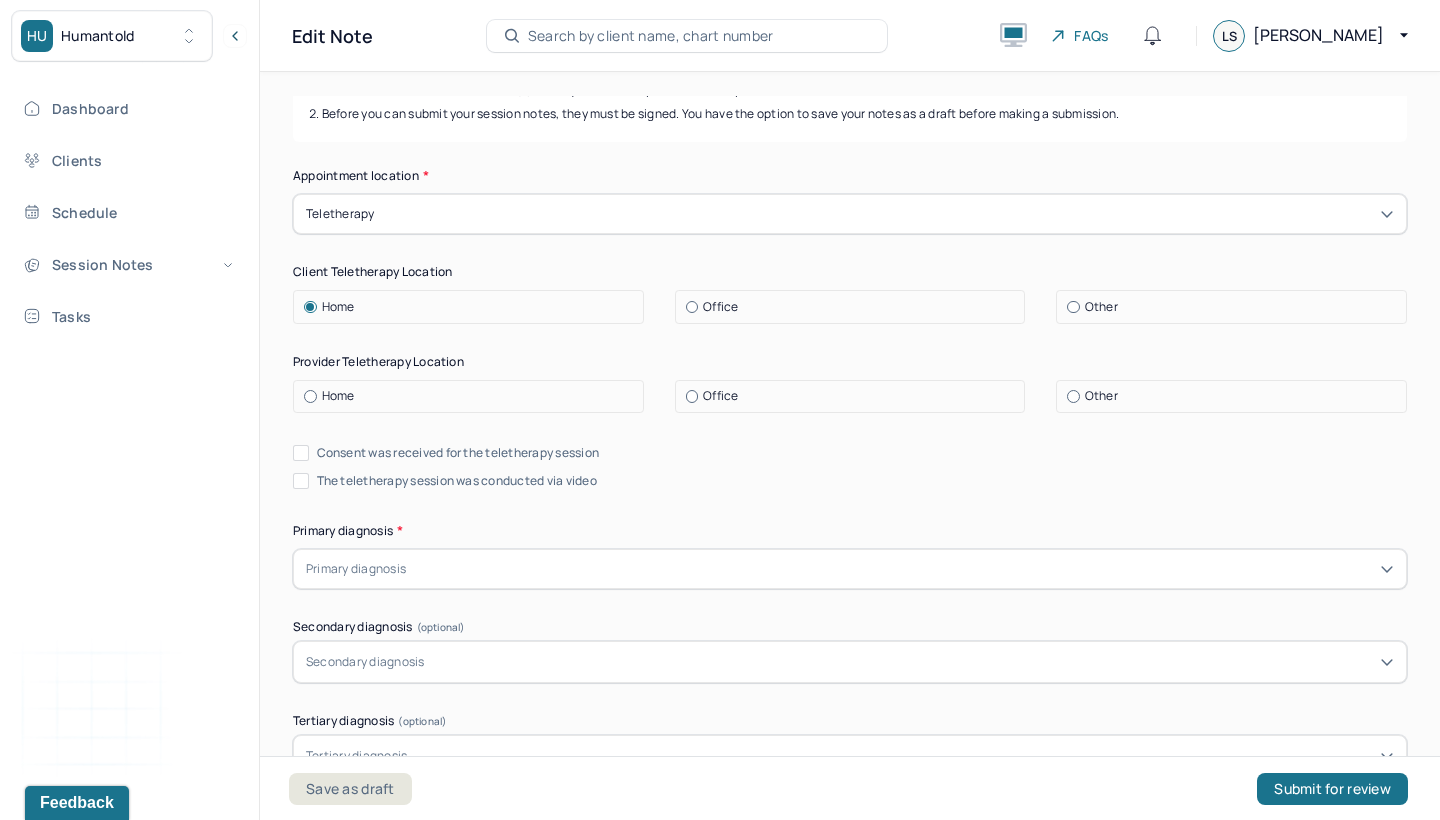 click at bounding box center (310, 396) 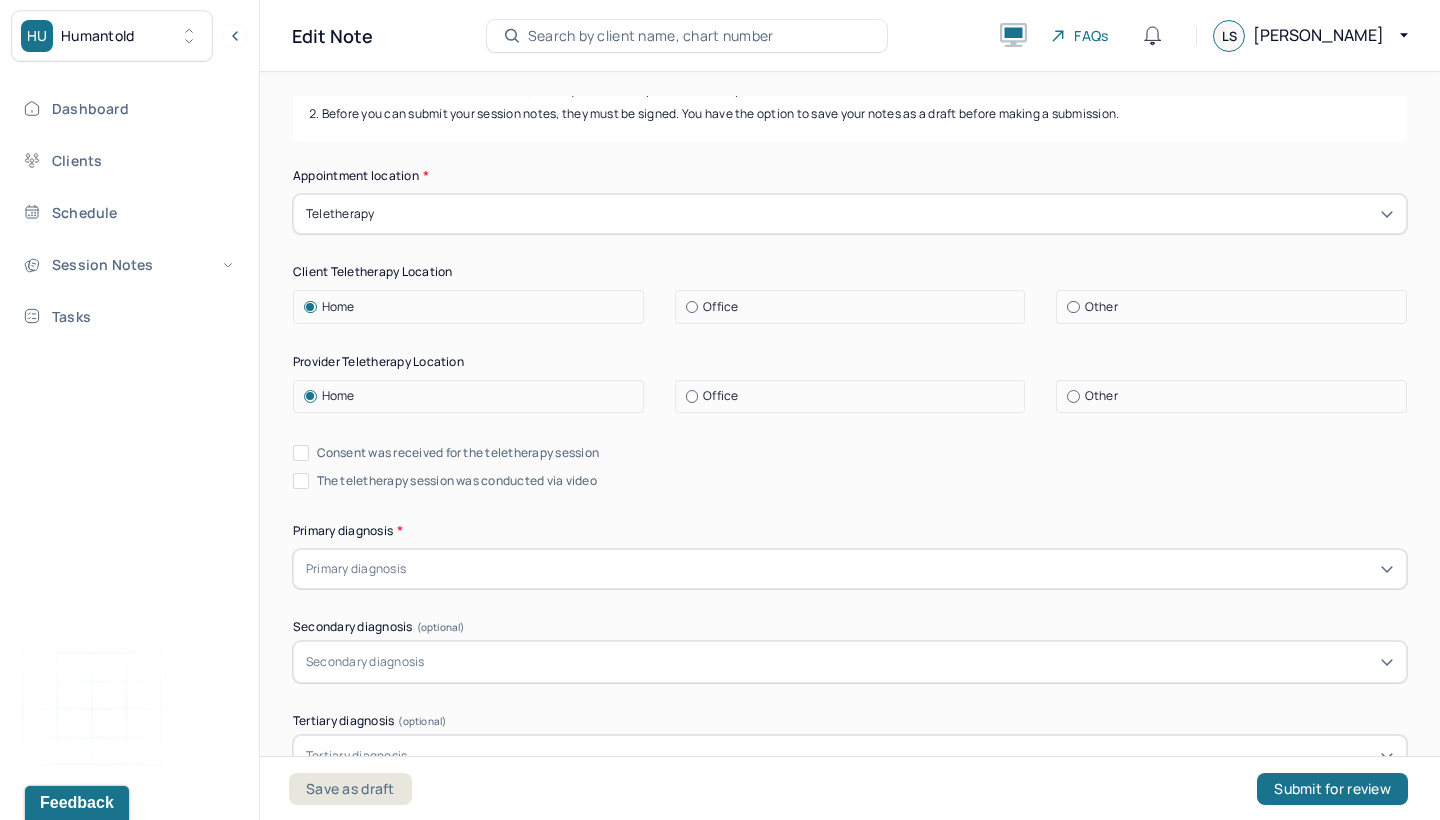 click on "Consent was received for the teletherapy session" at bounding box center (301, 453) 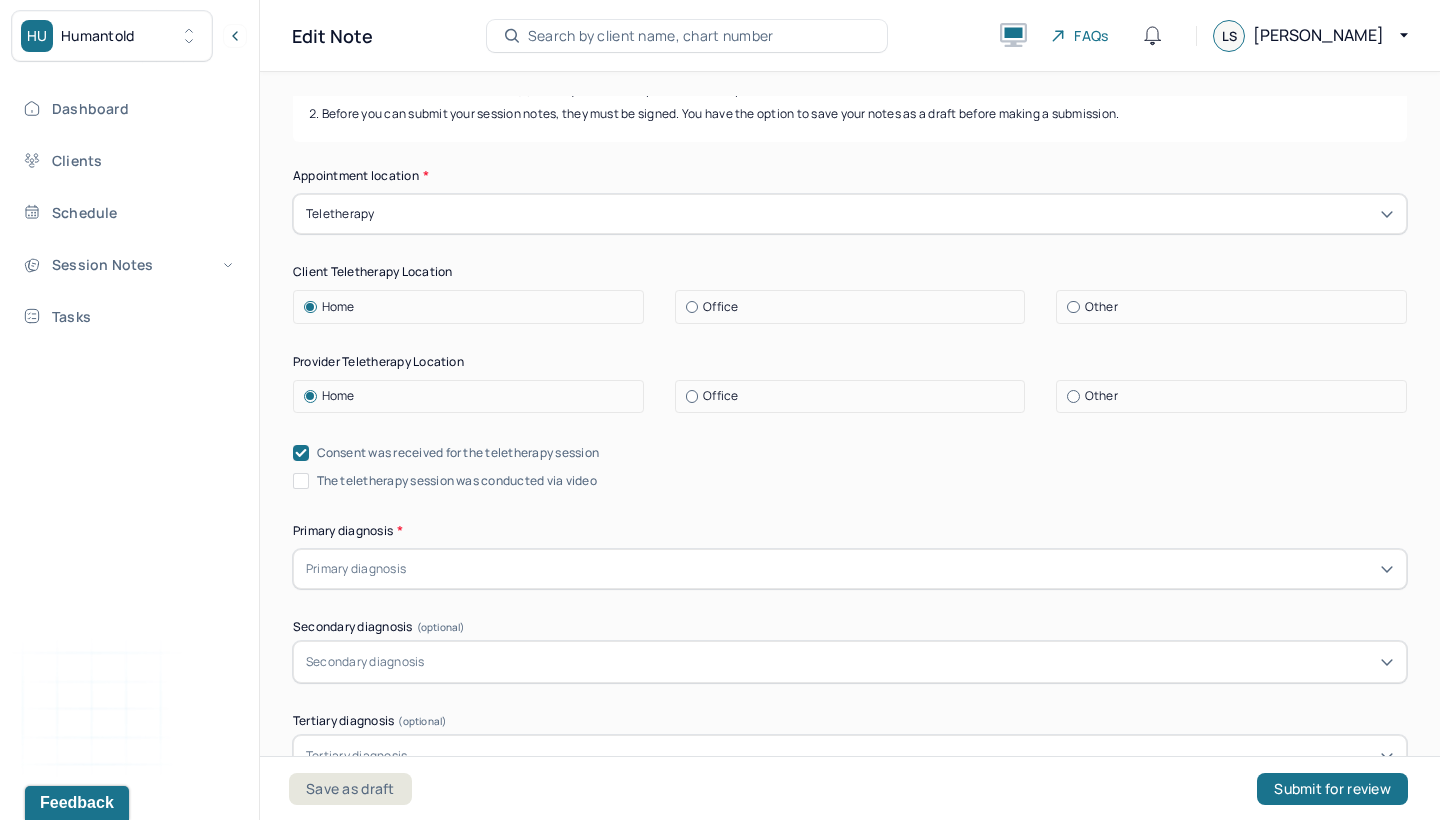 click on "The teletherapy session was conducted via video" at bounding box center (301, 481) 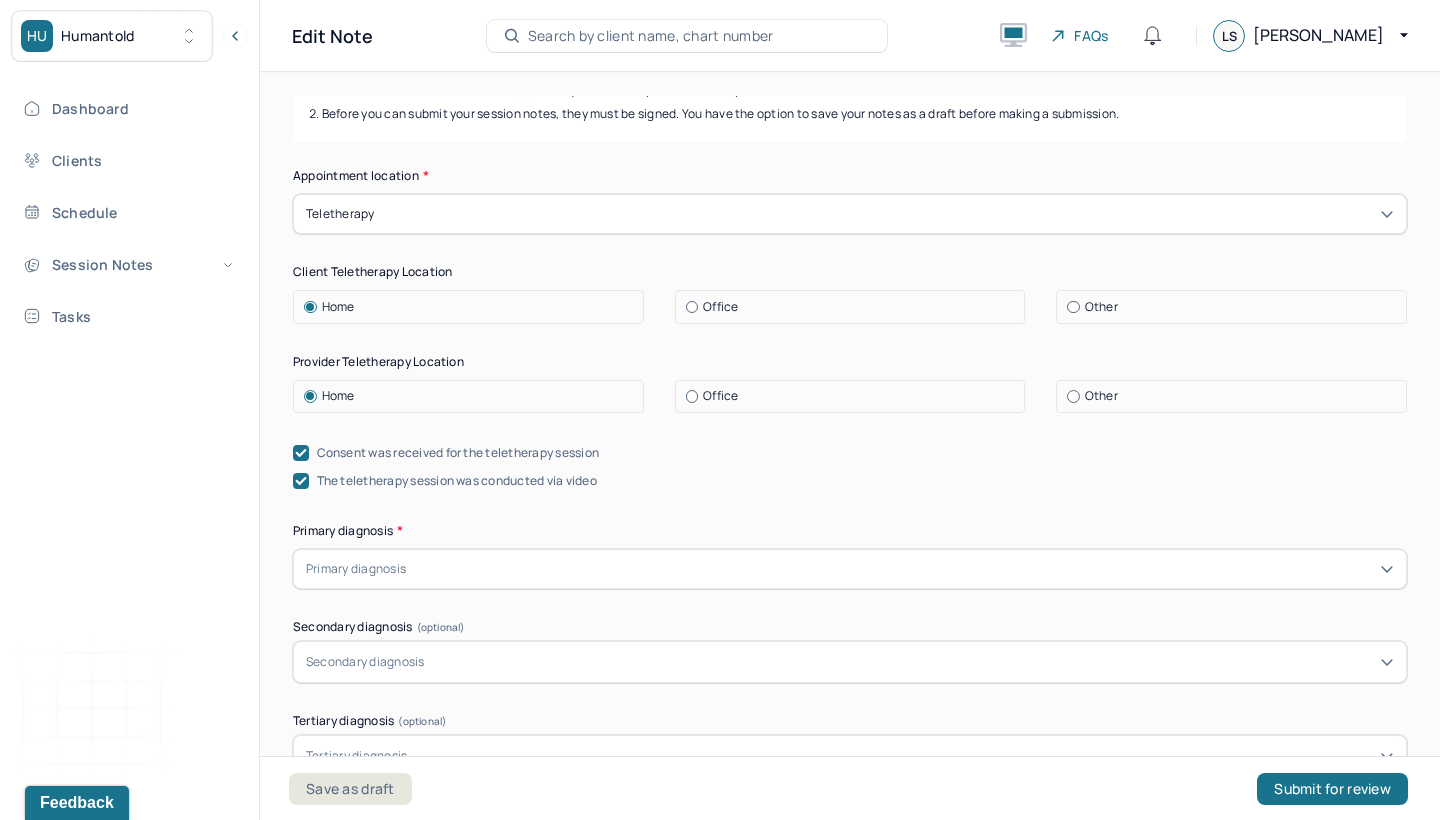 click on "Consent was received for the teletherapy session" at bounding box center [850, 453] 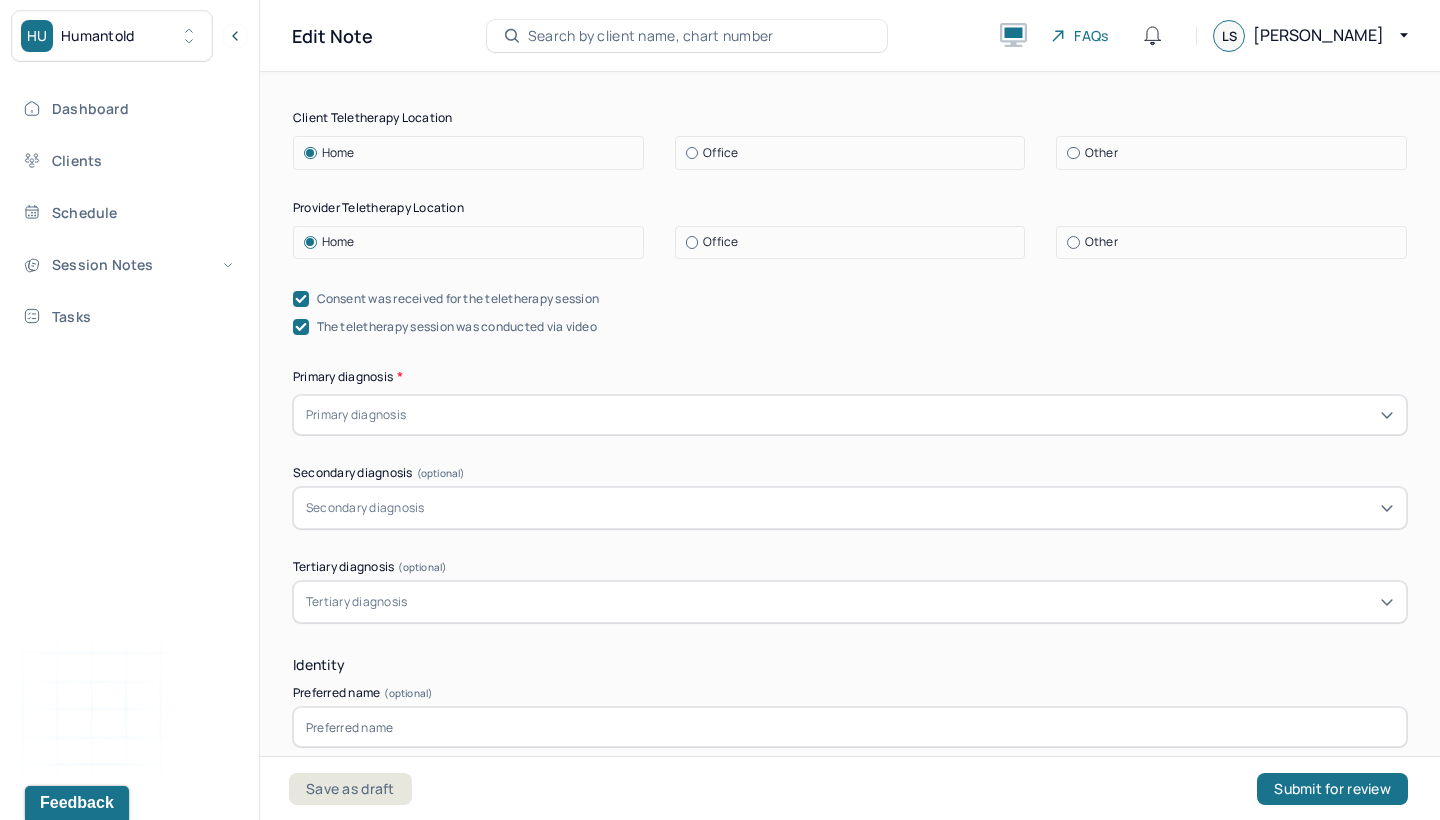 scroll, scrollTop: 460, scrollLeft: 0, axis: vertical 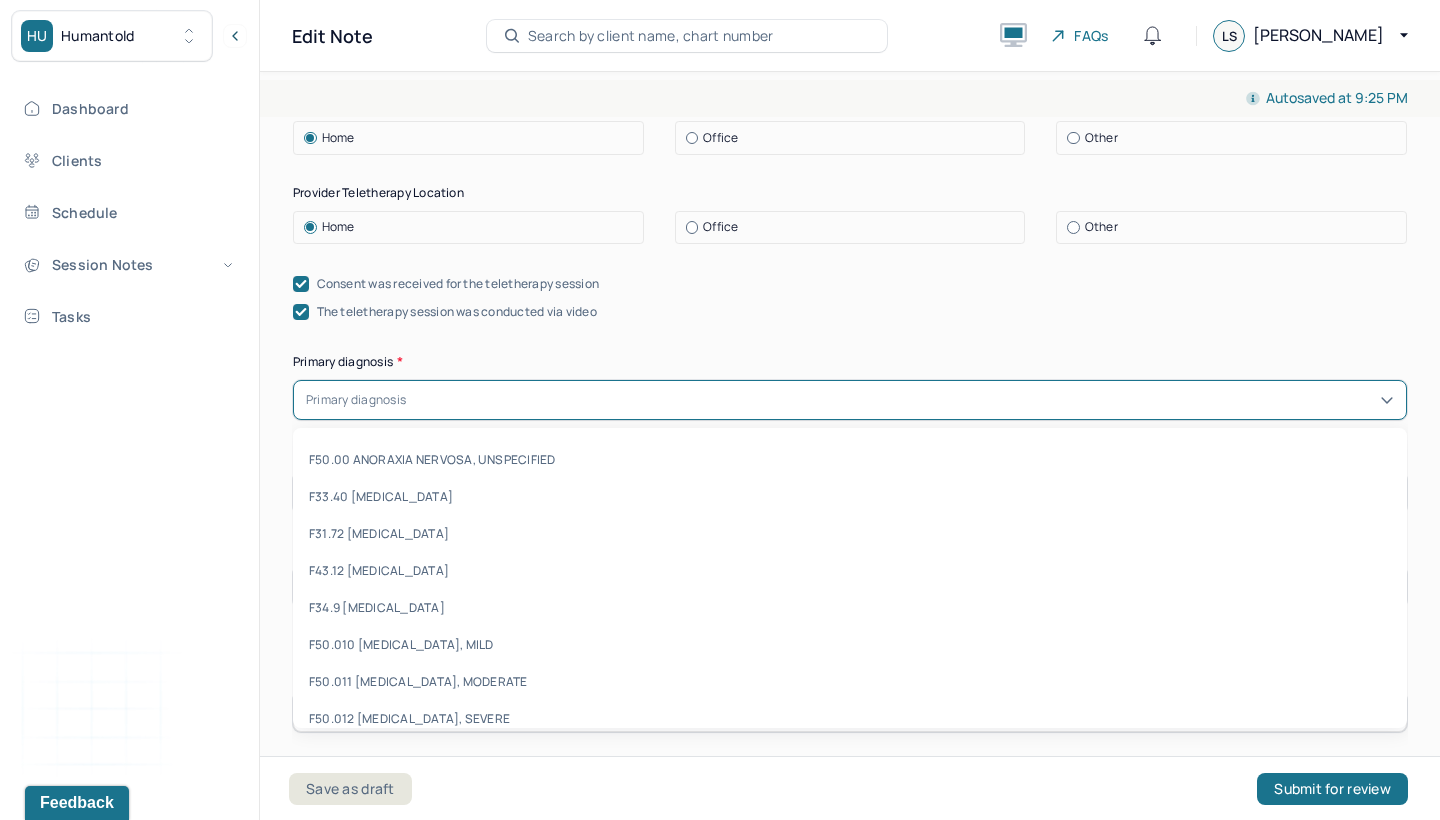 click on "Primary diagnosis" at bounding box center [356, 400] 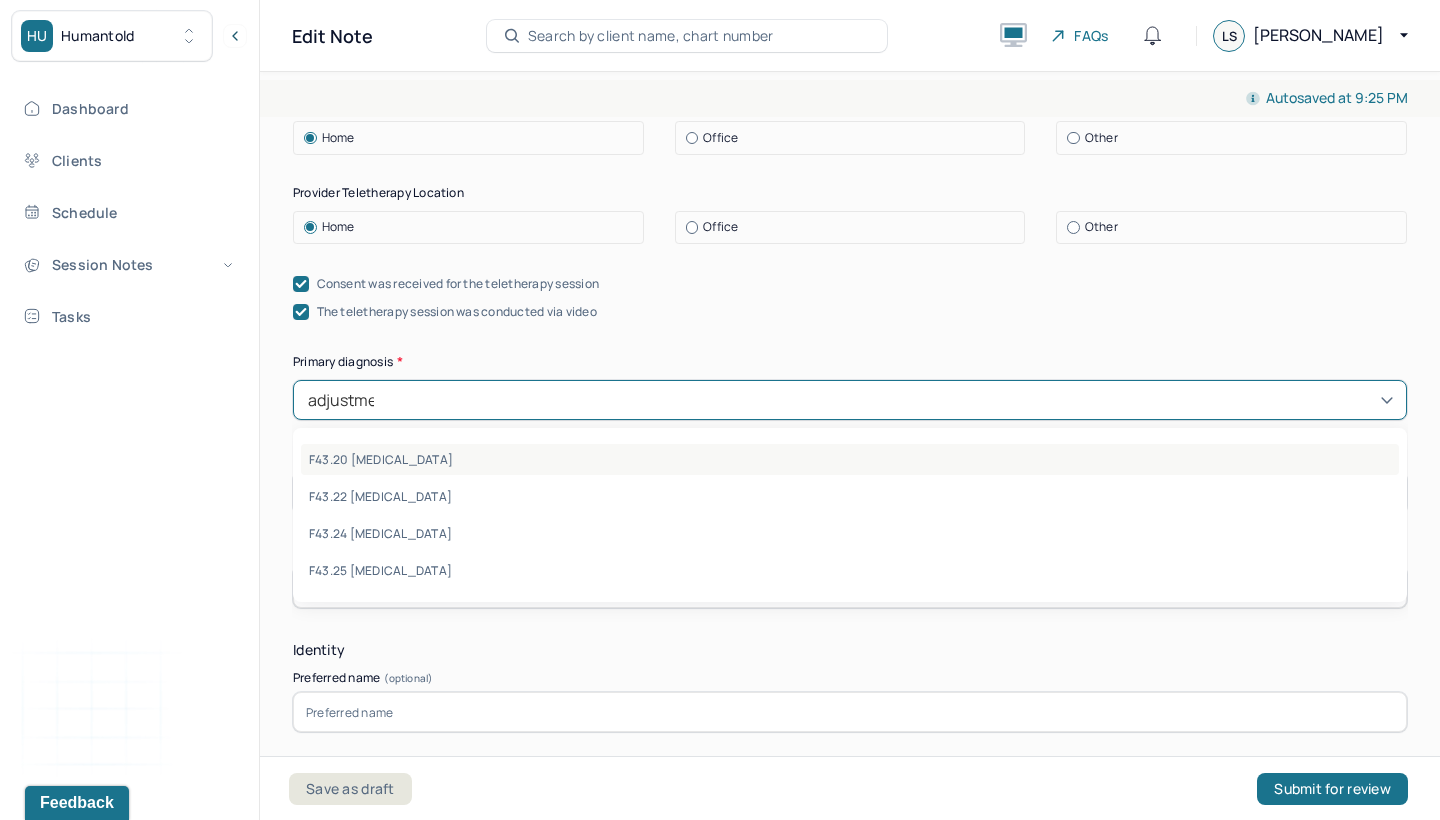type on "adjustment" 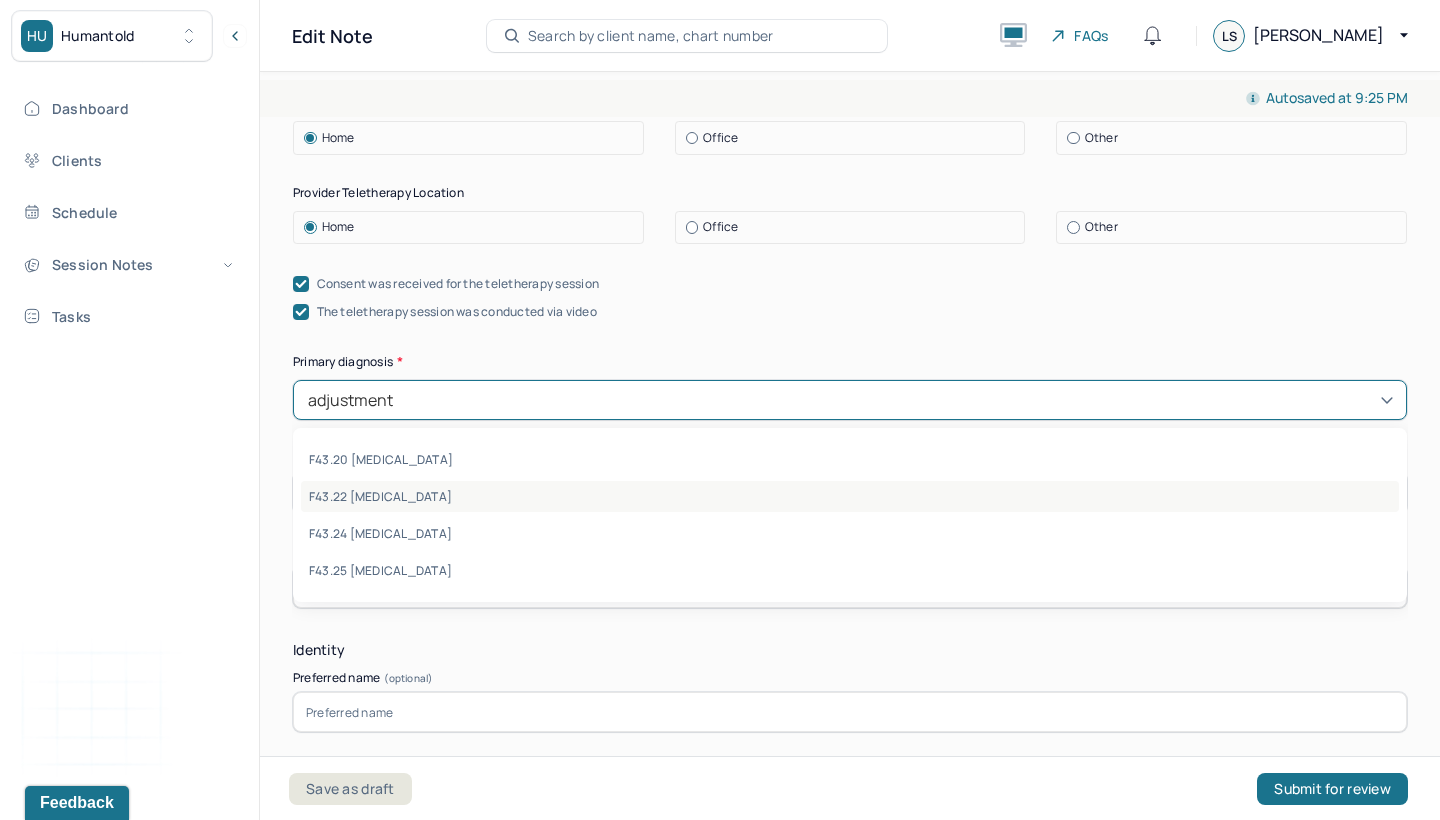 click on "F43.22 [MEDICAL_DATA]" at bounding box center [850, 496] 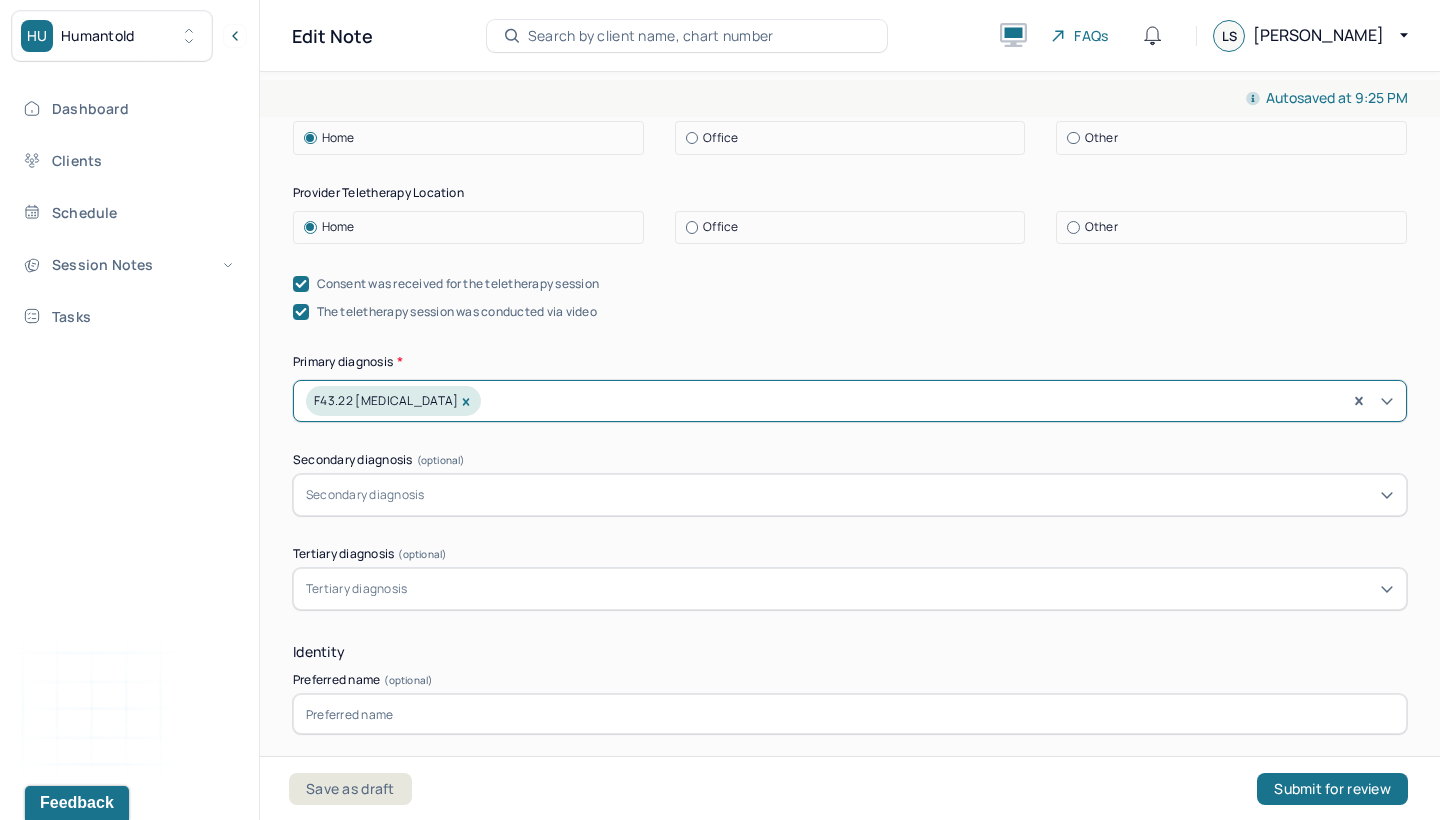 click on "Primary diagnosis *" at bounding box center (850, 362) 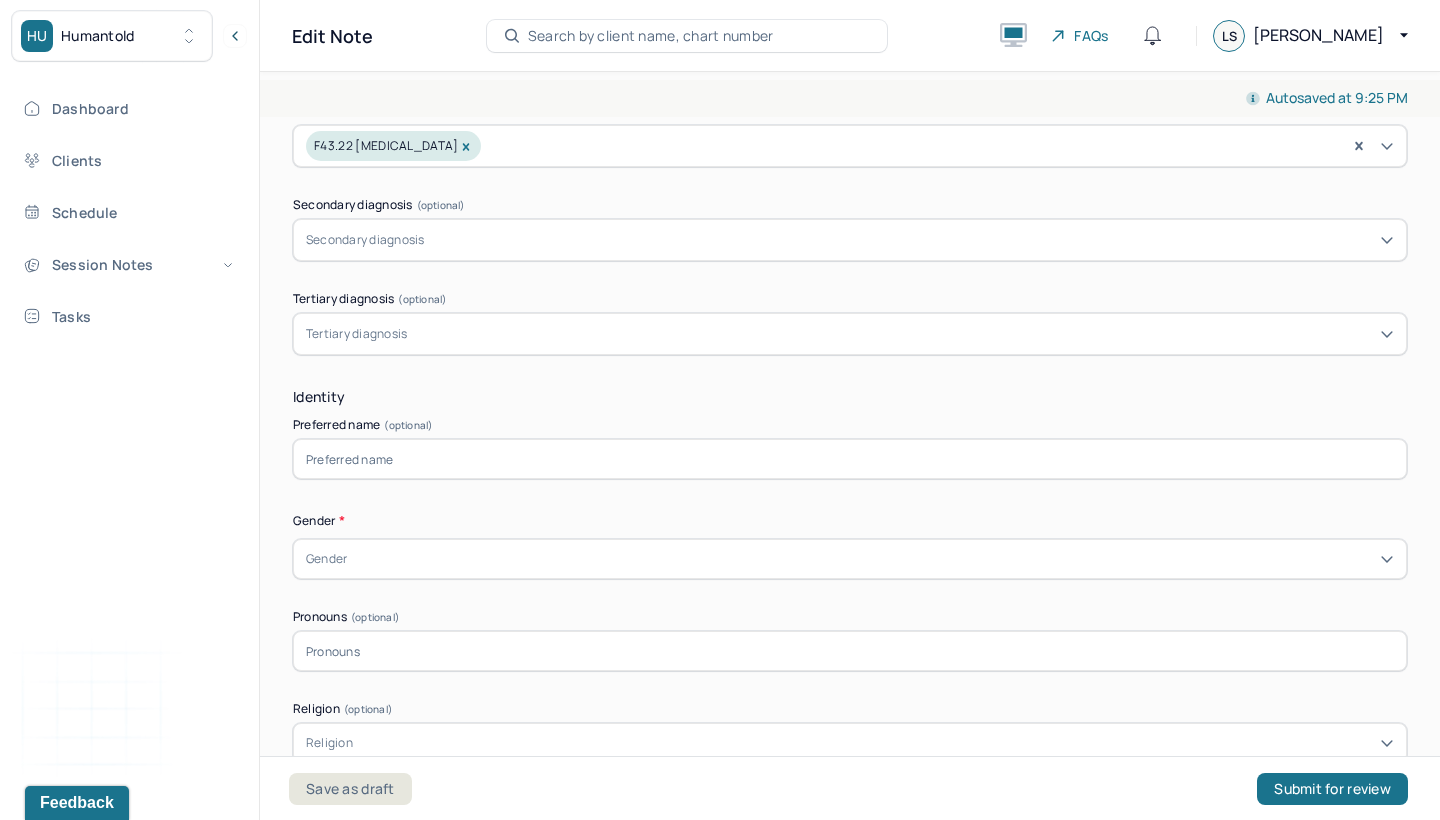 scroll, scrollTop: 717, scrollLeft: 0, axis: vertical 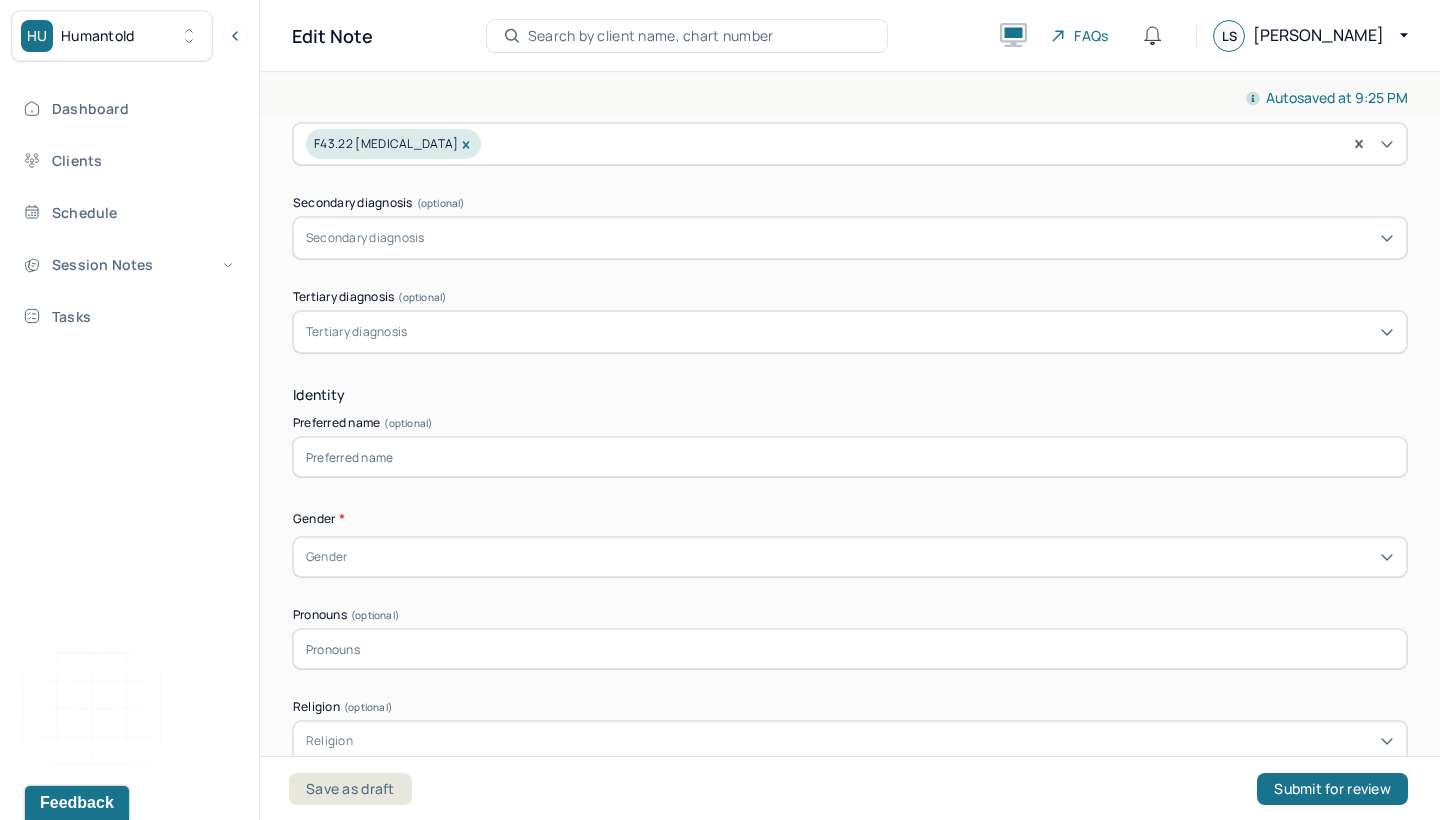 click on "Gender" at bounding box center (850, 557) 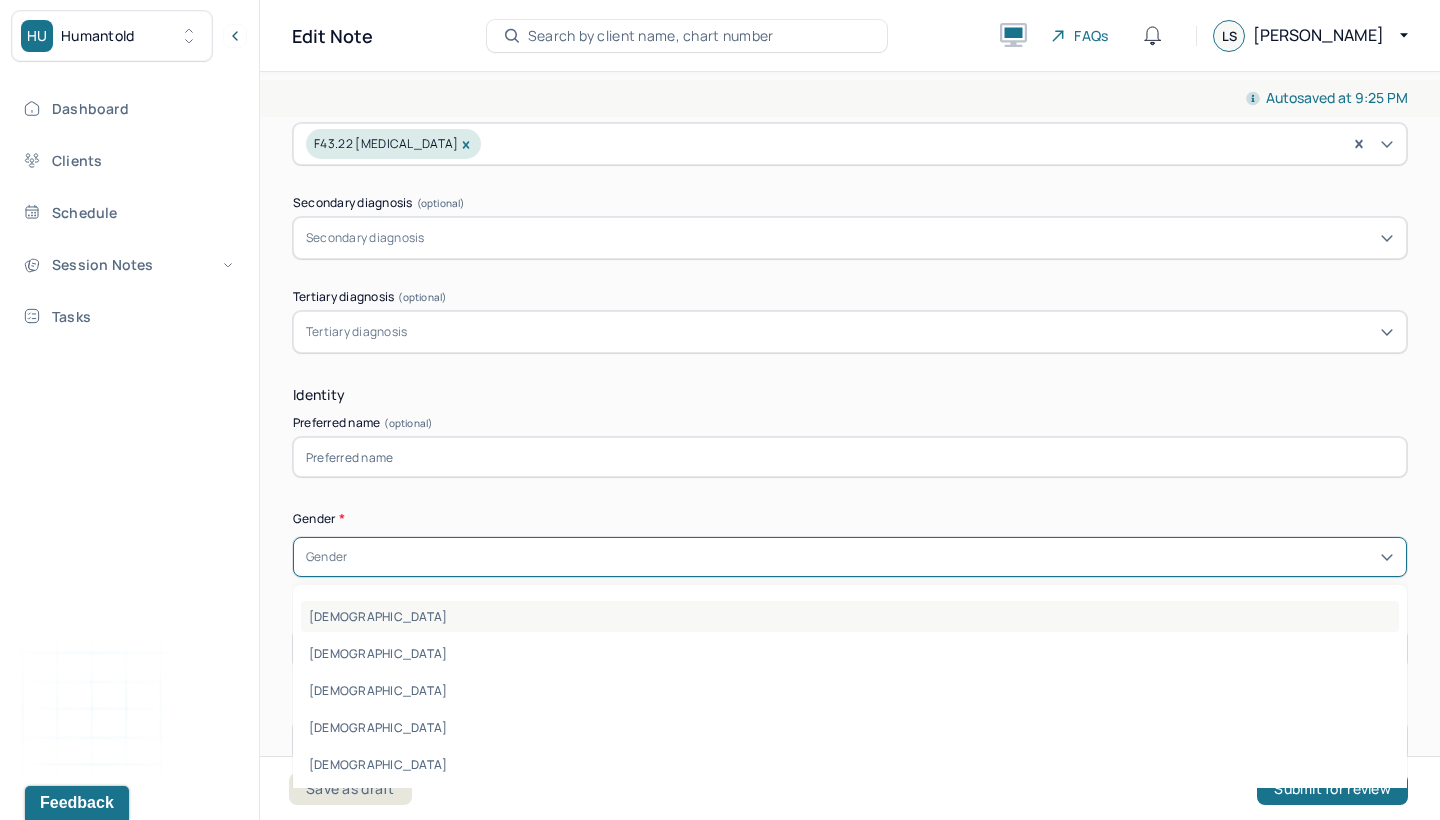 click on "[DEMOGRAPHIC_DATA]" at bounding box center [850, 616] 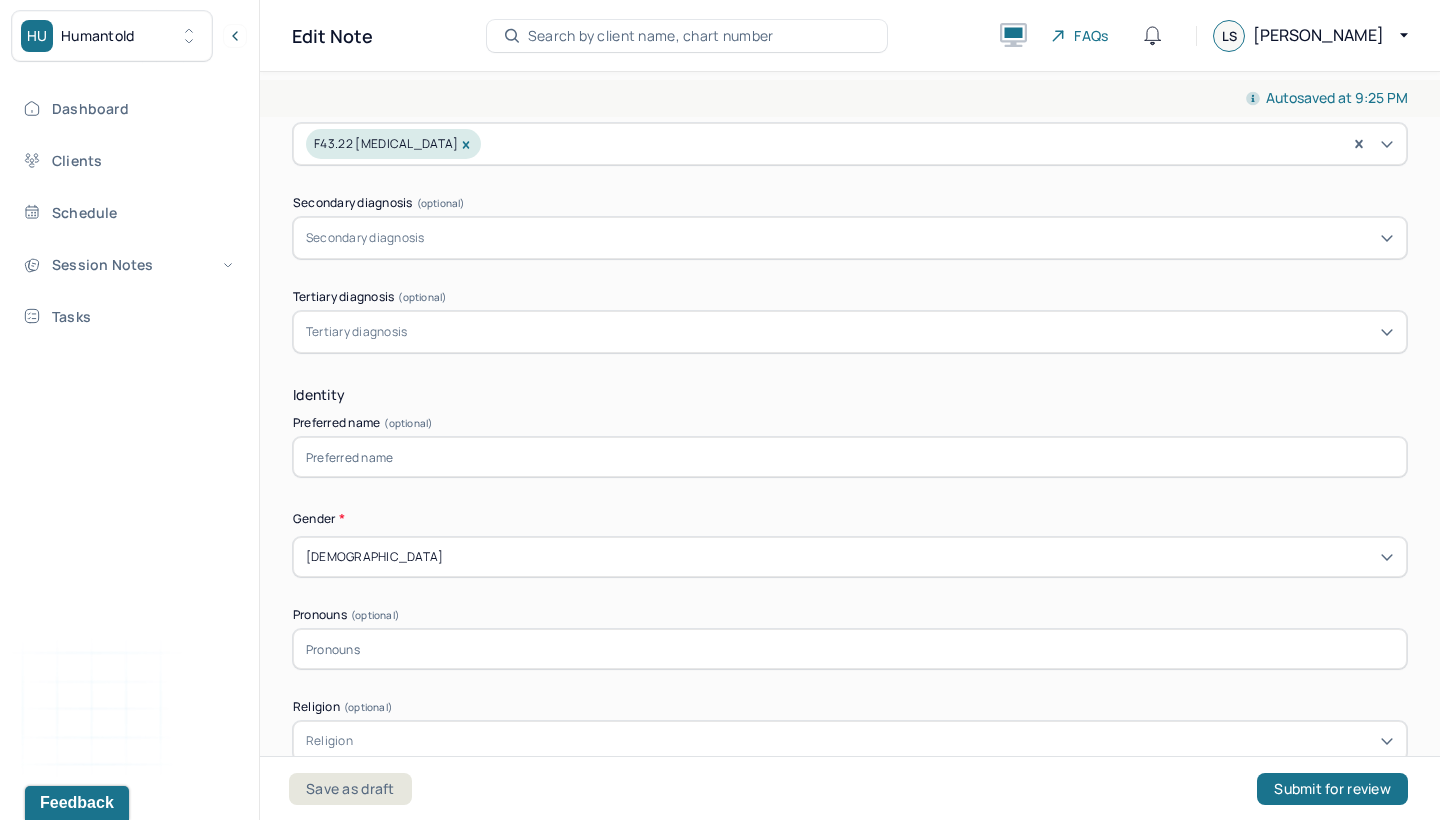 click on "Appointment location * Teletherapy Client Teletherapy Location Home Office Other Provider Teletherapy Location Home Office Other Consent was received for the teletherapy session The teletherapy session was conducted via video Primary diagnosis * F43.22 [MEDICAL_DATA] Secondary diagnosis (optional) Secondary diagnosis Tertiary diagnosis (optional) Tertiary diagnosis Identity Preferred name (optional) Gender * [DEMOGRAPHIC_DATA] Pronouns (optional) Religion (optional) Religion Education (optional) Education Race (optional) Race Ethnicity (optional) Sexual orientation (optional) Sexual orientation Current employment (optional) Current employment details (optional) Relationship status (optional) Relationship status Name of partner (optional) Emergency contact information (optional) Legal problems (optional)" at bounding box center (850, 743) 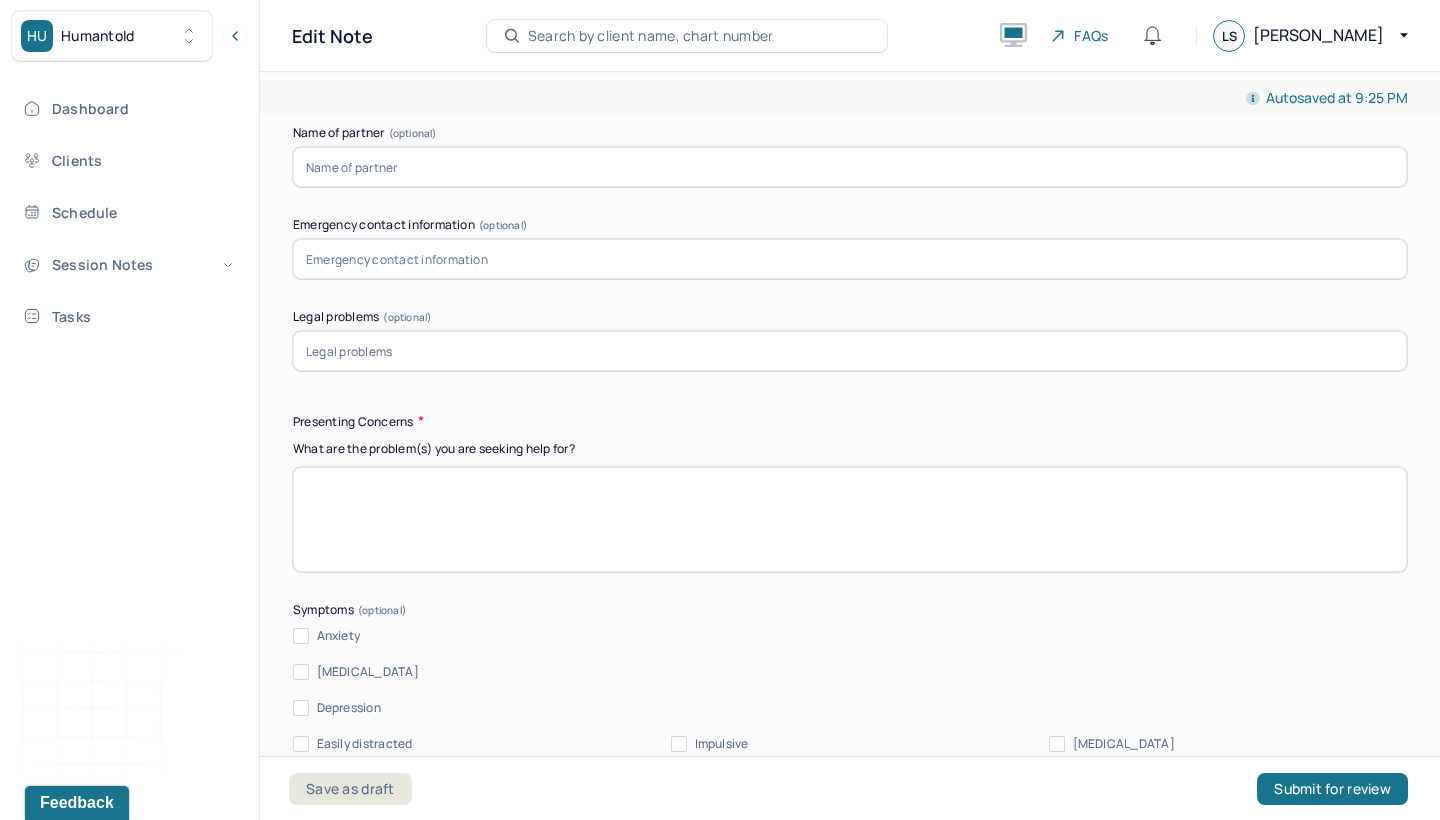 scroll, scrollTop: 2164, scrollLeft: 0, axis: vertical 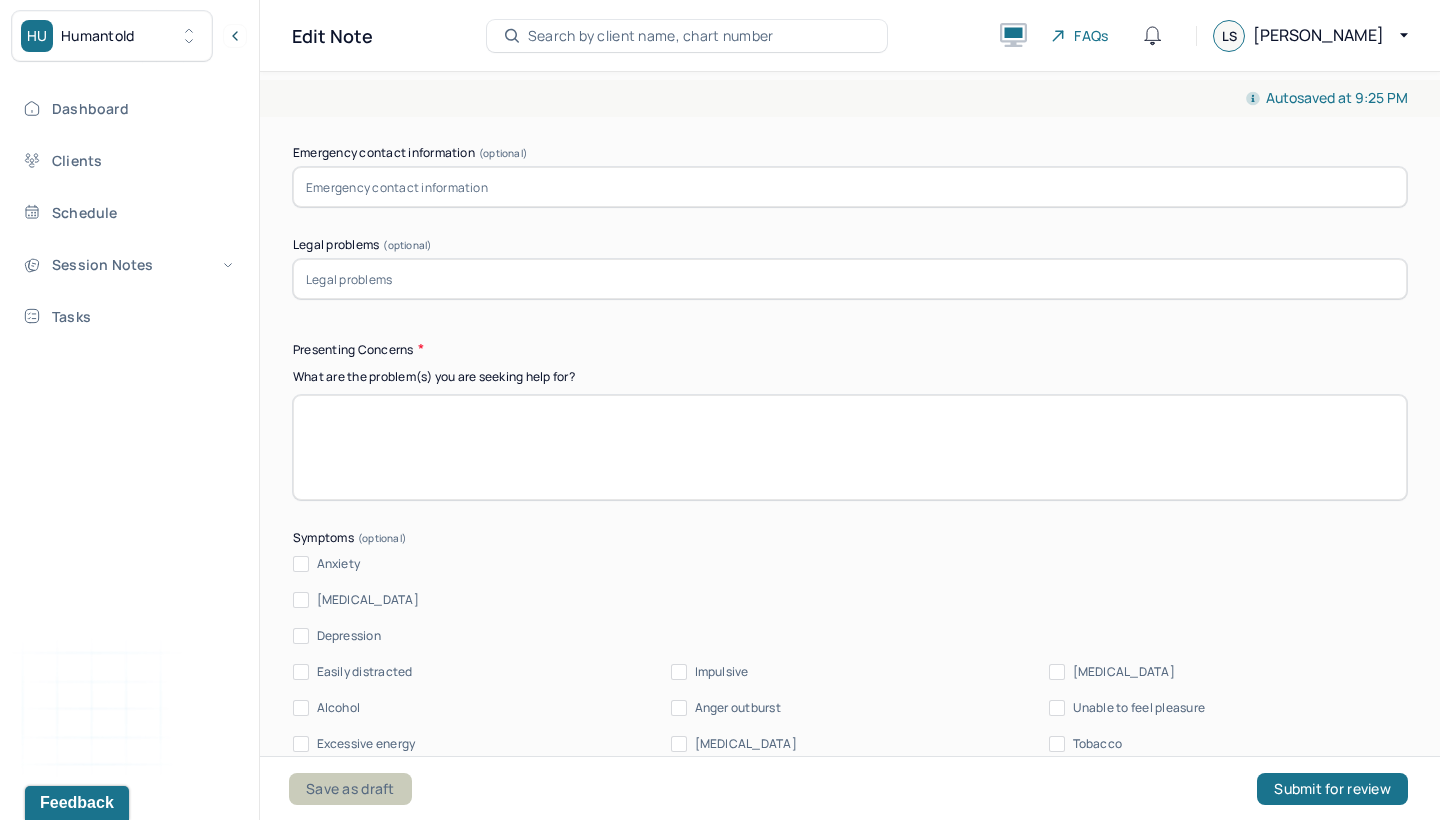 click on "Save as draft" at bounding box center [350, 789] 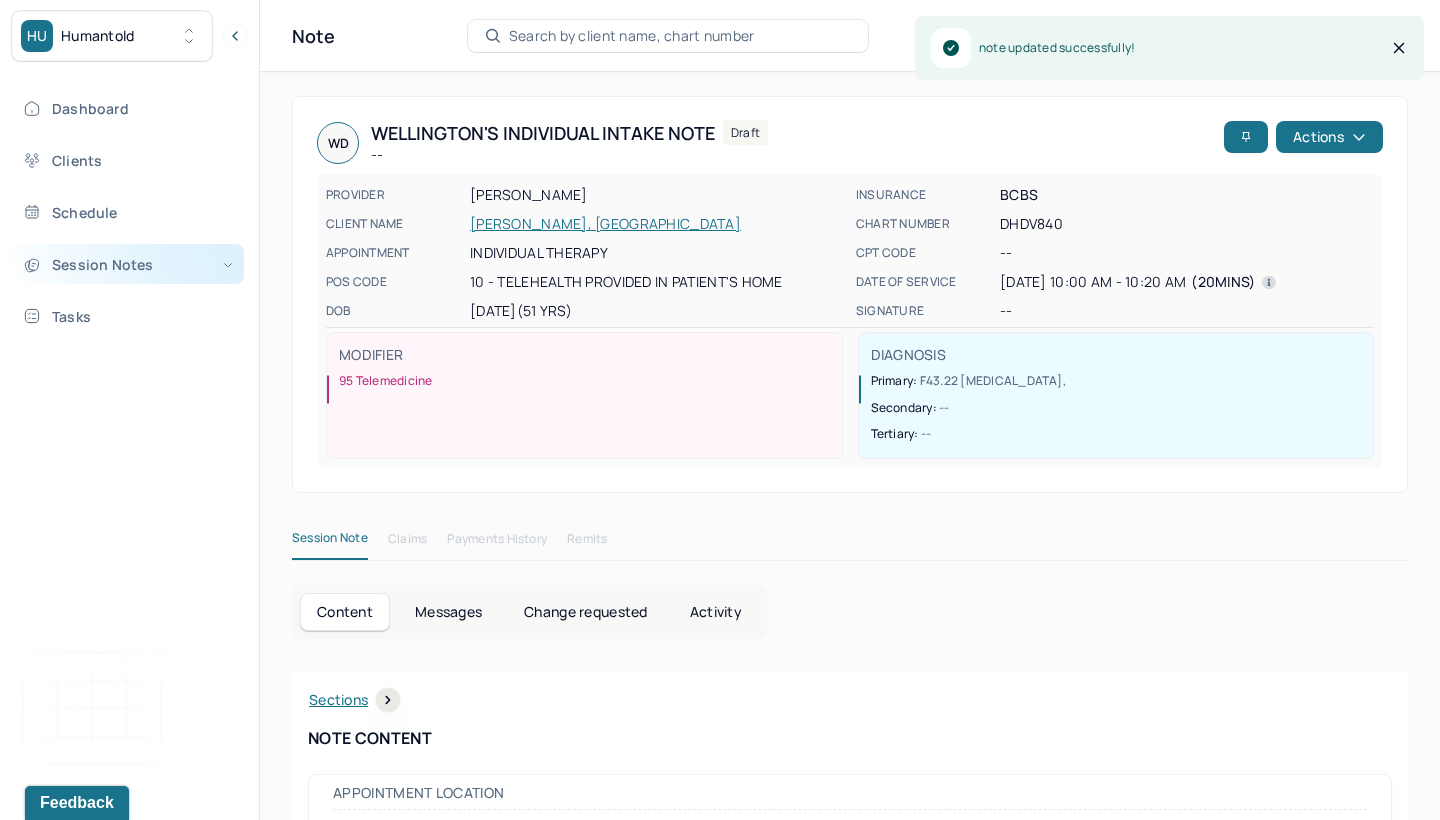 click on "Session Notes" at bounding box center (128, 264) 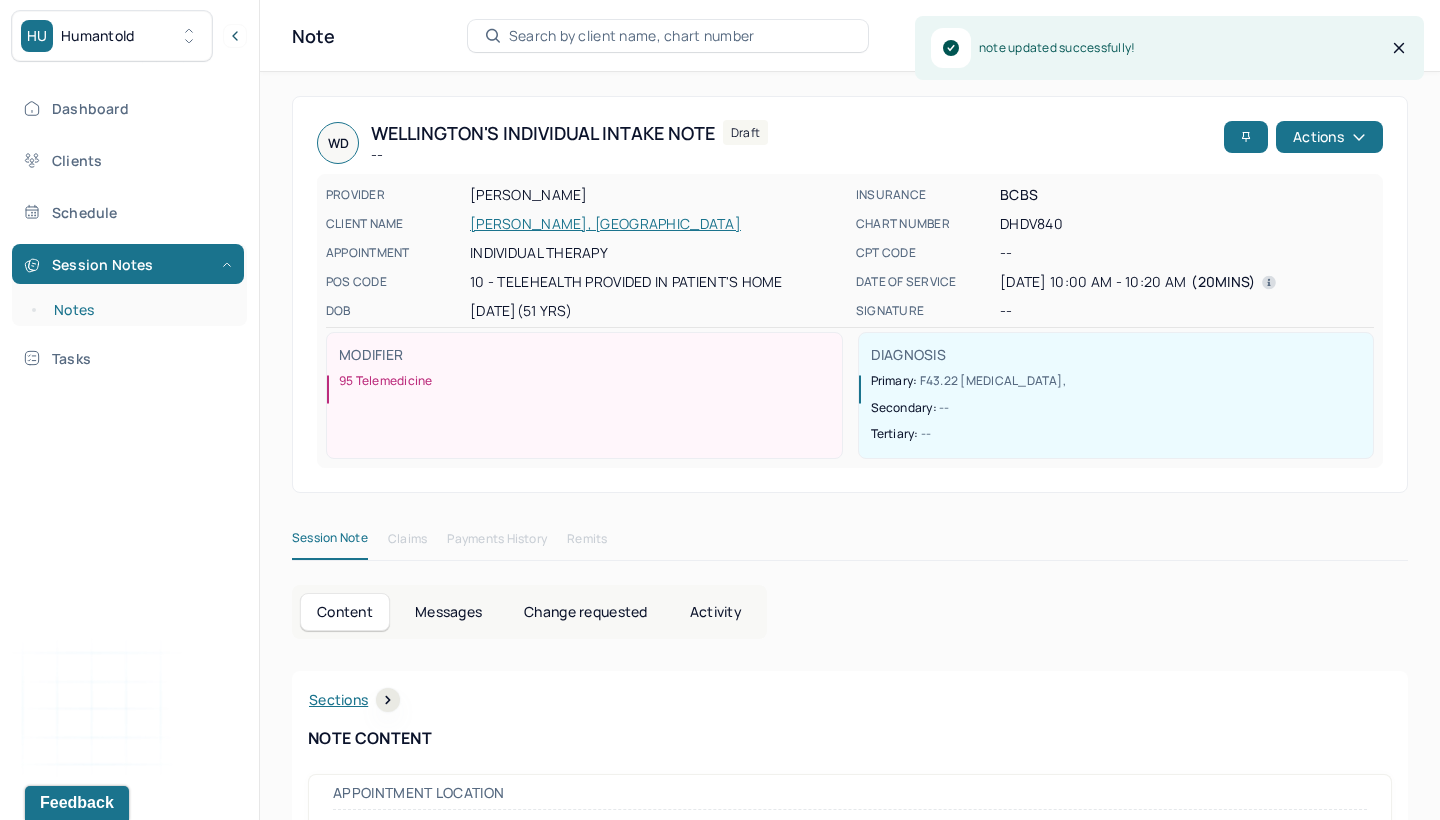 click on "Notes" at bounding box center (139, 310) 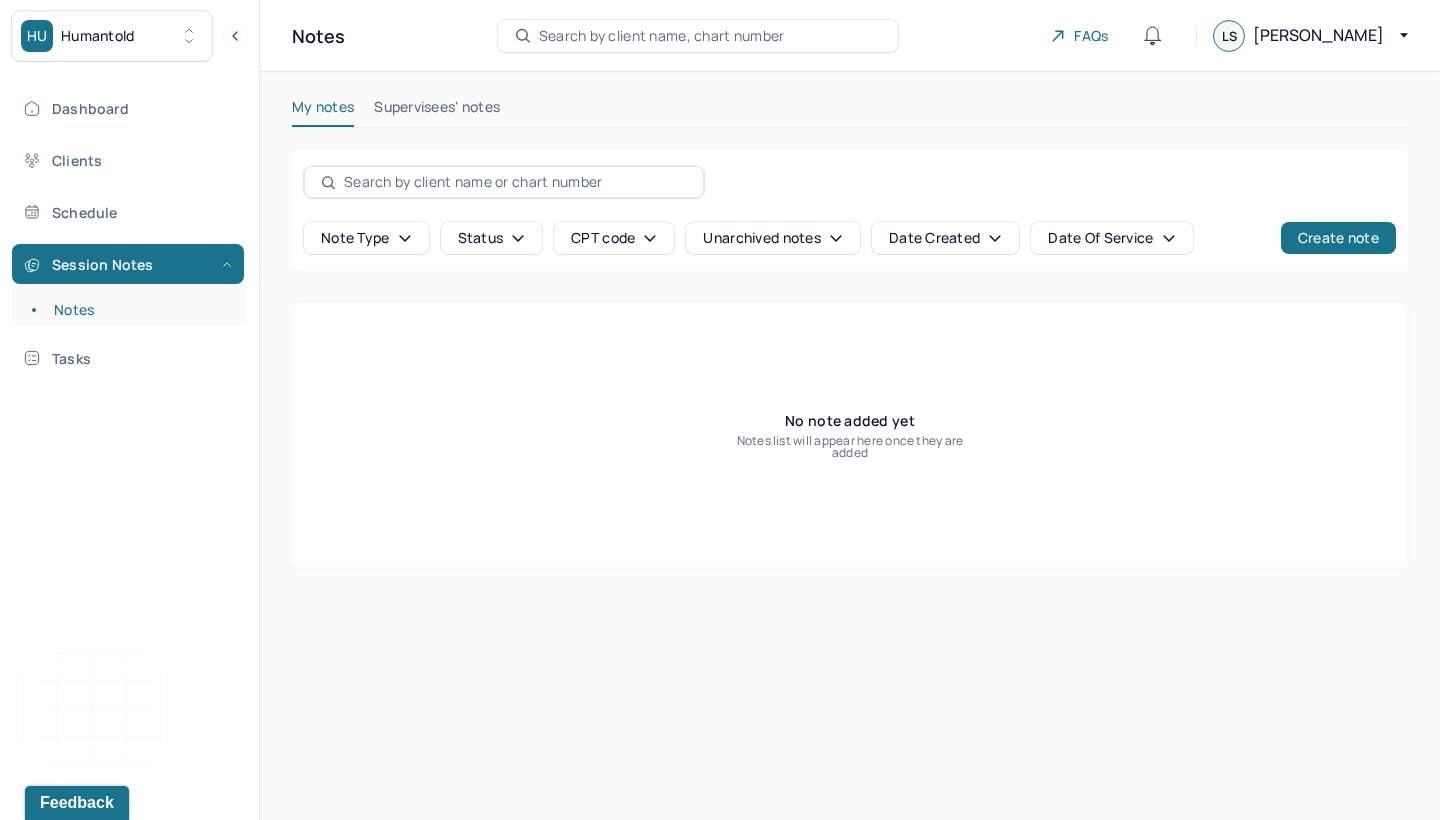 click at bounding box center [515, 182] 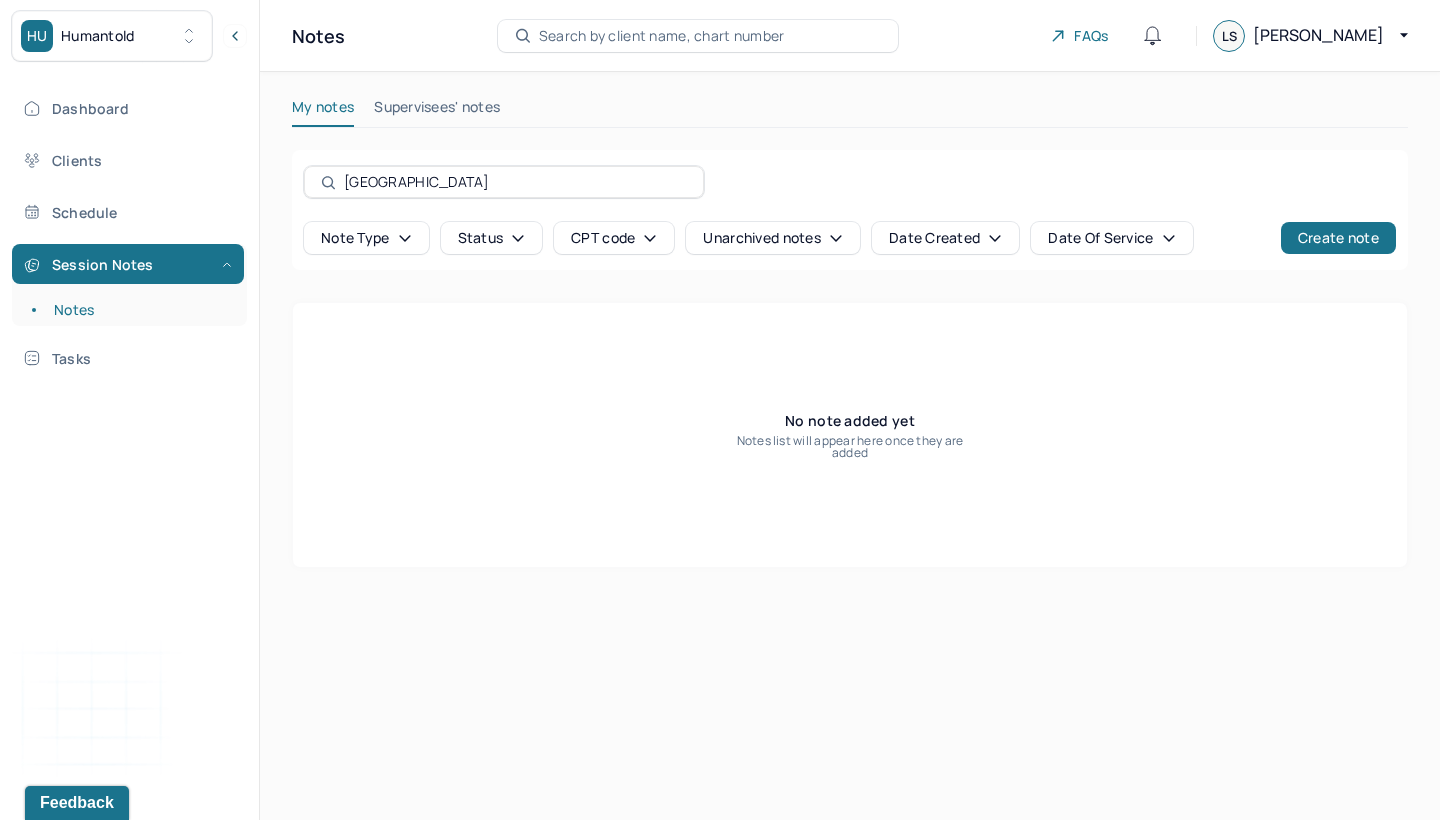 type on "[GEOGRAPHIC_DATA]" 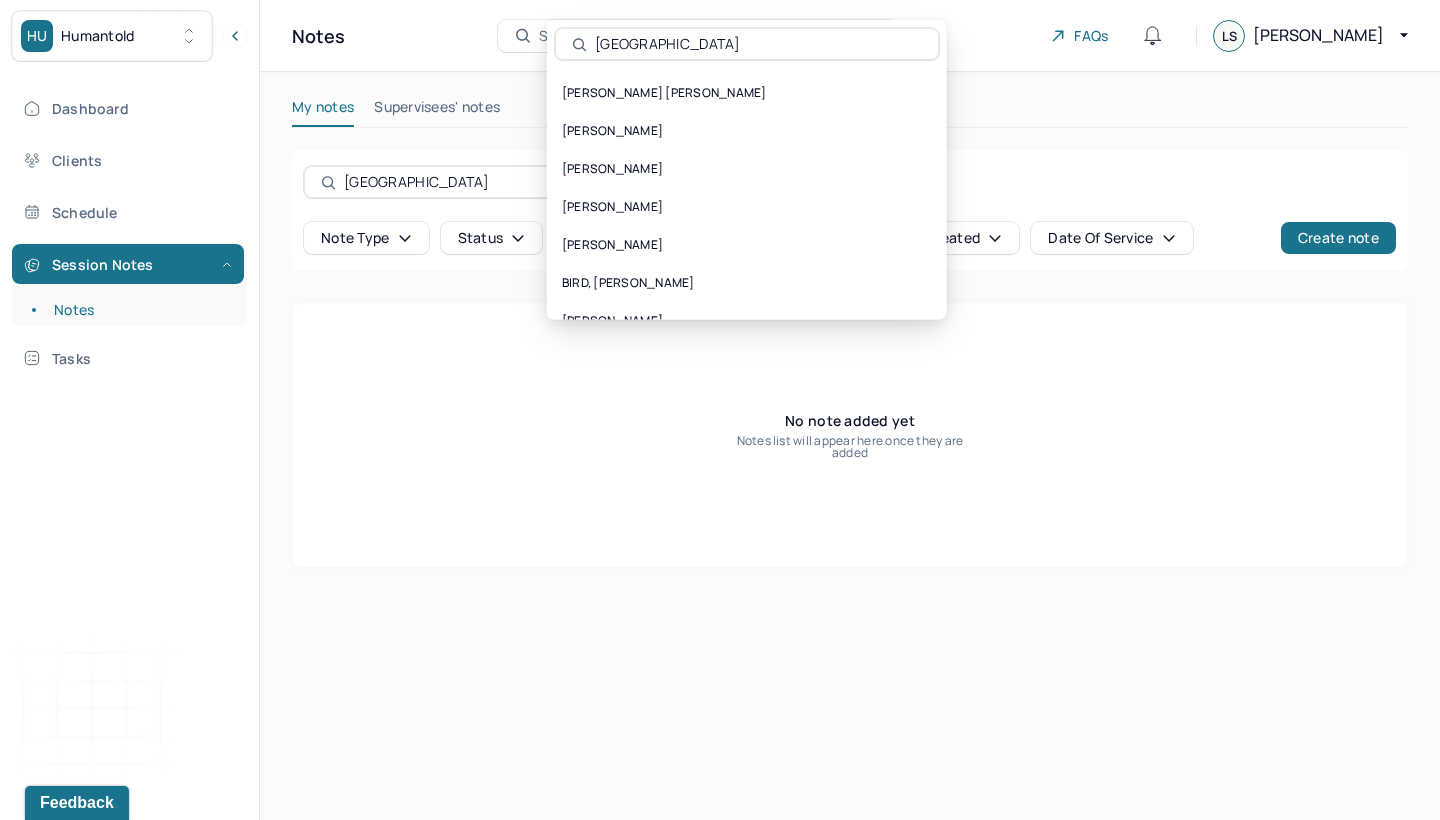 type on "[GEOGRAPHIC_DATA]" 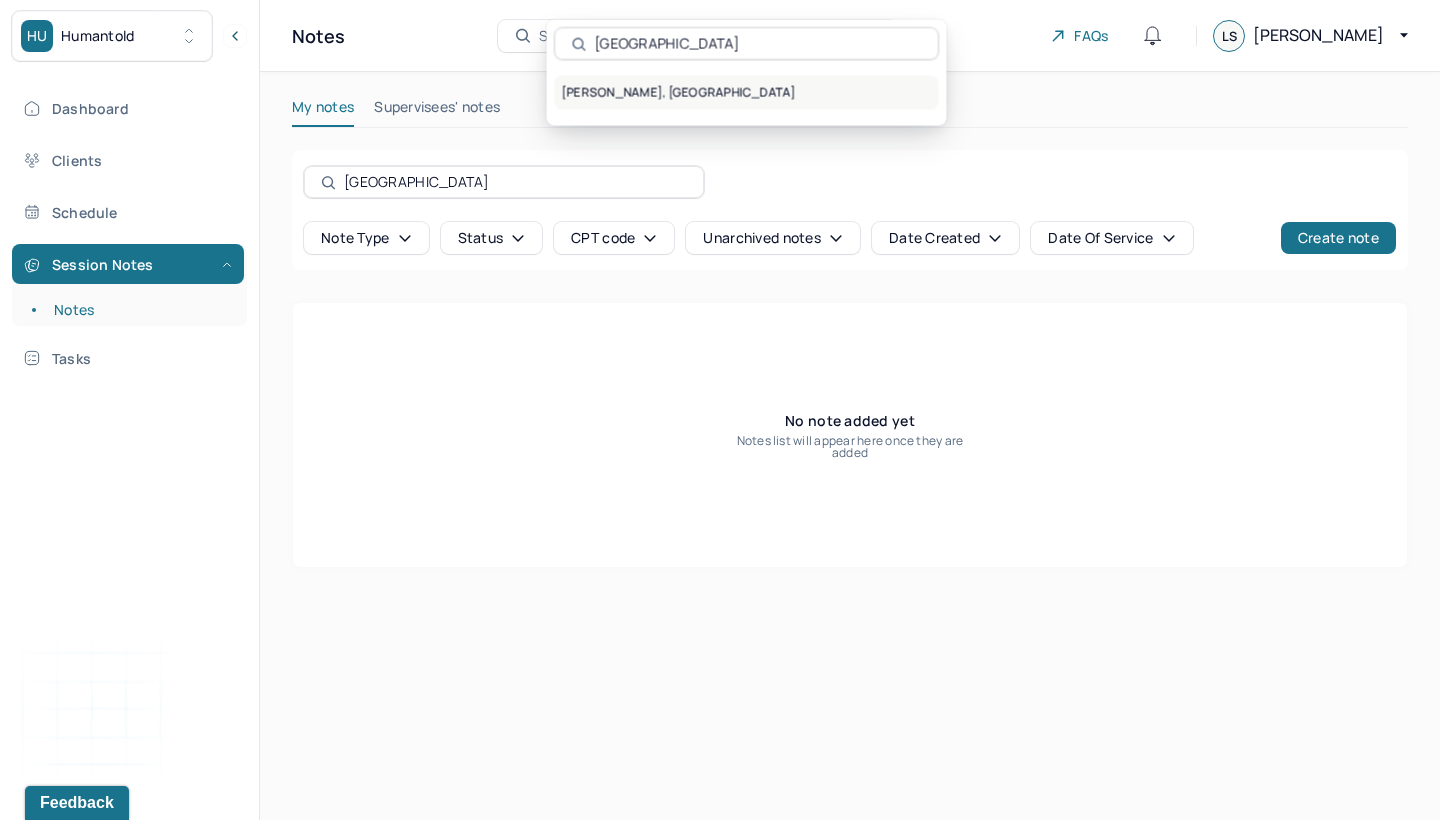 click on "[PERSON_NAME], [GEOGRAPHIC_DATA]" at bounding box center (747, 93) 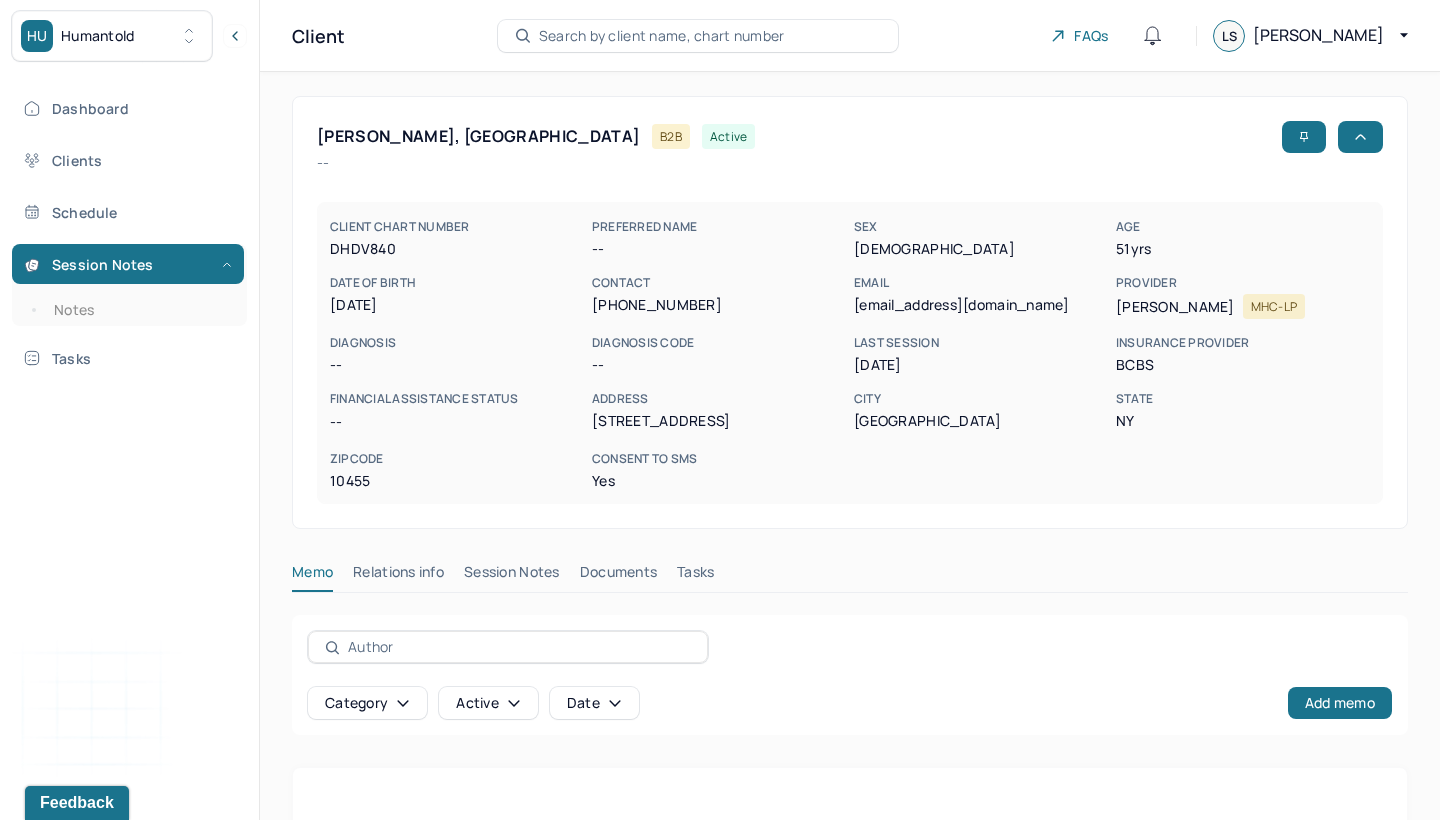 click on "Session Notes" at bounding box center (512, 576) 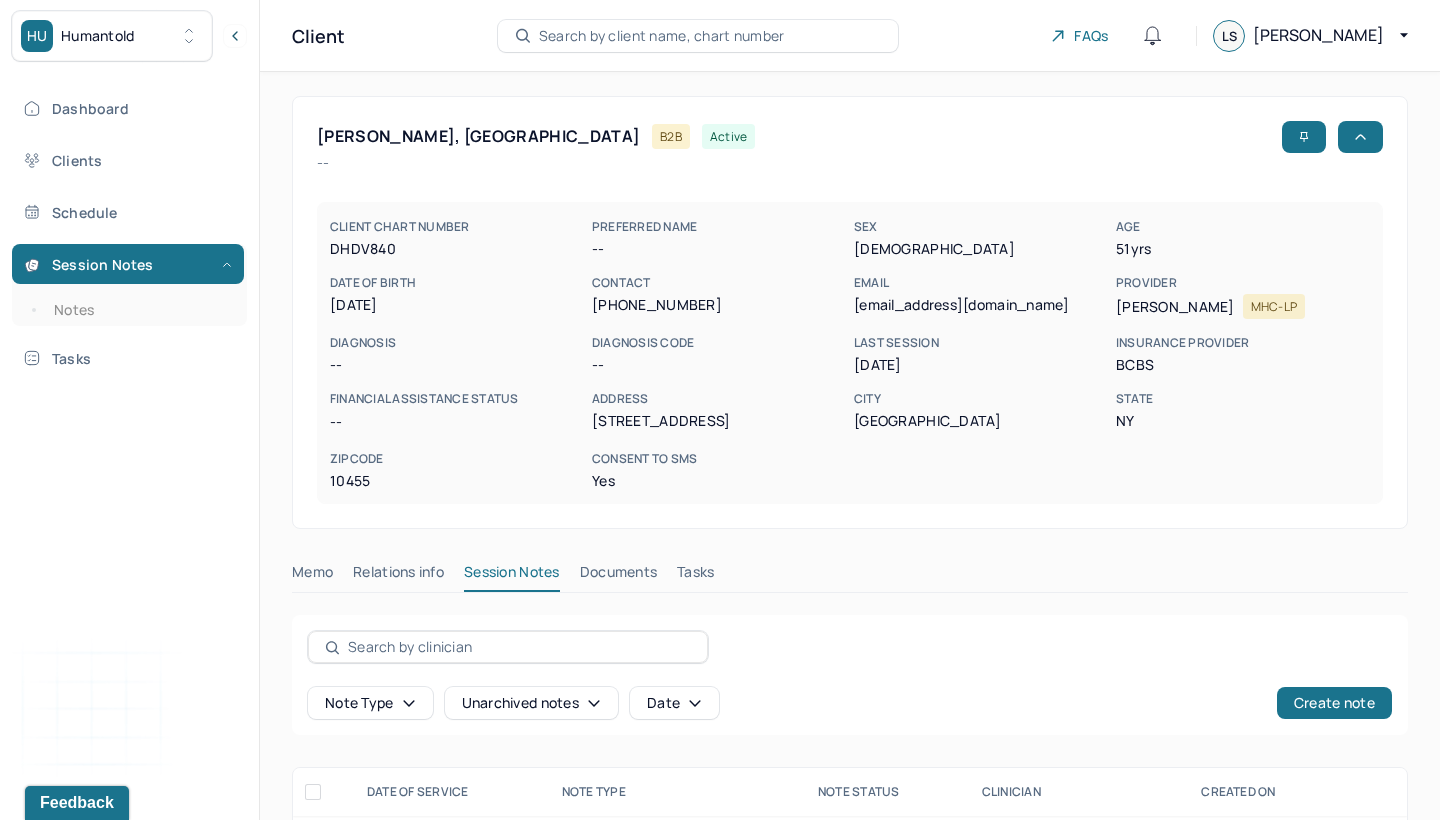 click on "CLIENT CHART NUMBER DHDV840 PREFERRED NAME -- SEX [DEMOGRAPHIC_DATA] AGE [DEMOGRAPHIC_DATA]  yrs DATE OF BIRTH [DEMOGRAPHIC_DATA]  CONTACT [PHONE_NUMBER] EMAIL [EMAIL_ADDRESS][DOMAIN_NAME] PROVIDER [PERSON_NAME] MHC-LP DIAGNOSIS -- DIAGNOSIS CODE -- LAST SESSION [DATE] insurance provider BCBS FINANCIAL ASSISTANCE STATUS -- Address [STREET_ADDRESS][US_STATE] Consent to Sms Yes" at bounding box center [850, 353] 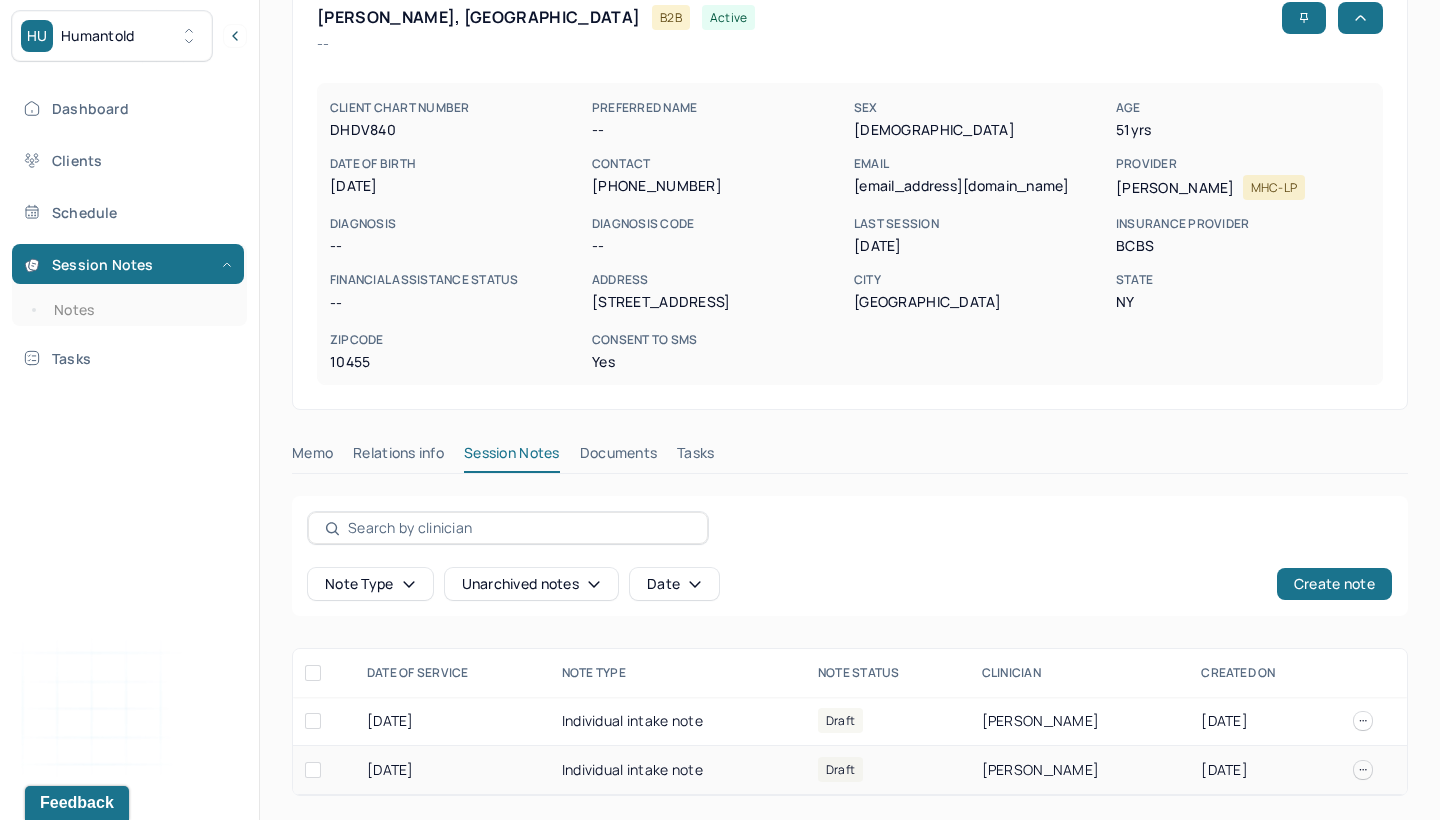 scroll, scrollTop: 120, scrollLeft: 0, axis: vertical 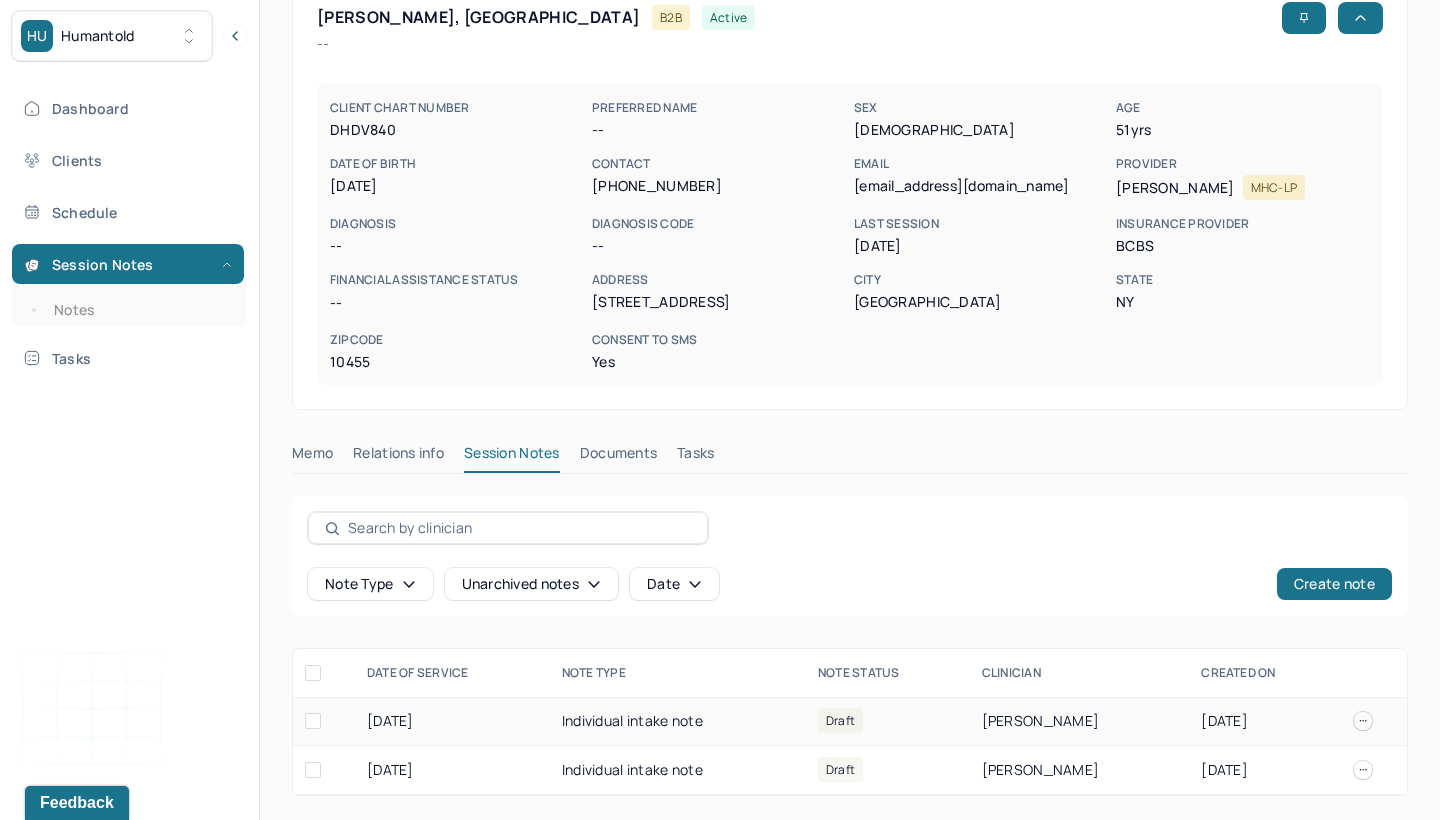 click on "Draft" at bounding box center [888, 721] 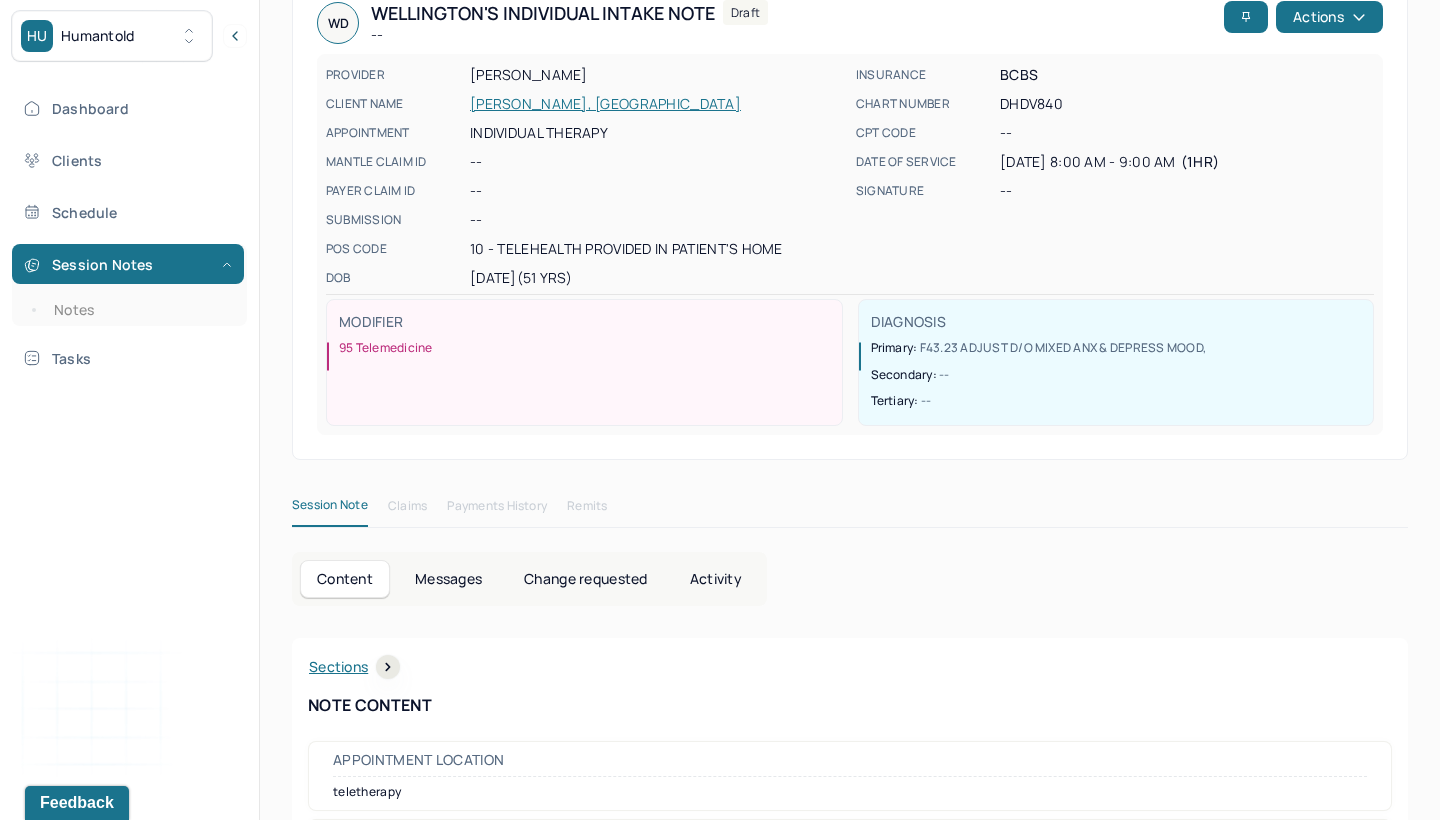 click on "NOTE CONTENT" at bounding box center (850, 705) 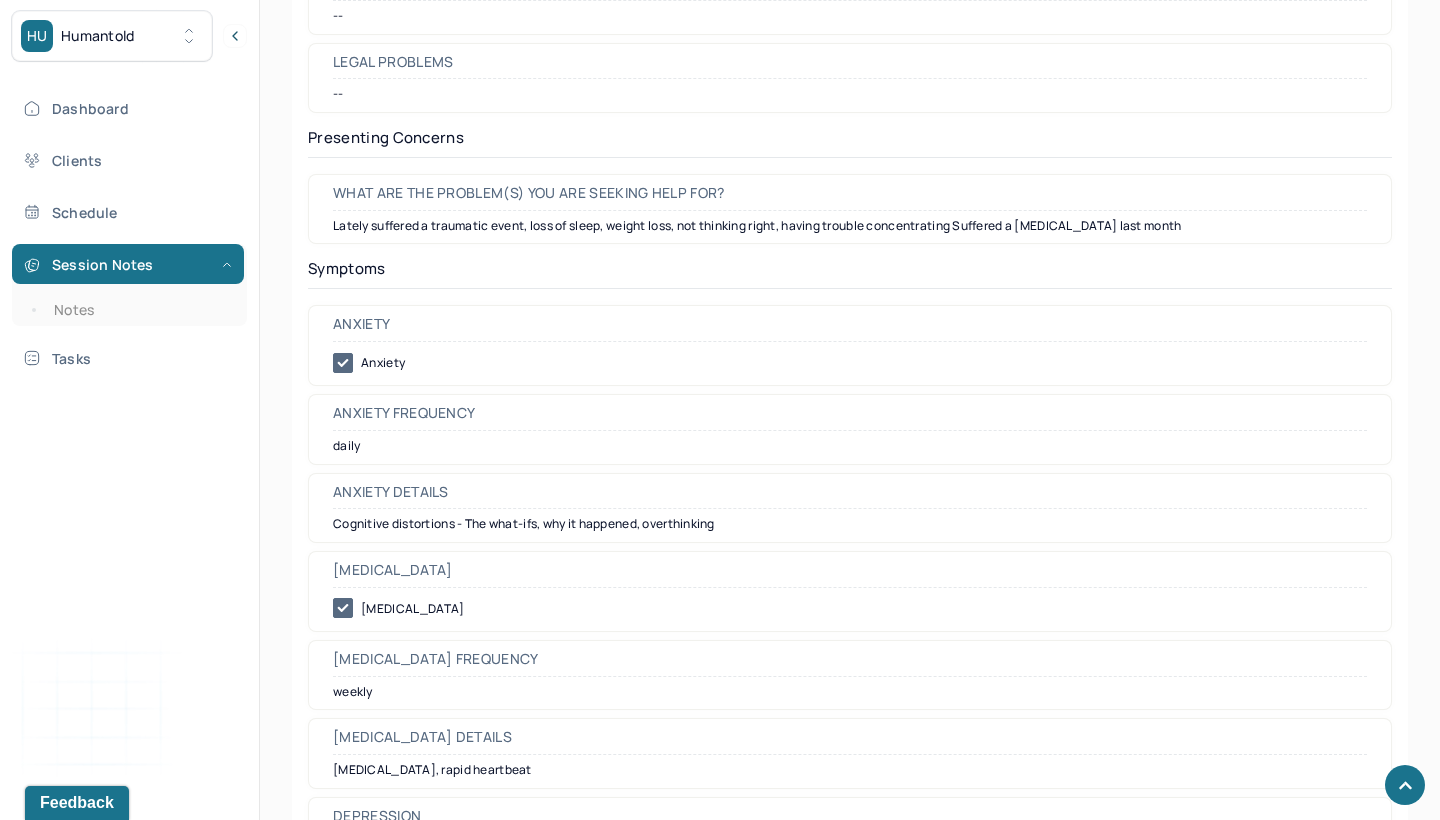 scroll, scrollTop: 2704, scrollLeft: 0, axis: vertical 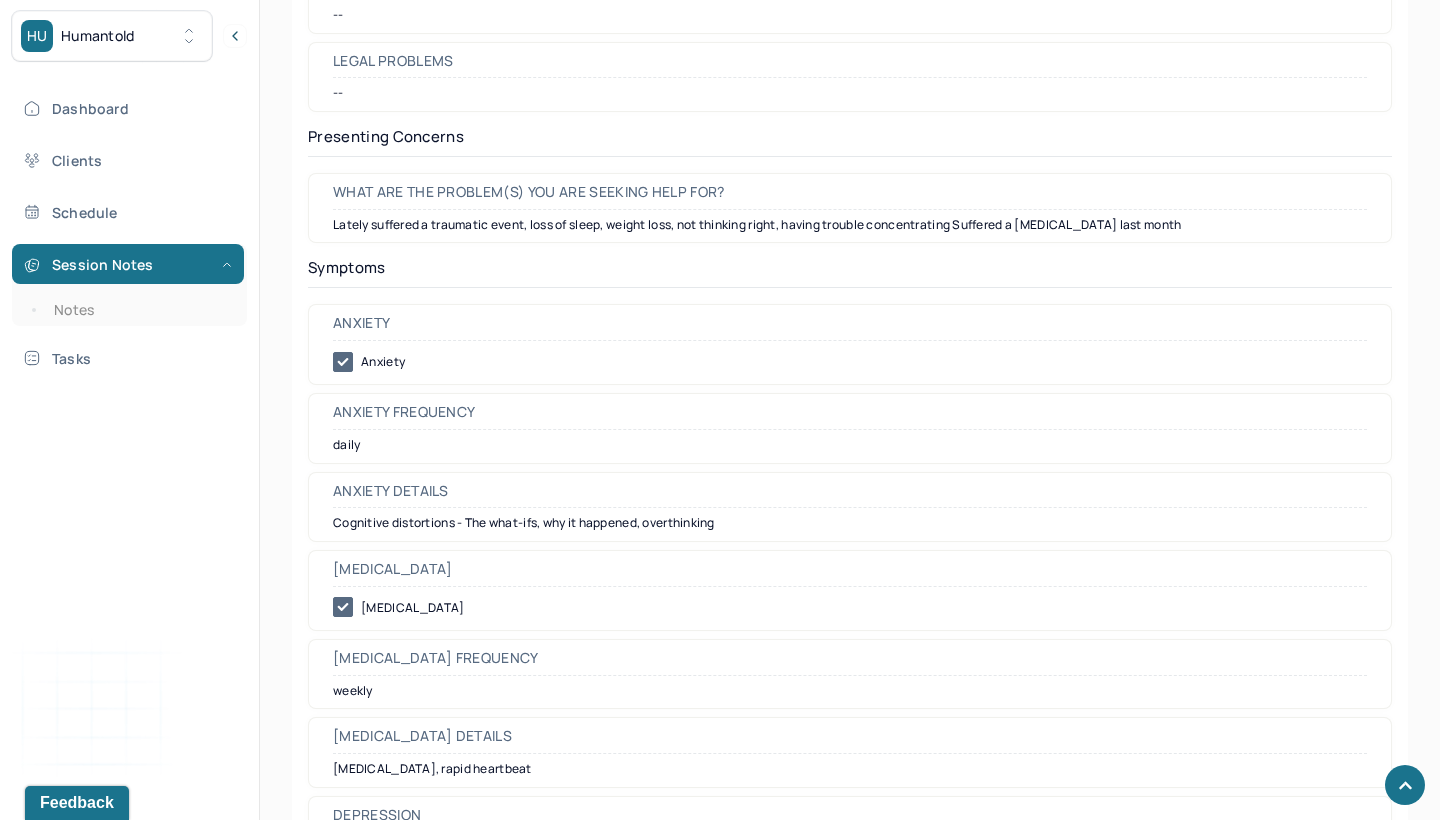 click on "Lately suffered a traumatic event, loss of sleep, weight loss, not thinking right, having trouble concentrating
Suffered a [MEDICAL_DATA] last month" at bounding box center [850, 225] 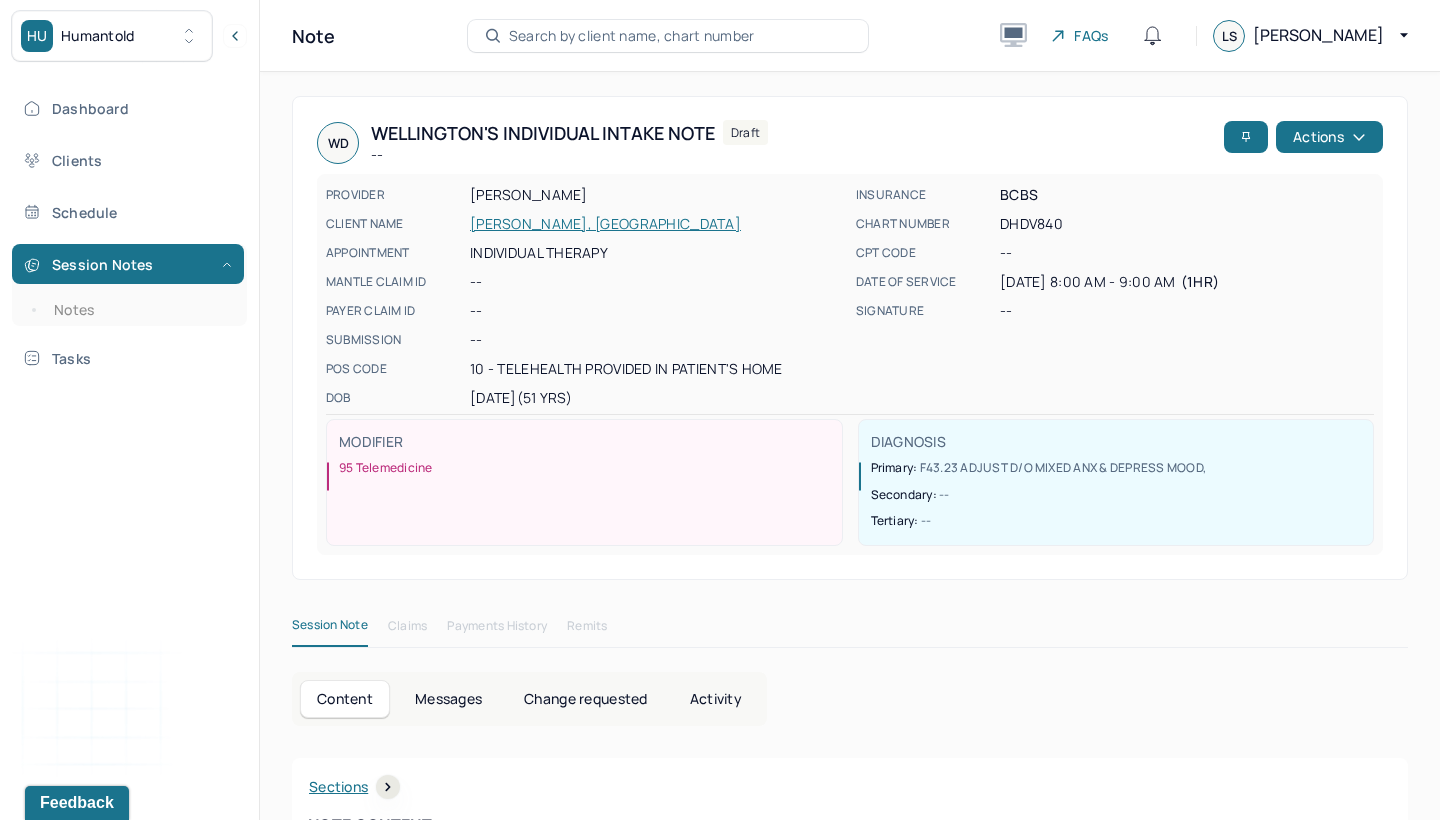 scroll, scrollTop: 0, scrollLeft: 0, axis: both 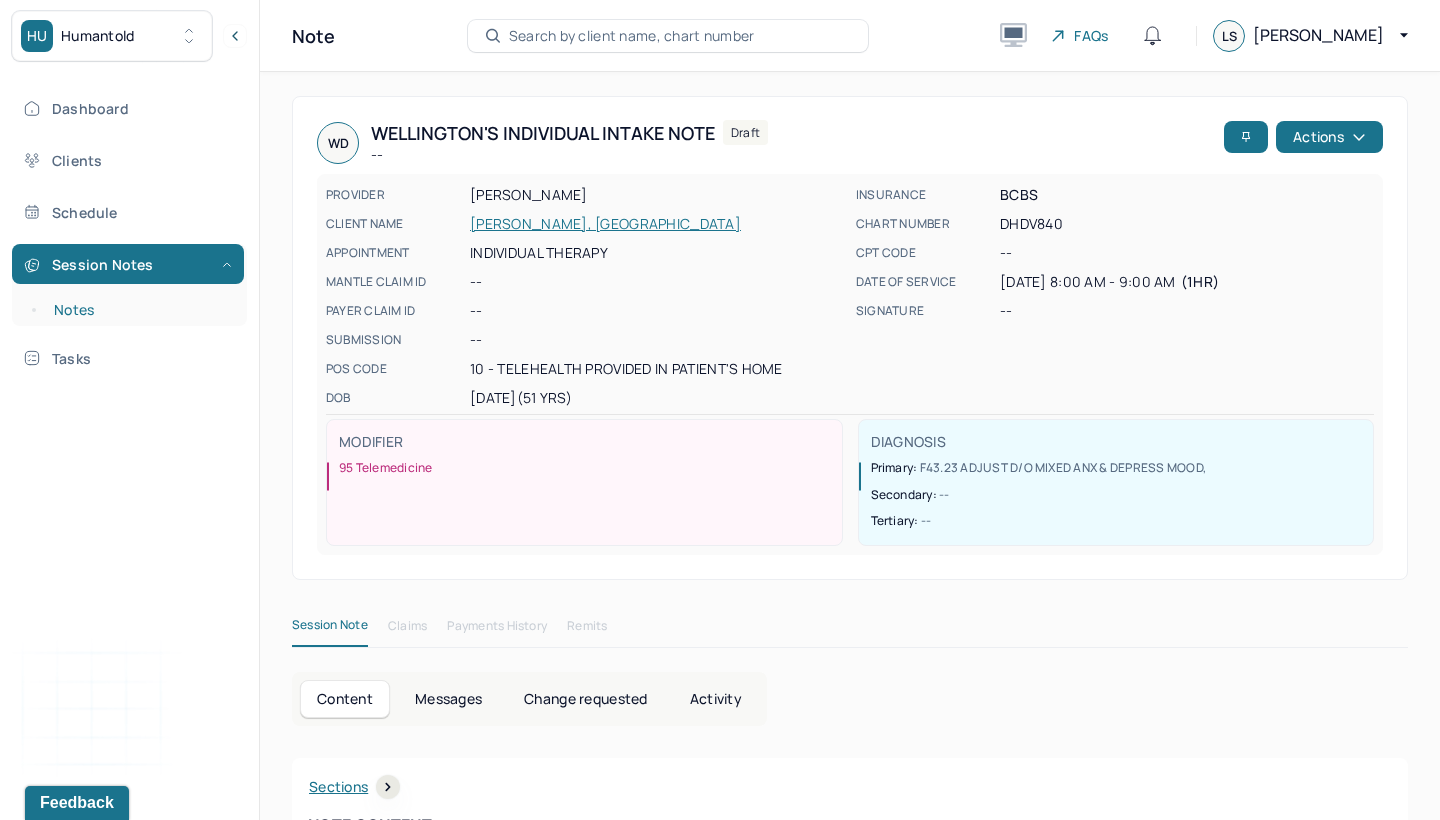 click on "Notes" at bounding box center [139, 310] 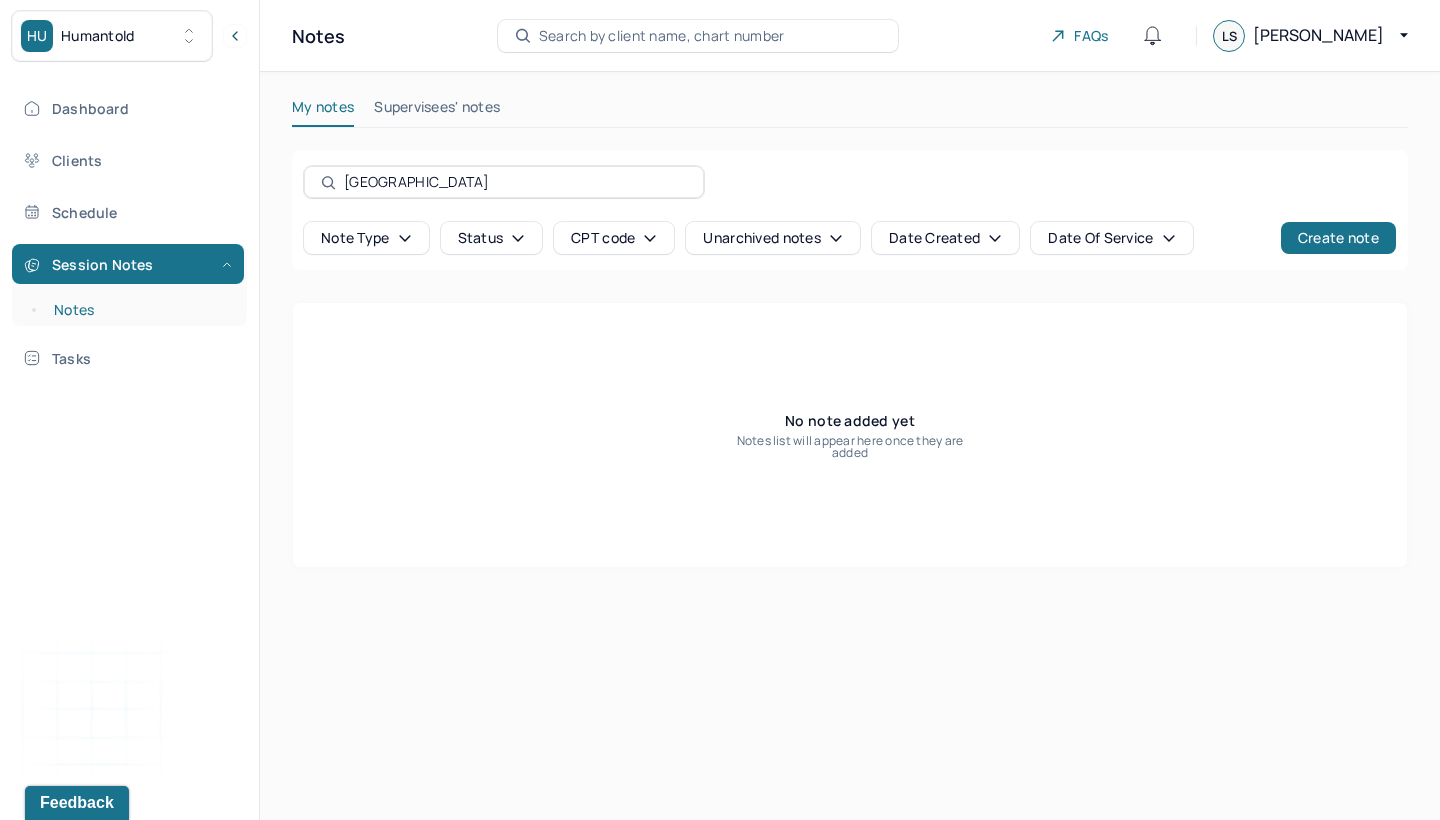 click on "Notes" at bounding box center [139, 310] 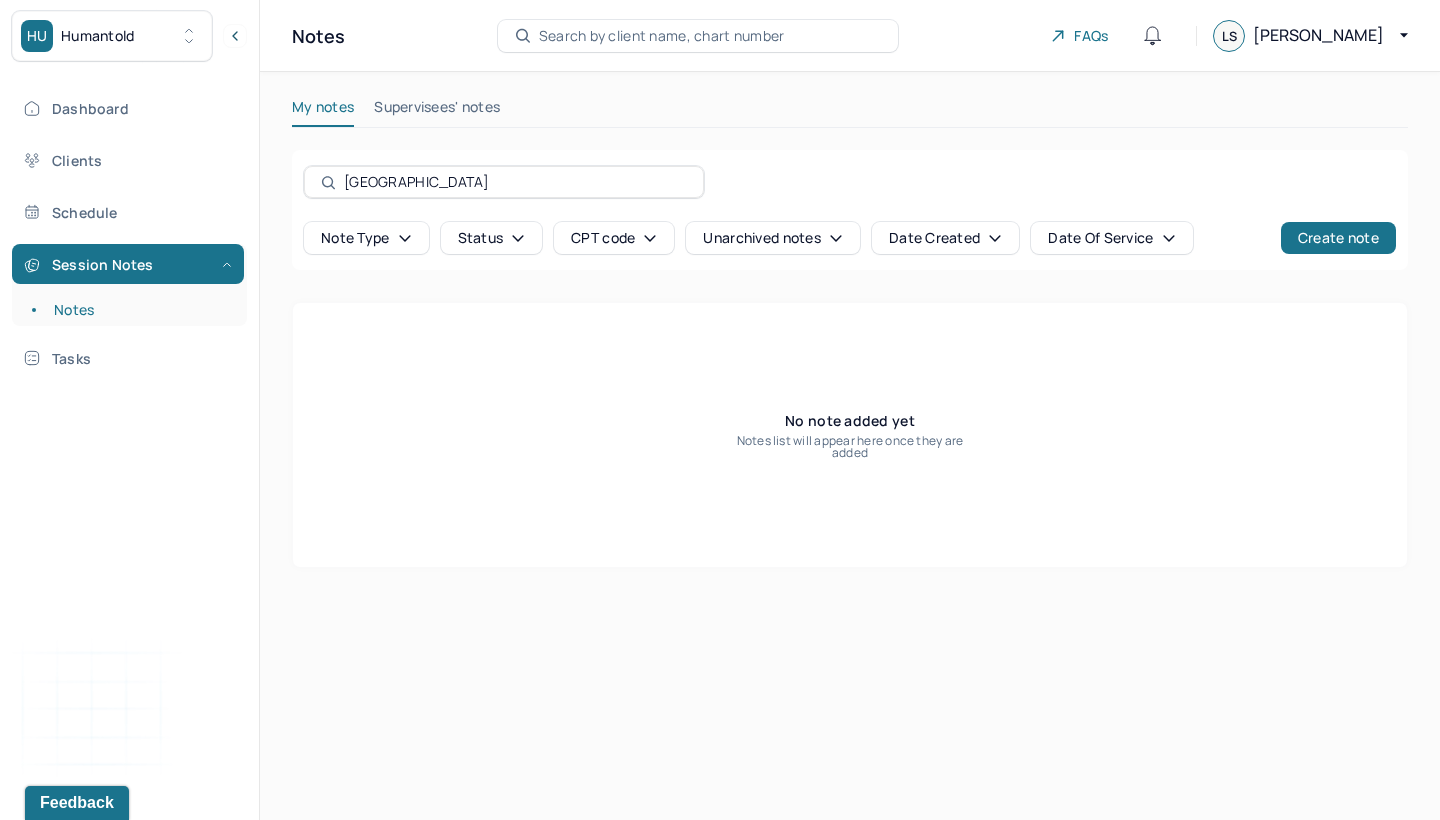 click on "Search by client name, chart number" at bounding box center (662, 36) 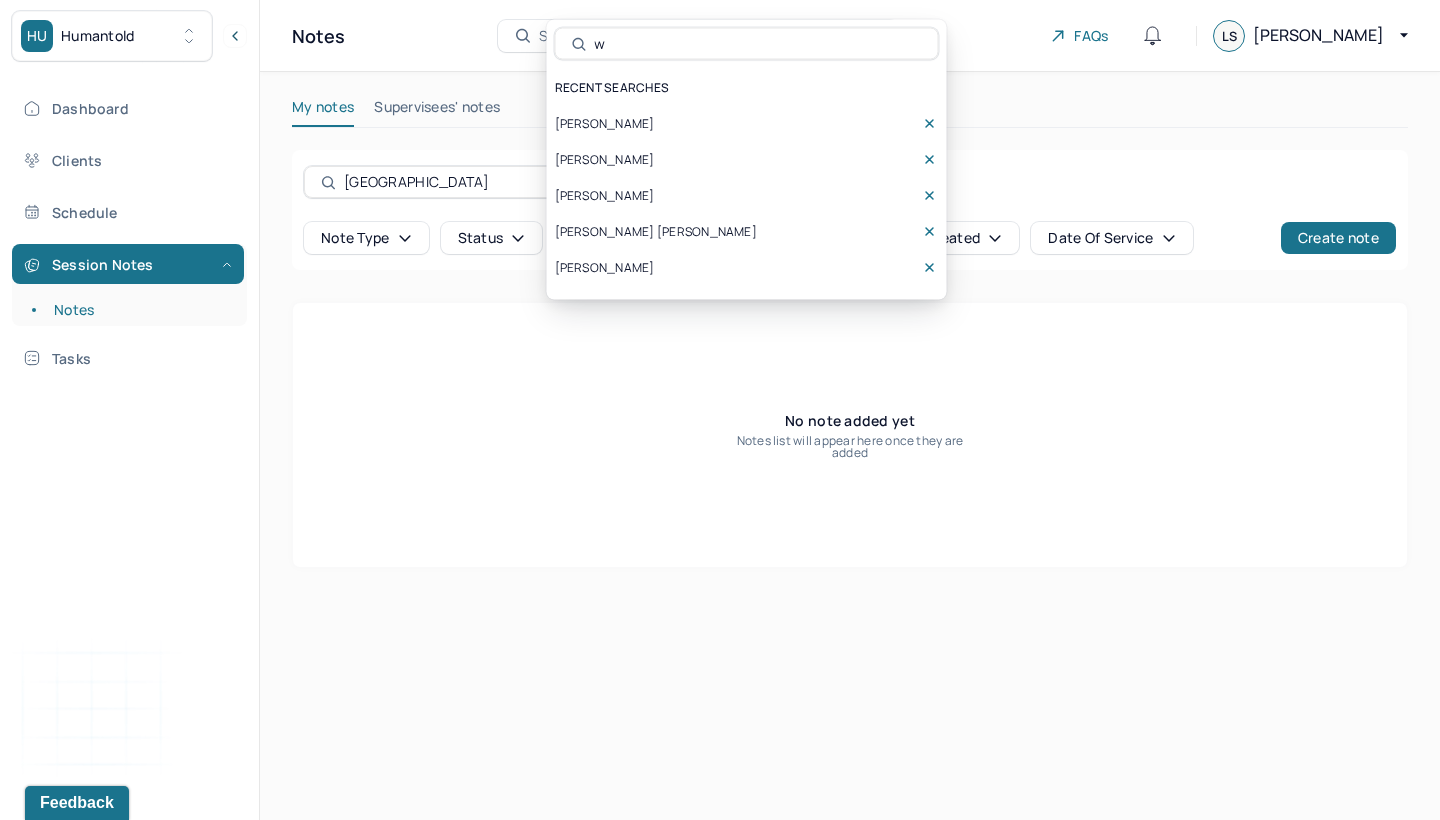 scroll, scrollTop: 0, scrollLeft: 0, axis: both 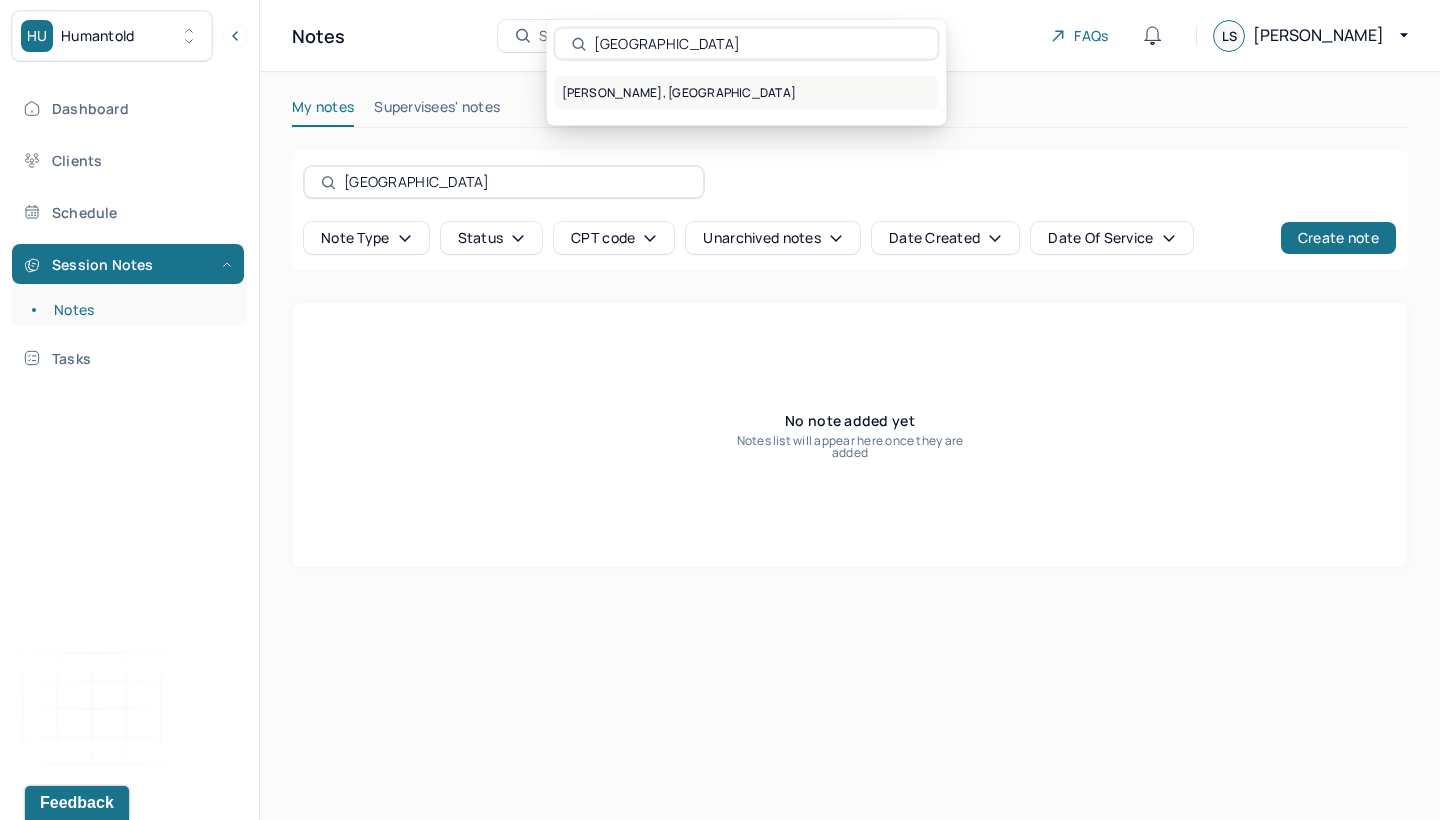 type on "[GEOGRAPHIC_DATA]" 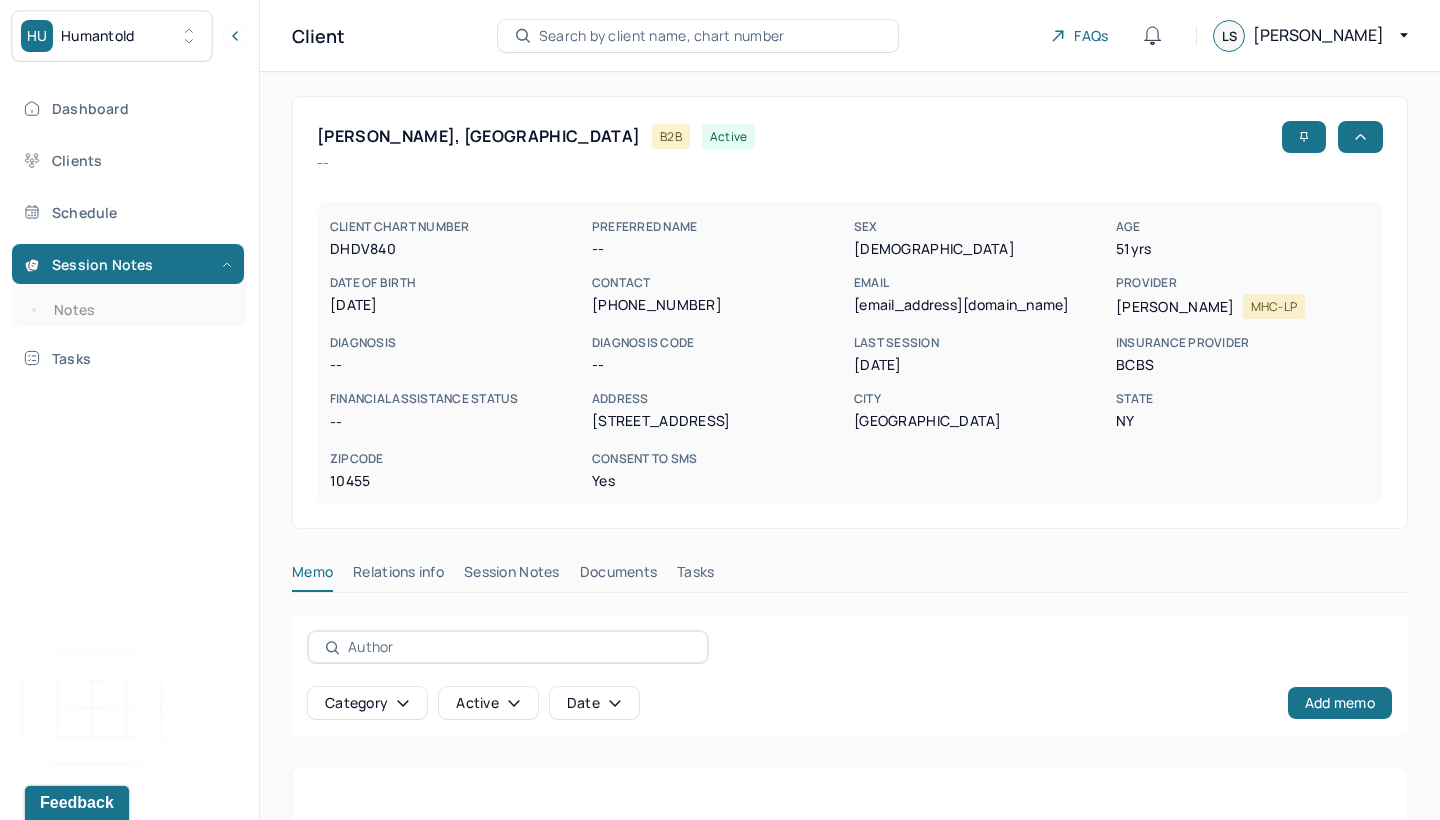 click on "[PERSON_NAME], [GEOGRAPHIC_DATA] B2B active         -- CLIENT CHART NUMBER DHDV840 PREFERRED NAME -- SEX [DEMOGRAPHIC_DATA] AGE [DEMOGRAPHIC_DATA]  yrs DATE OF BIRTH [DEMOGRAPHIC_DATA]  CONTACT [PHONE_NUMBER] EMAIL [EMAIL_ADDRESS][DOMAIN_NAME] PROVIDER [PERSON_NAME] MHC-LP DIAGNOSIS -- DIAGNOSIS CODE -- LAST SESSION [DATE] insurance provider BCBS FINANCIAL ASSISTANCE STATUS -- Address [STREET_ADDRESS][US_STATE] Consent to Sms Yes   Memo     Relations info     Session Notes     Documents     Tasks     Category     active     Date     Add memo   No memo yet Client memos will appear here when added   Add memo" at bounding box center [850, 564] 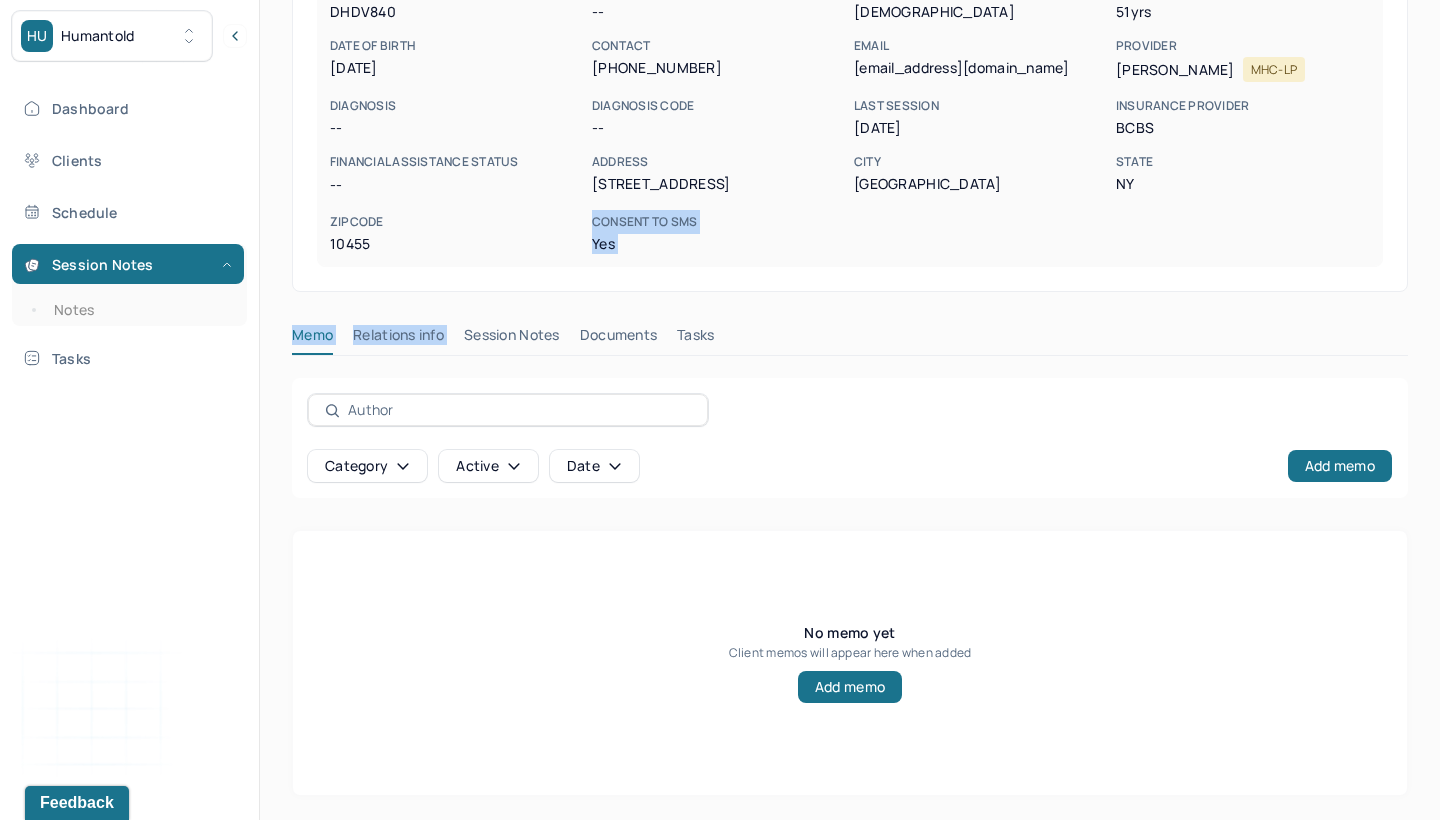 scroll, scrollTop: 238, scrollLeft: 0, axis: vertical 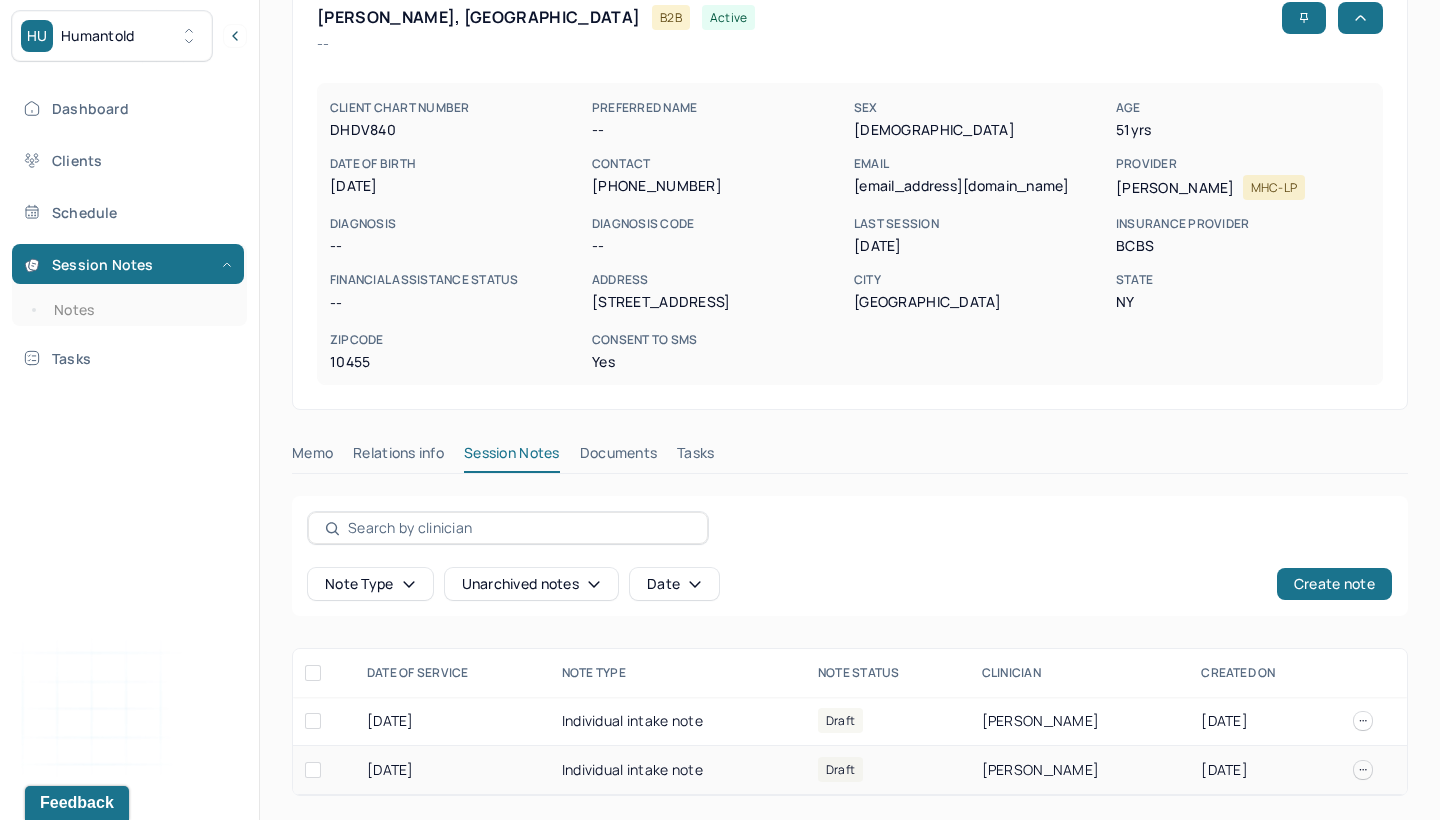 click on "[PERSON_NAME]" at bounding box center (1080, 770) 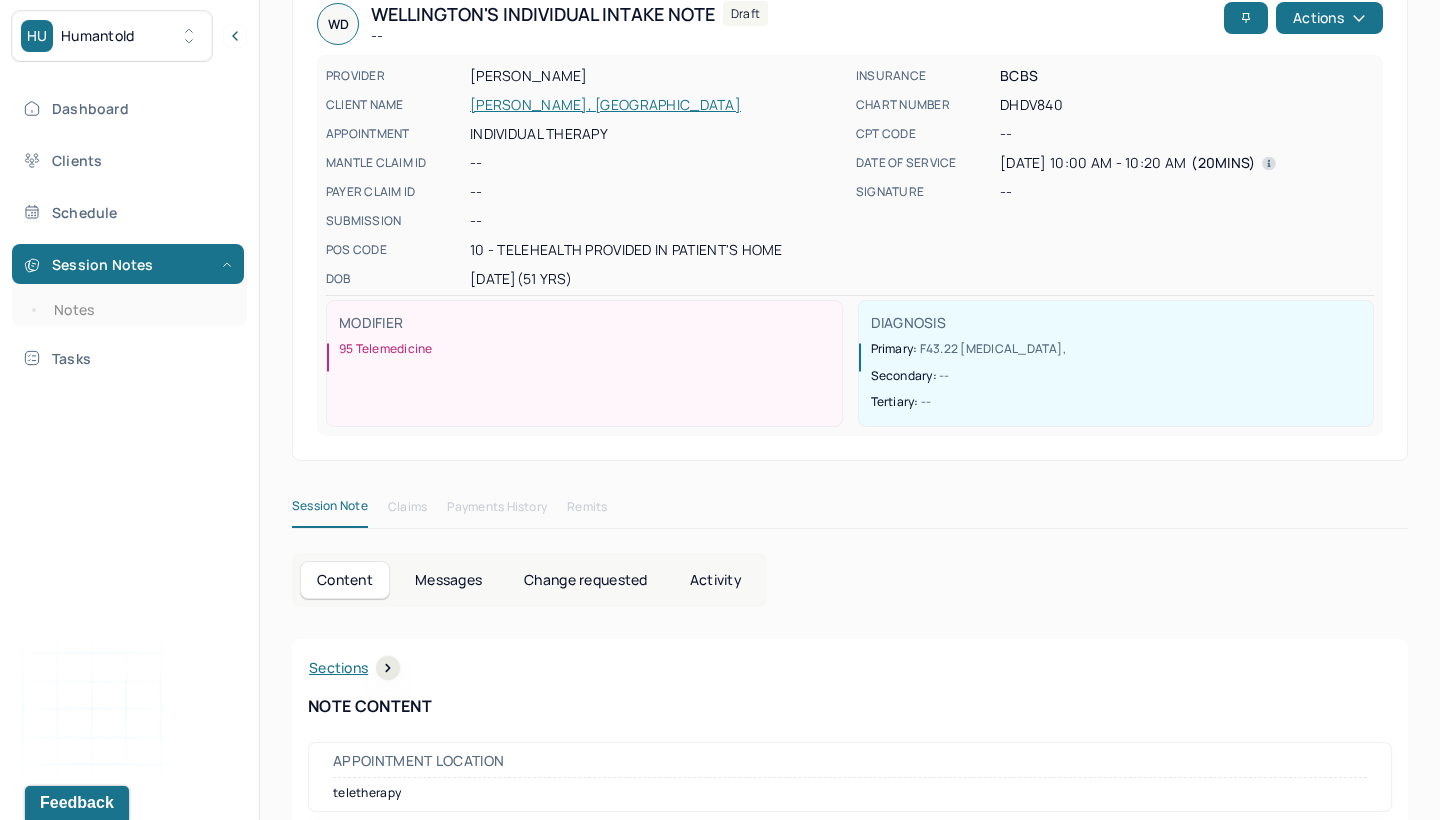 click on "Appointment location" at bounding box center (850, 766) 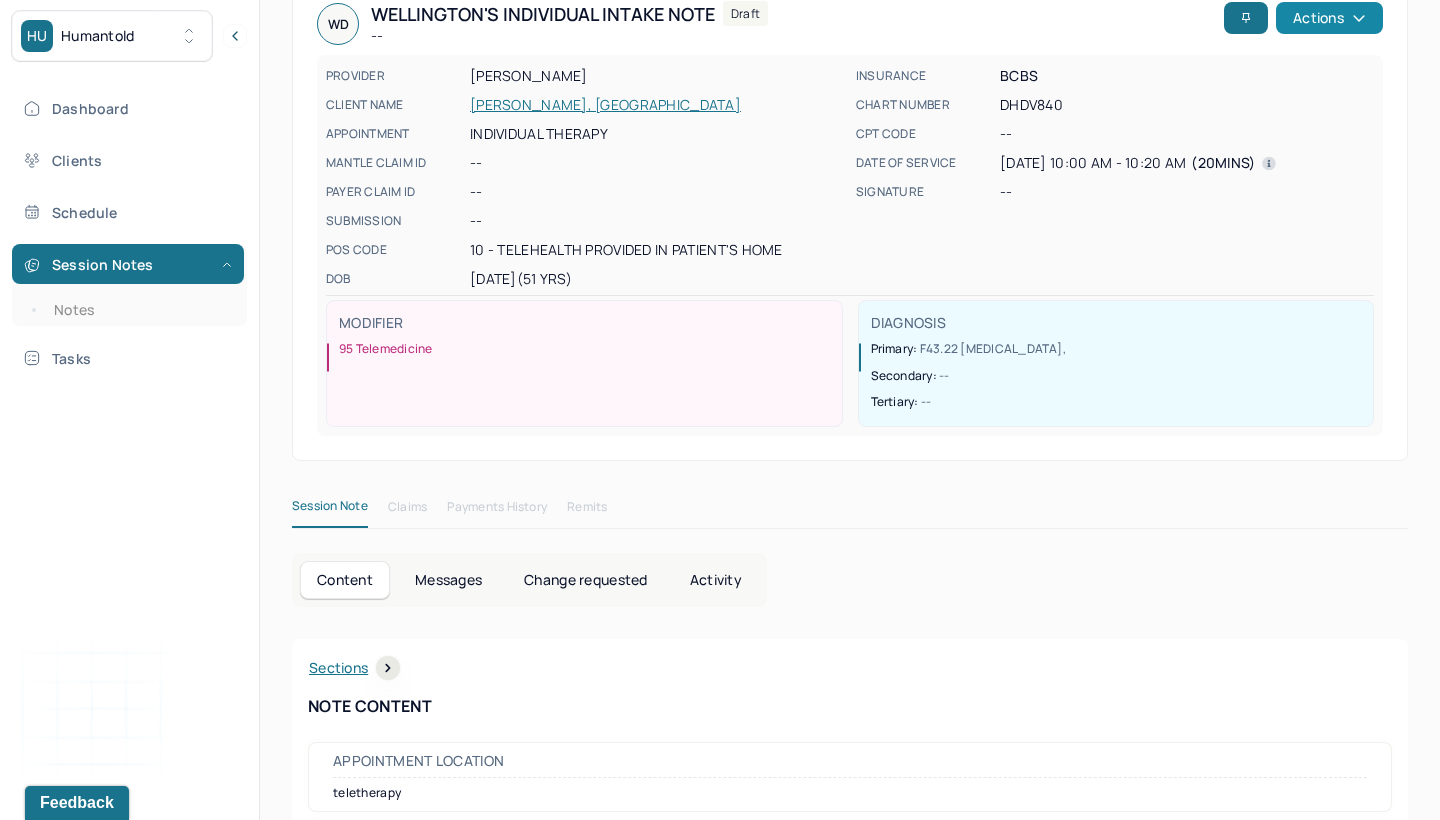 click on "Actions" at bounding box center [1329, 18] 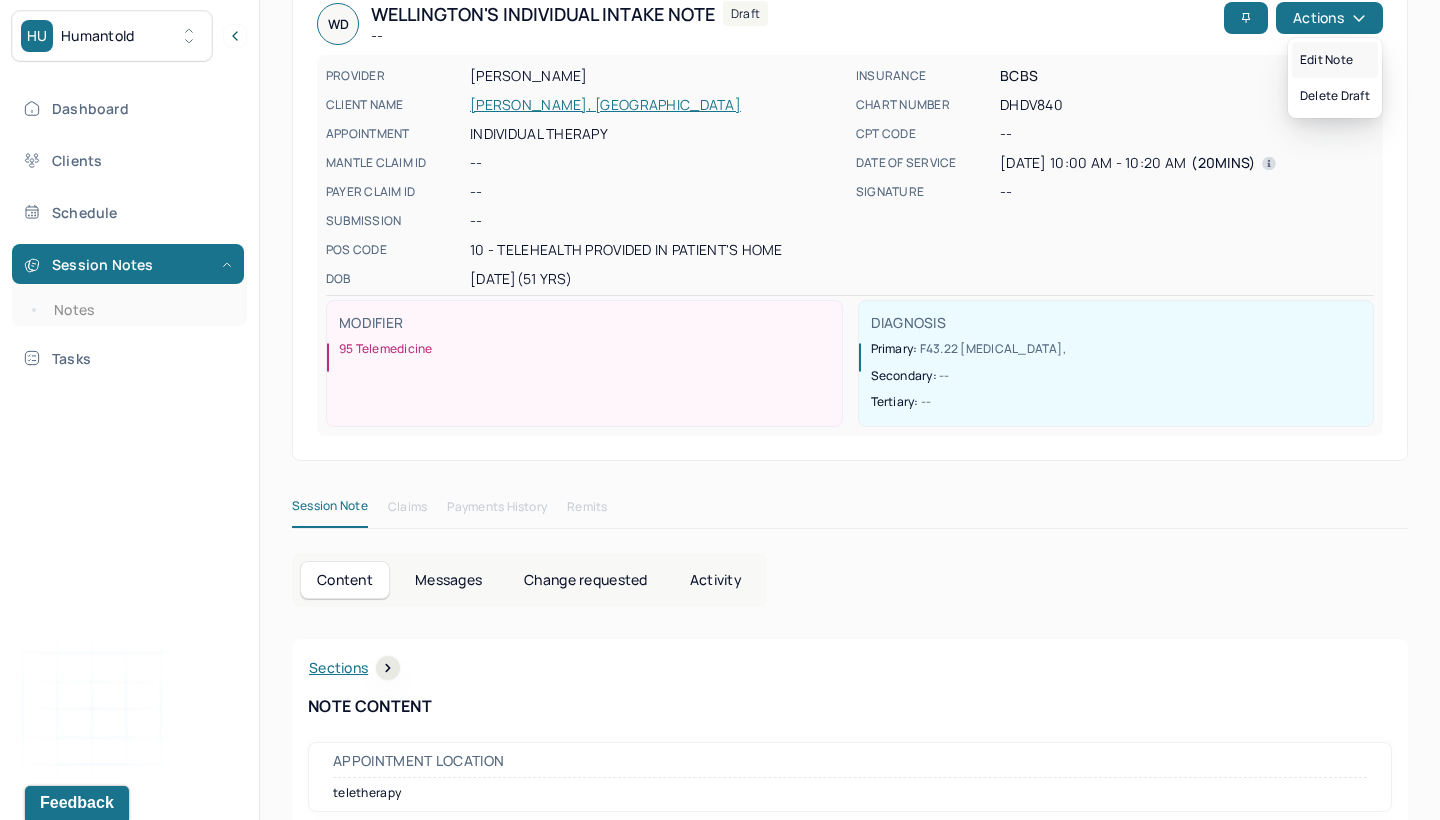 click on "Edit note" at bounding box center [1335, 60] 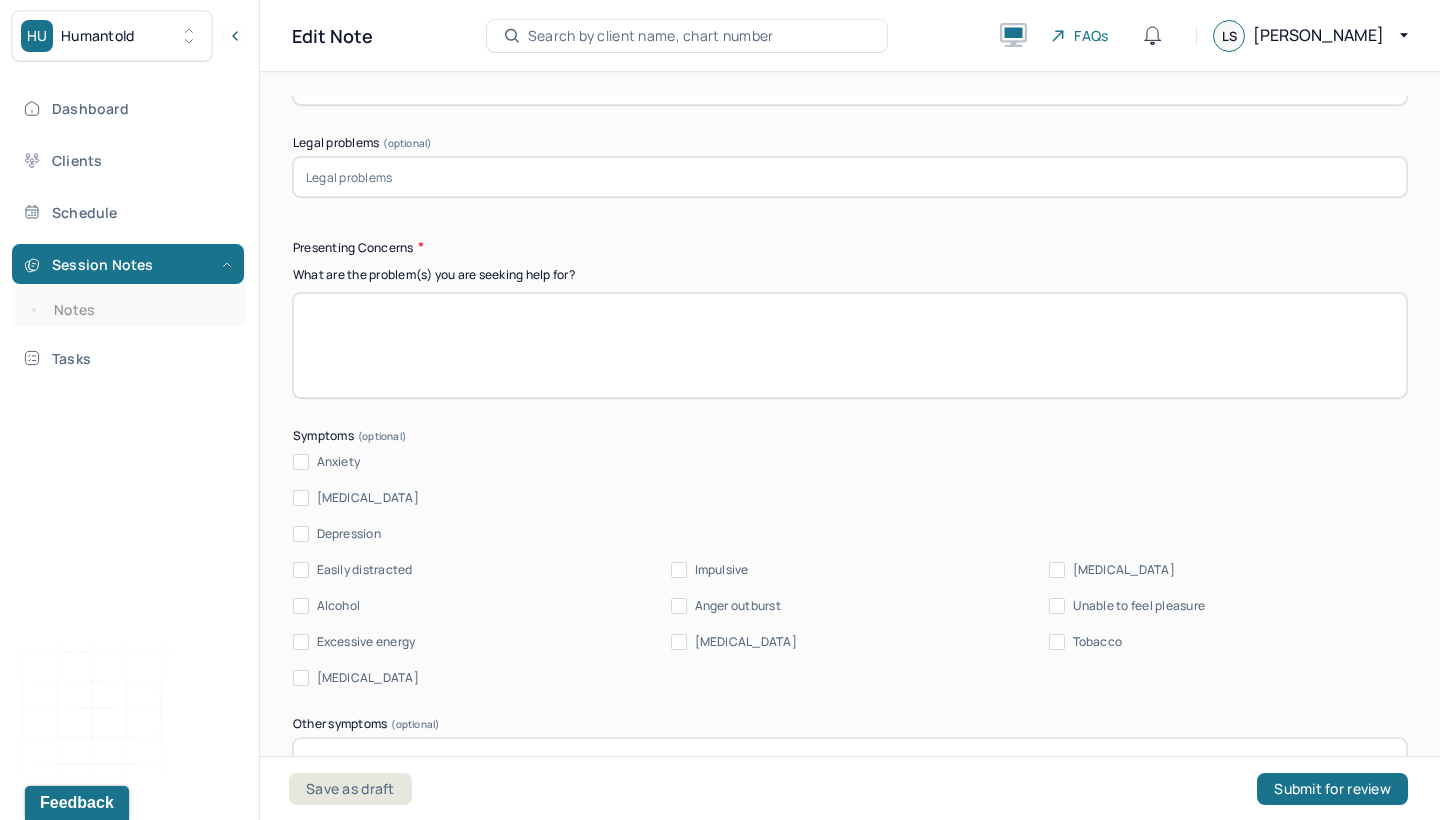scroll, scrollTop: 2350, scrollLeft: 0, axis: vertical 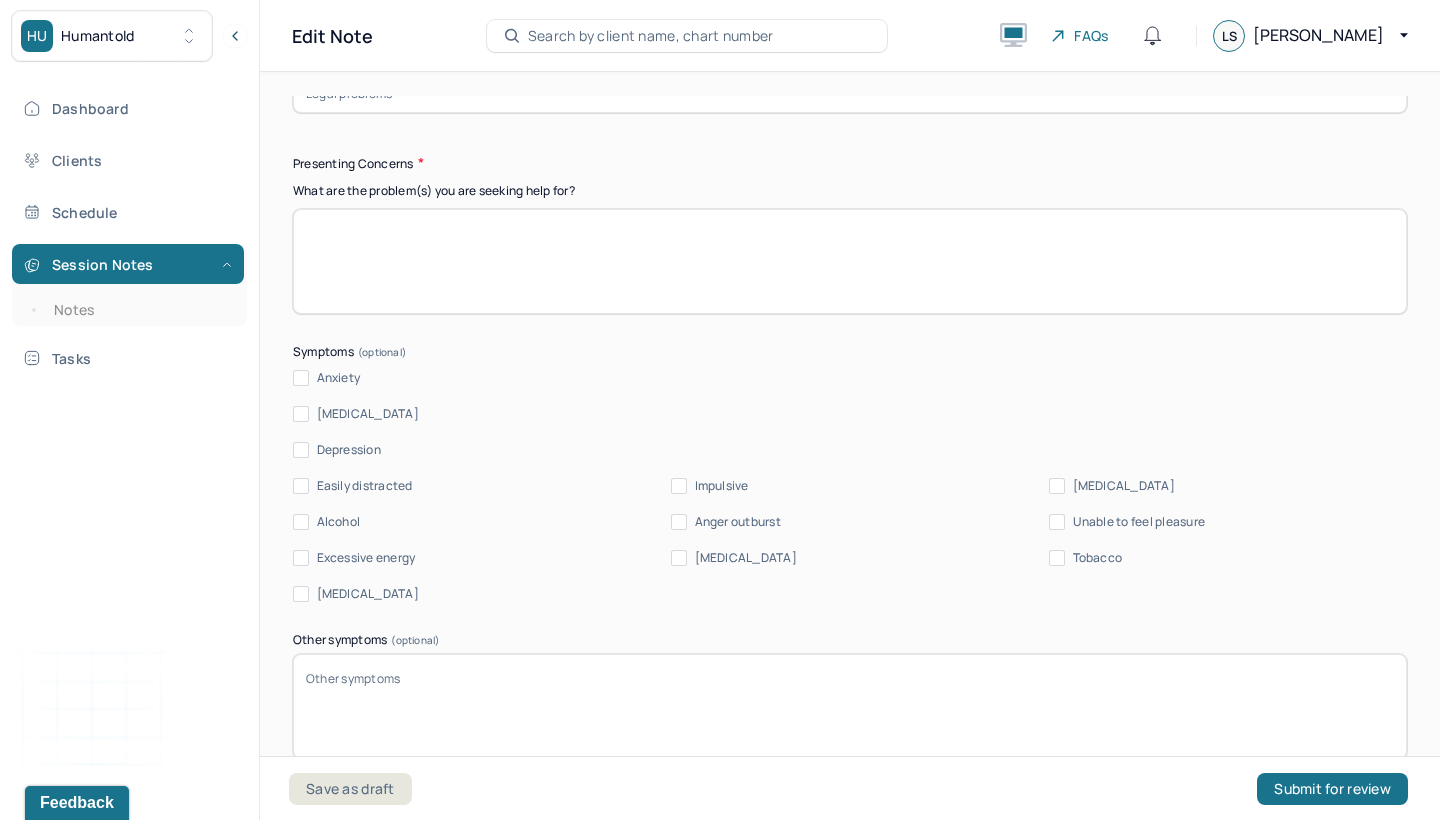 click at bounding box center (850, 261) 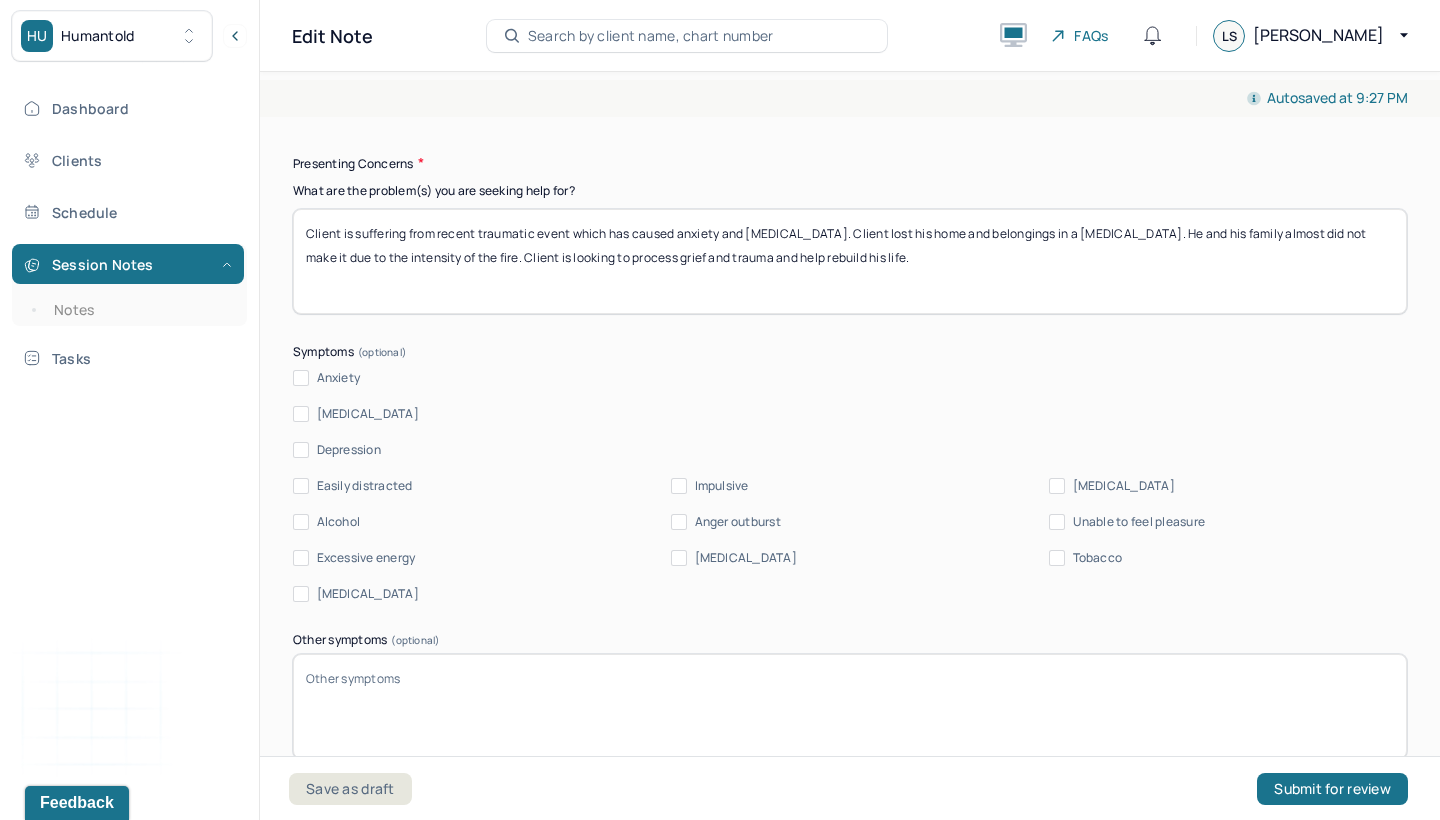 type on "Client is suffering from recent traumatic event which has caused anxiety and [MEDICAL_DATA]. Client lost his home and belongings in a [MEDICAL_DATA]. He and his family almost did not make it due to the intensity of the fire. Client is looking to process grief and trauma and help rebuild his life." 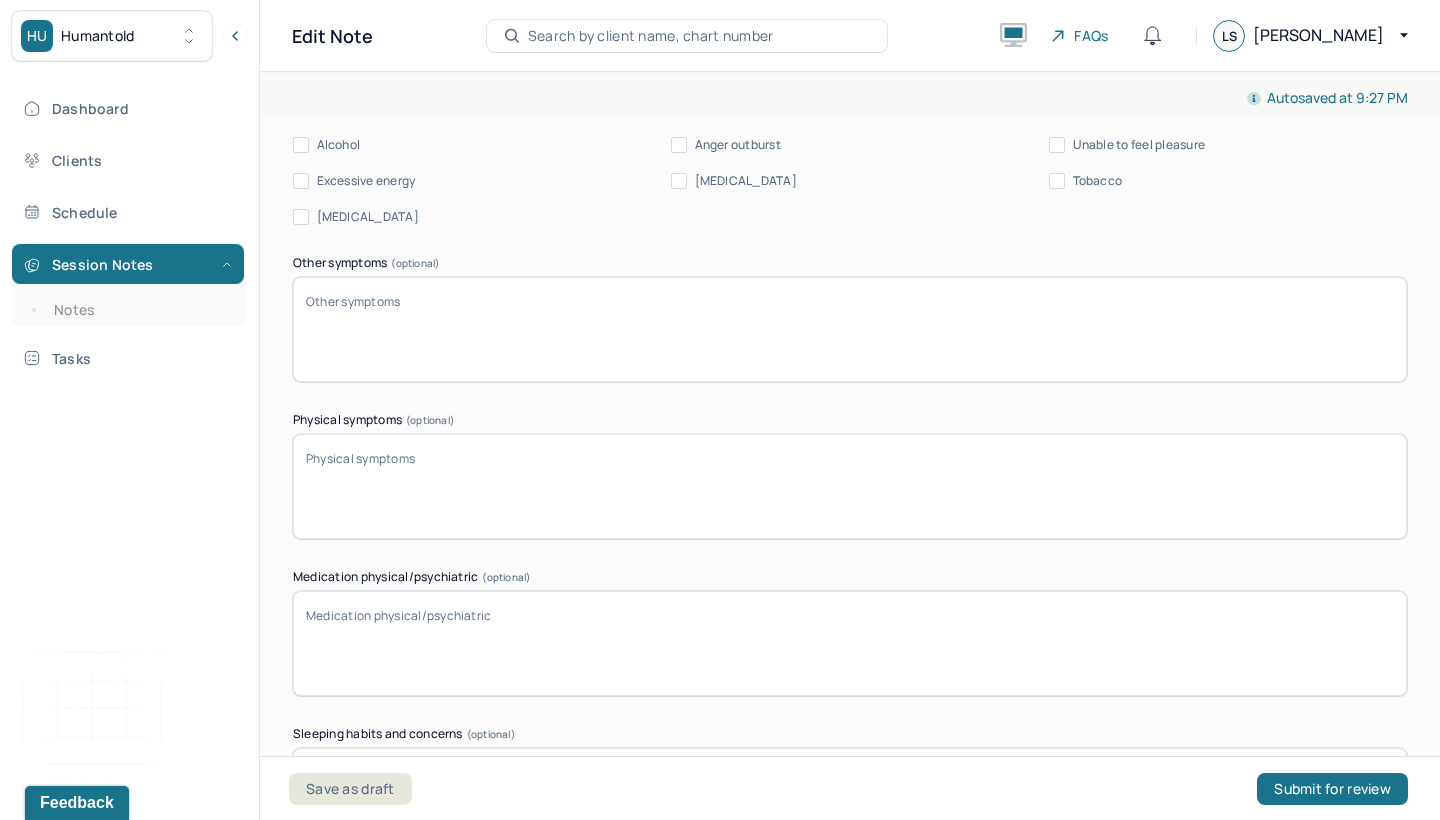 scroll, scrollTop: 2792, scrollLeft: 0, axis: vertical 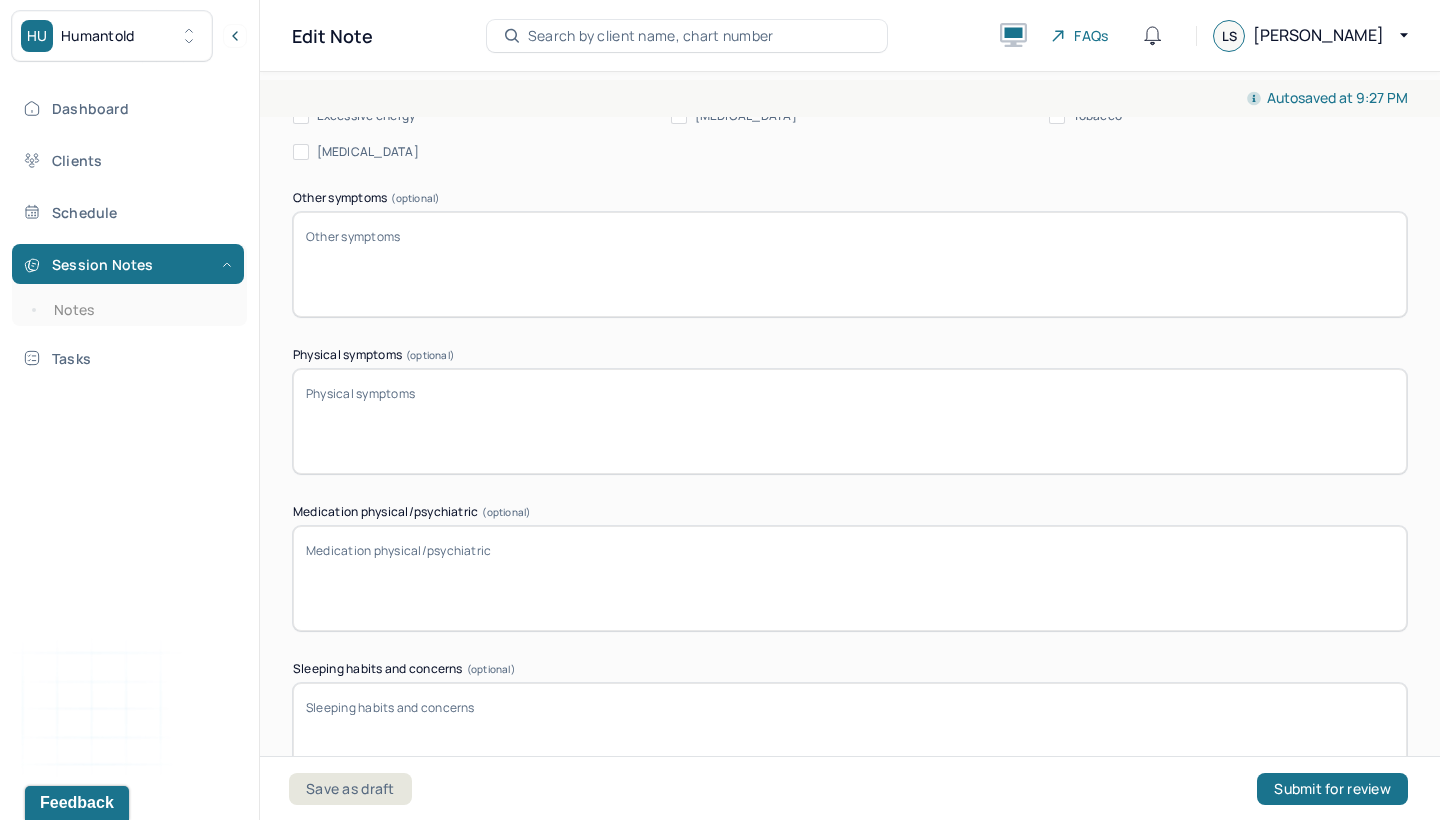 click on "Other symptoms (optional)" at bounding box center (850, 264) 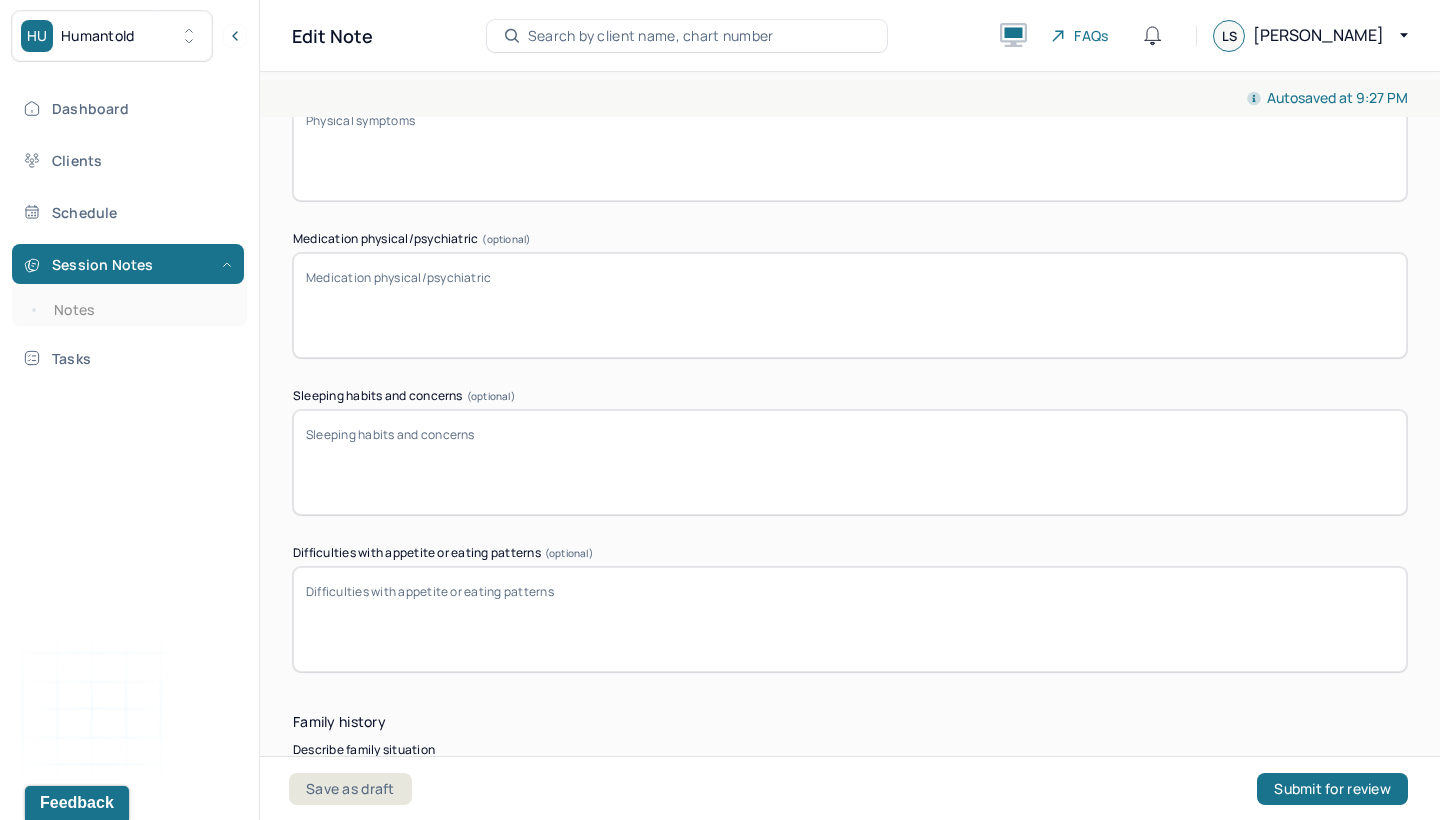 scroll, scrollTop: 3080, scrollLeft: 0, axis: vertical 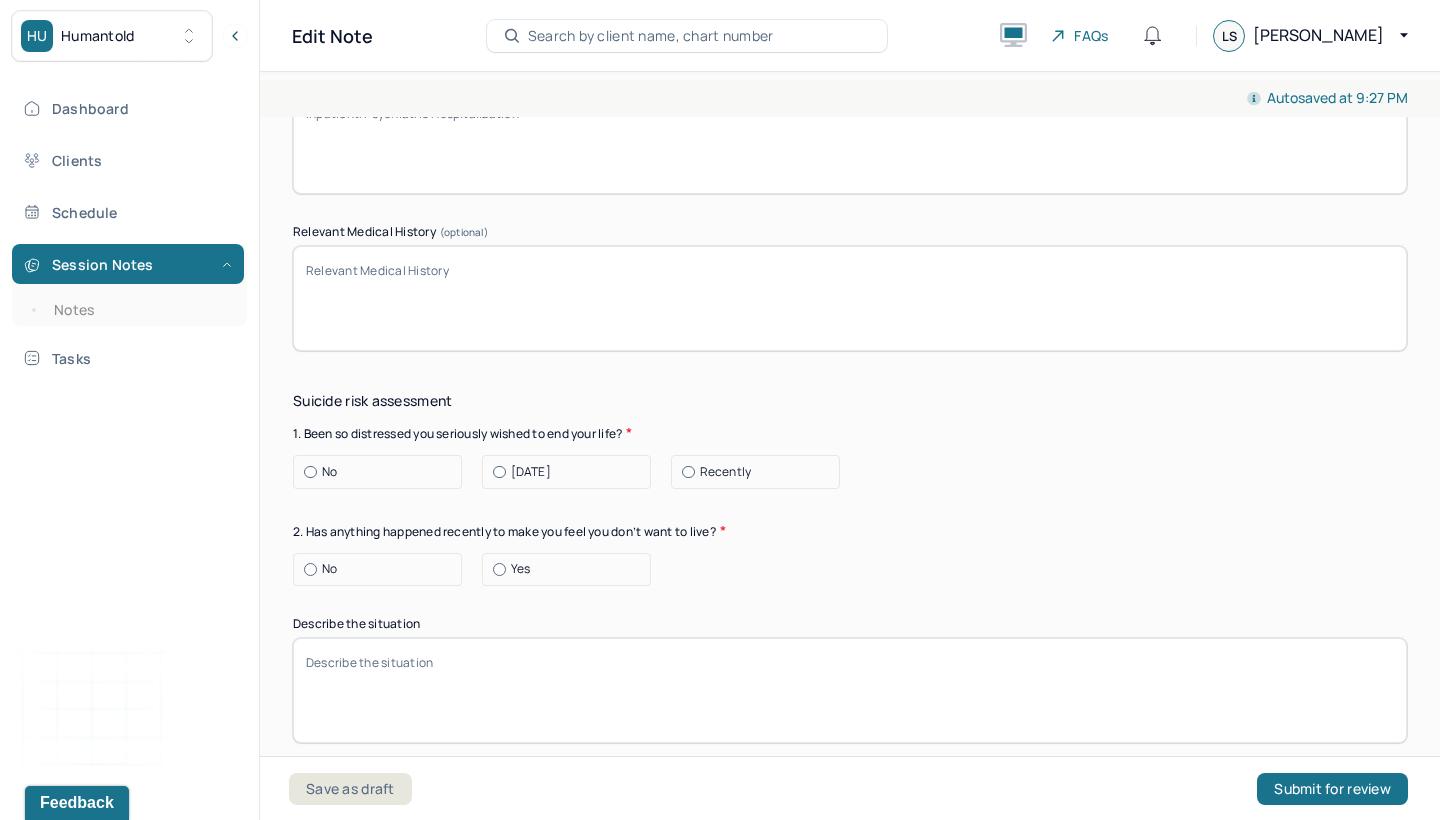 click at bounding box center [310, 472] 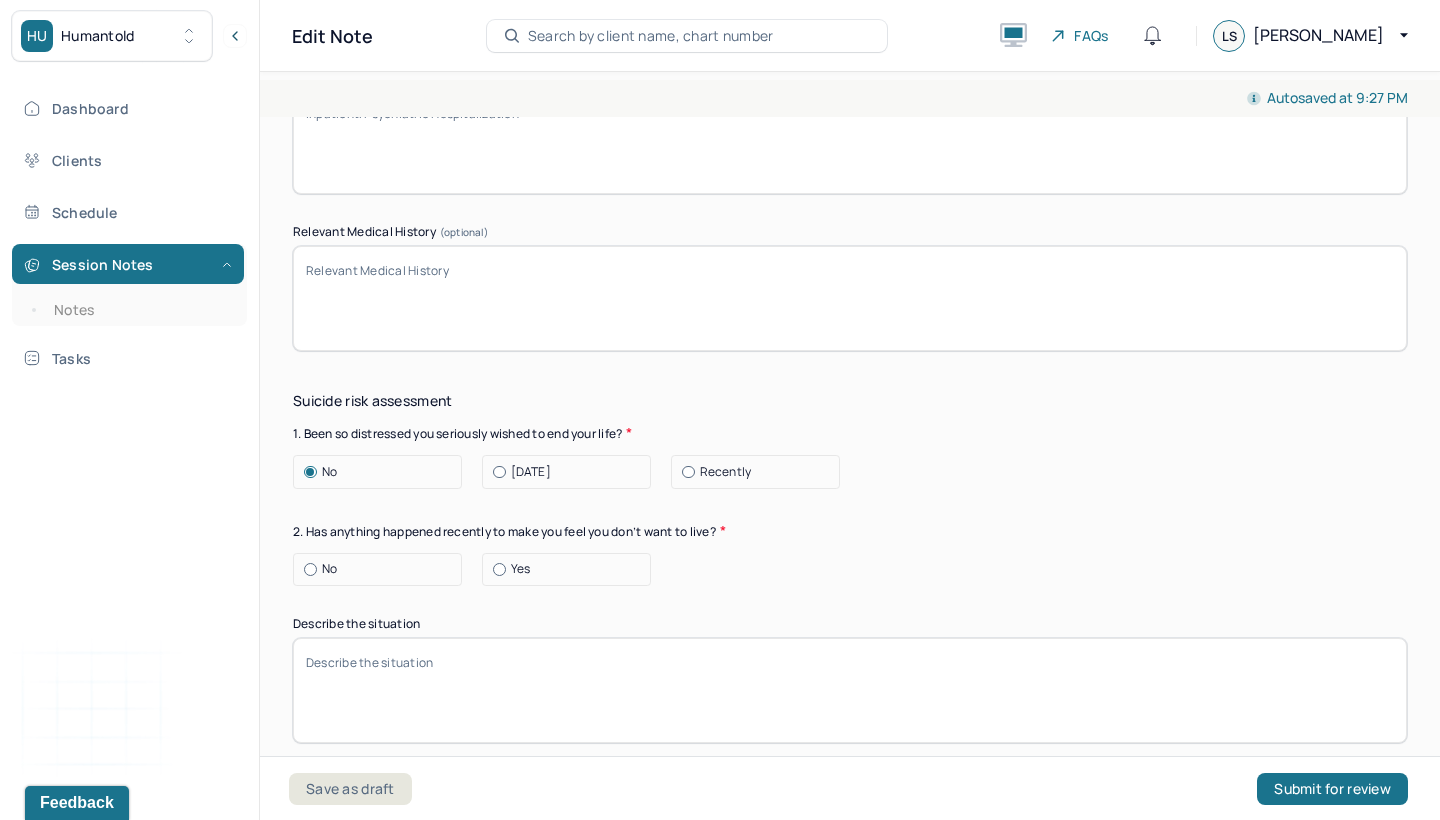 click at bounding box center (310, 569) 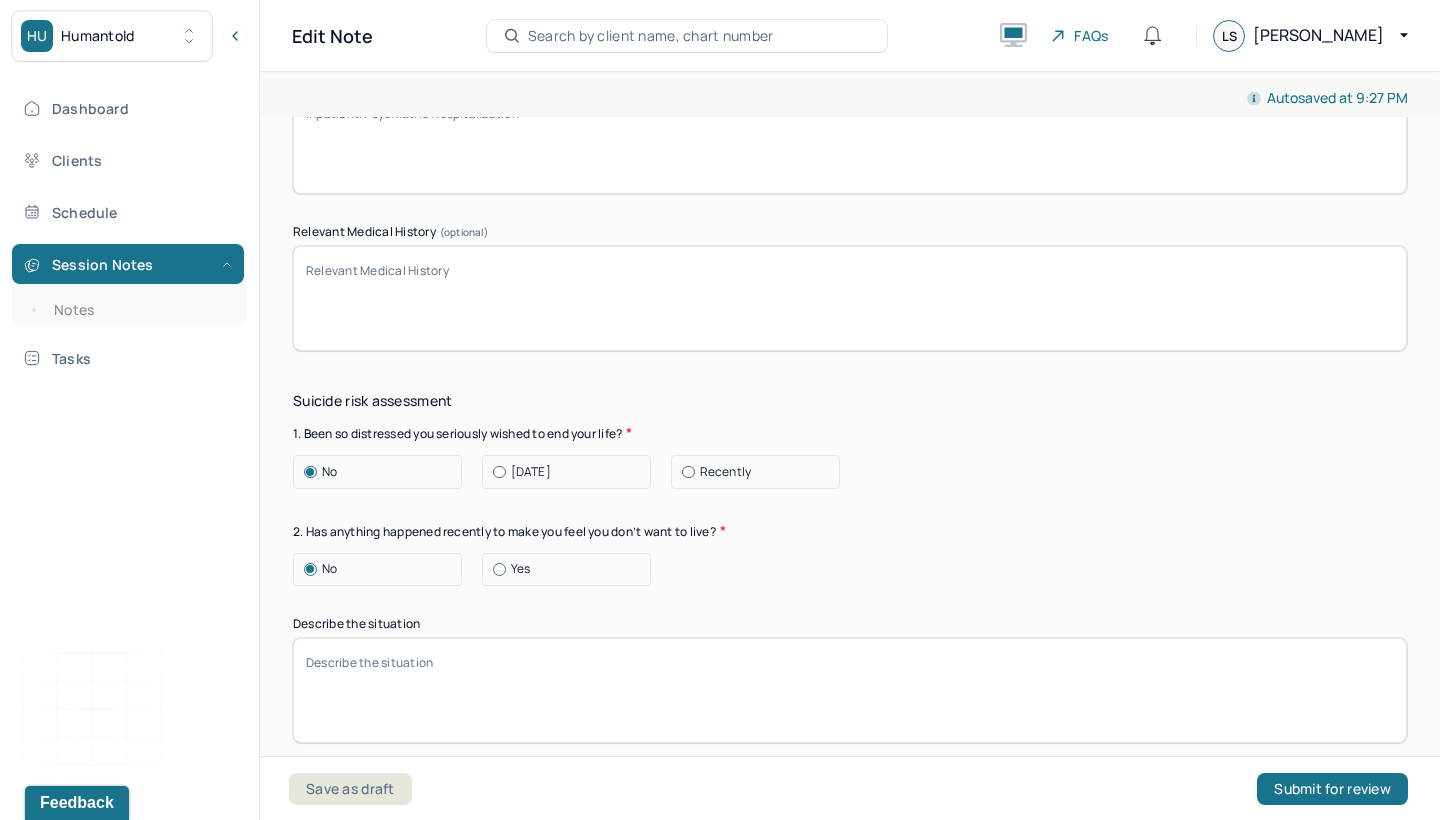 click on "Suicide risk assessment 1. Been so distressed you seriously wished to end your life? No [DATE] Recently 2. Has anything happened recently to make you feel you don’t want to live? No Yes Describe the situation Have you had/Do you have - 3. A specific plan of how you would kill yourself? No Yes 4. Access to weapons or means of hurting self? No Yes 5. Made serious suicide attempts No Yes 6. Purposely done something to hurt yourself? No Yes Describe the situation 7. Heard voices telling you to hurt yourself? No Yes 8. Had relatives who attempted or commited sucide? No Yes 9. Had thoughts of killing or seriously hurting someone? No Yes 10. Heard voices telling you to hurt others? No Yes 11. Hurt someone or destroyed property on purpose? No Yes 12. Slapped, kicked, punched someone with intent to harm? No Yes 13. Been arrested or detained for [MEDICAL_DATA]? No Yes 14. Been to jail for any reason? No Yes 15. Been on probation for any reason? No Yes 16. Do you have access to guns? No Yes" at bounding box center (850, 1344) 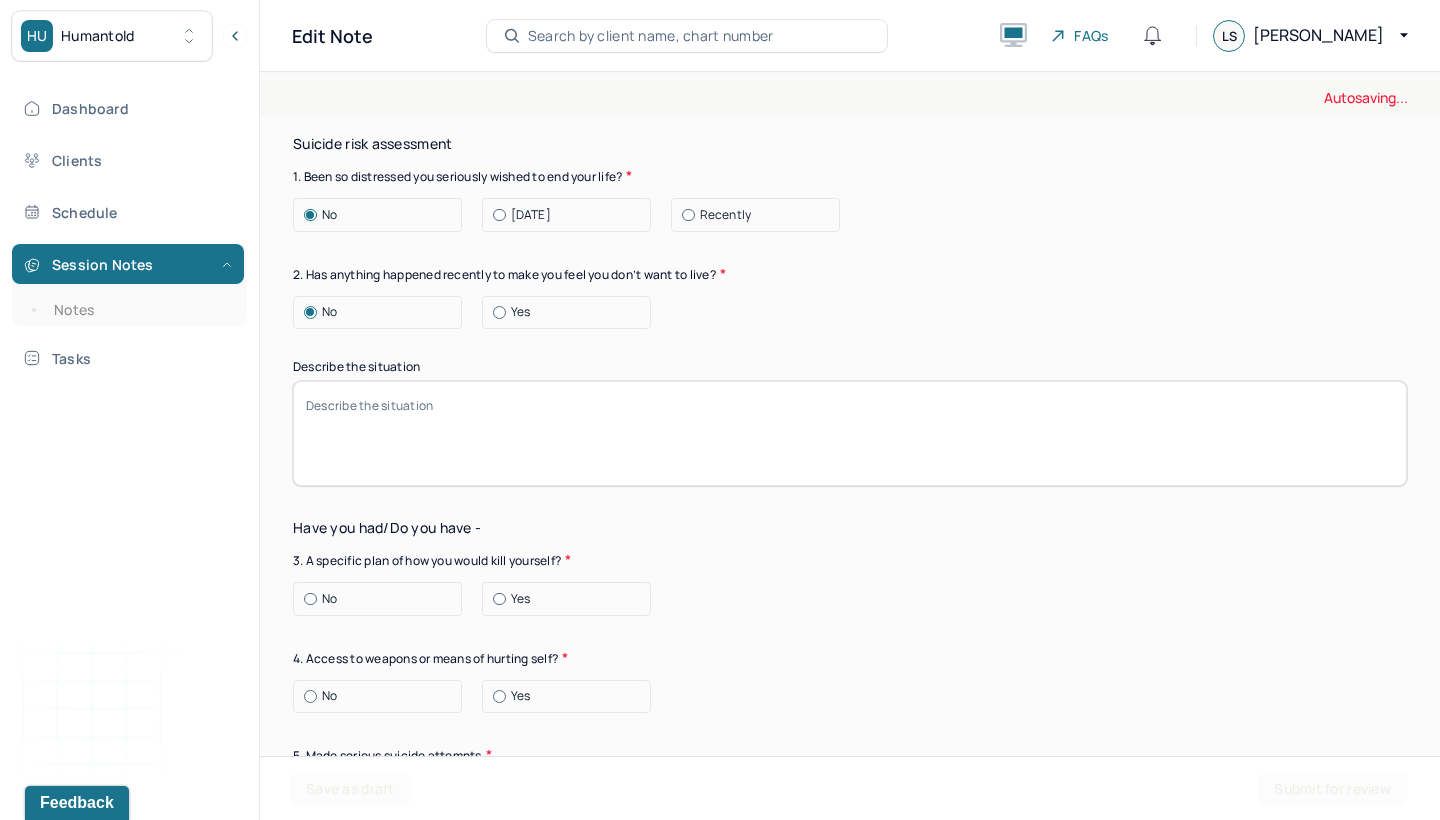 scroll, scrollTop: 6446, scrollLeft: 0, axis: vertical 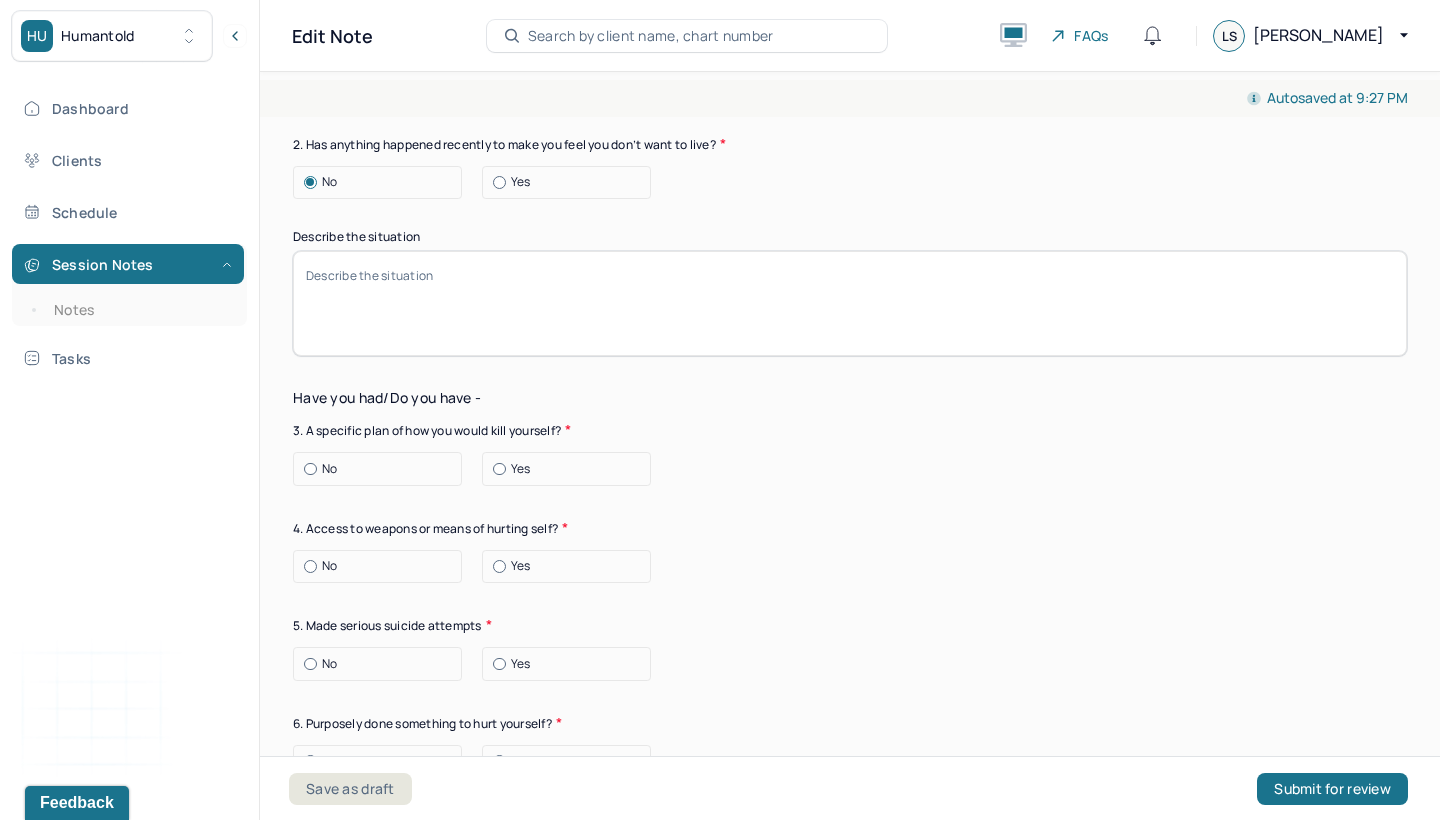 click at bounding box center [310, 469] 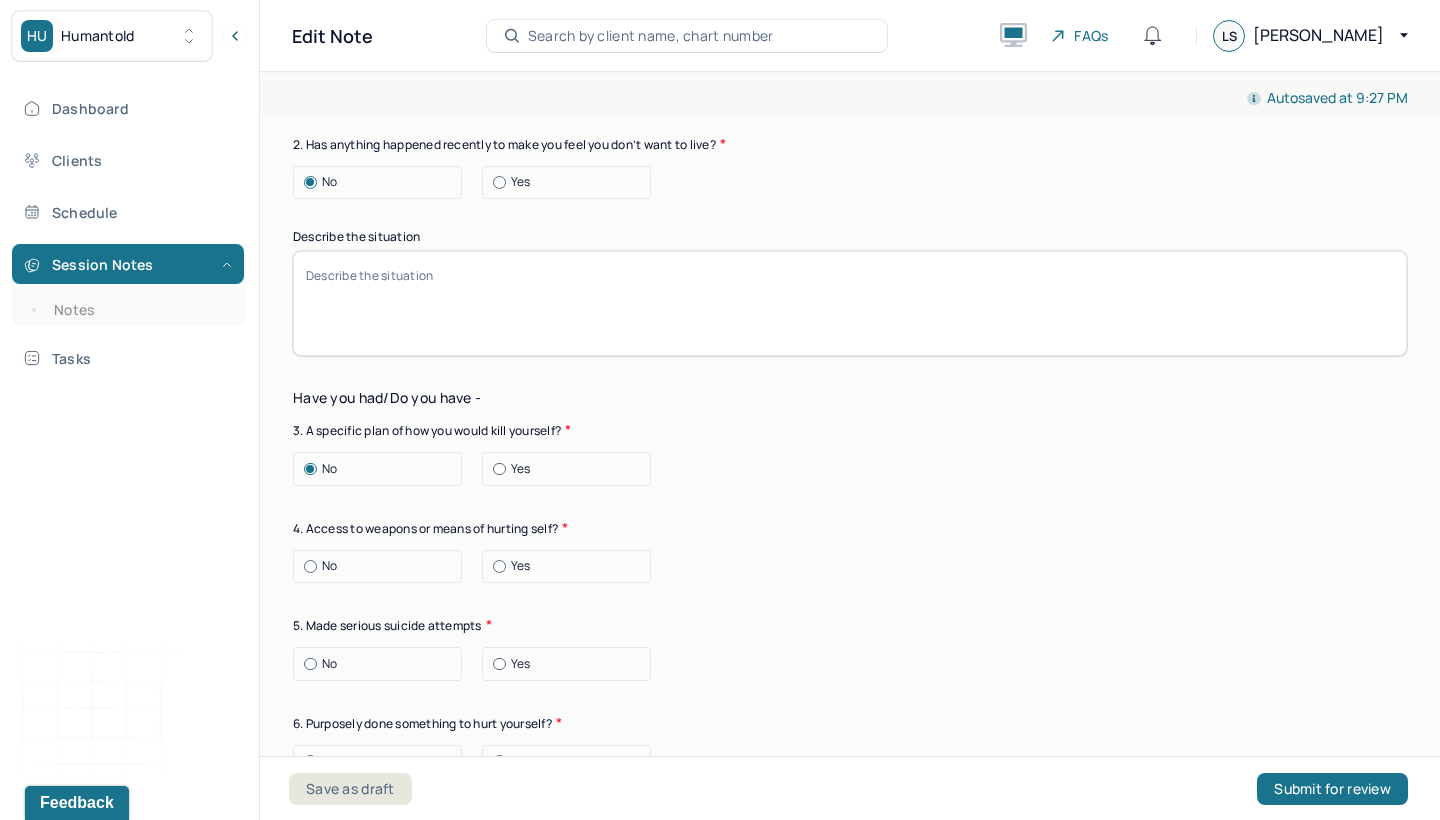 click at bounding box center (310, 566) 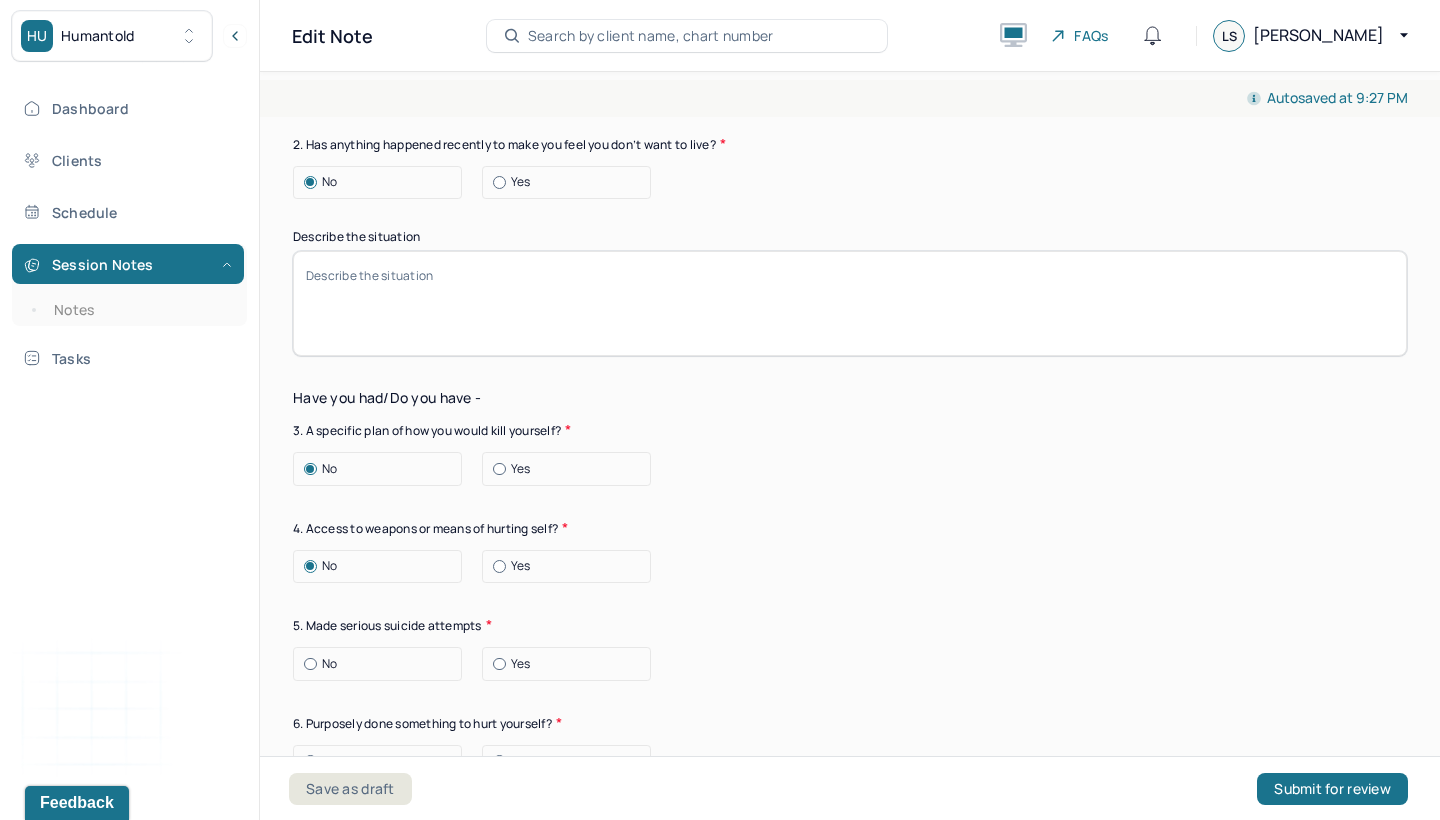 click at bounding box center [310, 664] 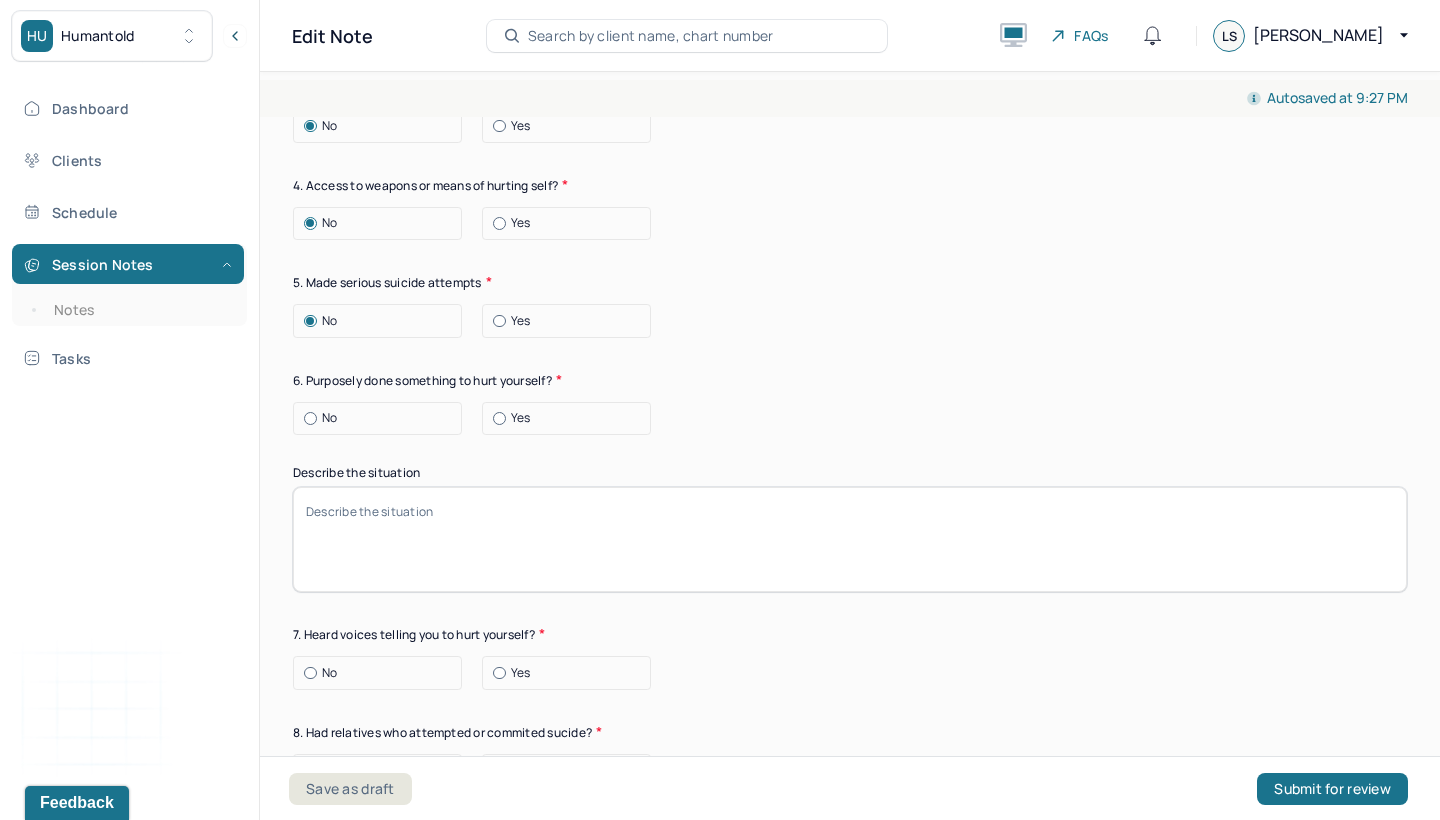 scroll, scrollTop: 6806, scrollLeft: 0, axis: vertical 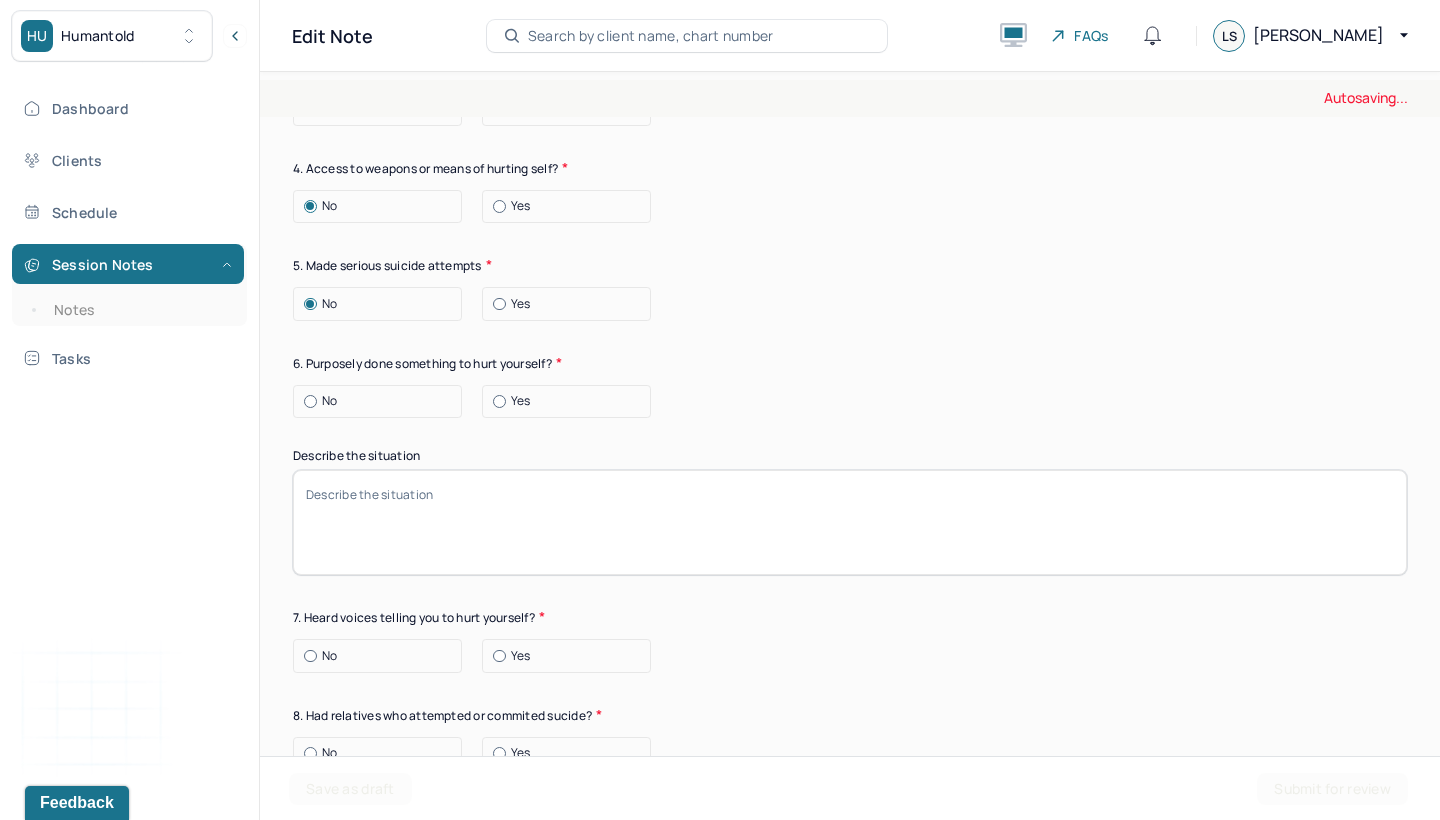 click at bounding box center (310, 401) 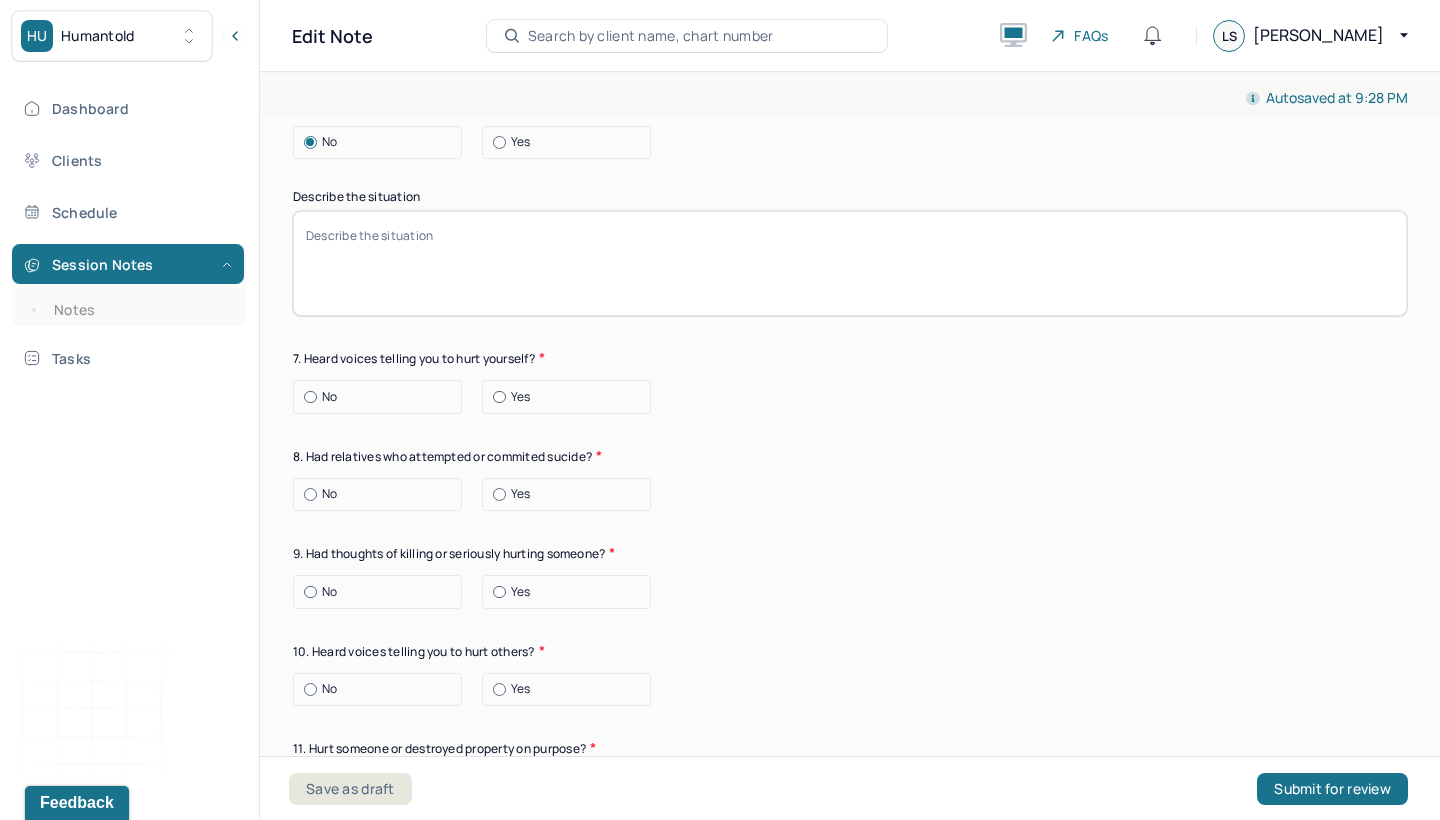 scroll, scrollTop: 7066, scrollLeft: 0, axis: vertical 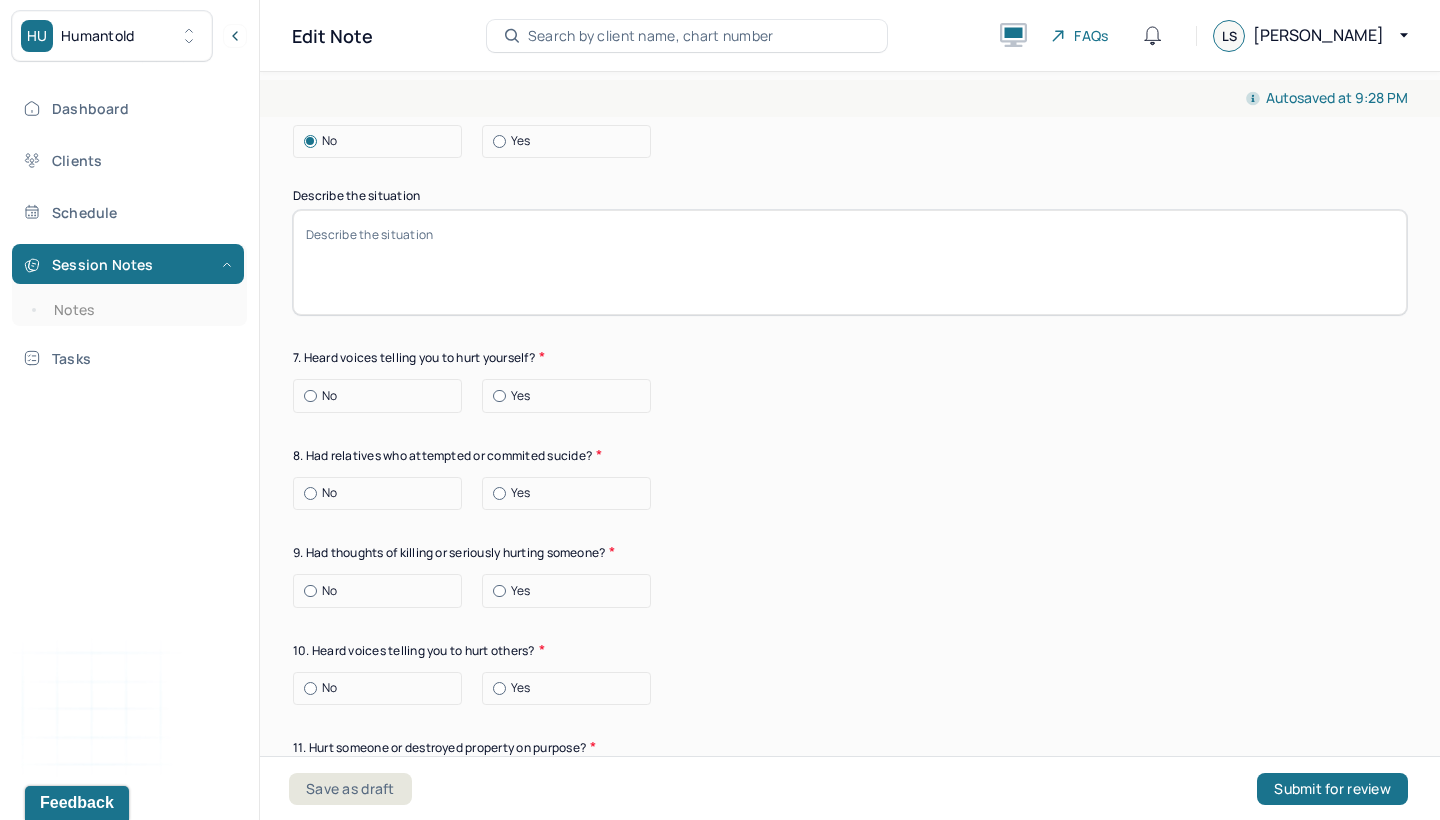 click at bounding box center [310, 396] 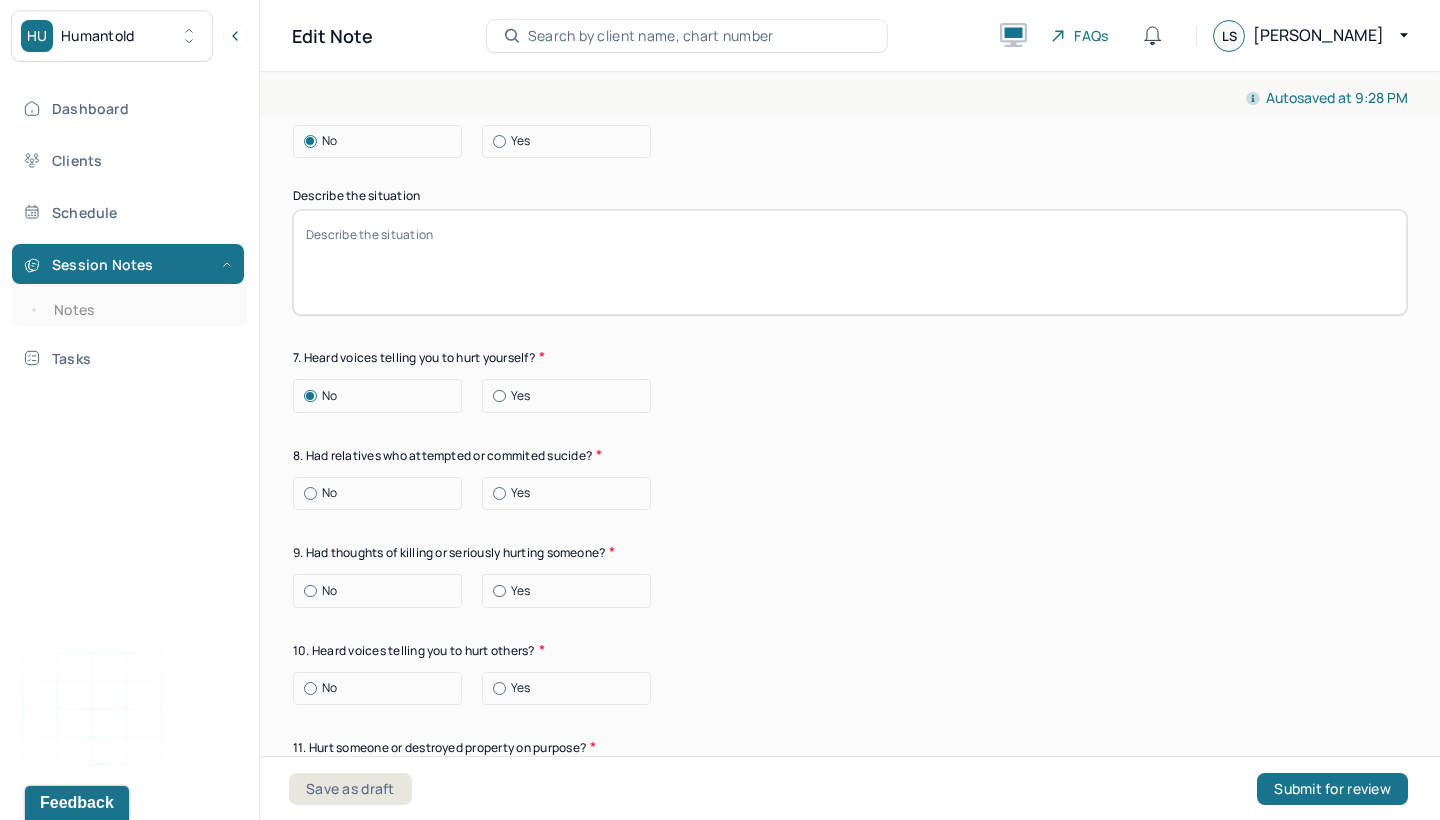 click at bounding box center [310, 493] 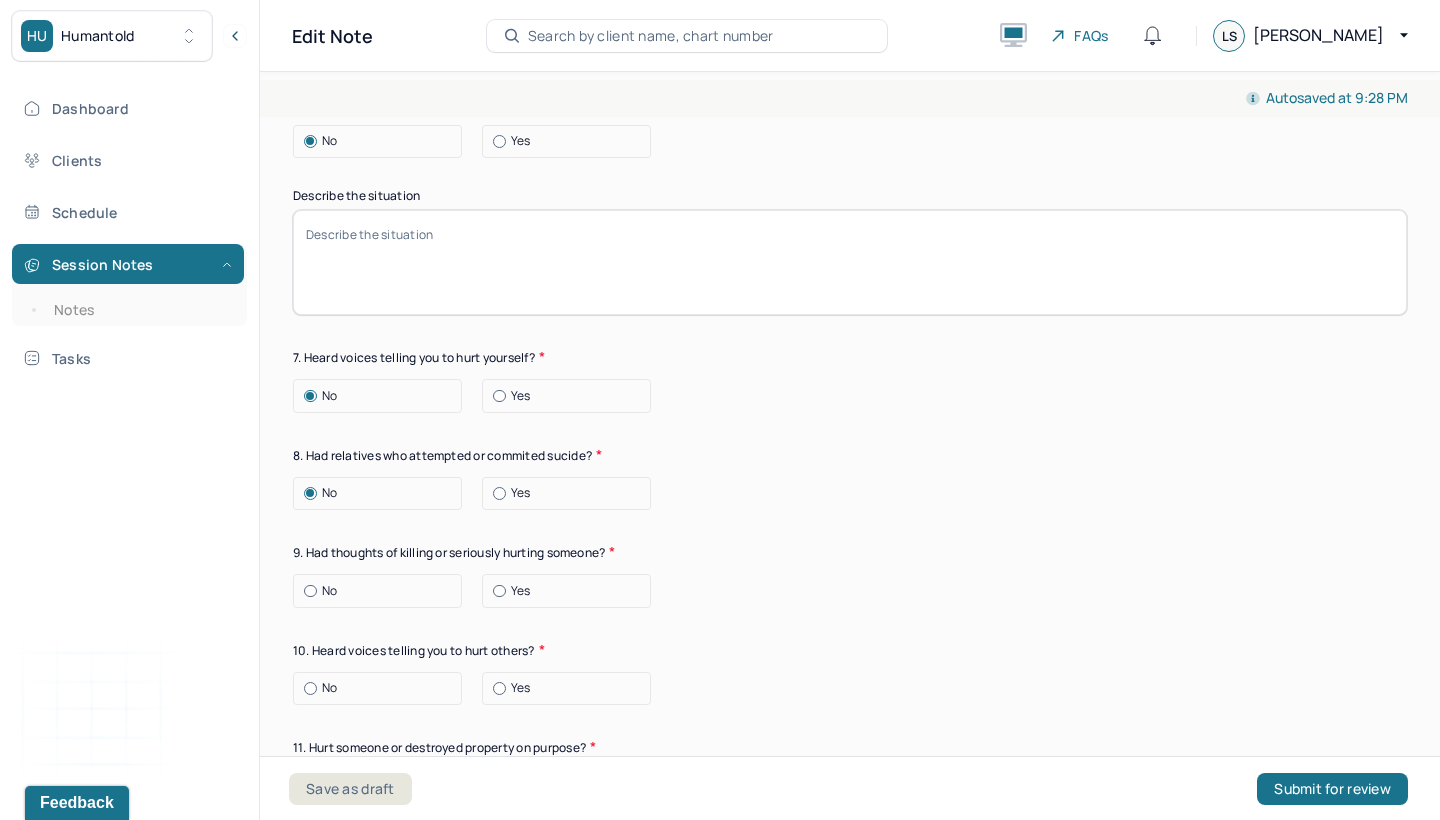 click on "No" at bounding box center (382, 591) 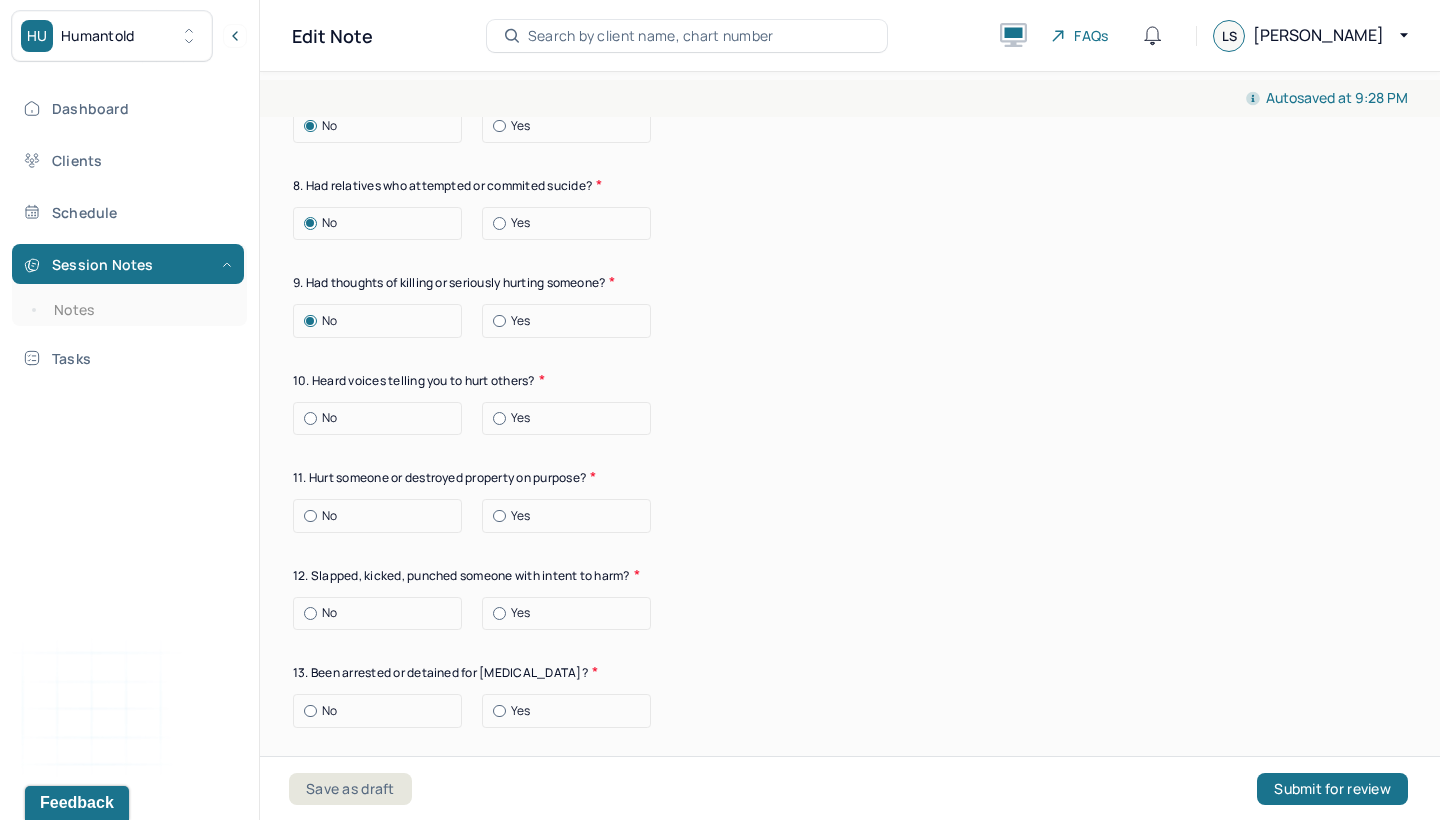 scroll, scrollTop: 7339, scrollLeft: 0, axis: vertical 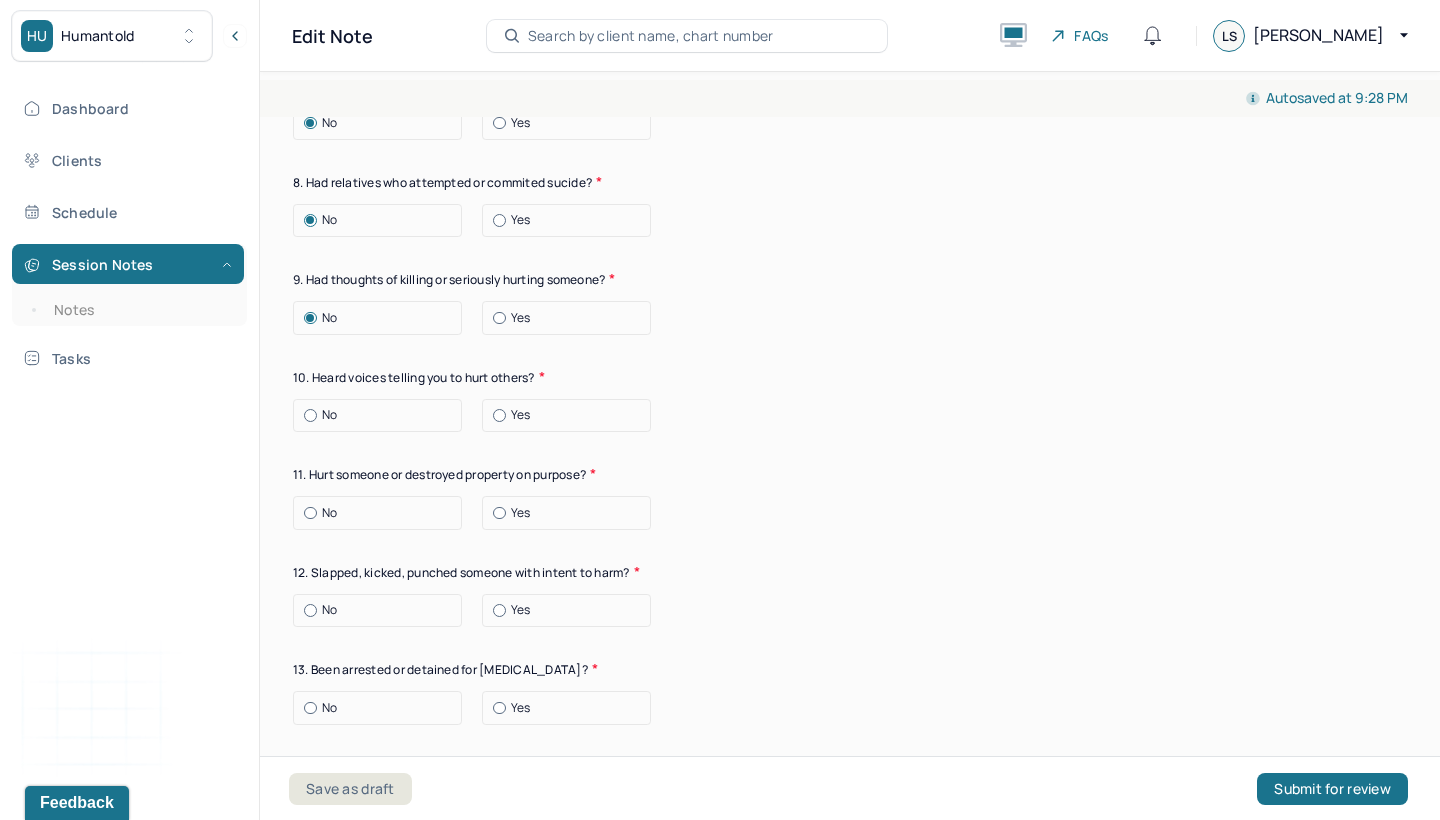 click at bounding box center (310, 415) 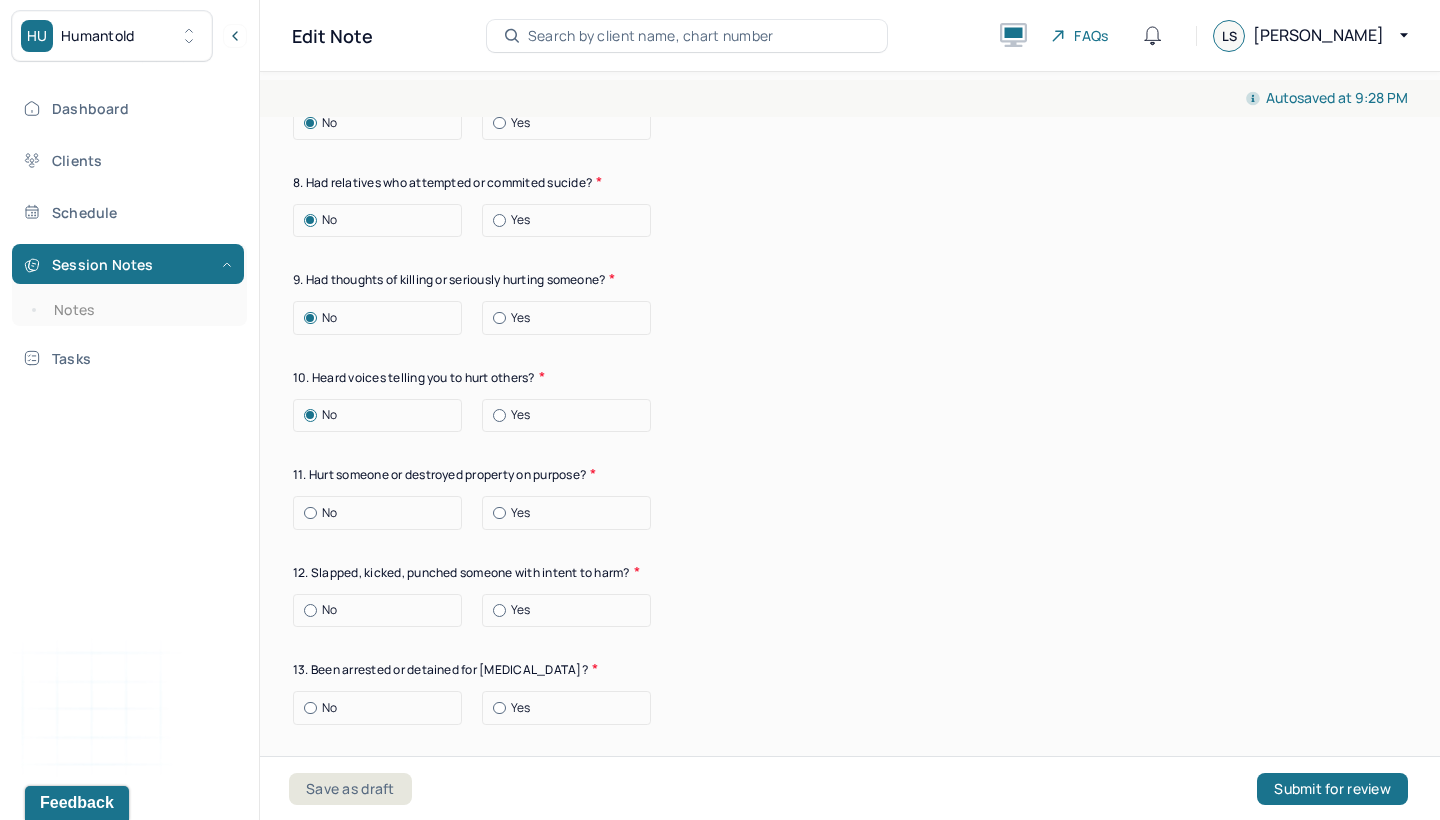click at bounding box center (310, 513) 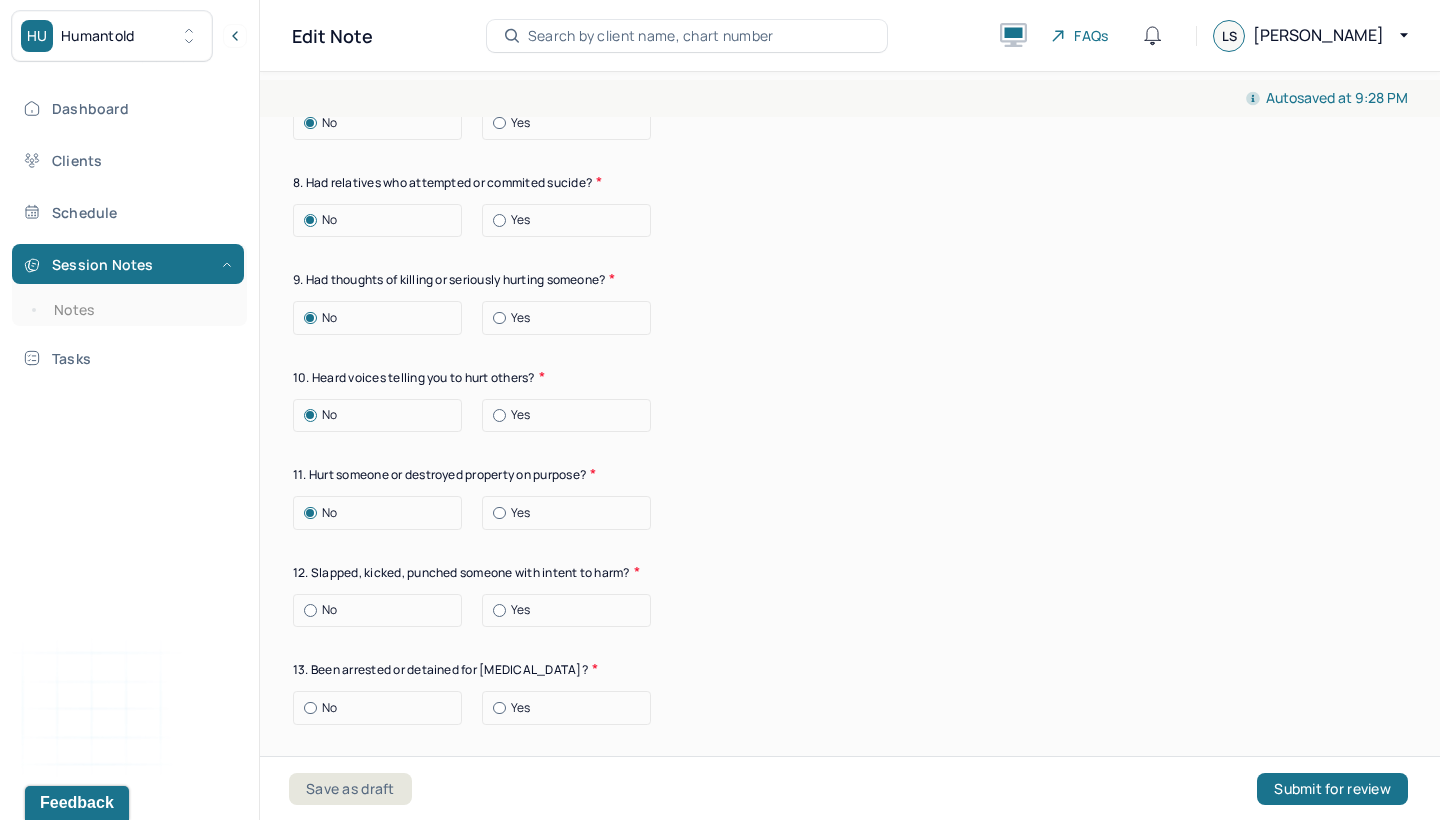 click at bounding box center [310, 610] 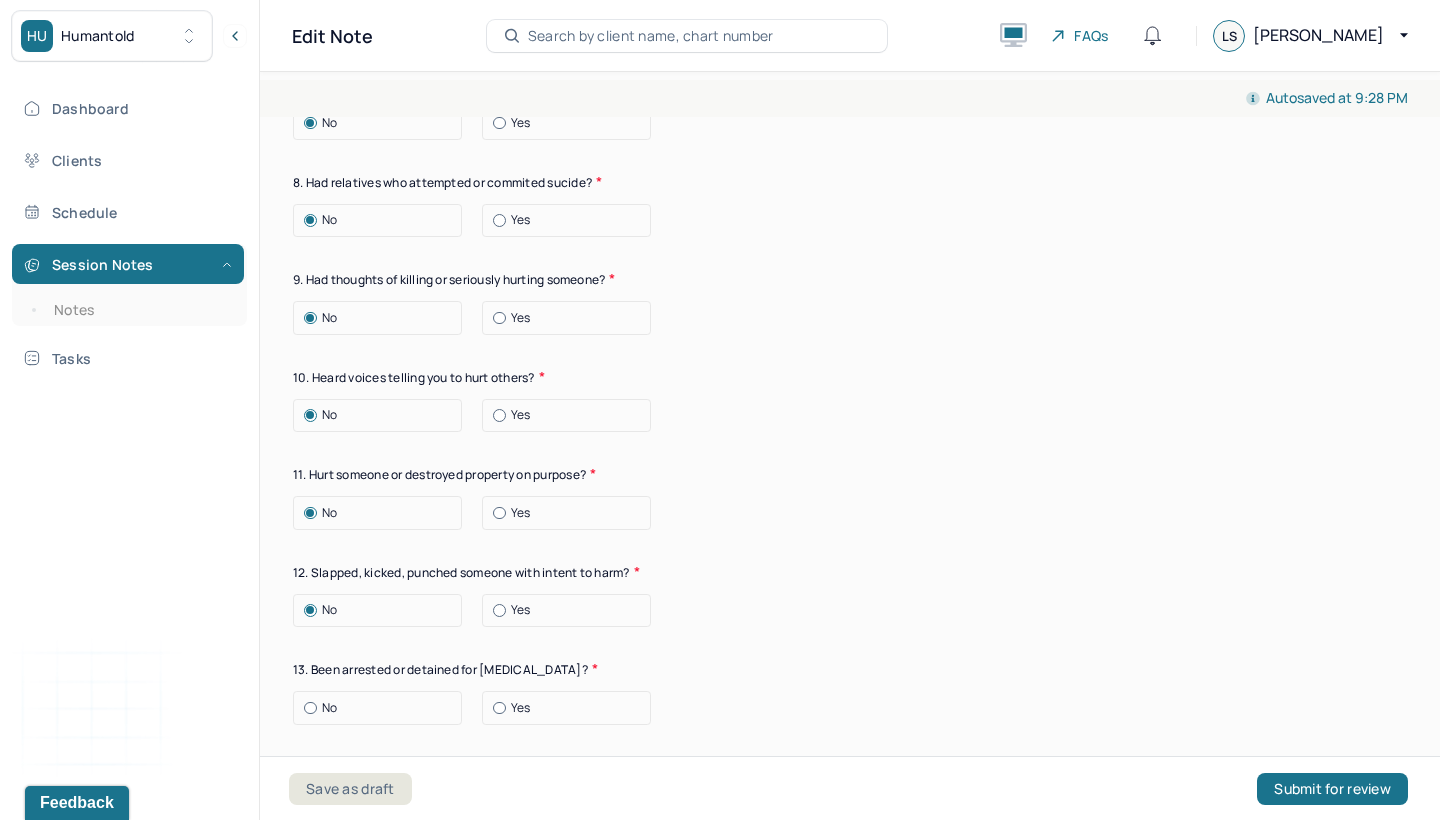 click at bounding box center [310, 708] 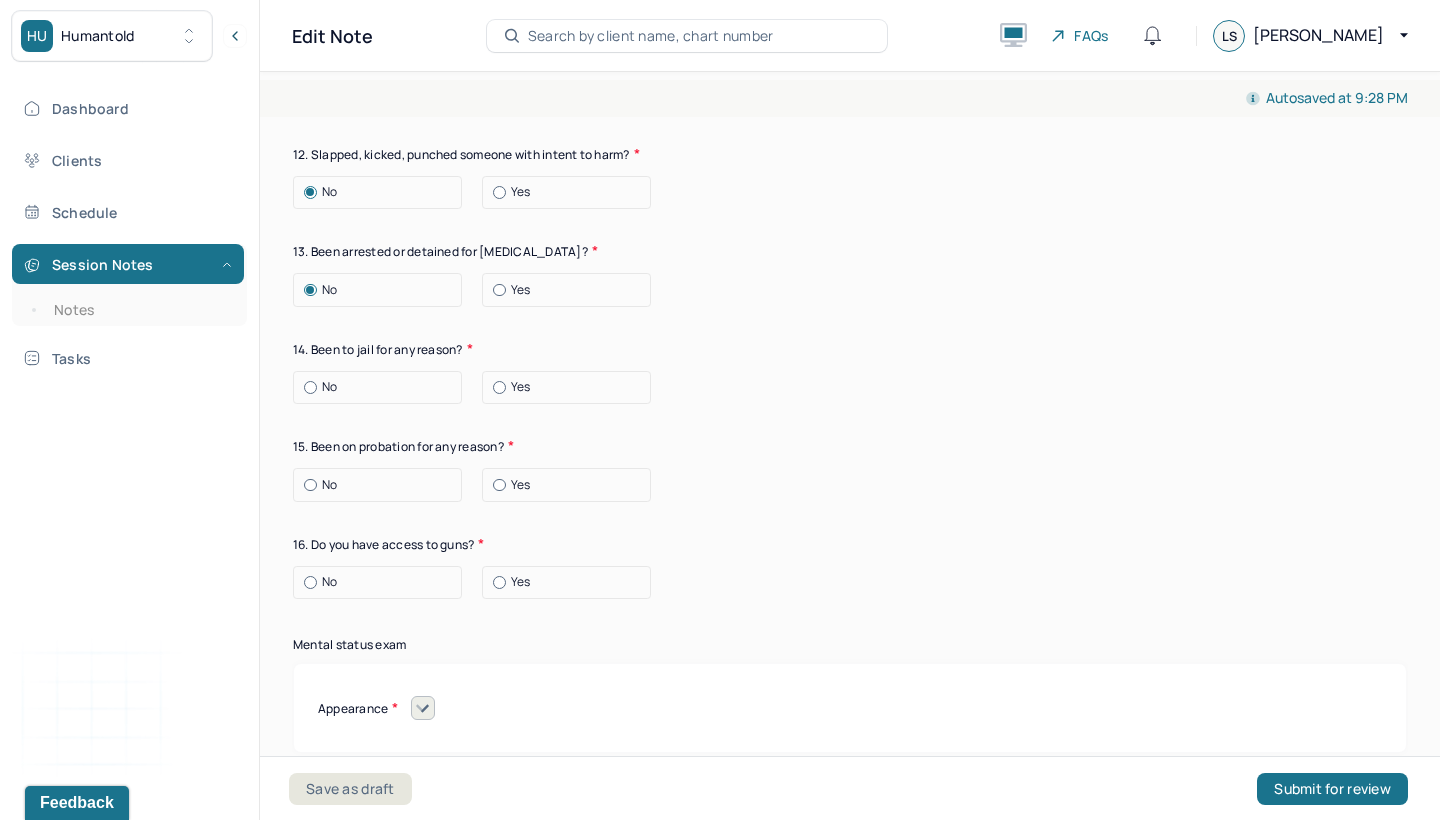 scroll, scrollTop: 7768, scrollLeft: 0, axis: vertical 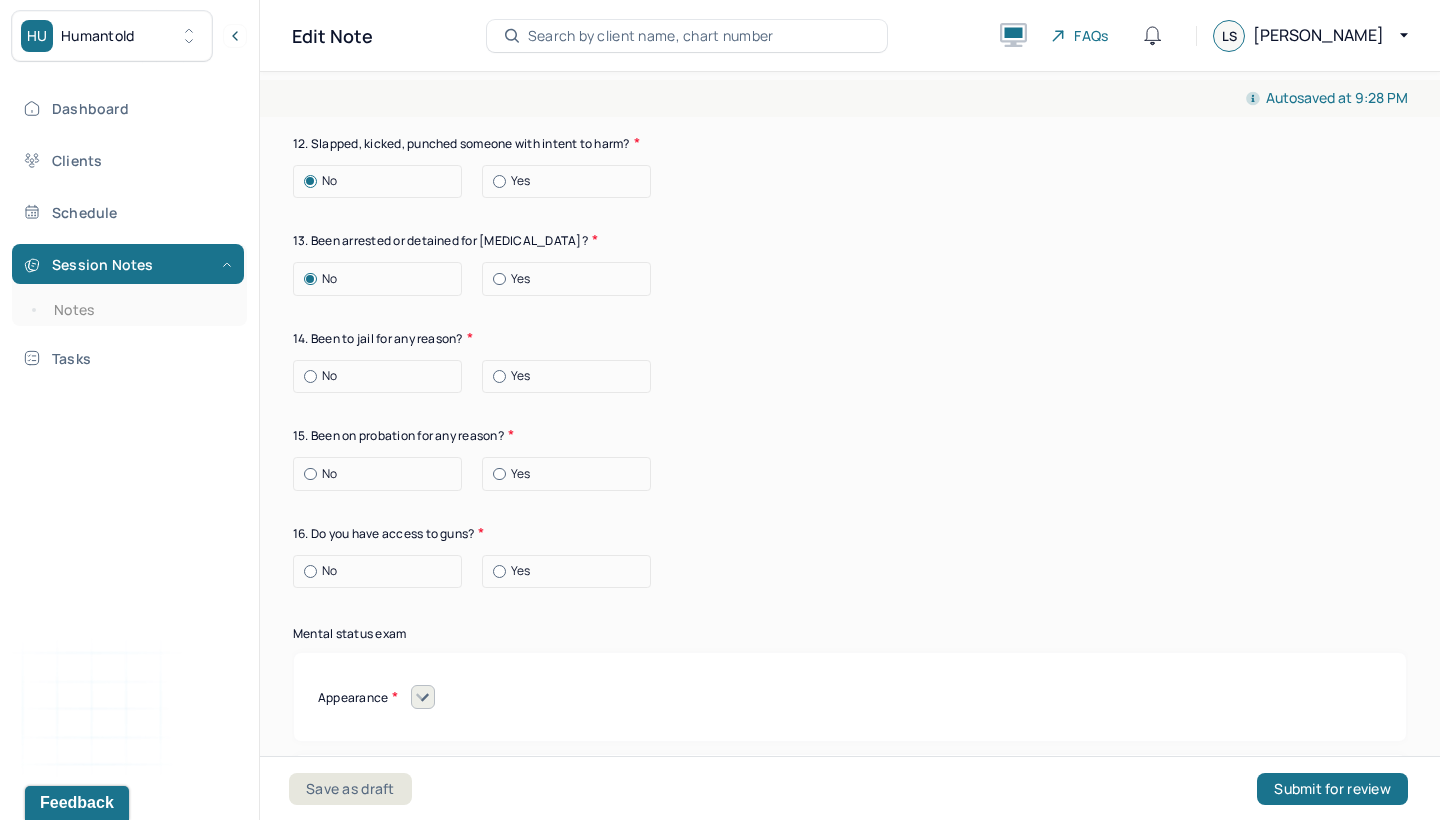 click at bounding box center (310, 474) 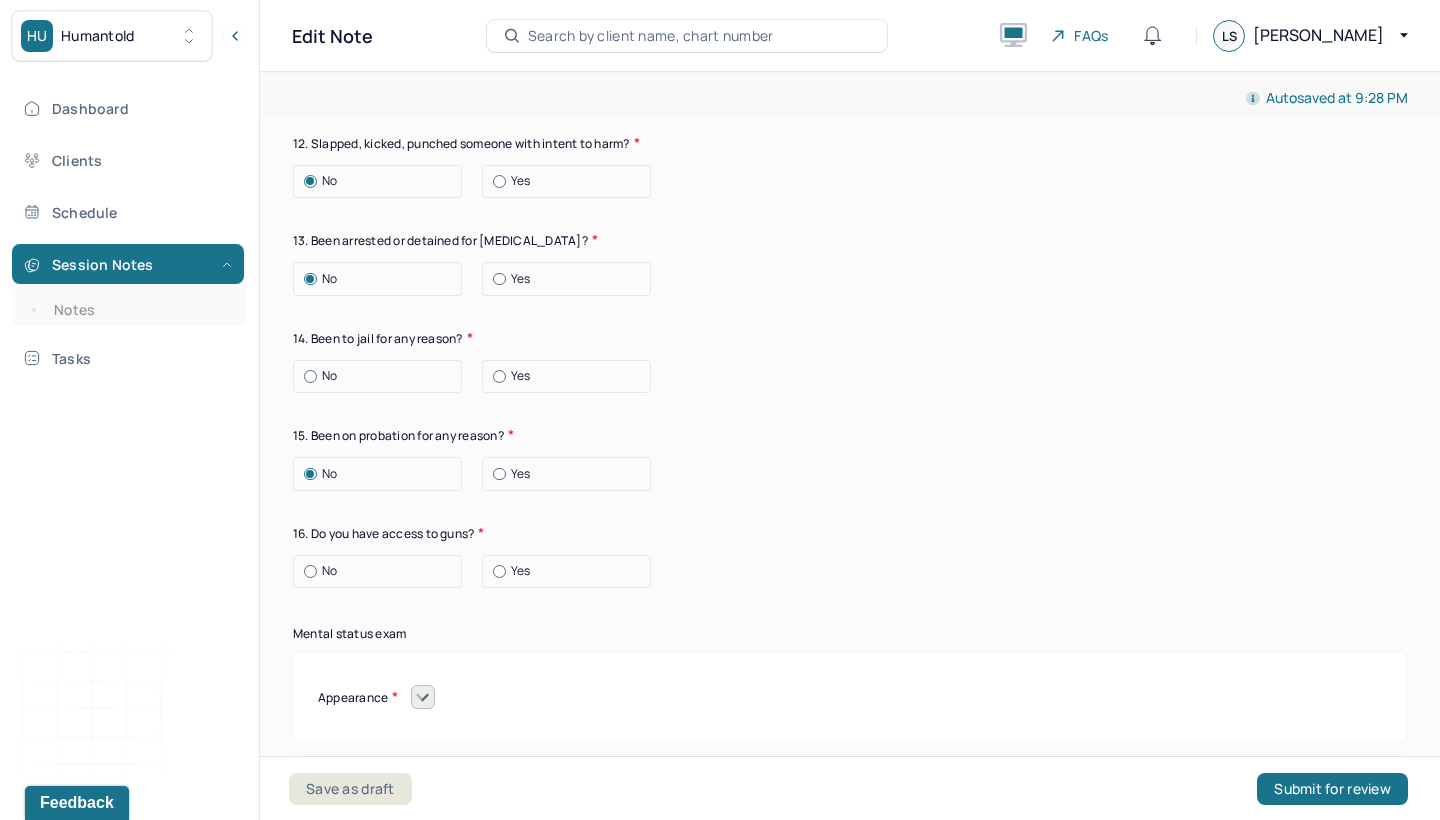click at bounding box center [310, 571] 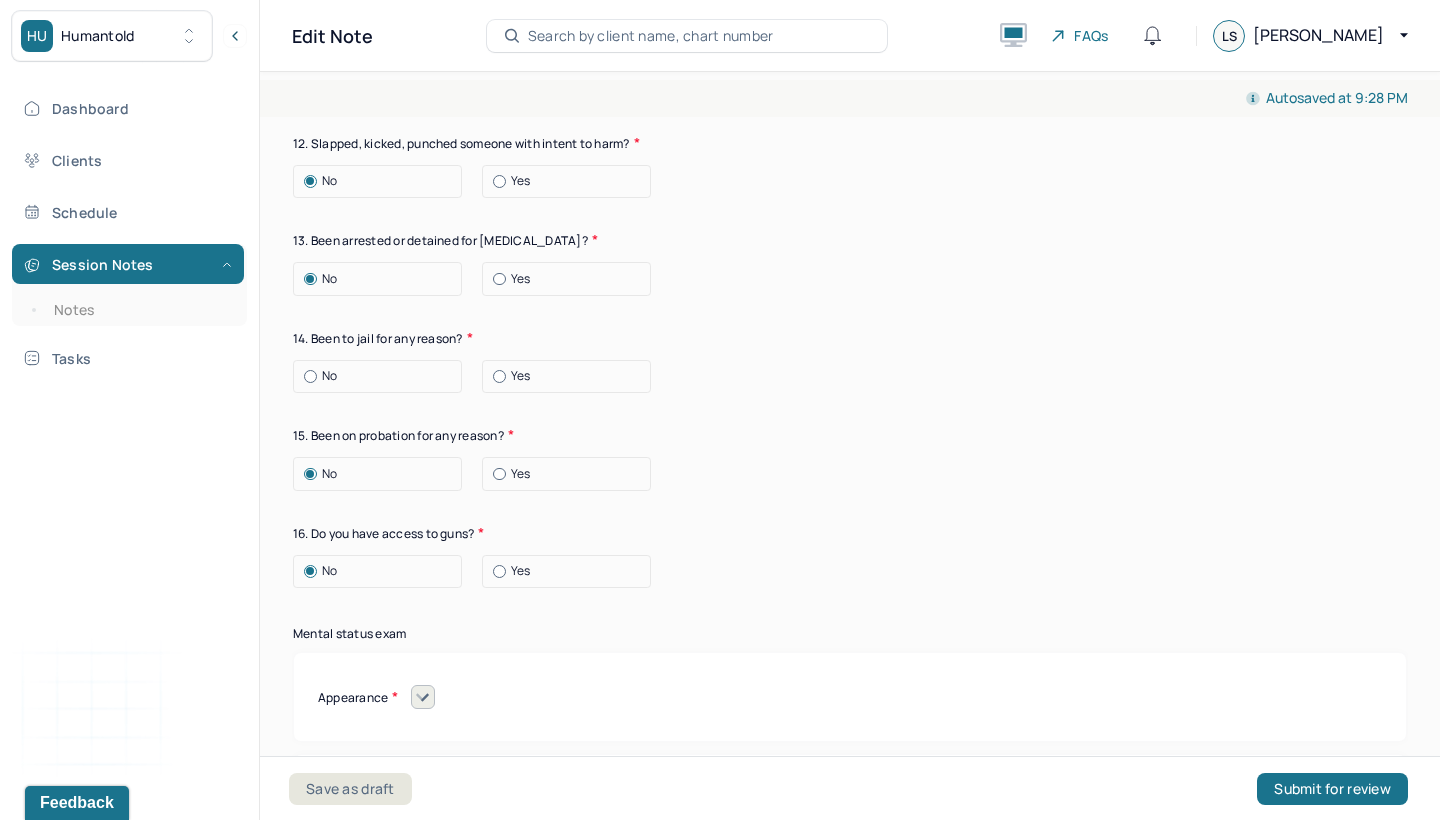drag, startPoint x: 773, startPoint y: 488, endPoint x: 768, endPoint y: 477, distance: 12.083046 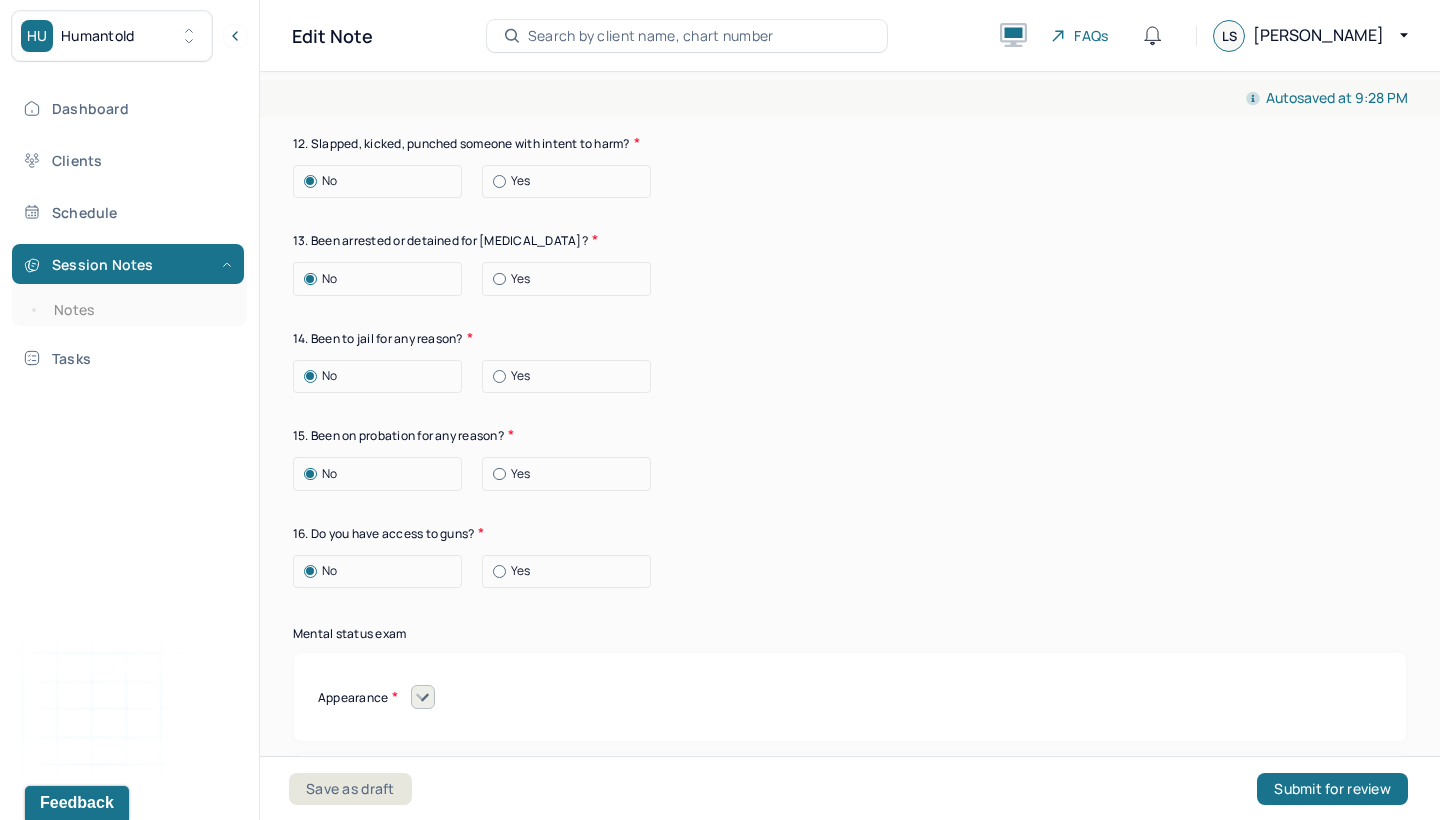drag, startPoint x: 861, startPoint y: 497, endPoint x: 850, endPoint y: 484, distance: 17.029387 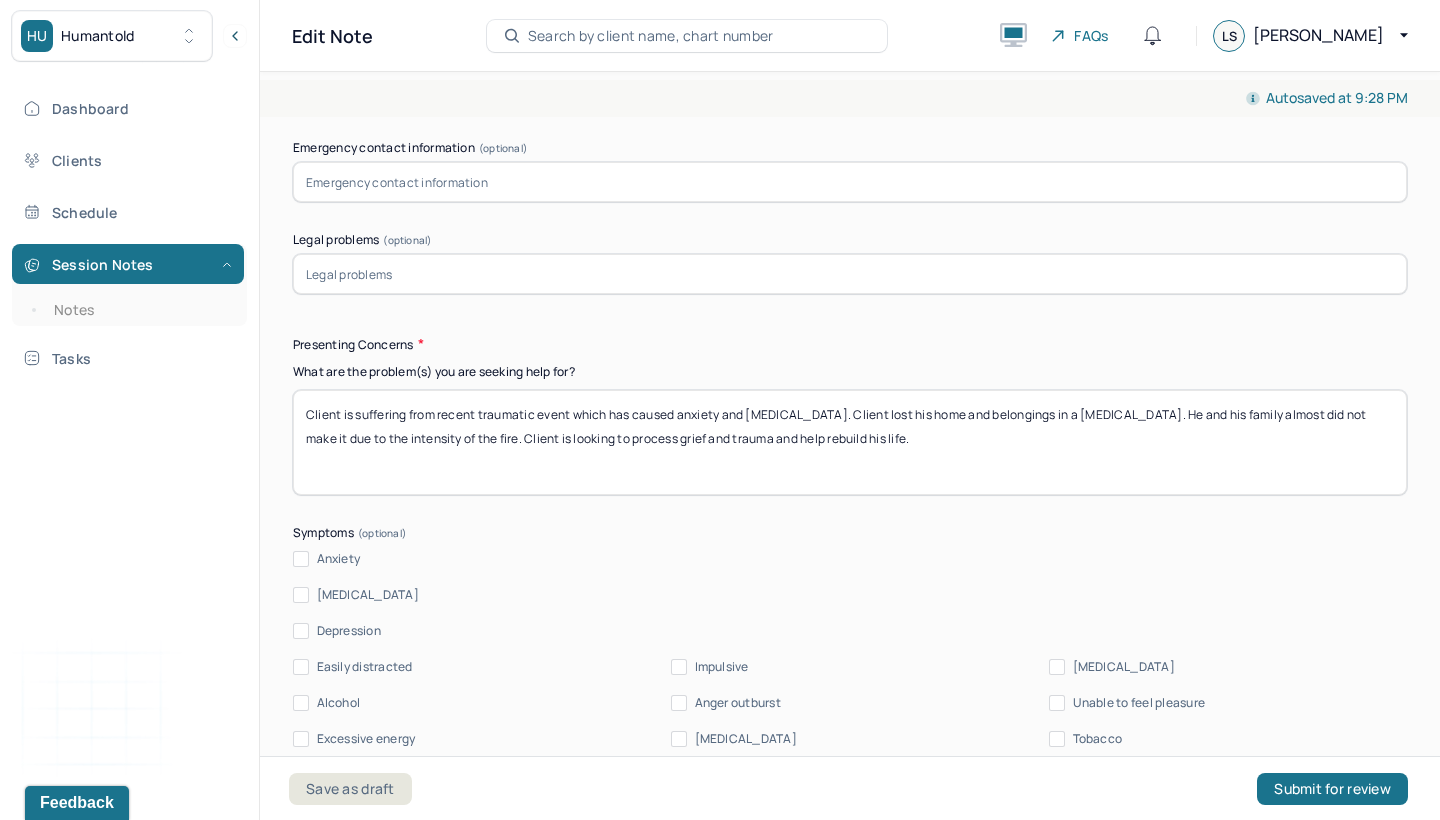 scroll, scrollTop: 2177, scrollLeft: 0, axis: vertical 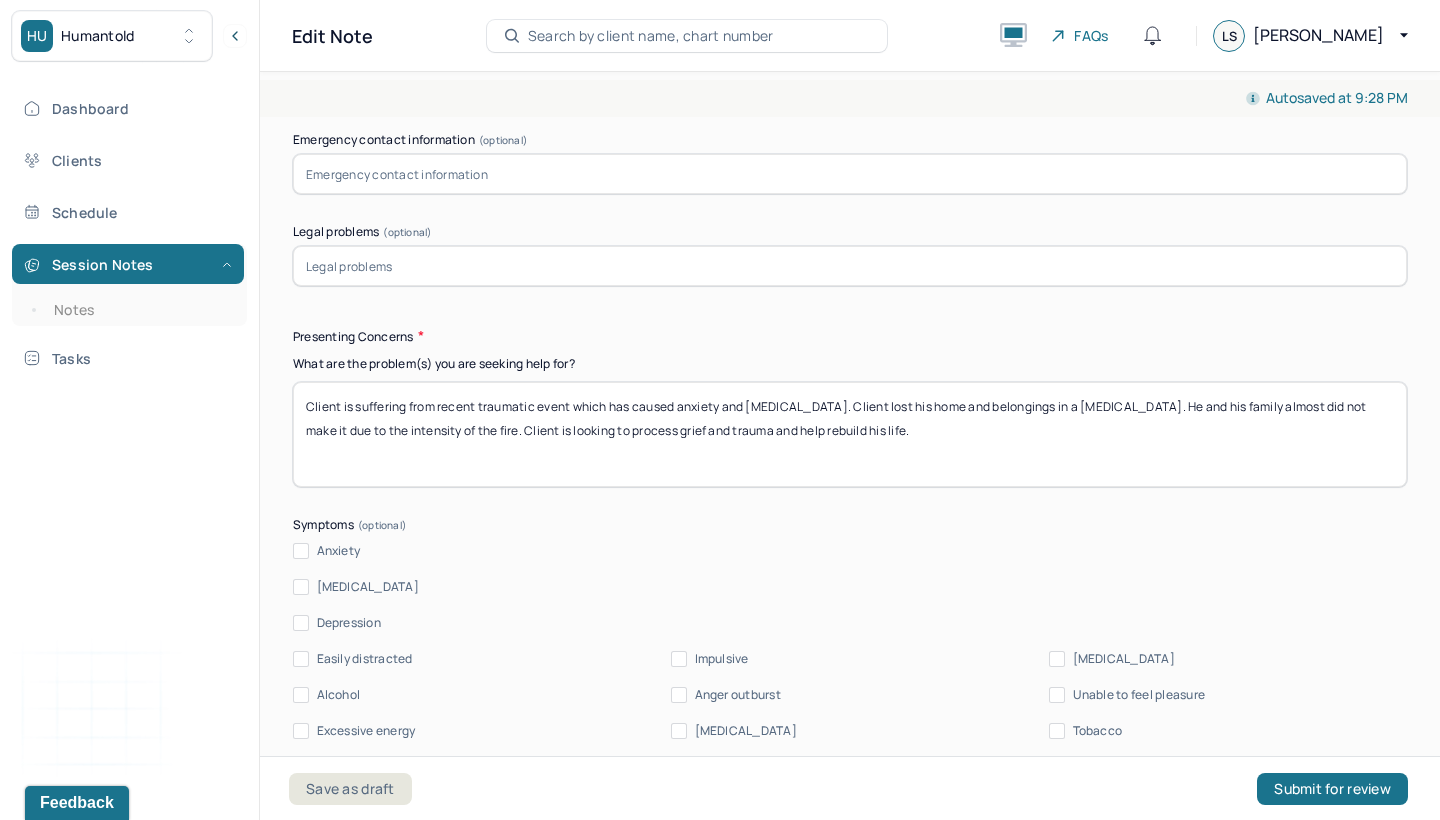 drag, startPoint x: 826, startPoint y: 427, endPoint x: 14, endPoint y: 330, distance: 817.7732 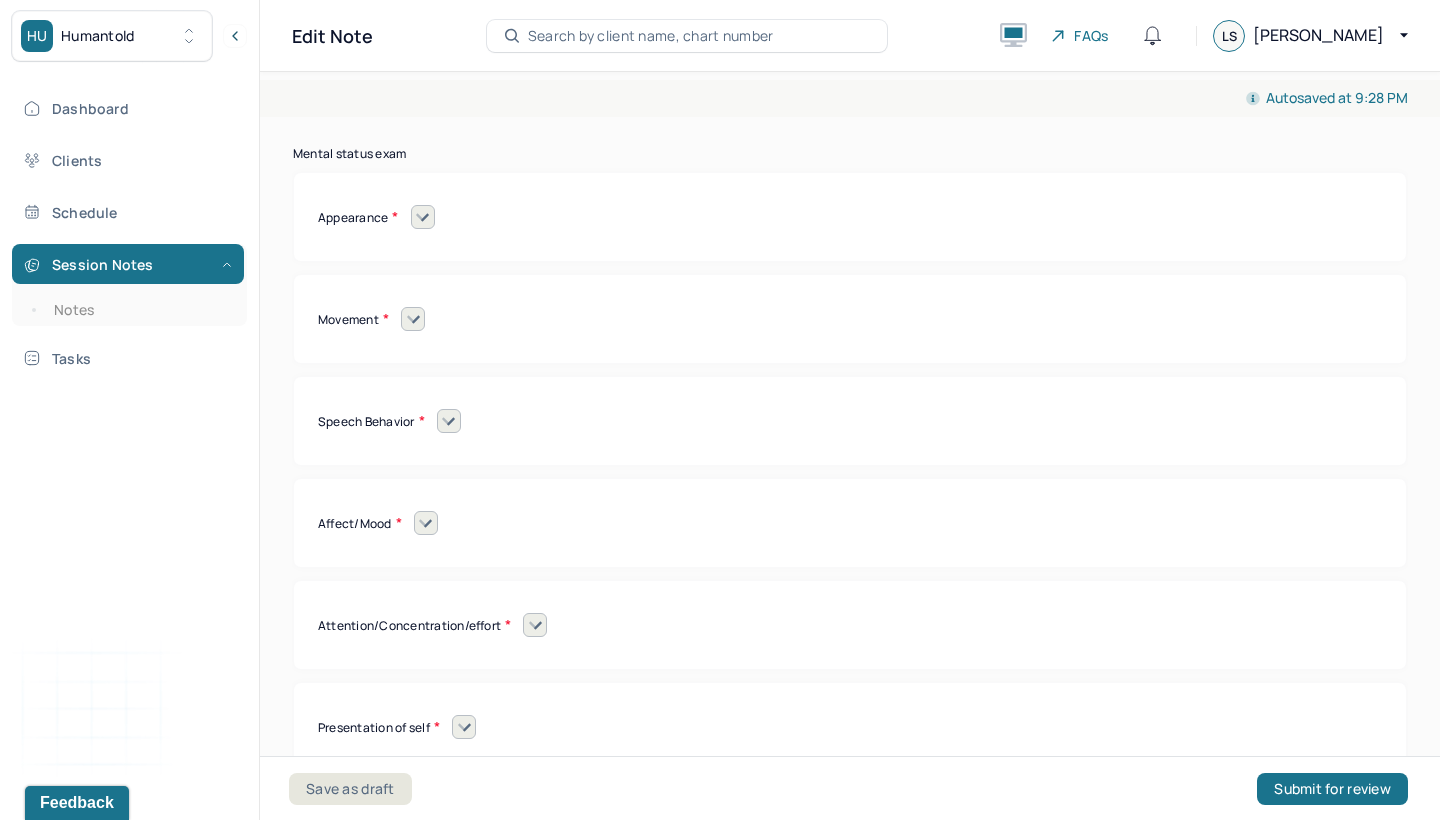 scroll, scrollTop: 8099, scrollLeft: 0, axis: vertical 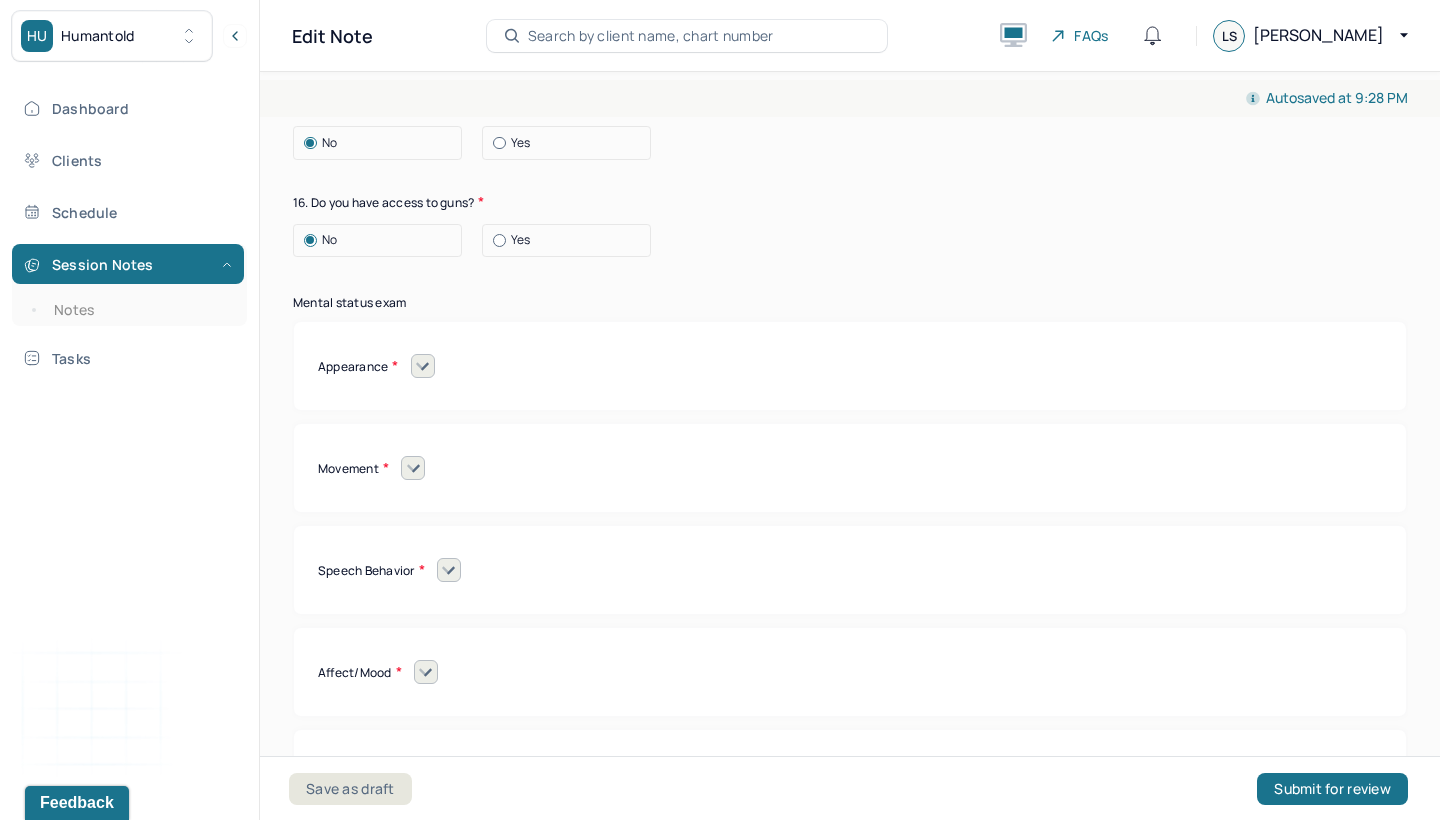 click 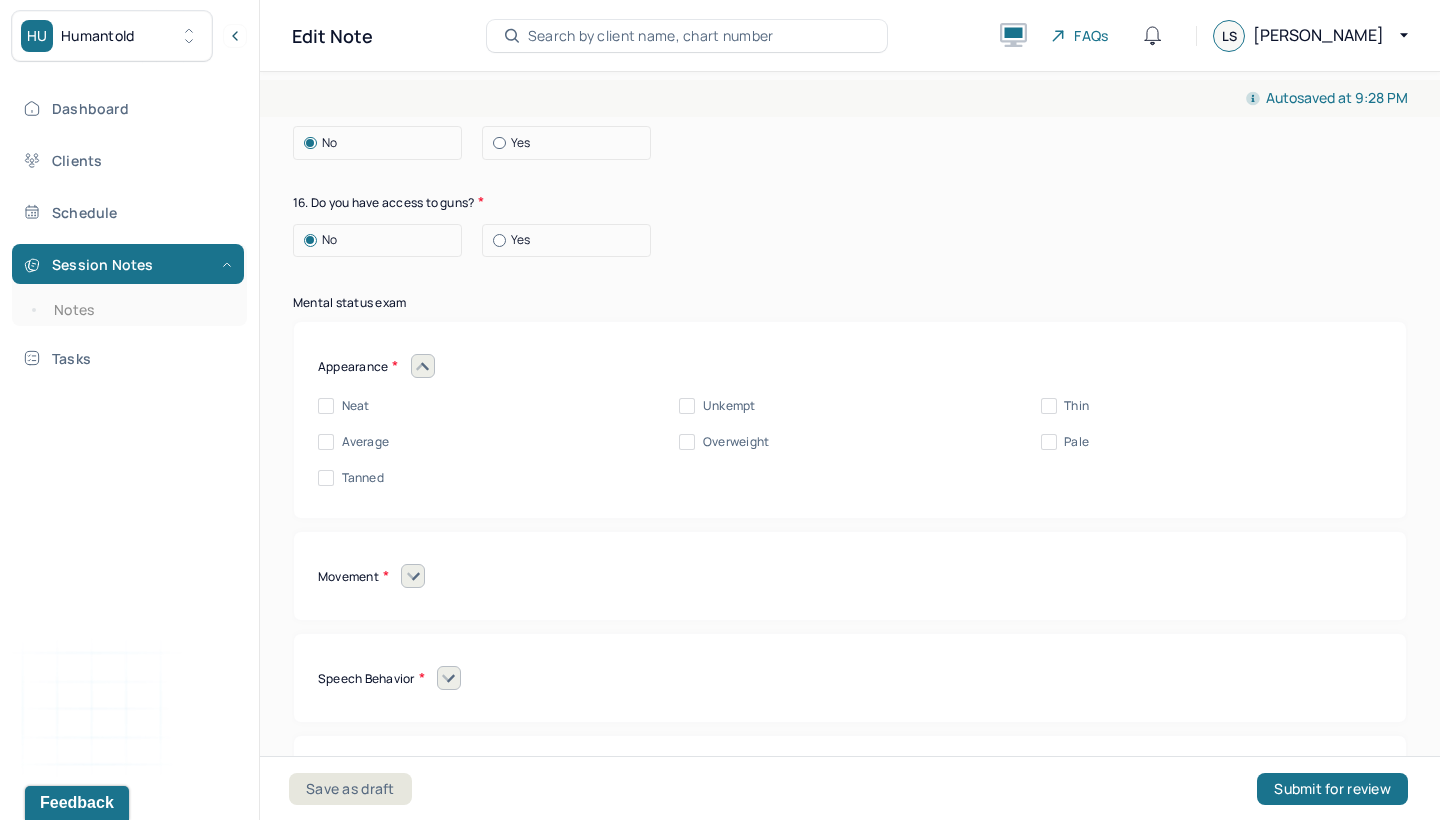 click on "Neat" at bounding box center [326, 406] 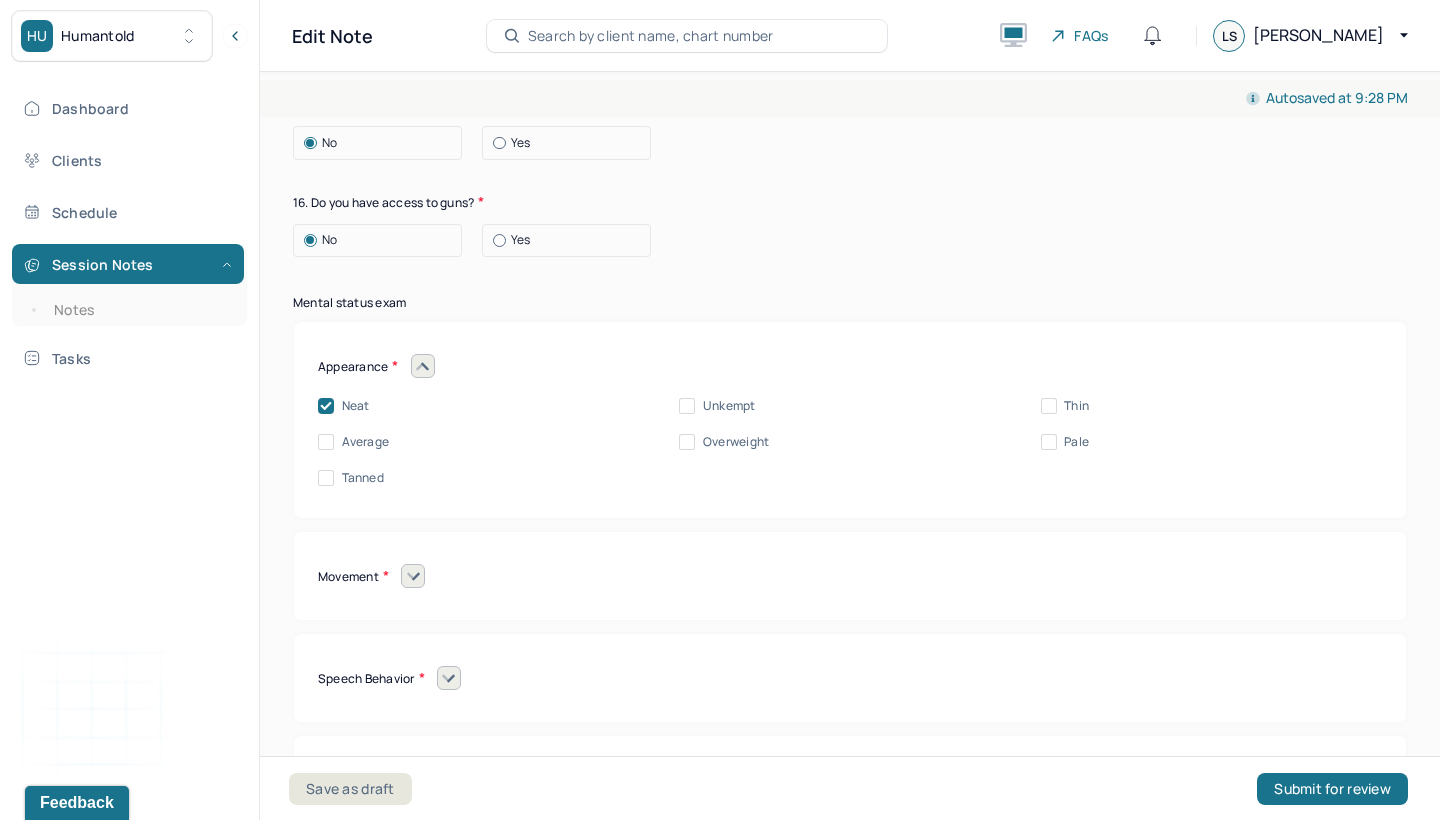 click on "Appearance Neat Unkempt Thin Average Overweight Pale Tanned" at bounding box center (850, 420) 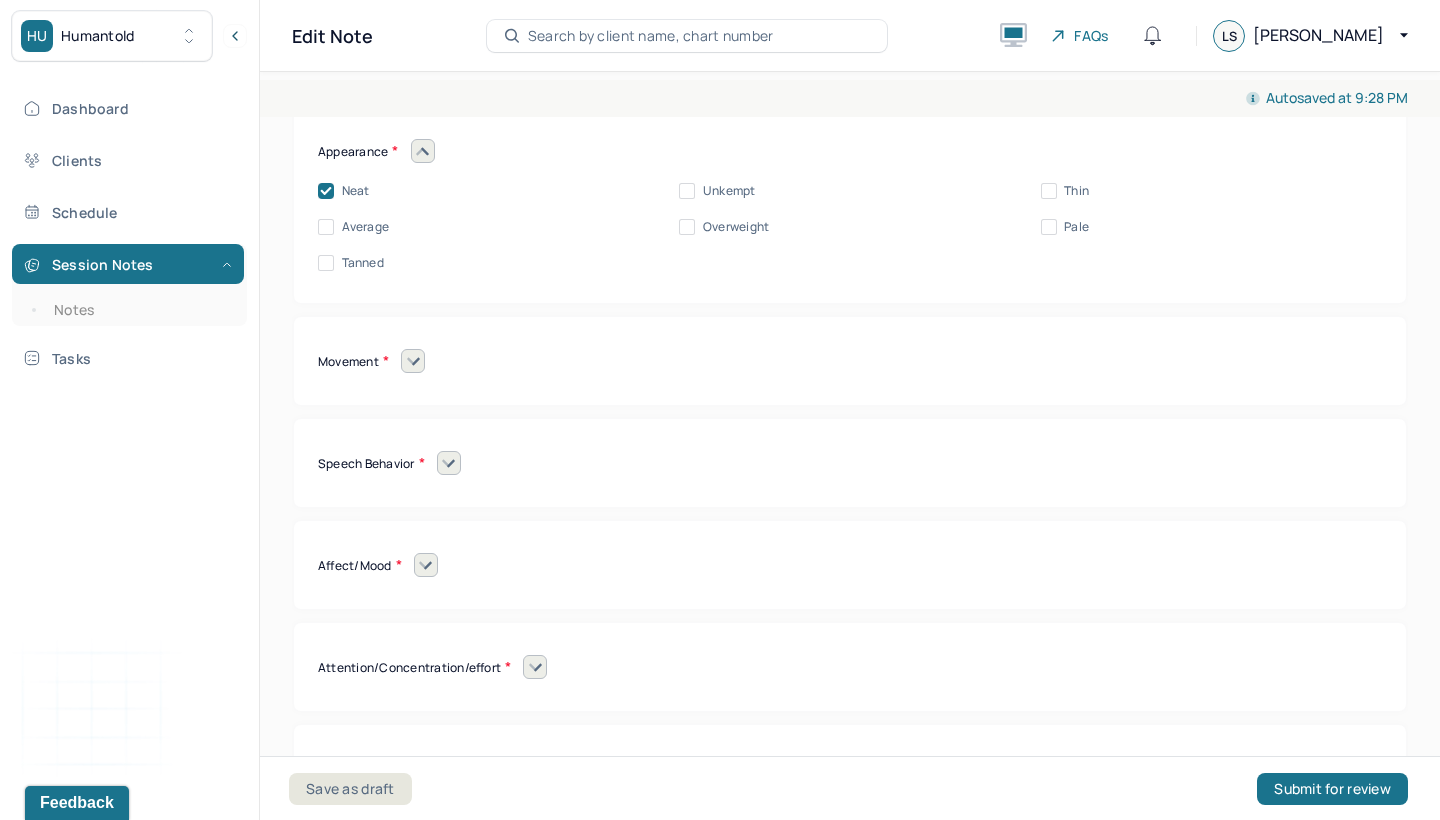 scroll, scrollTop: 8330, scrollLeft: 0, axis: vertical 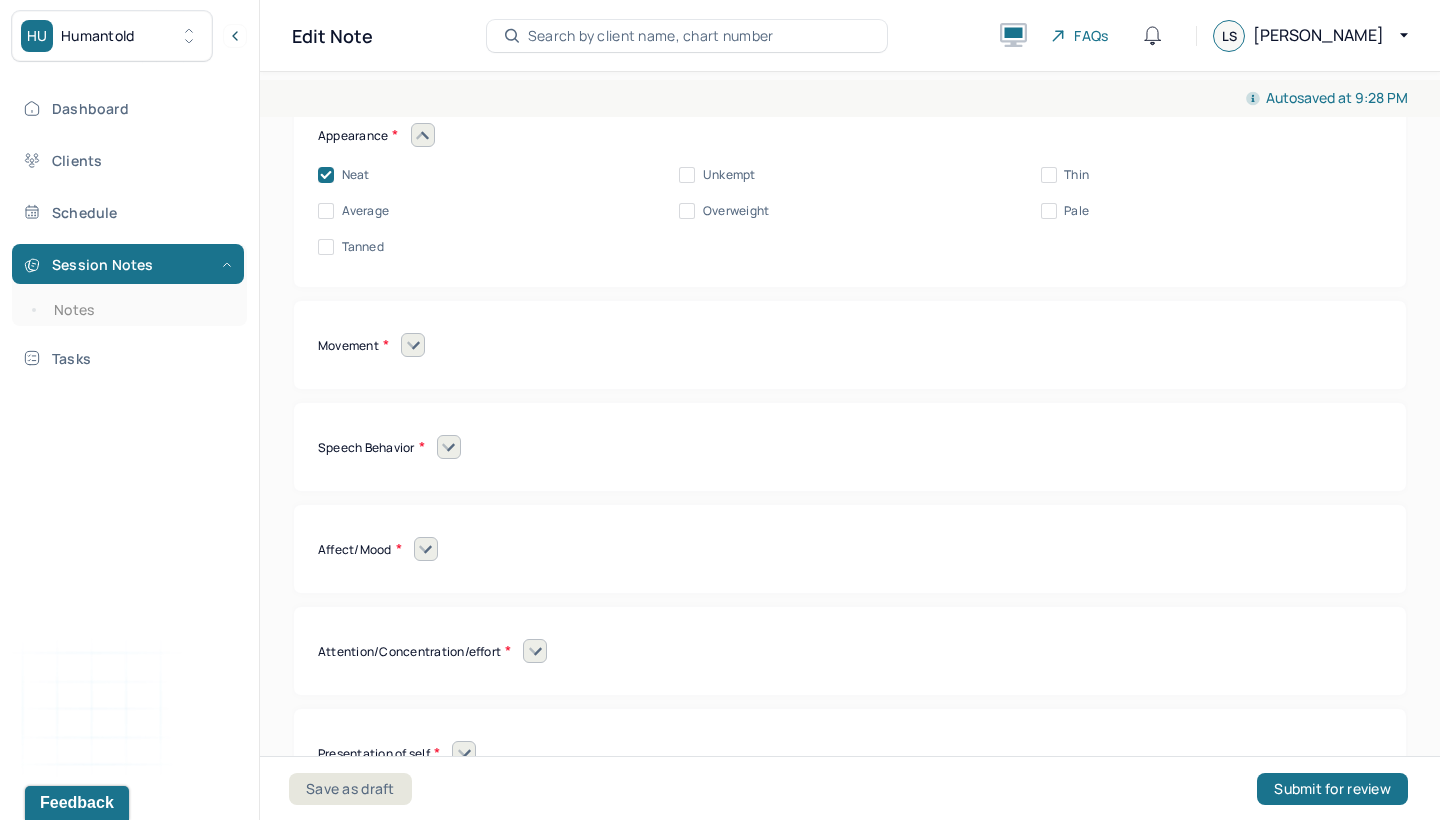 click 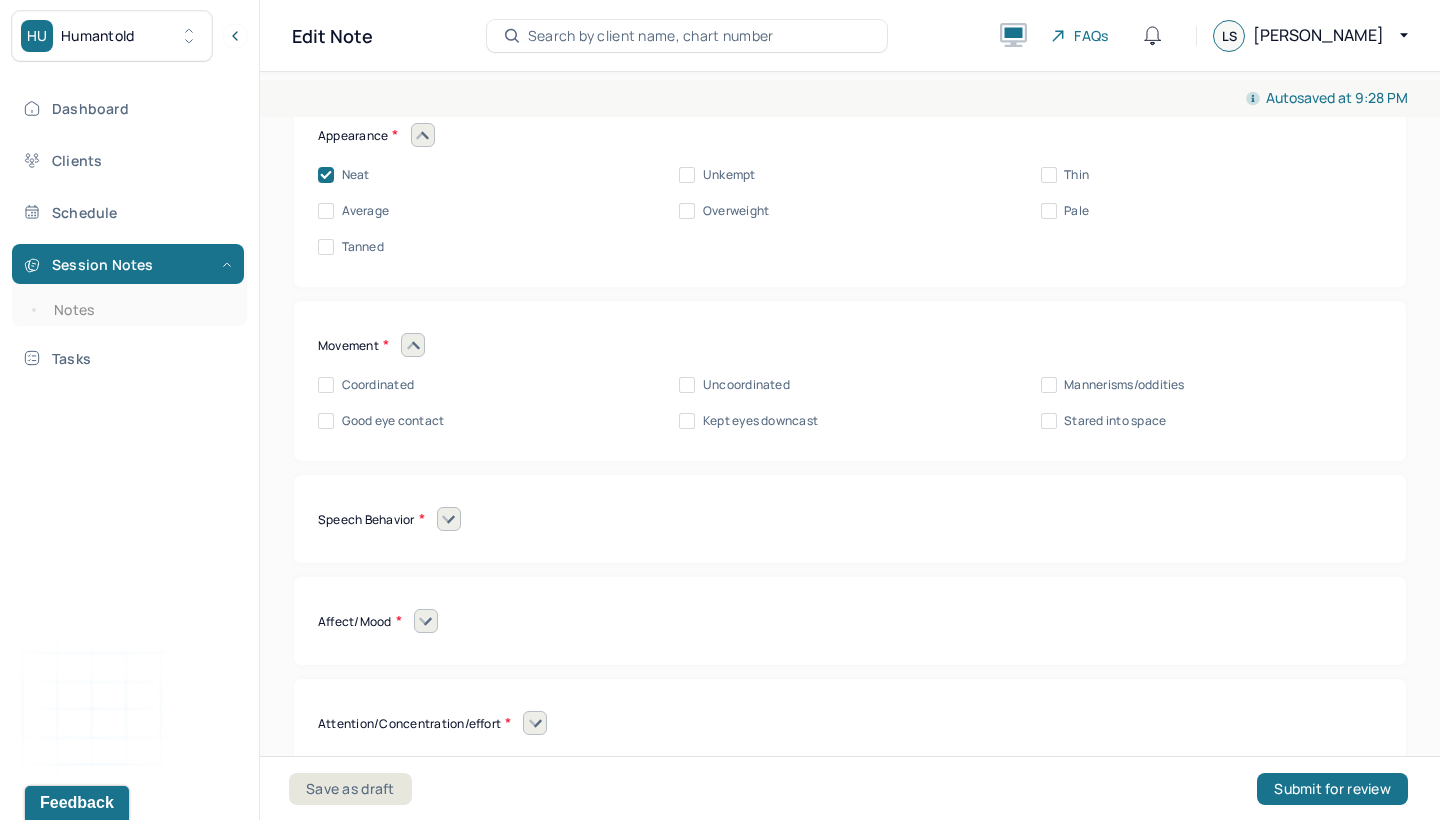 click on "Coordinated Uncoordinated Mannerisms/oddities Good eye contact Kept eyes downcast Stared into space" at bounding box center (850, 393) 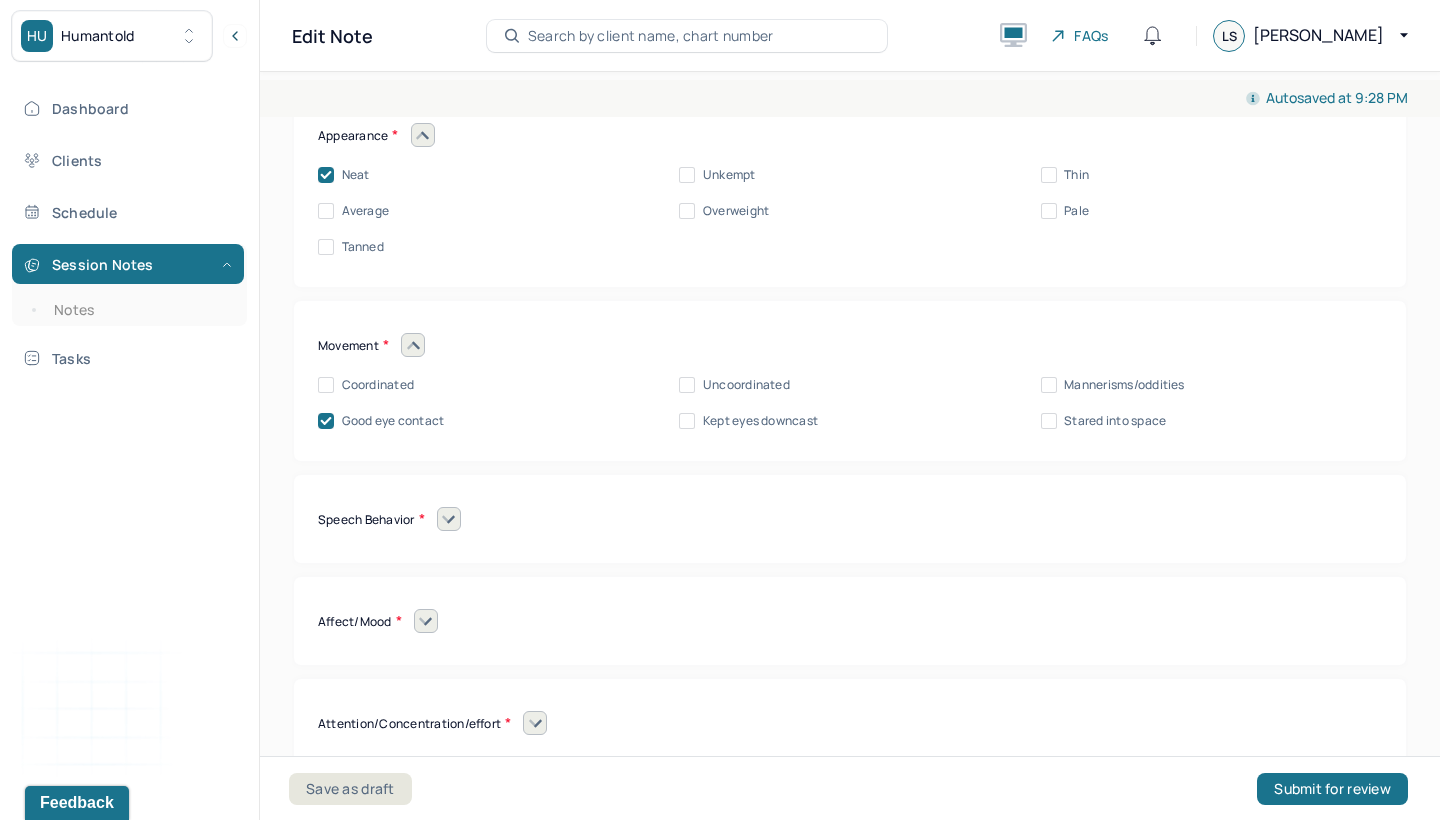 click on "Coordinated" at bounding box center [326, 385] 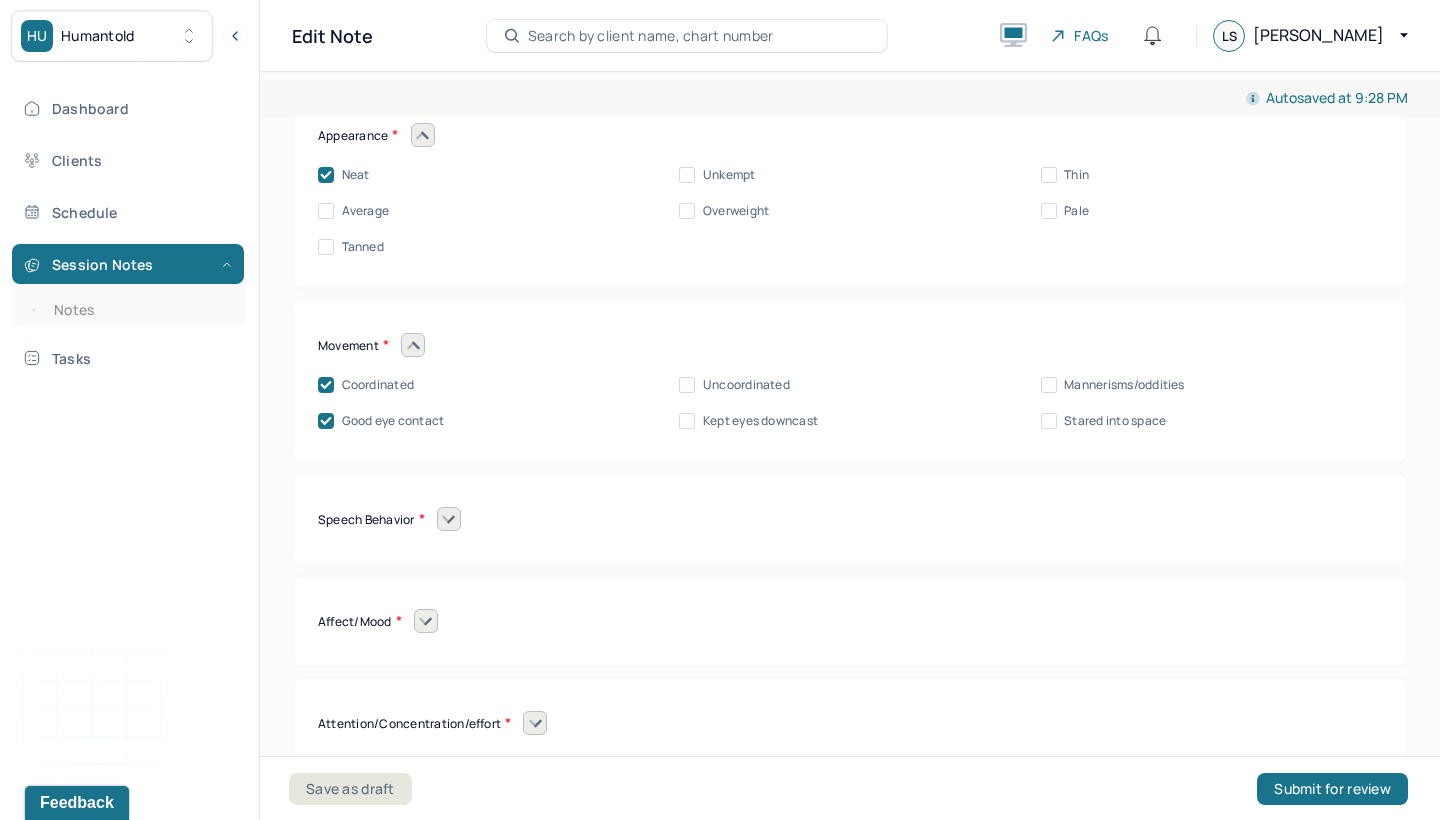 click on "Autosaved at 9:28 PM Appointment Details     Client name [GEOGRAPHIC_DATA][PERSON_NAME] Date of service [DATE] Time 10:00am - 10:20am Duration 20mins Appointment type individual therapy Provider name [PERSON_NAME] Modifier 1 95 Telemedicine Note type Individual intake note Appointment Details     Client name Wellington [PERSON_NAME] Date of service [DATE] Time 10:00am - 10:20am Duration 20mins Appointment type individual therapy Provider name [PERSON_NAME] Modifier 1 95 Telemedicine Note type Individual intake note Instructions The fields marked with an asterisk ( * ) are required before you can submit your notes. Before you can submit your session notes, they must be signed. You have the option to save your notes as a draft before making a submission. Appointment location * Teletherapy Client Teletherapy Location Home Office Other Provider Teletherapy Location Home Office Other Consent was received for the teletherapy session The teletherapy session was conducted via video Primary diagnosis * (optional) * No" at bounding box center (850, 442) 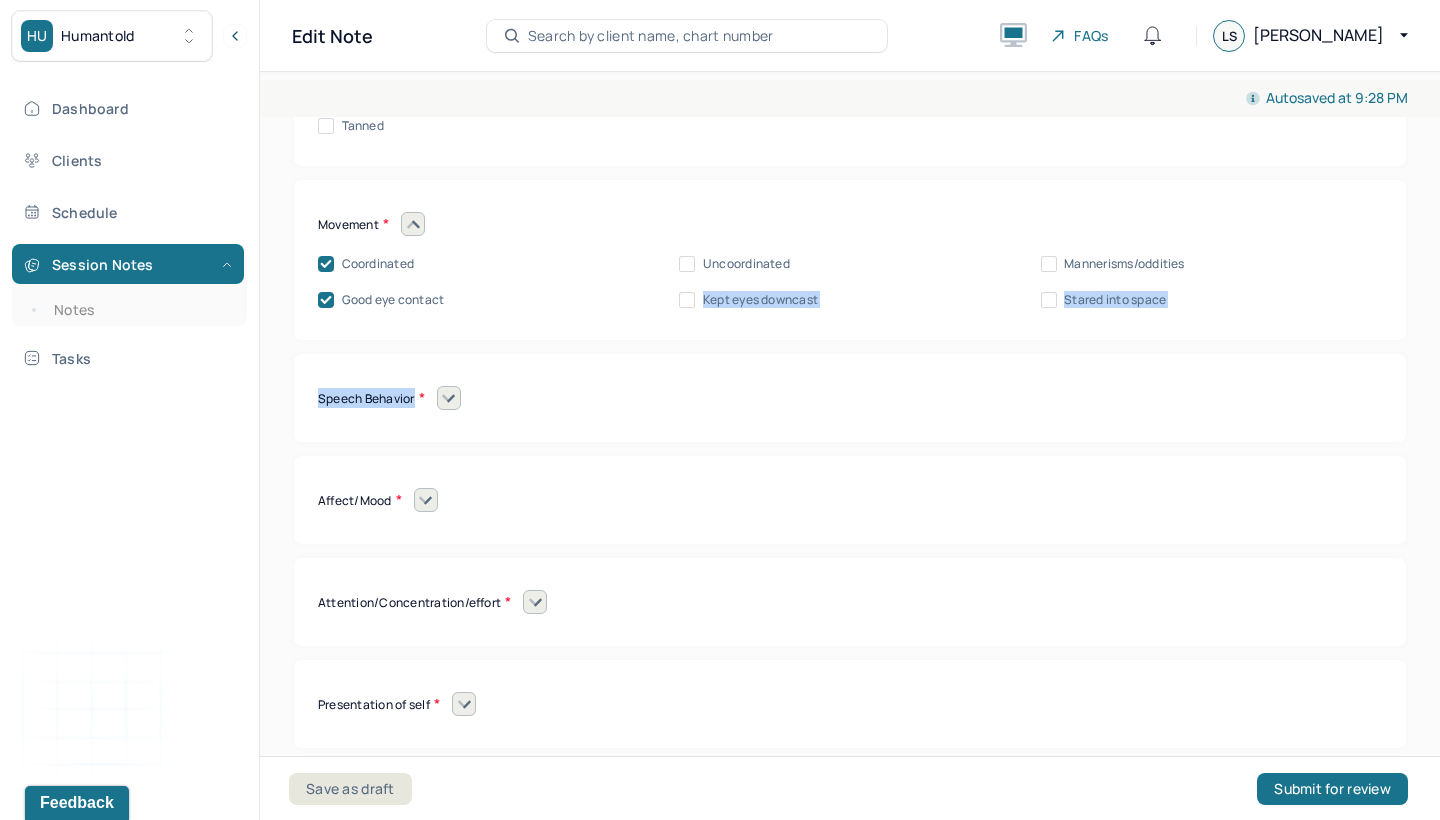 scroll, scrollTop: 8497, scrollLeft: 0, axis: vertical 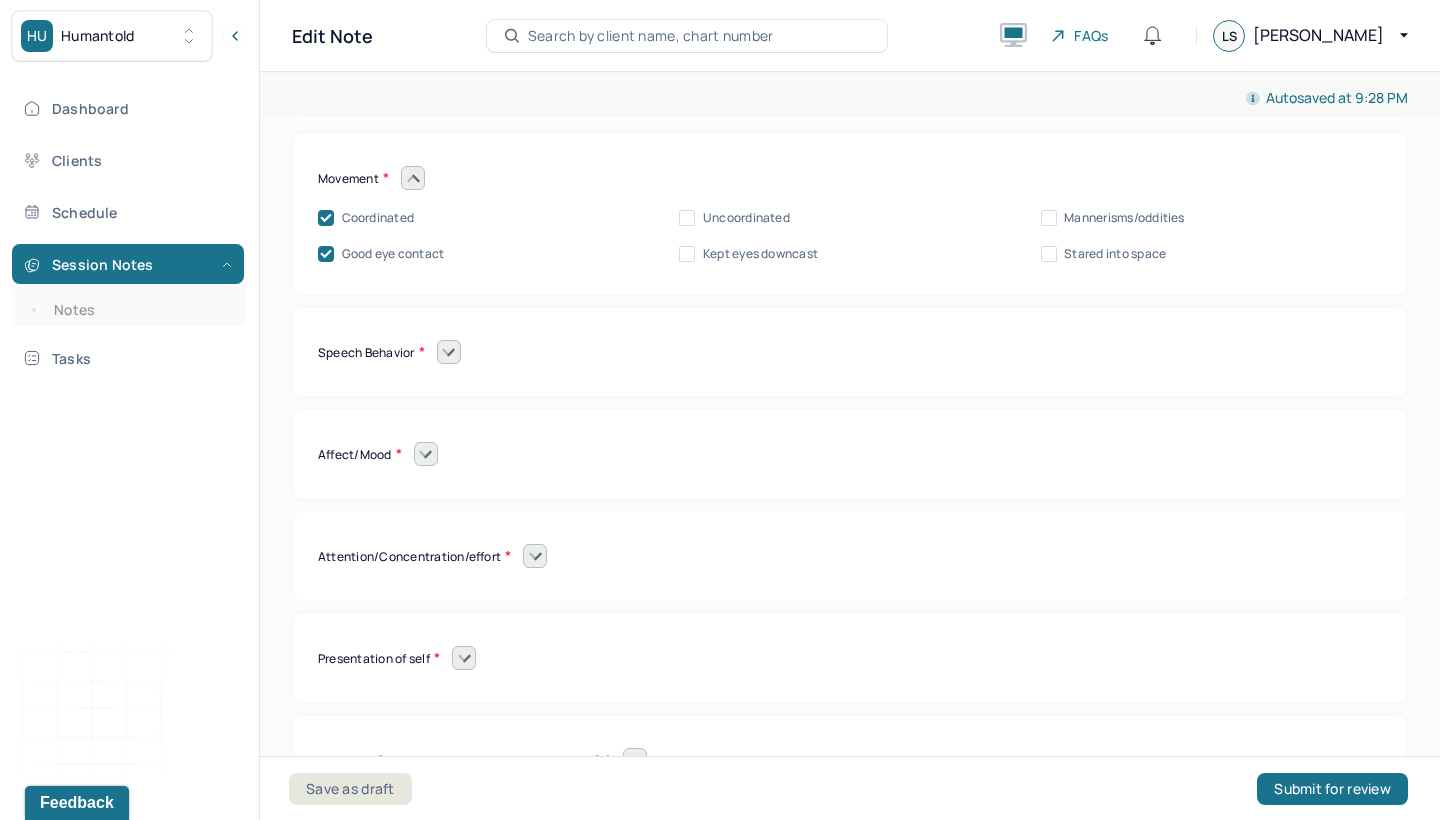 click on "Affect/Mood Blunted Constricted Normal Broad Inappropriate Indifferent to problems Congruent Irritated Hostile Flushing Dizziness Can't sit still Panicked Fearful Wretched Melancholy Sad Hopeless Bored Sorrow Grief [MEDICAL_DATA] Manic Hypomanic Ashamed Embarrassed Apologetic Calm Guilty Flat" at bounding box center (850, 454) 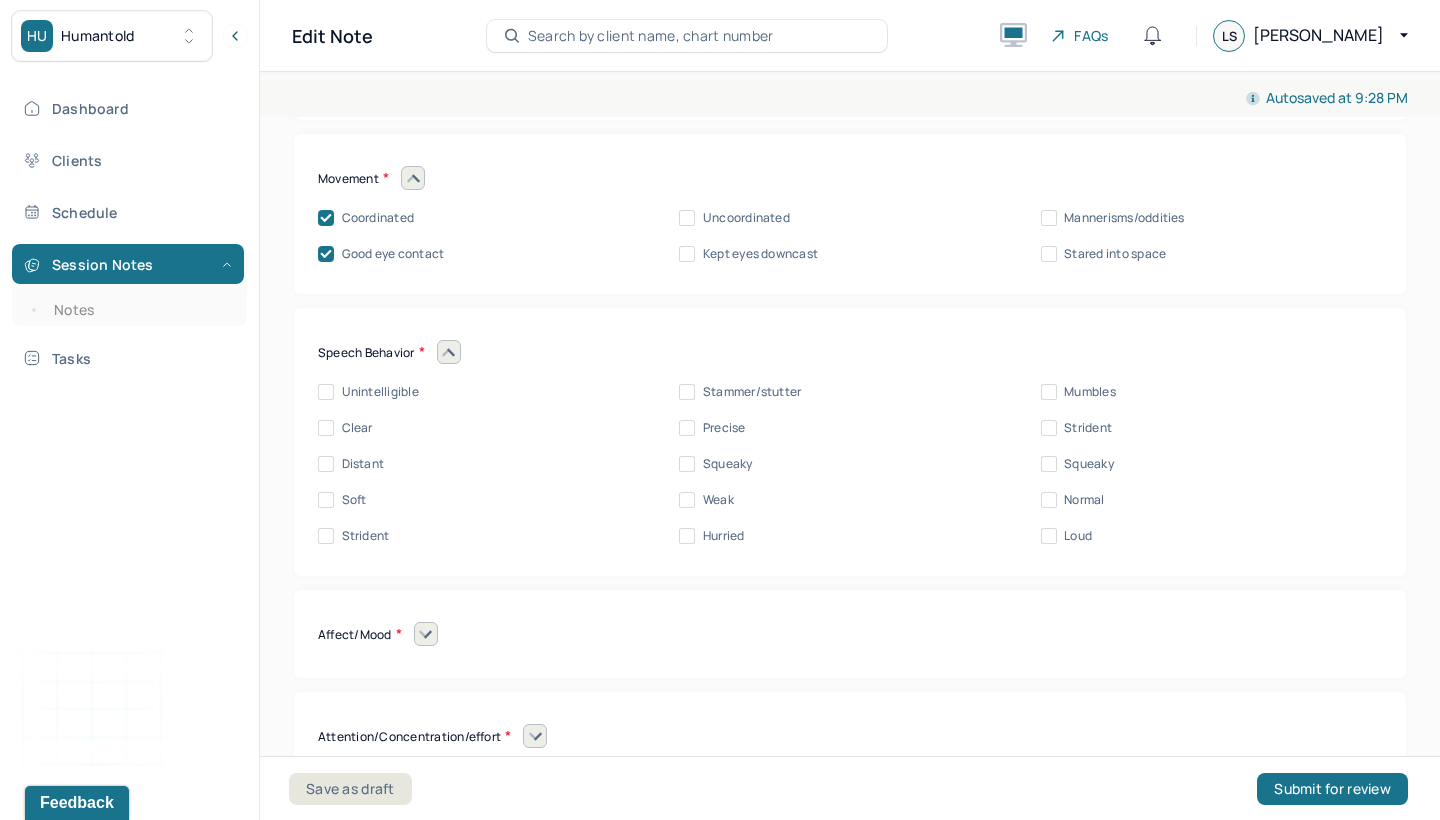 click on "Unintelligible Stammer/stutter Mumbles Clear Precise Strident Distant Squeaky Squeaky Soft Weak Normal Strident Hurried Loud" at bounding box center [850, 464] 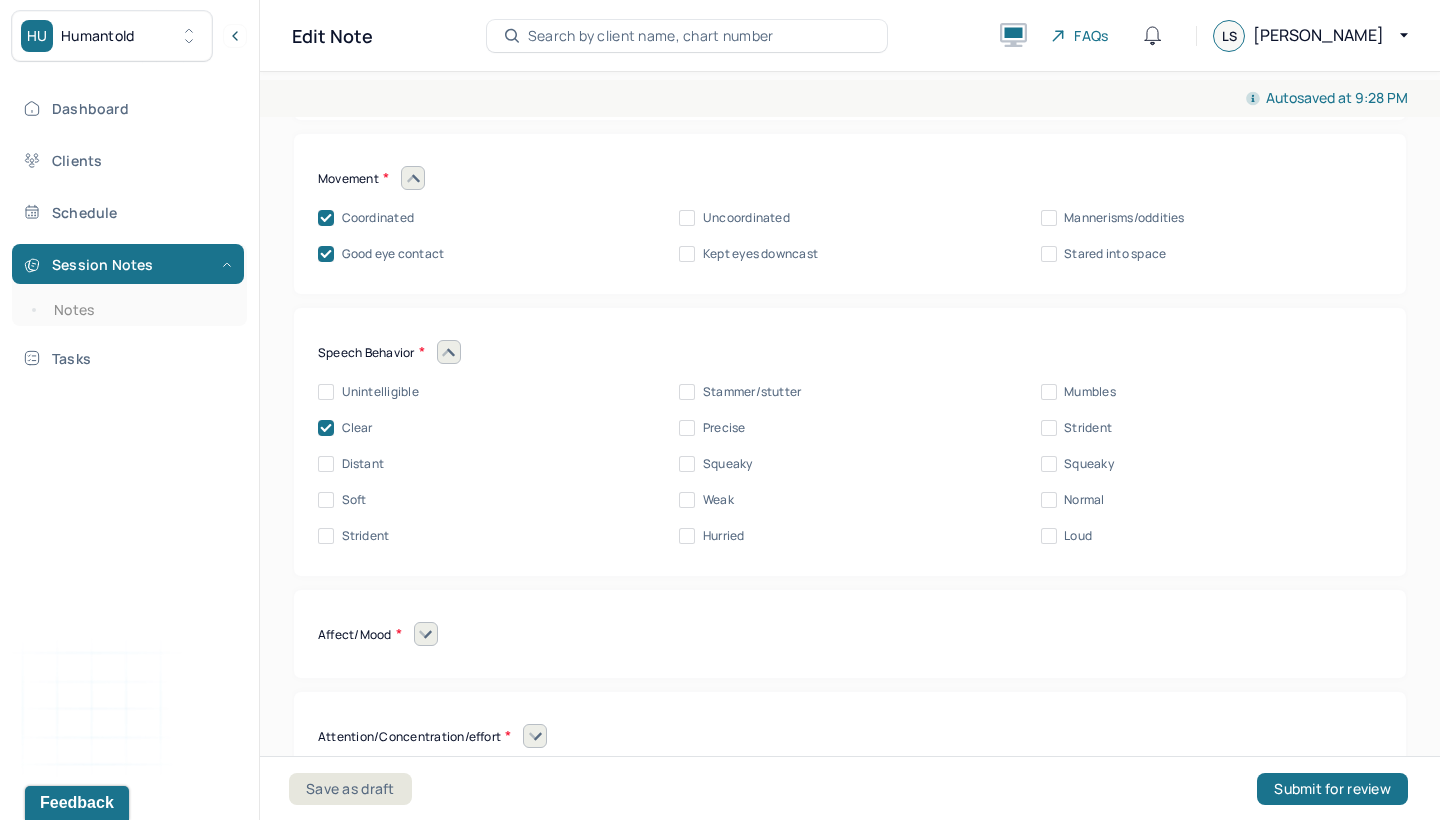 click on "Speech Behavior Unintelligible Stammer/stutter Mumbles Clear Precise Strident Distant Squeaky Squeaky Soft Weak Normal Strident Hurried Loud" at bounding box center (850, 442) 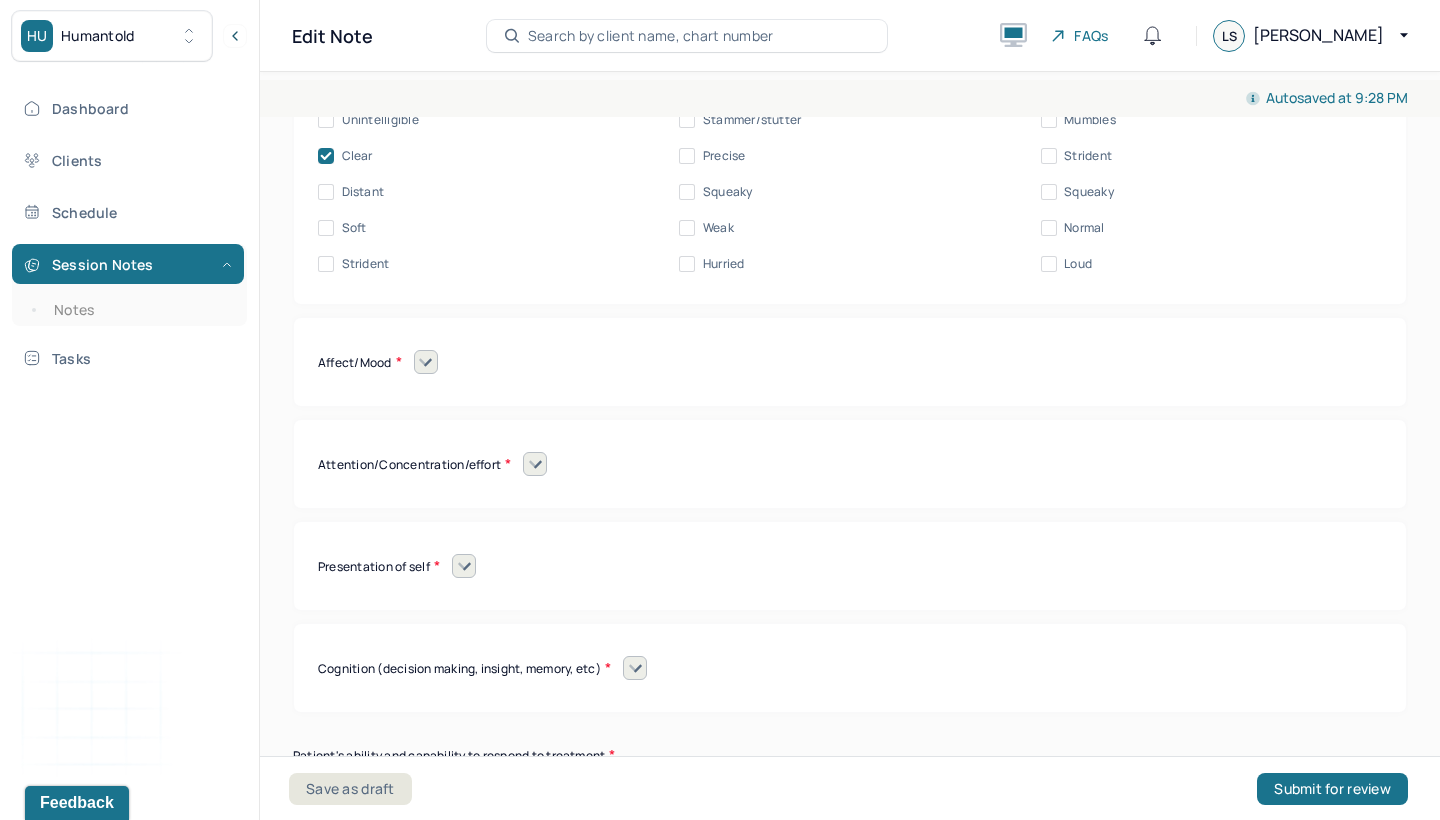 scroll, scrollTop: 8785, scrollLeft: 0, axis: vertical 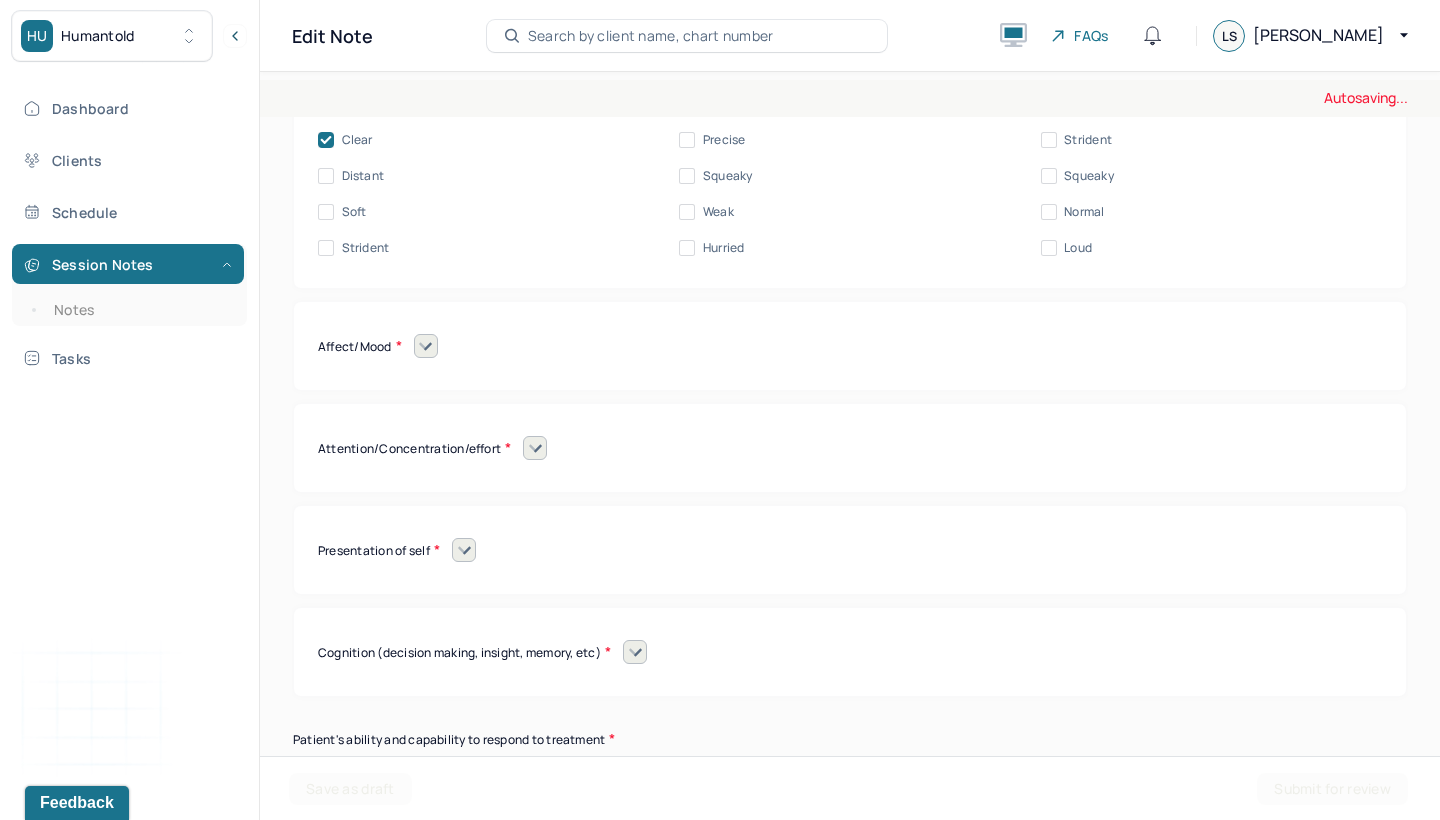 click 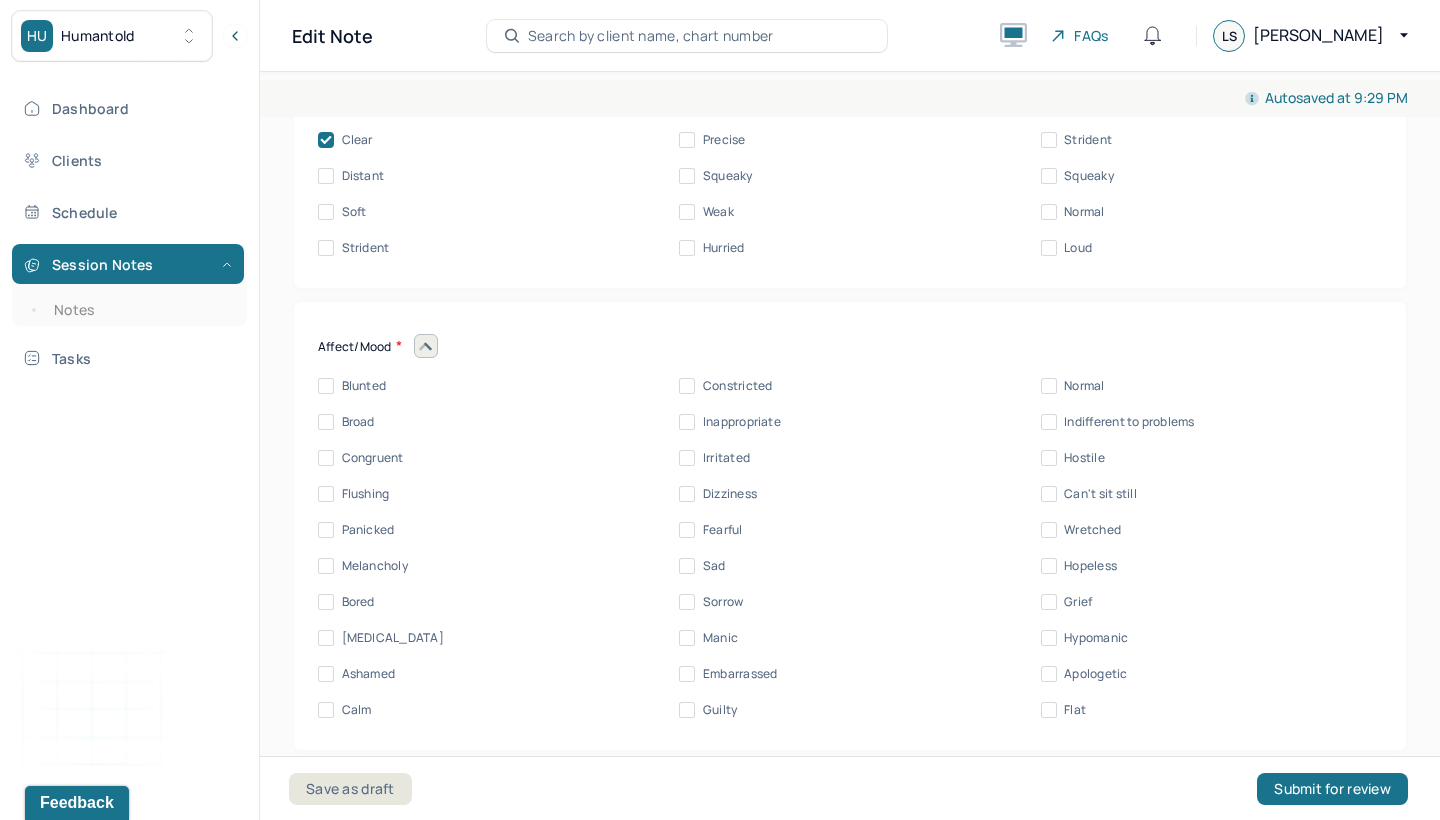click on "Calm" at bounding box center (326, 710) 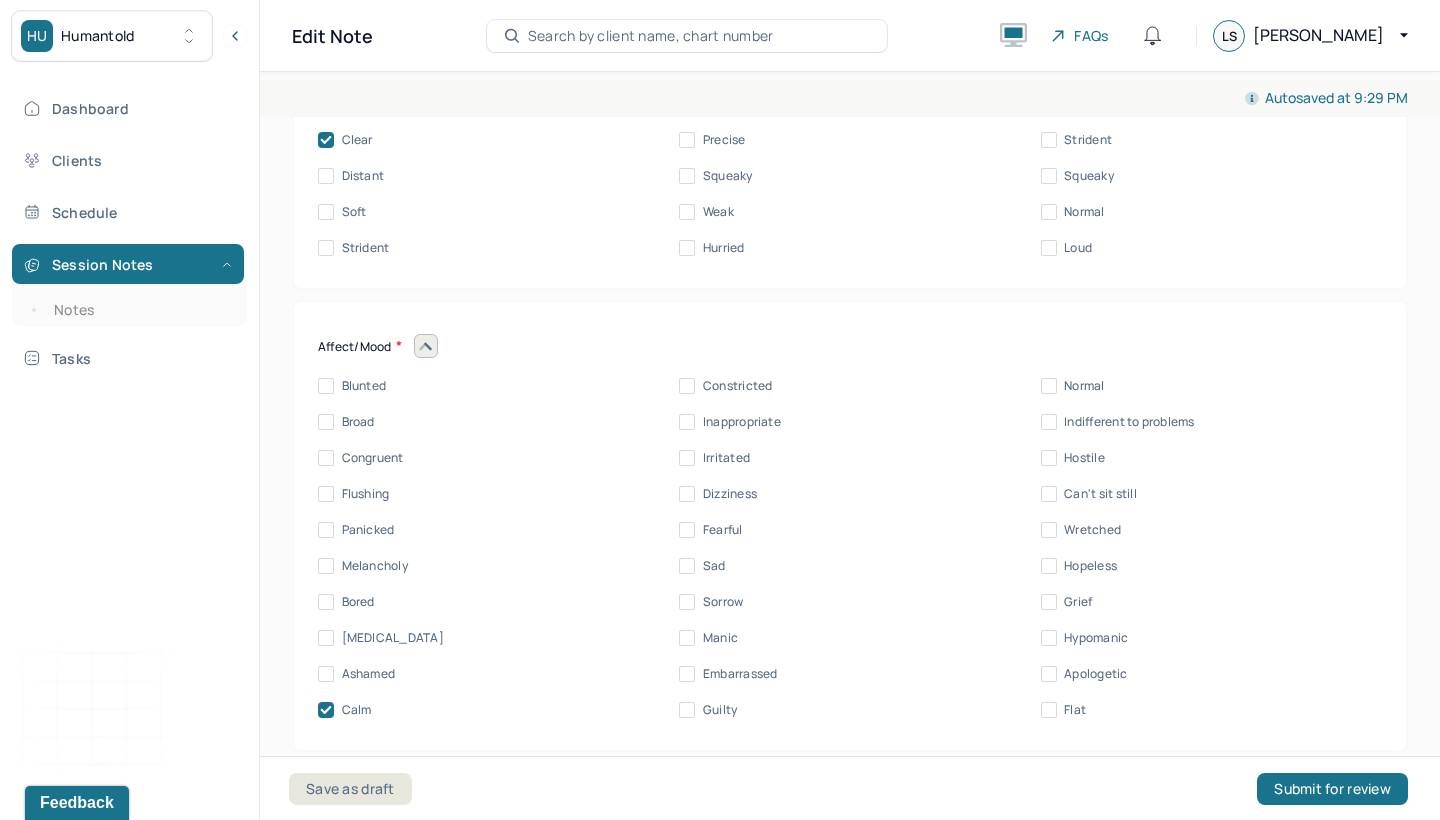 click on "Normal" at bounding box center (1049, 386) 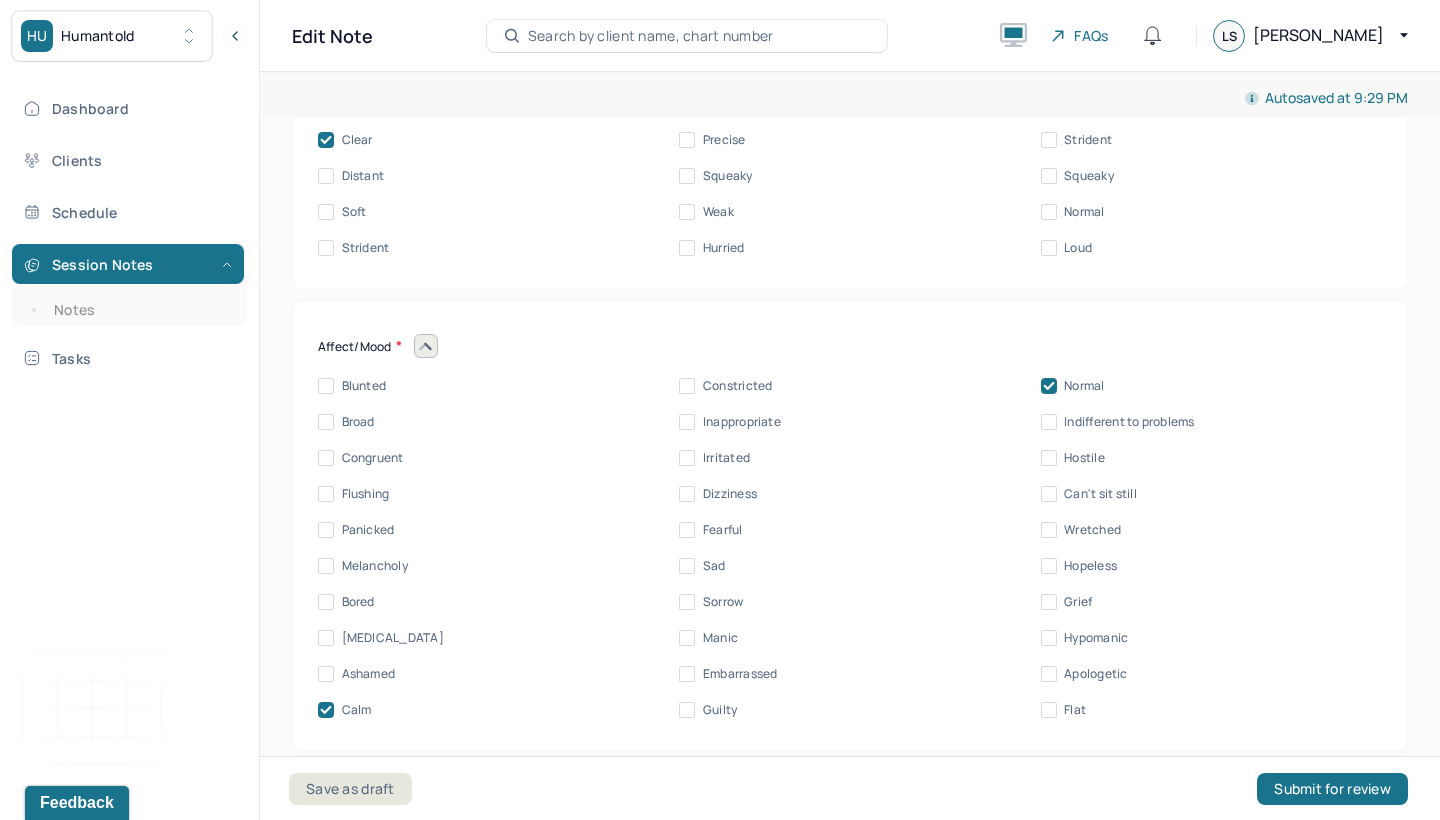 click on "Speech Behavior Unintelligible Stammer/stutter Mumbles Clear Precise Strident Distant Squeaky Squeaky Soft Weak Normal Strident Hurried Loud" at bounding box center (850, 154) 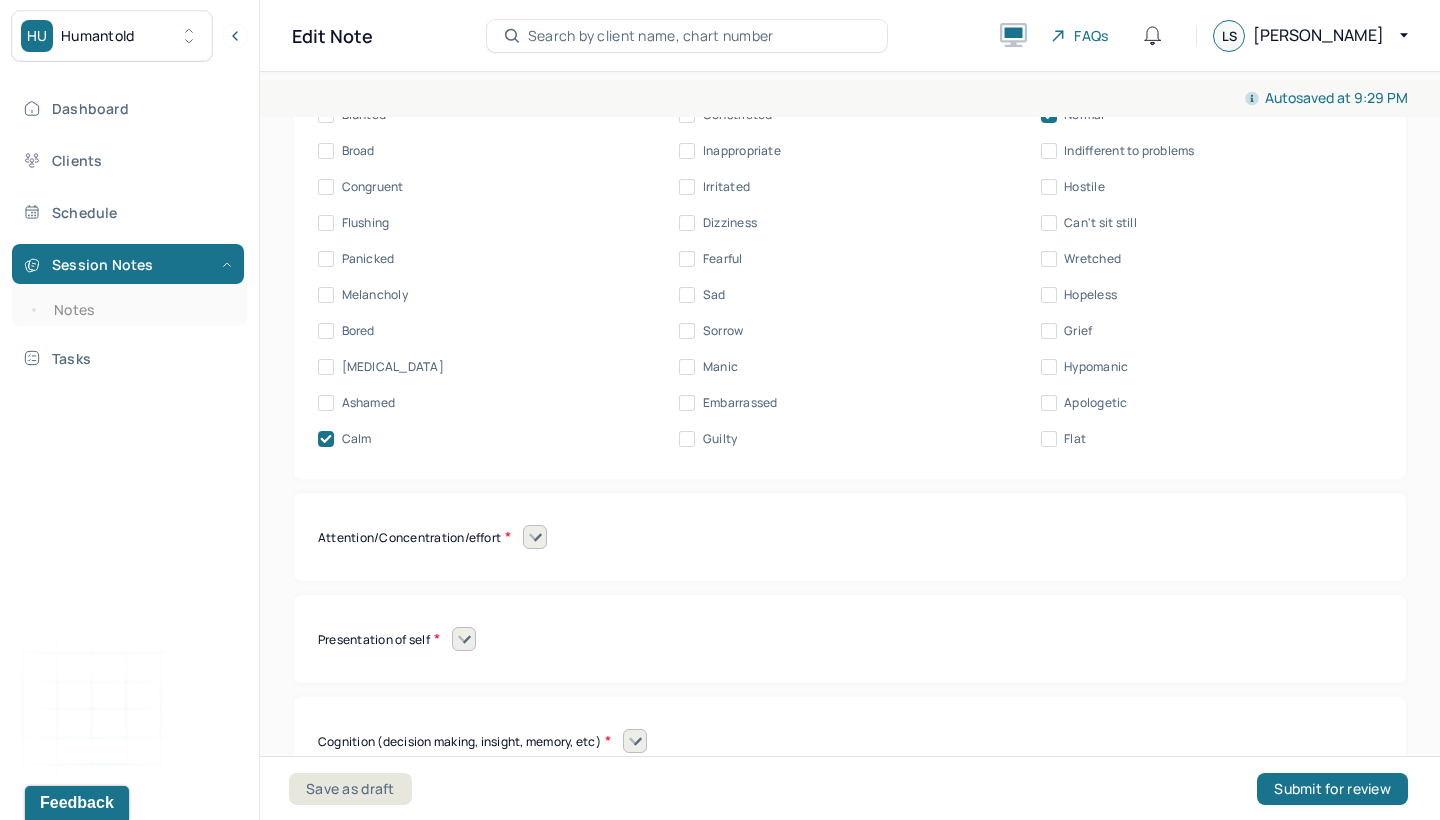 scroll, scrollTop: 9169, scrollLeft: 0, axis: vertical 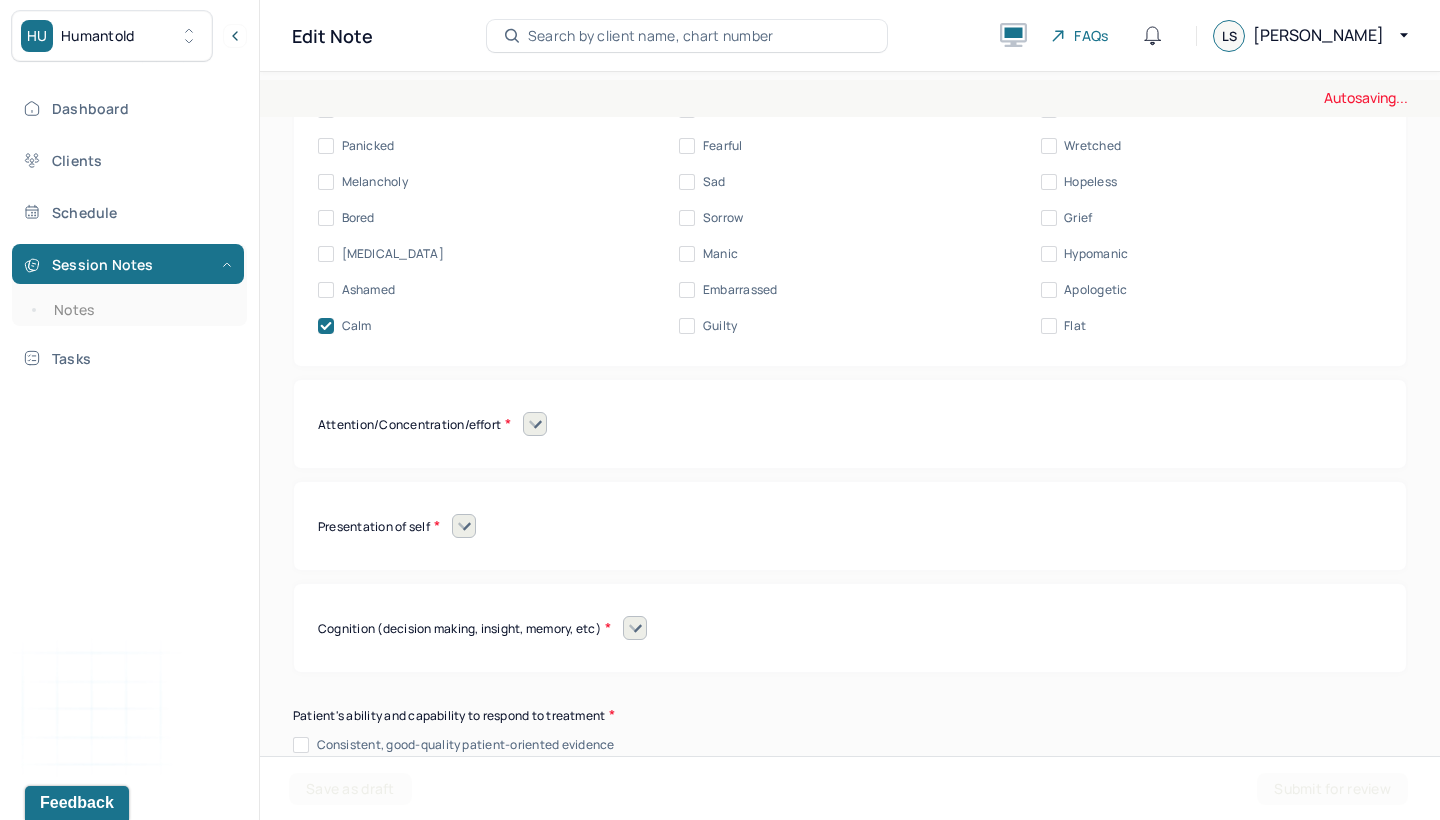 click 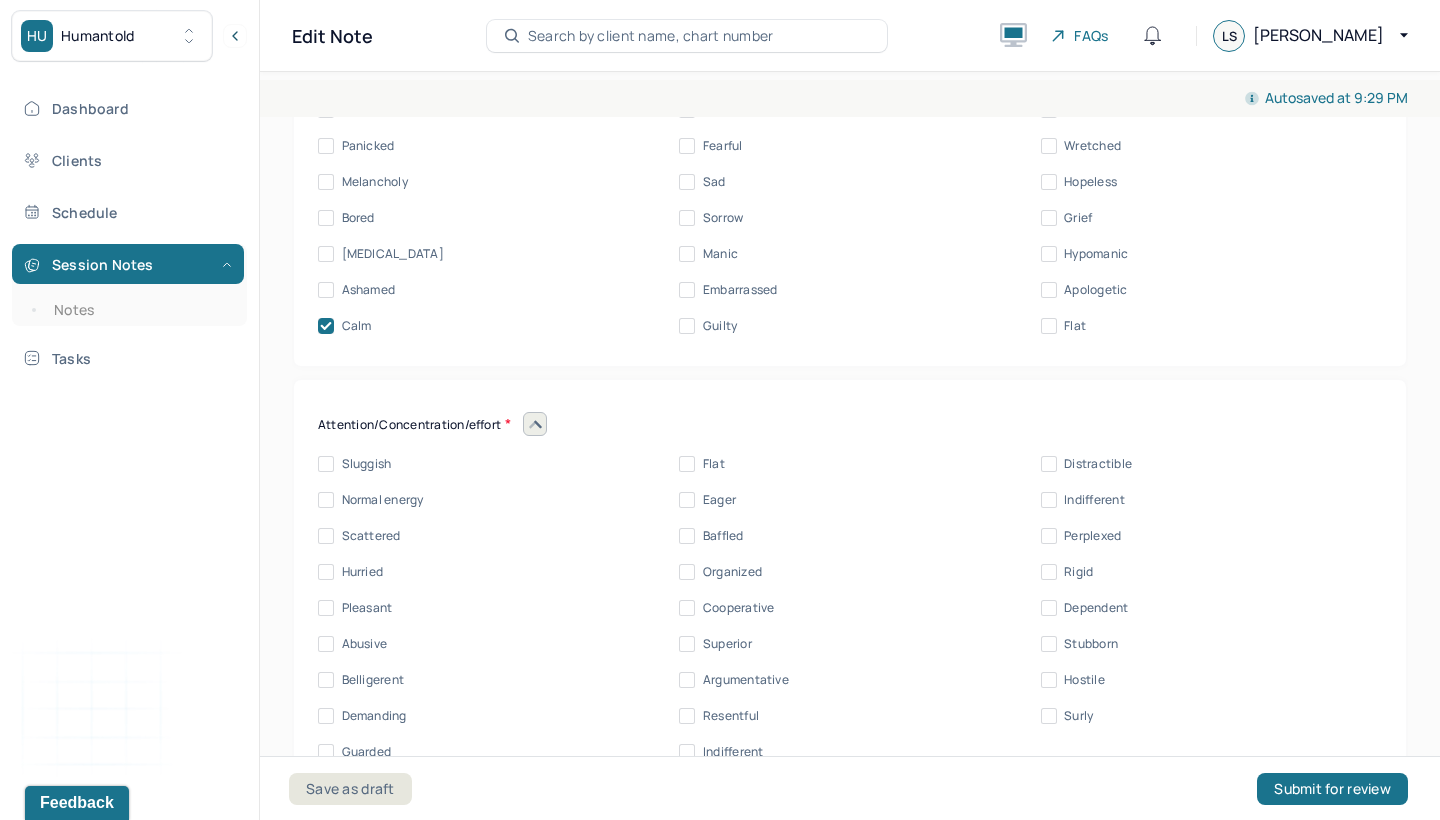 click on "Normal energy" at bounding box center [326, 500] 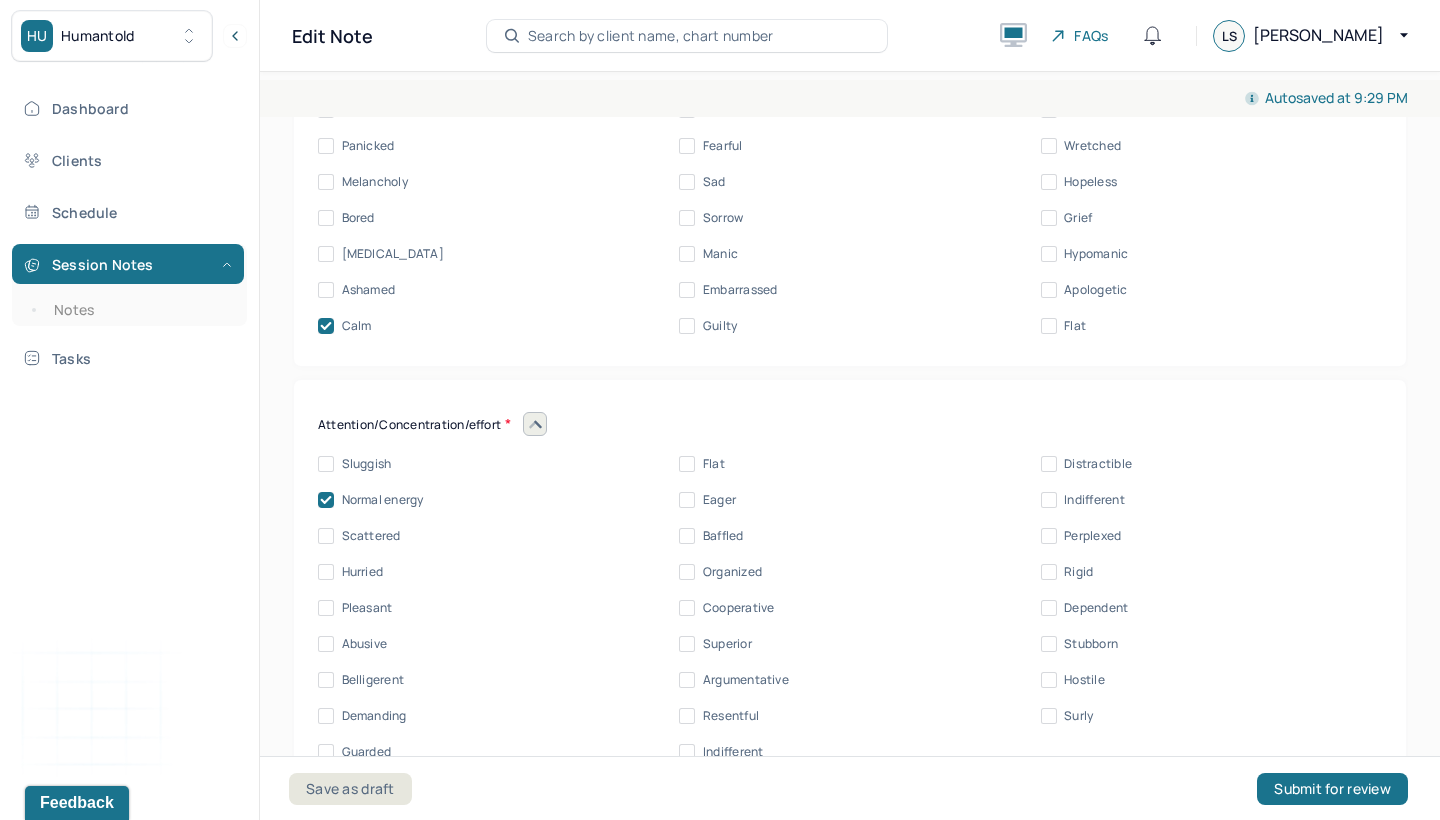 click on "Attention/Concentration/effort Sluggish Flat Distractible Normal energy Eager Indifferent Scattered Baffled Perplexed Hurried Organized Rigid Pleasant Cooperative Dependent Abusive Superior Stubborn Belligerent Argumentative Hostile Demanding Resentful Surly Guarded Indifferent" at bounding box center (850, 586) 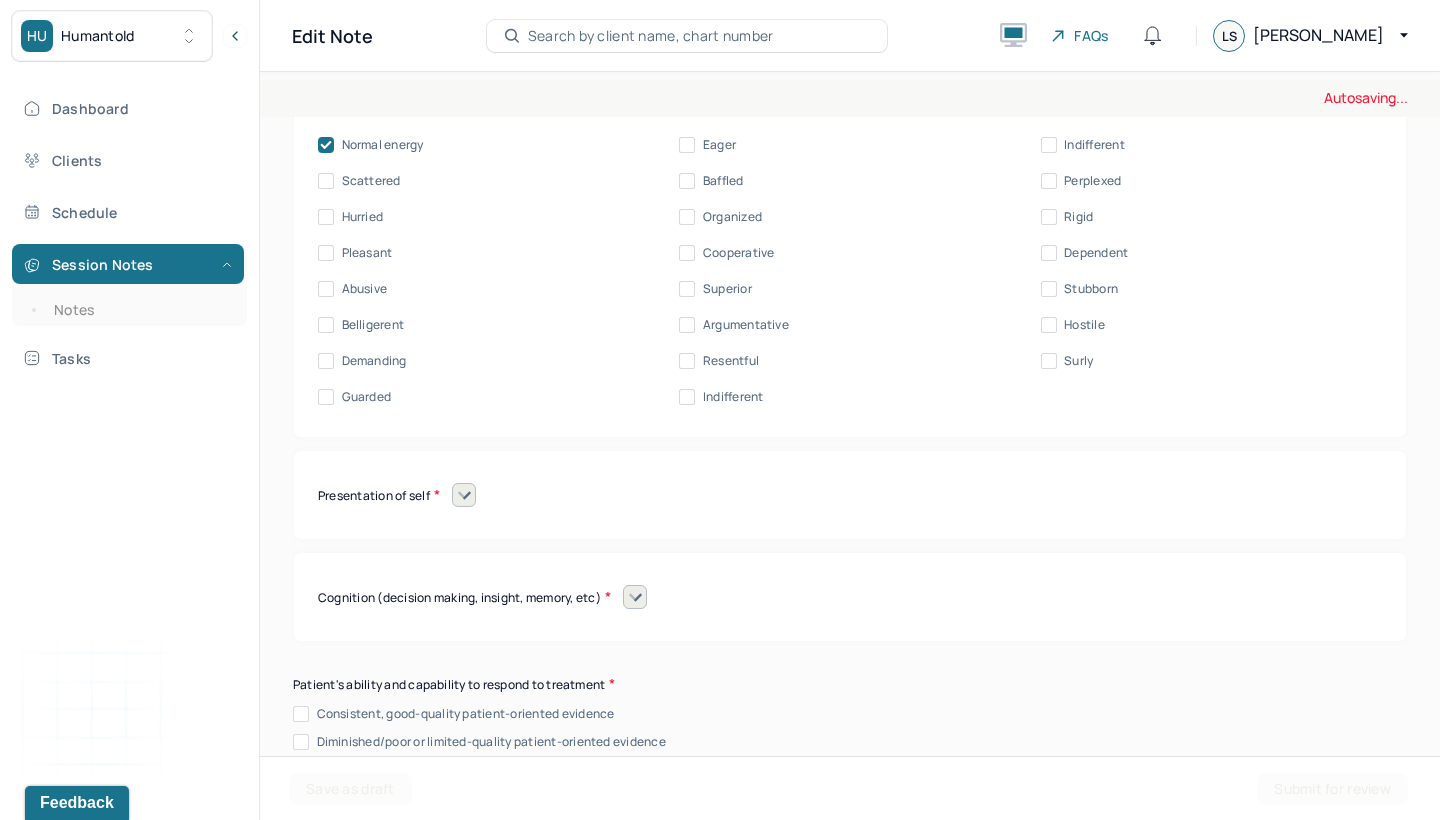 scroll, scrollTop: 9639, scrollLeft: 0, axis: vertical 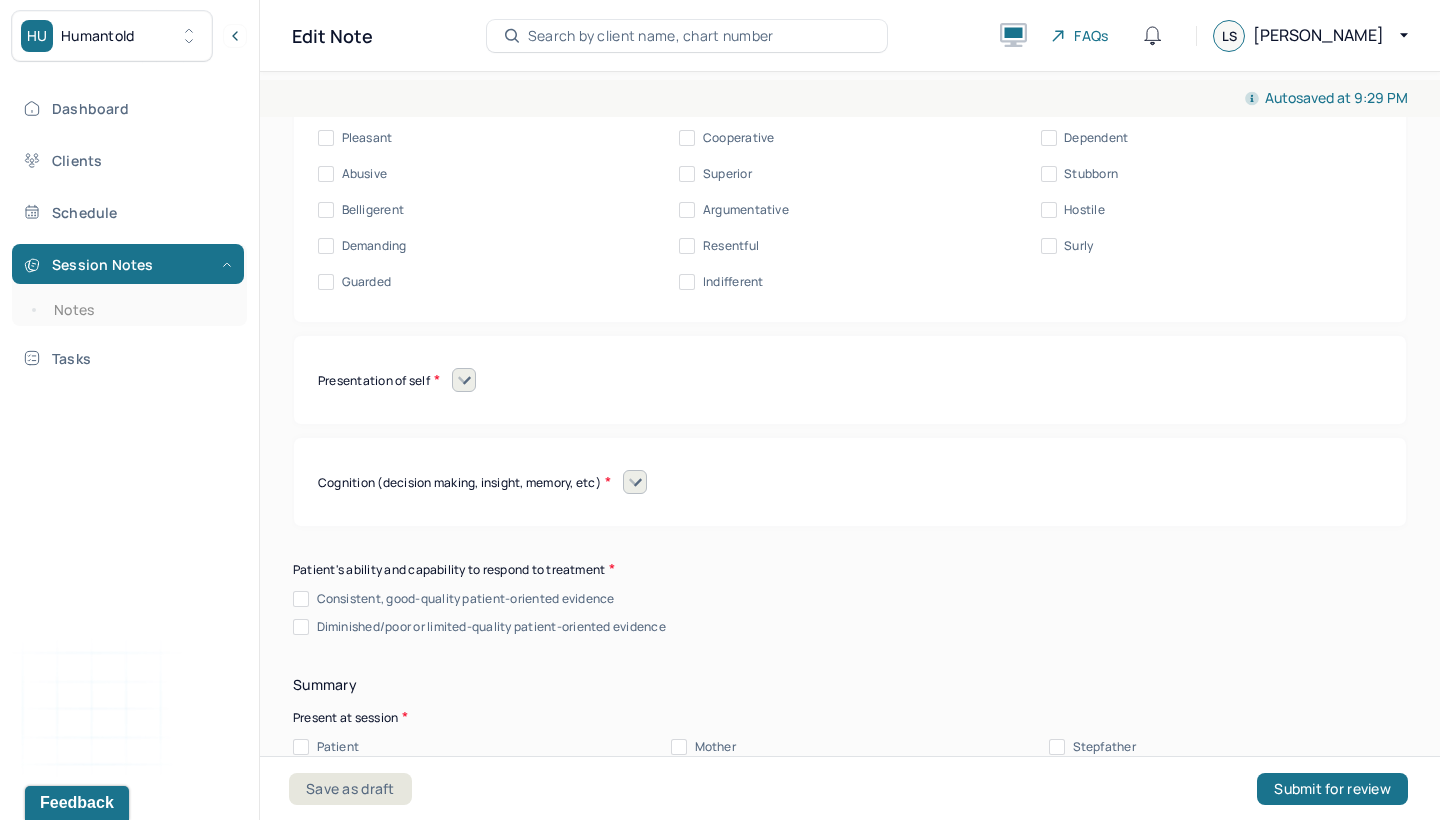 click 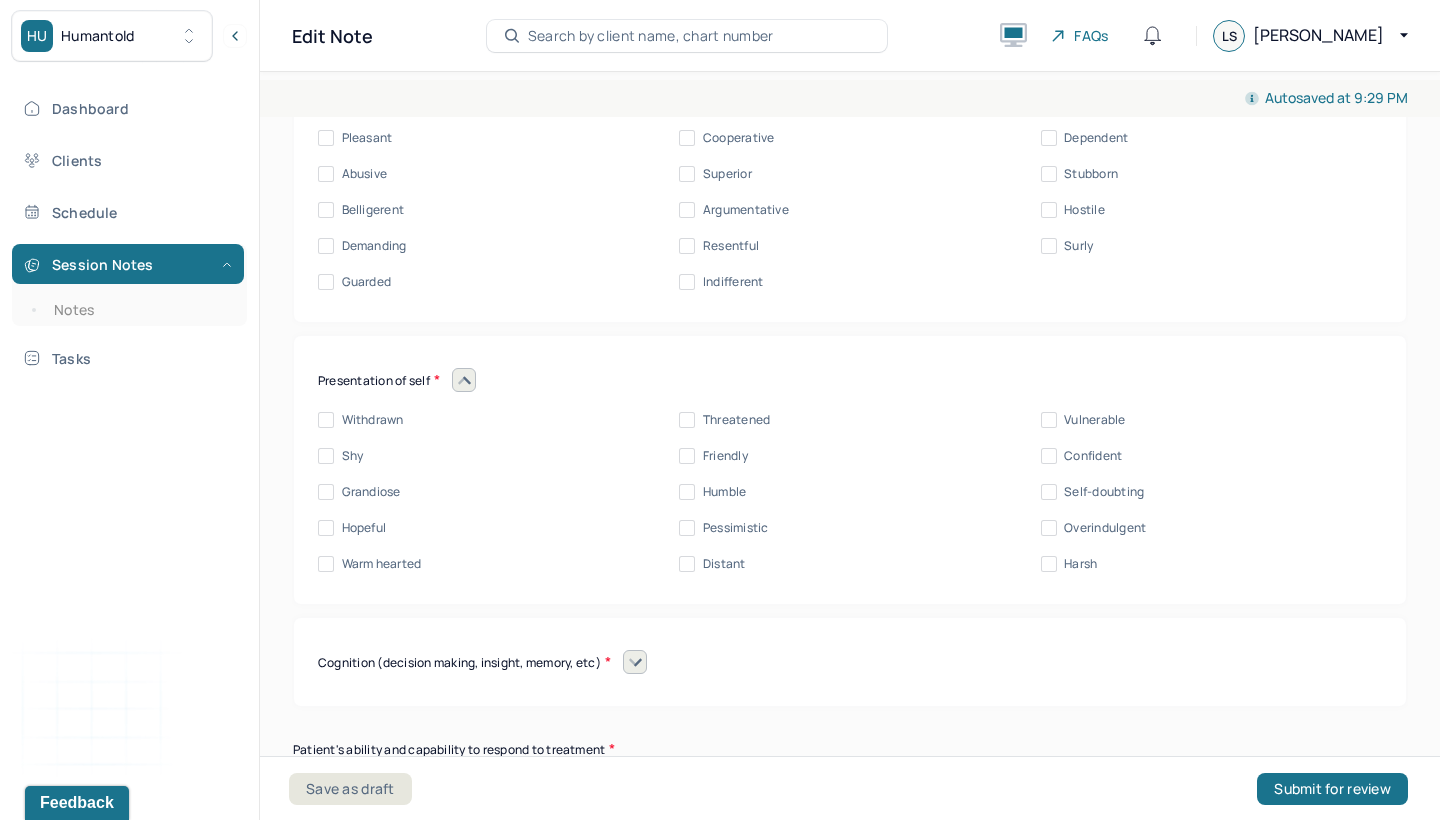 click on "Friendly" at bounding box center [687, 456] 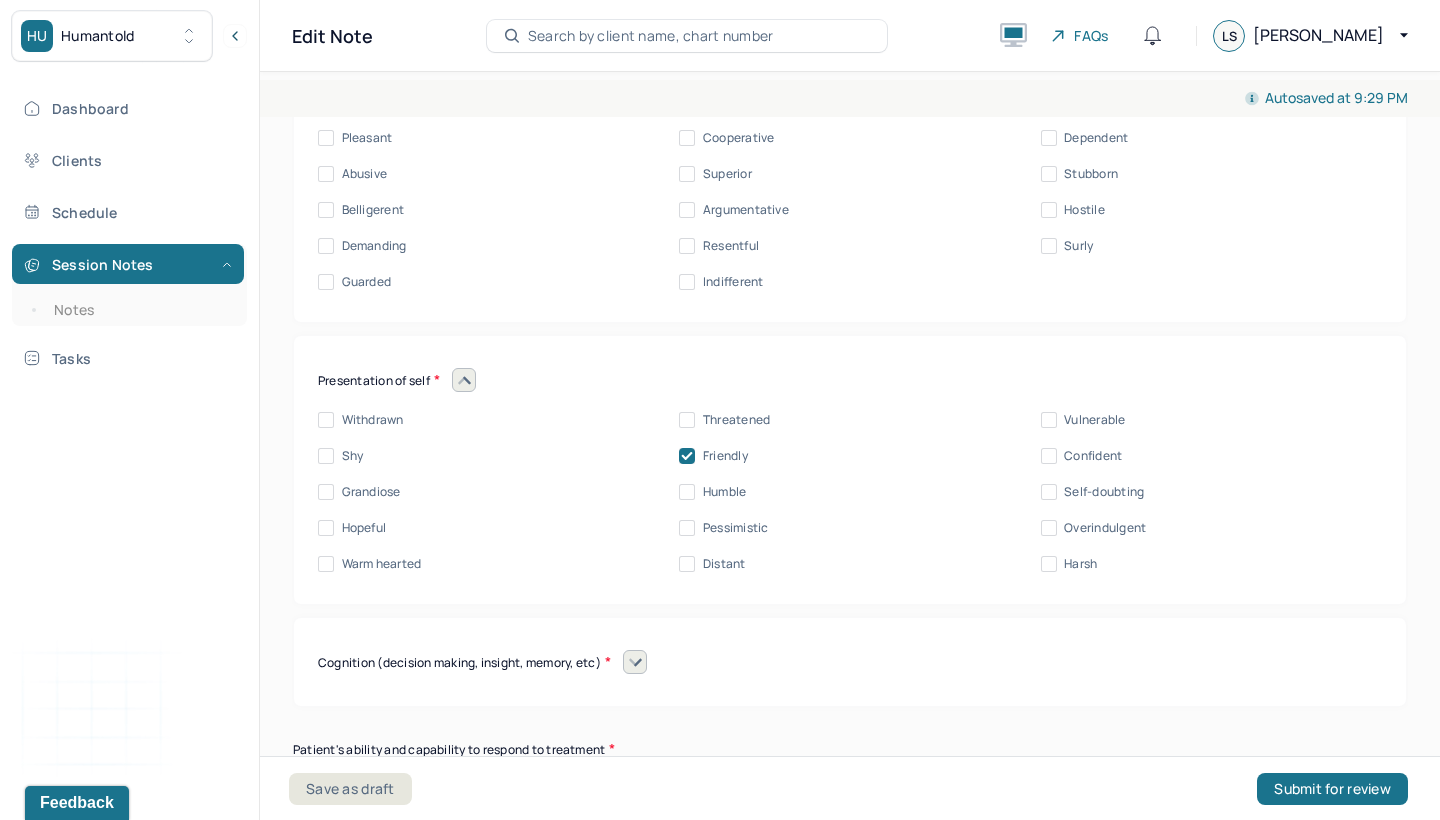 click on "Presentation of self Withdrawn Threatened Vulnerable Shy Friendly Confident Grandiose Humble Self-doubting Hopeful Pessimistic Overindulgent Warm hearted Distant Harsh" at bounding box center (850, 470) 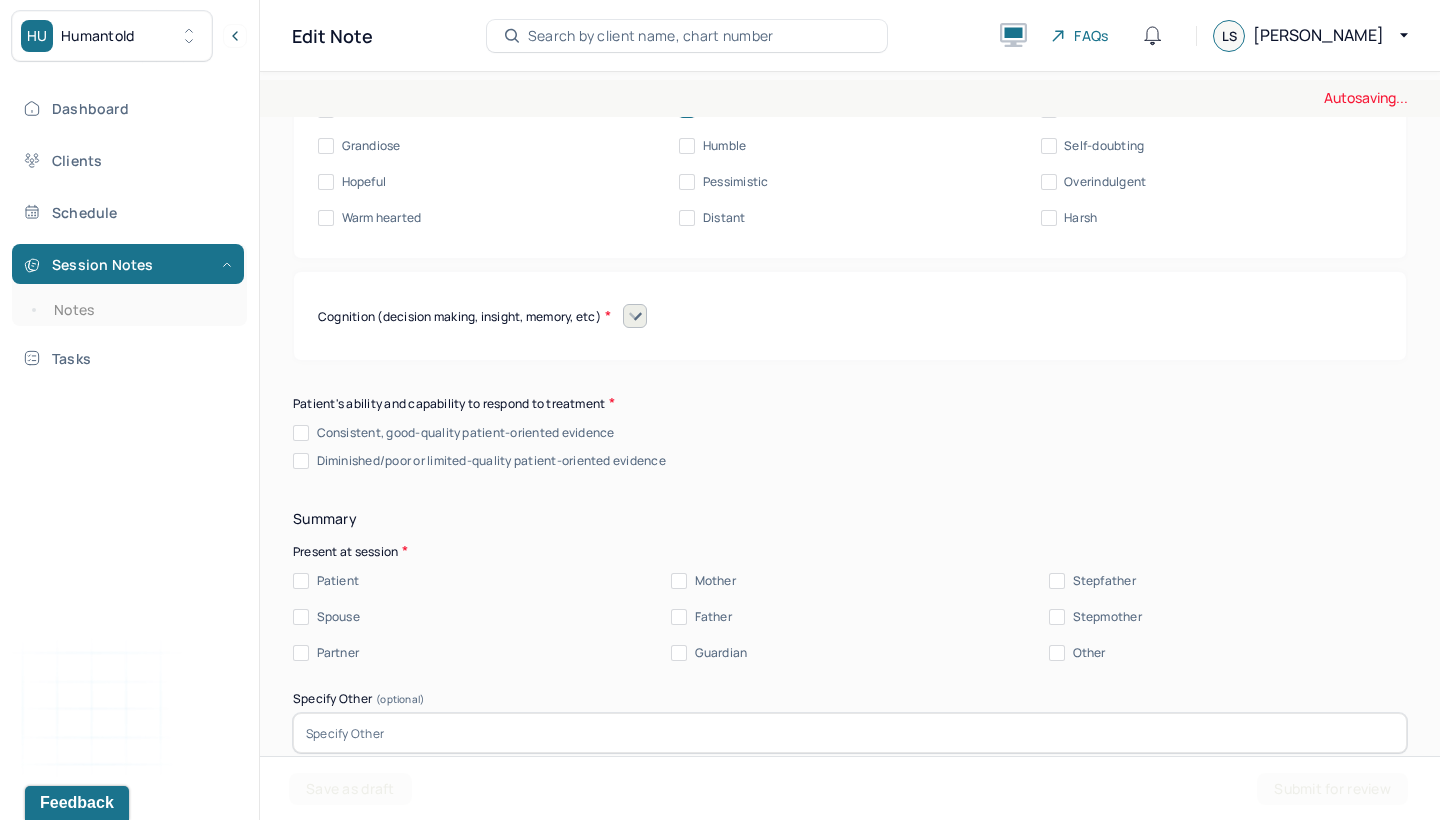 scroll, scrollTop: 9990, scrollLeft: 0, axis: vertical 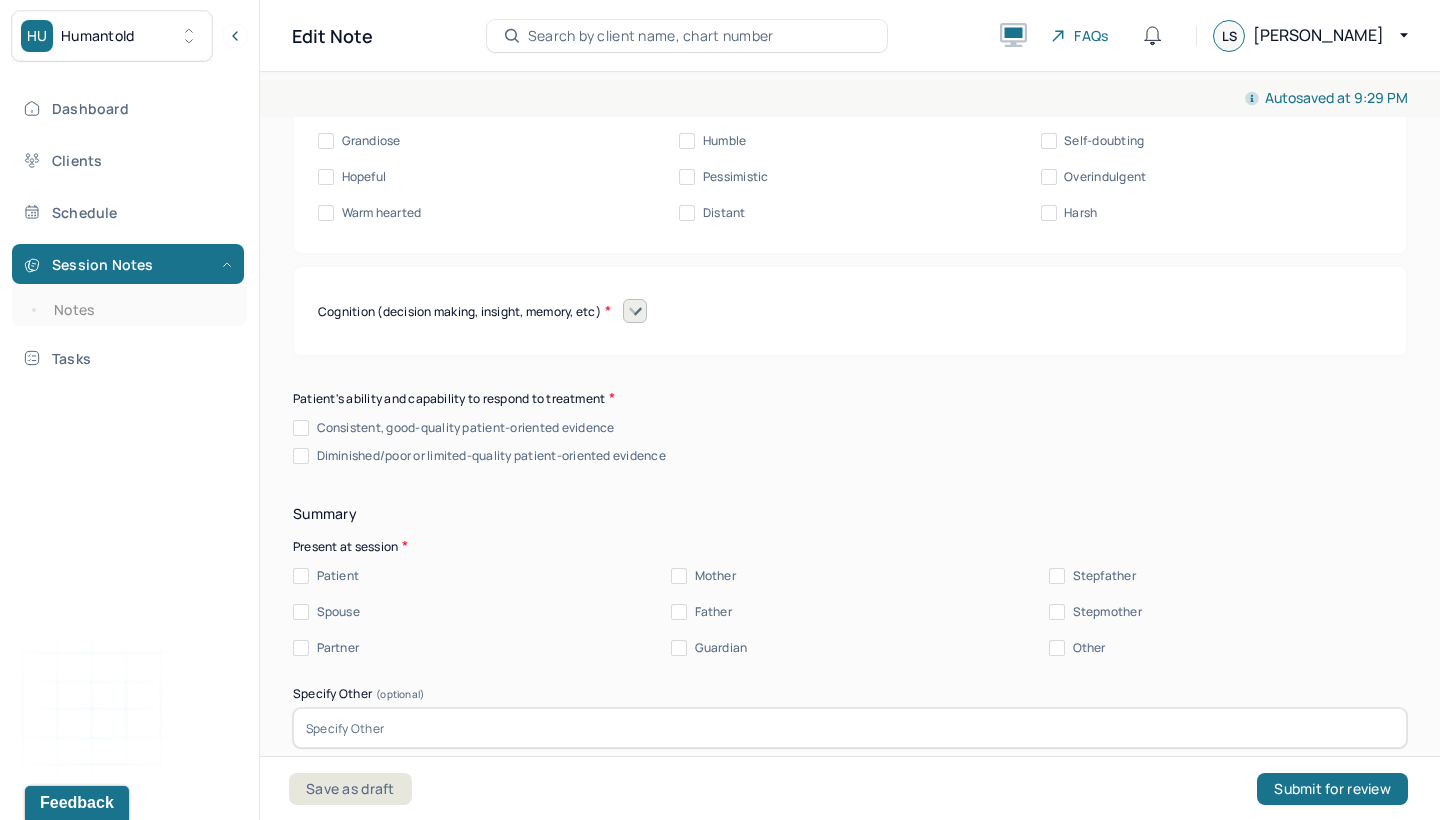 click 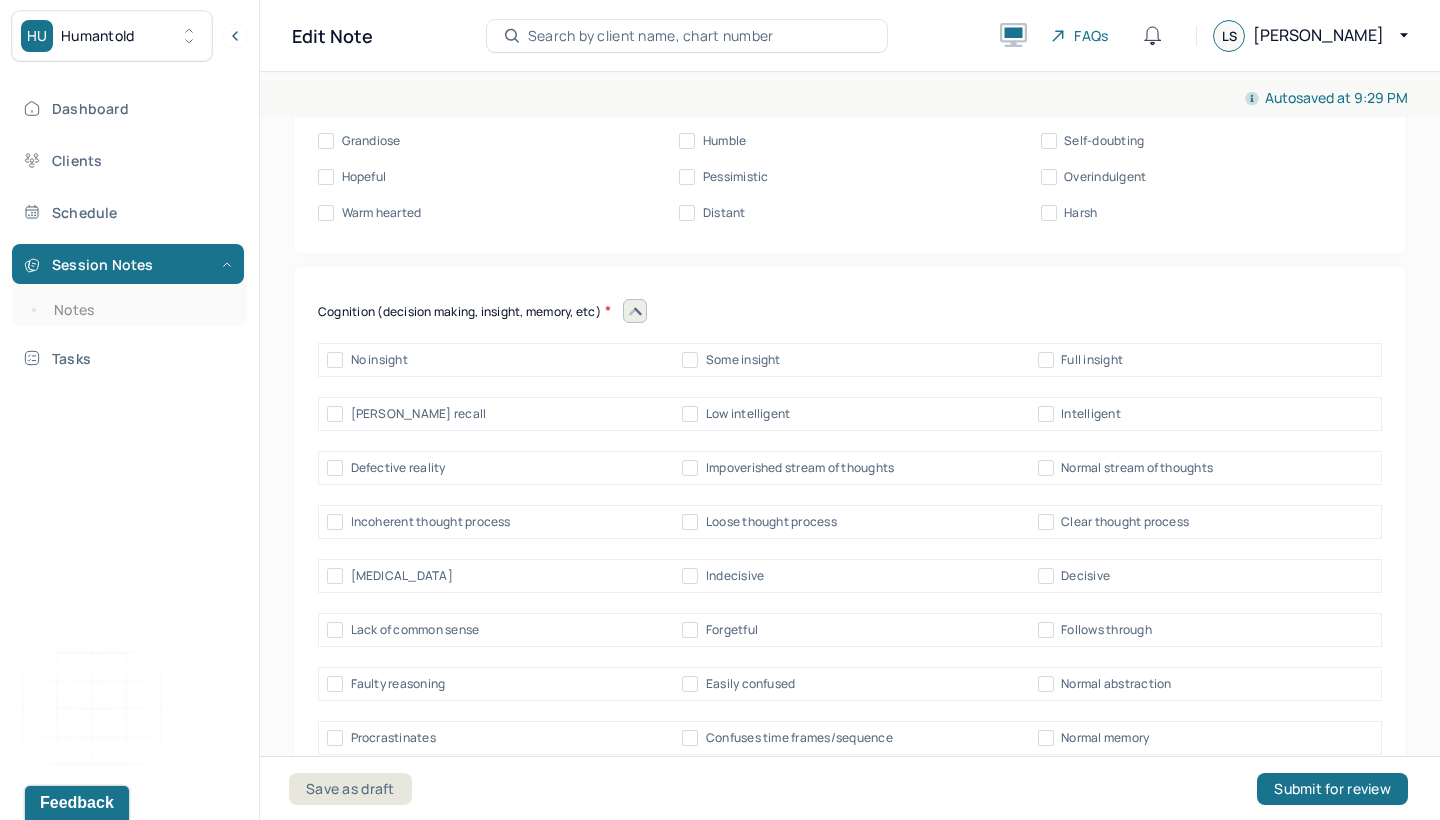 click on "Full insight" at bounding box center (1046, 360) 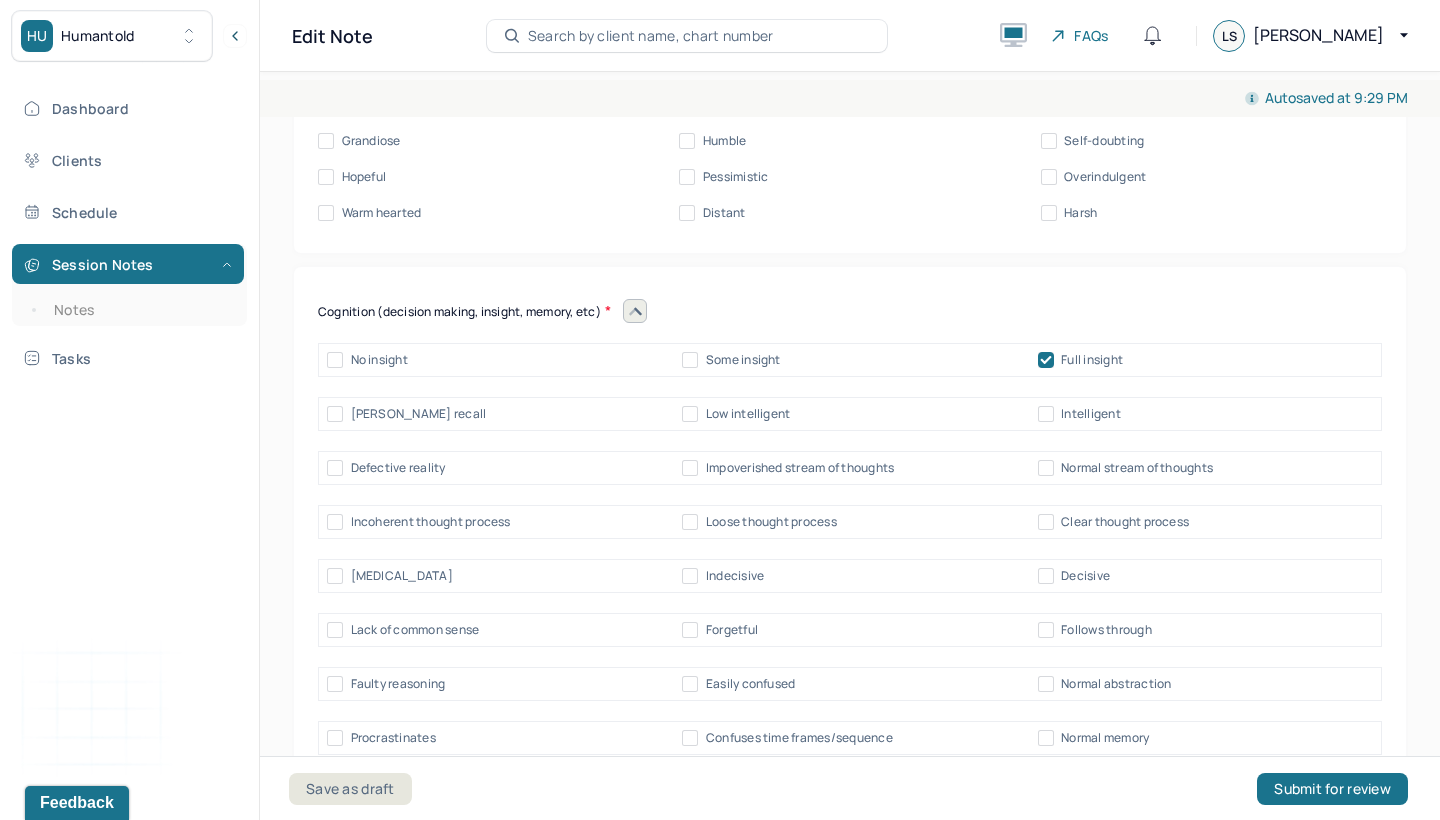 click on "Intelligent" at bounding box center (1046, 414) 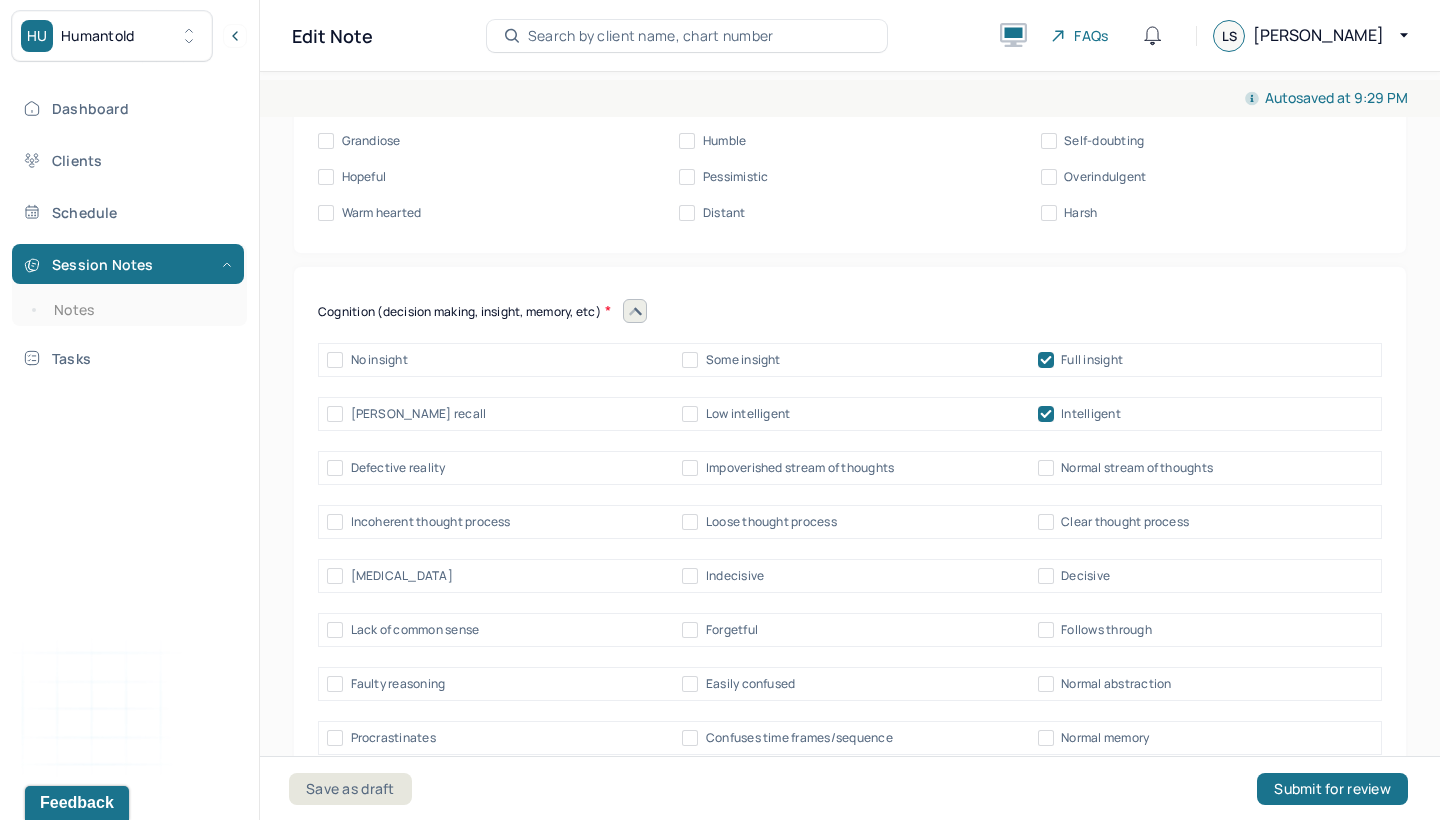 click on "Normal stream of thoughts" at bounding box center (1046, 468) 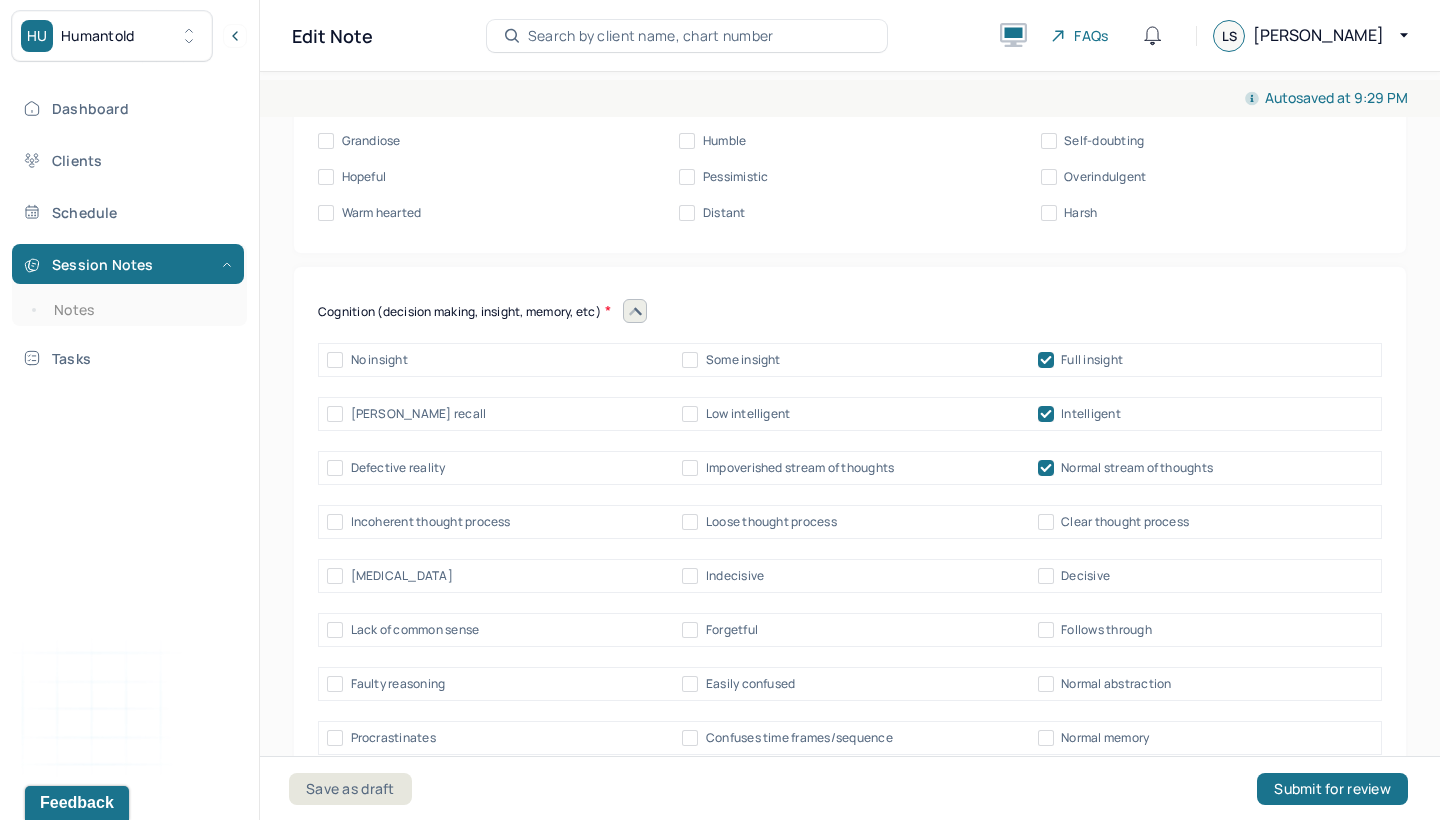 click on "Clear thought process" at bounding box center [1046, 522] 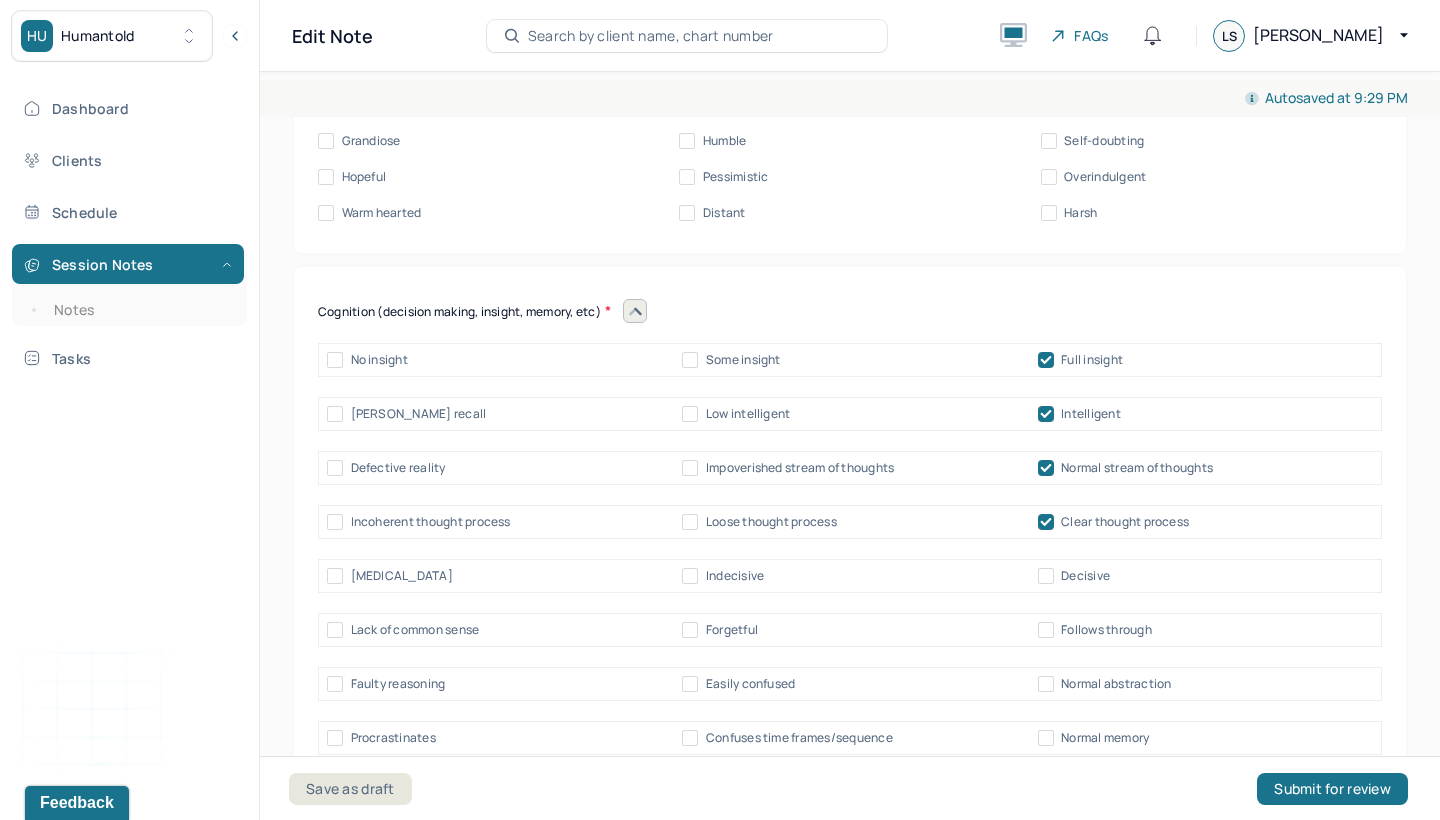 click on "[MEDICAL_DATA] Indecisive Decisive" at bounding box center (850, 576) 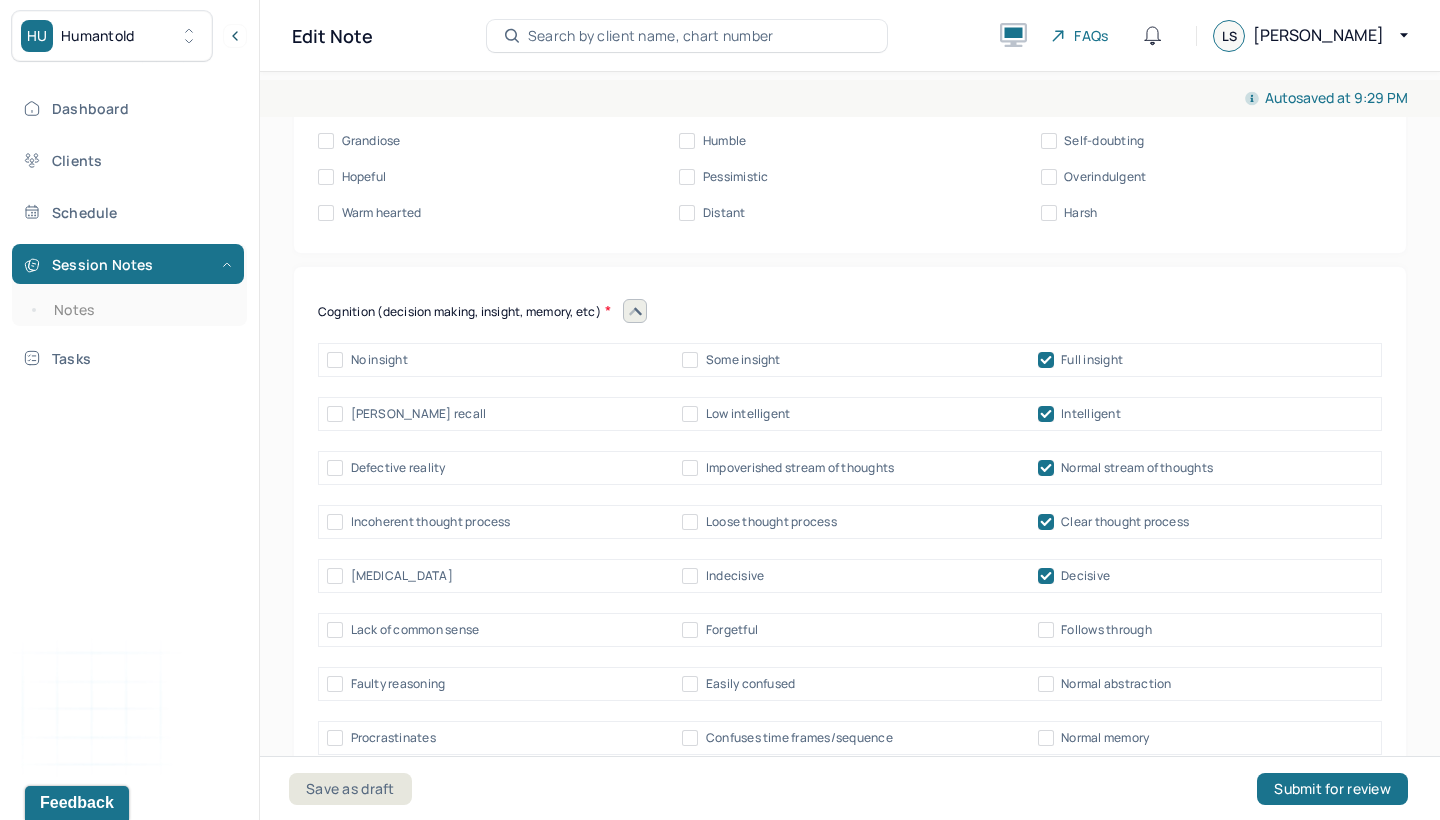 click on "Normal abstraction" at bounding box center (1105, 684) 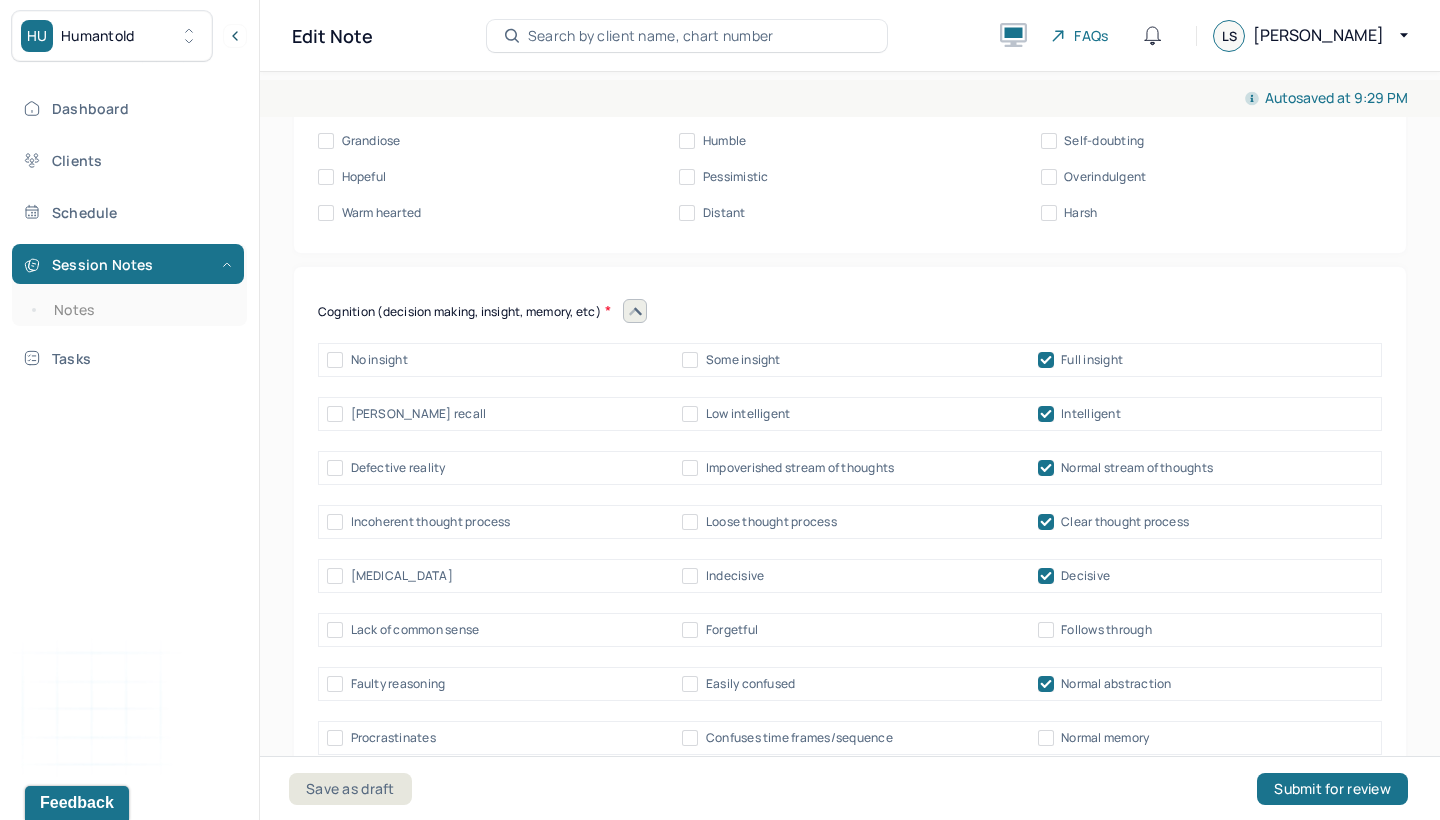click on "Procrastinates Confuses time frames/sequence Normal memory" at bounding box center (850, 738) 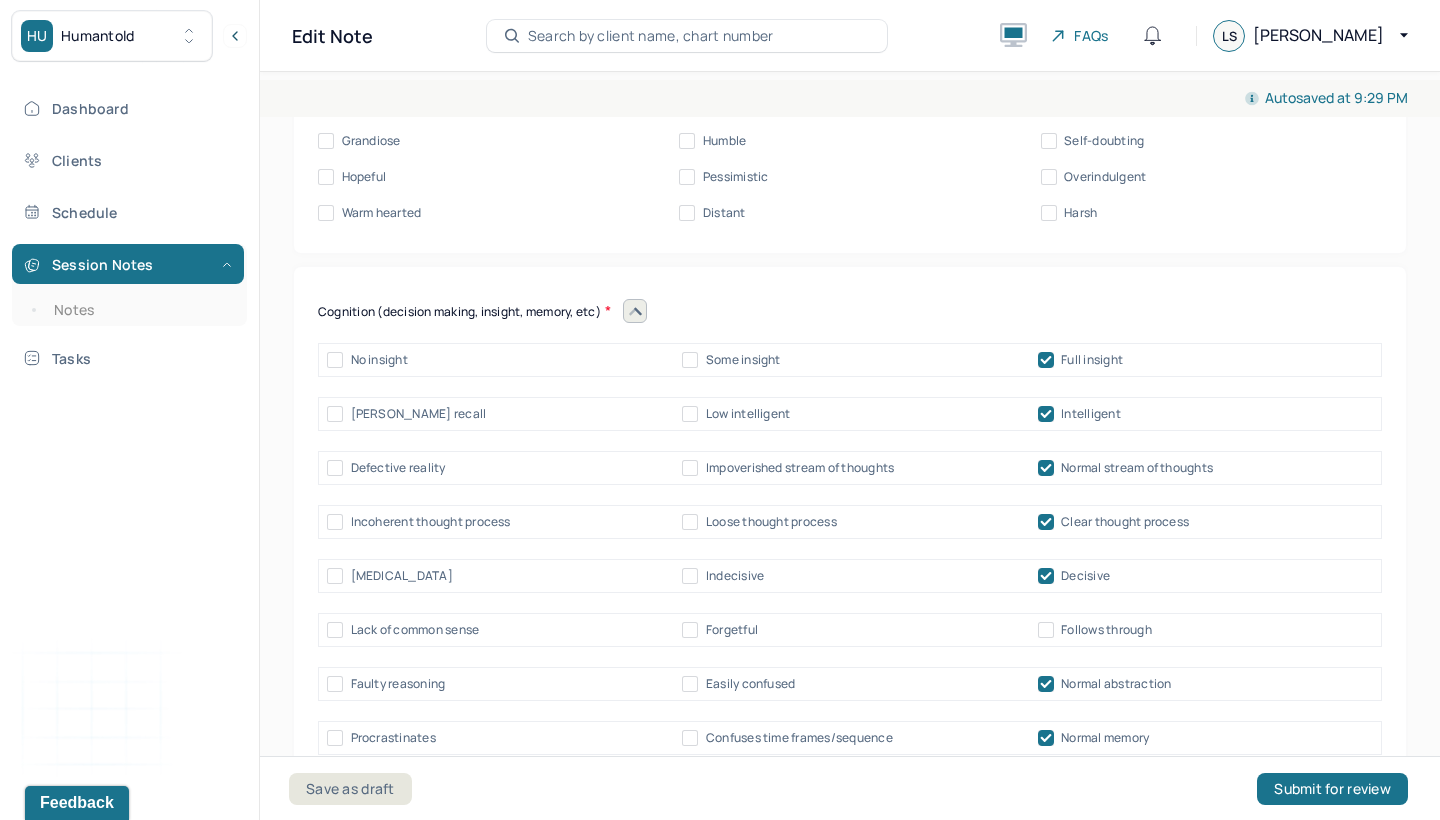 click on "Cognition (decision making, insight, memory, etc) No insight Some insight Full insight Sluggish recall Low intelligent Intelligent Defective reality Impoverished stream of thoughts Normal stream of thoughts Incoherent thought process Loose thought process Clear thought process [MEDICAL_DATA] Indecisive Decisive Lack of common sense Forgetful Follows through Faulty reasoning Easily confused Normal abstraction Procrastinates Confuses time frames/sequence Normal memory [MEDICAL_DATA] Confused present location/date/persons, places Good orientation Victimization Normal judgement Intact reality" at bounding box center [850, 618] 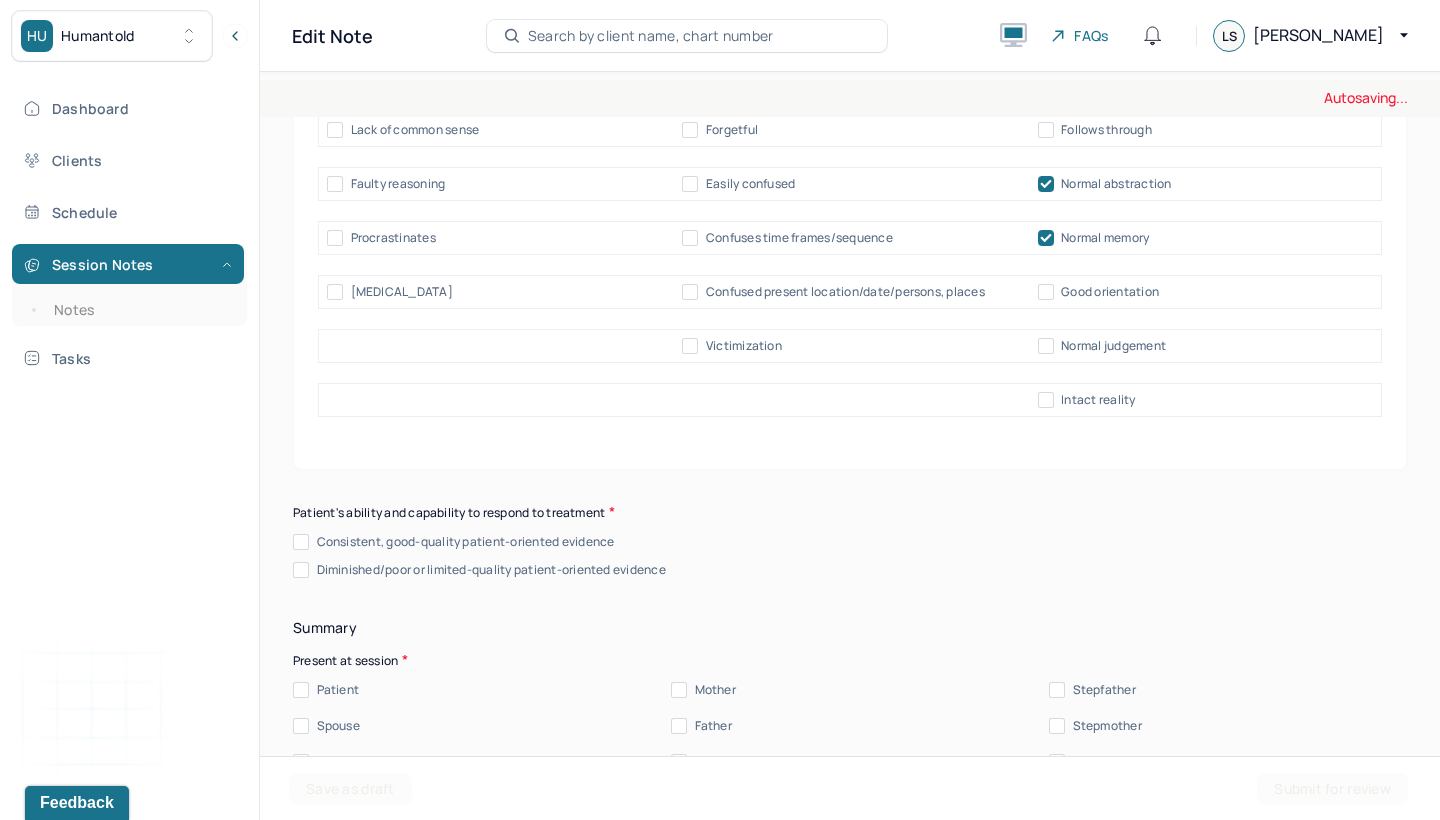 scroll, scrollTop: 10502, scrollLeft: 0, axis: vertical 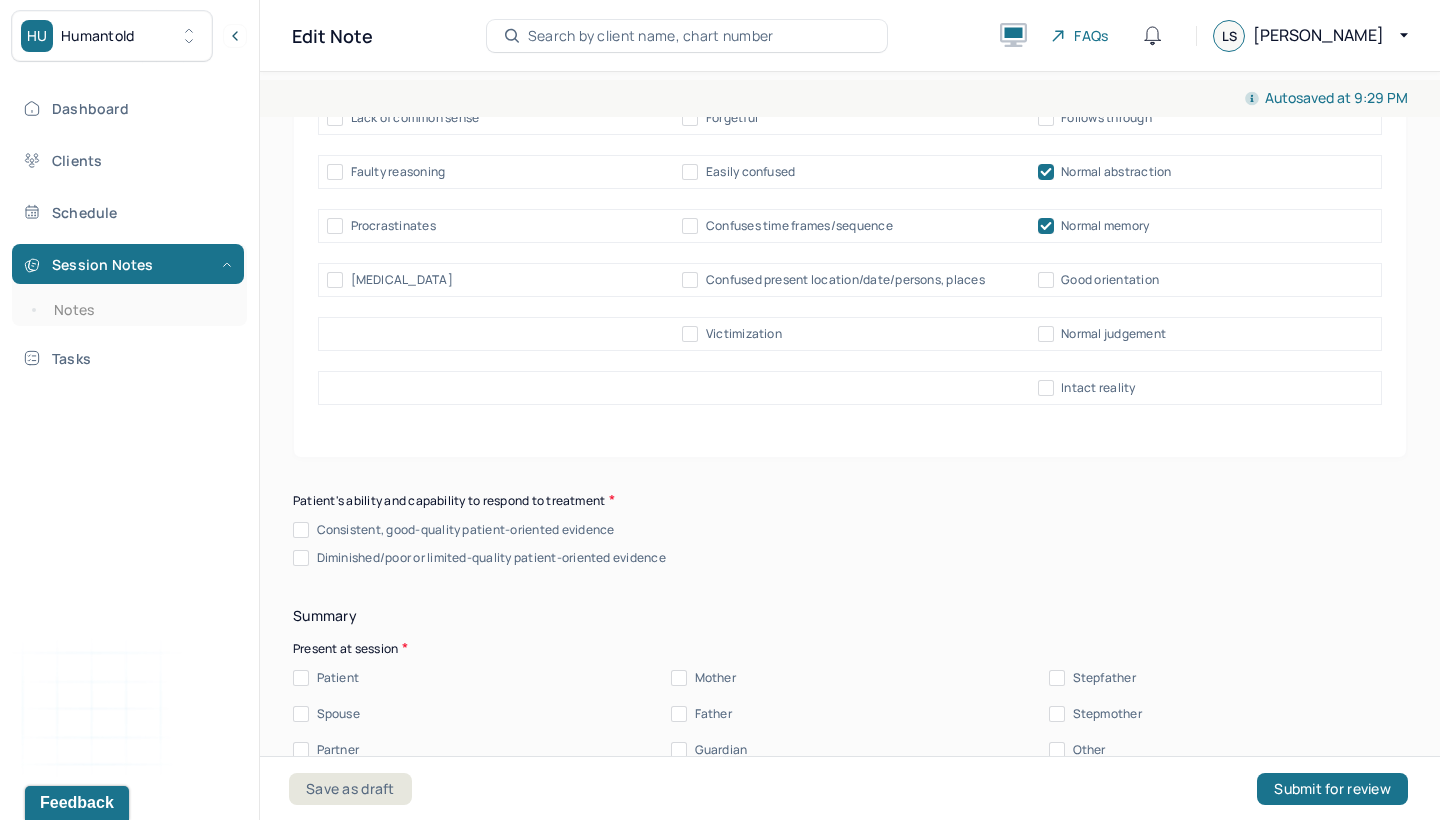 click on "Consistent, good-quality patient-oriented evidence" at bounding box center (301, 530) 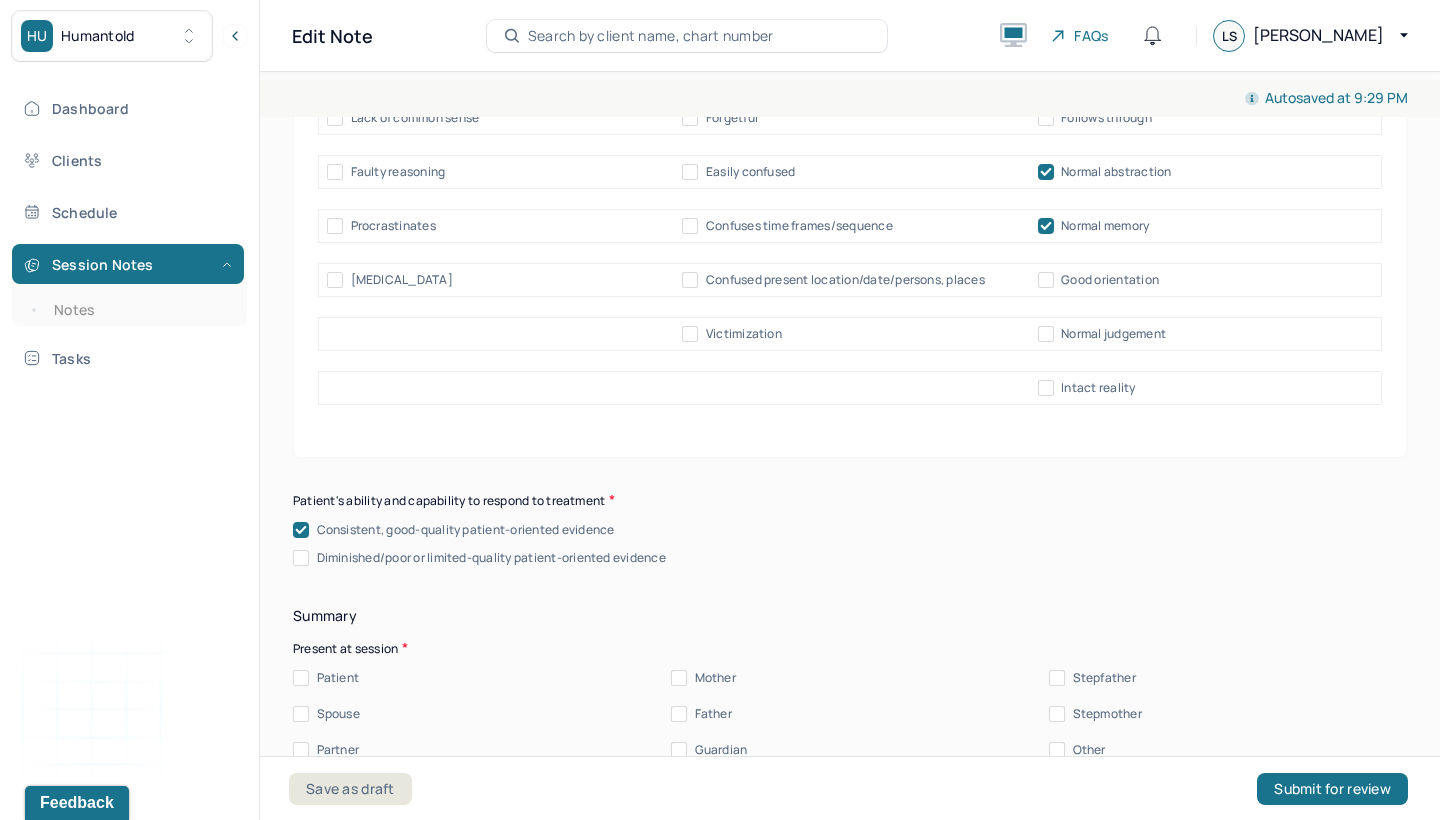 click on "Mental status exam Appearance Neat Unkempt Thin Average Overweight Pale Tanned Movement Coordinated Uncoordinated Mannerisms/oddities Good eye contact Kept eyes downcast Stared into space Speech Behavior Unintelligible Stammer/stutter Mumbles Clear Precise Strident Distant Squeaky Squeaky Soft Weak Normal Strident Hurried Loud Affect/Mood Blunted Constricted Normal Broad Inappropriate Indifferent to problems Congruent Irritated Hostile Flushing Dizziness Can't sit still Panicked Fearful Wretched Melancholy Sad Hopeless Bored Sorrow Grief [MEDICAL_DATA] Manic Hypomanic Ashamed Embarrassed Apologetic Calm Guilty Flat Attention/Concentration/effort Sluggish Flat Distractible Normal energy Eager Indifferent Scattered Baffled Perplexed Hurried Organized Rigid Pleasant Cooperative Dependent Abusive Superior Stubborn Belligerent Argumentative Hostile Demanding Resentful Surly Guarded Indifferent Presentation of self Withdrawn Threatened Vulnerable Shy Friendly Confident Grandiose Humble Self-doubting Hopeful Harsh" at bounding box center [850, -770] 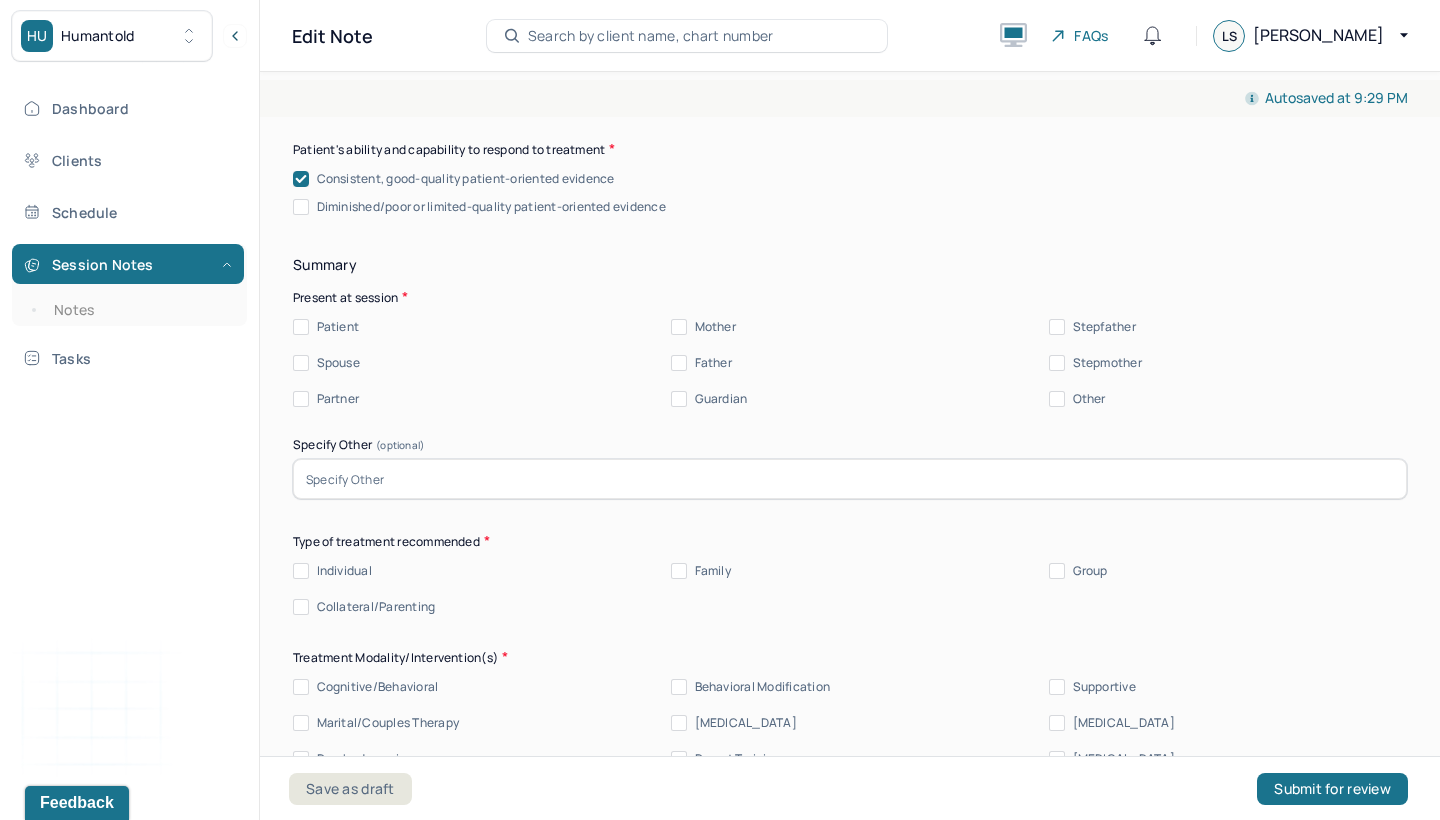 scroll, scrollTop: 10905, scrollLeft: 0, axis: vertical 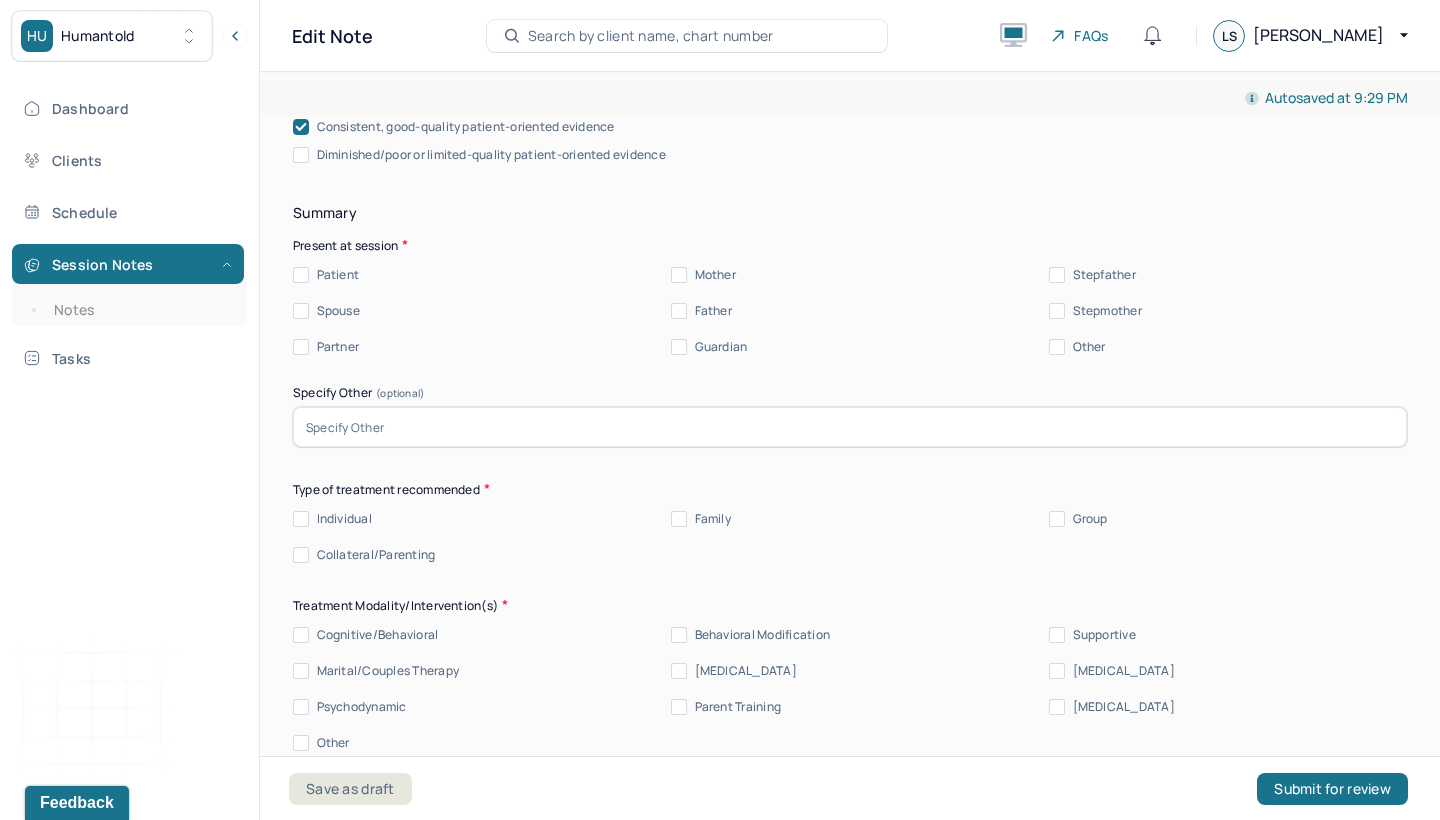 click on "Patient" at bounding box center [301, 275] 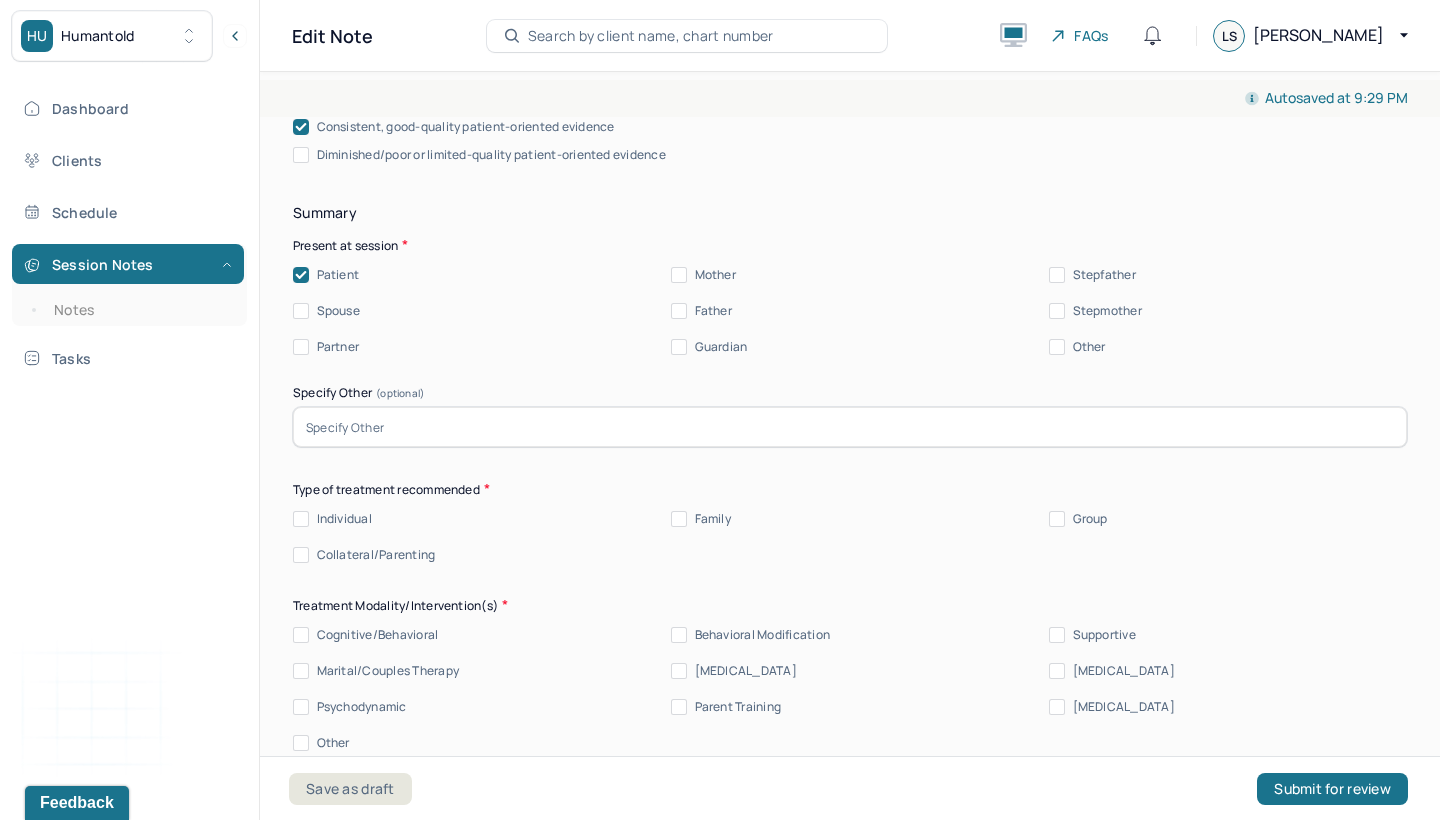 click on "Individual" at bounding box center (332, 519) 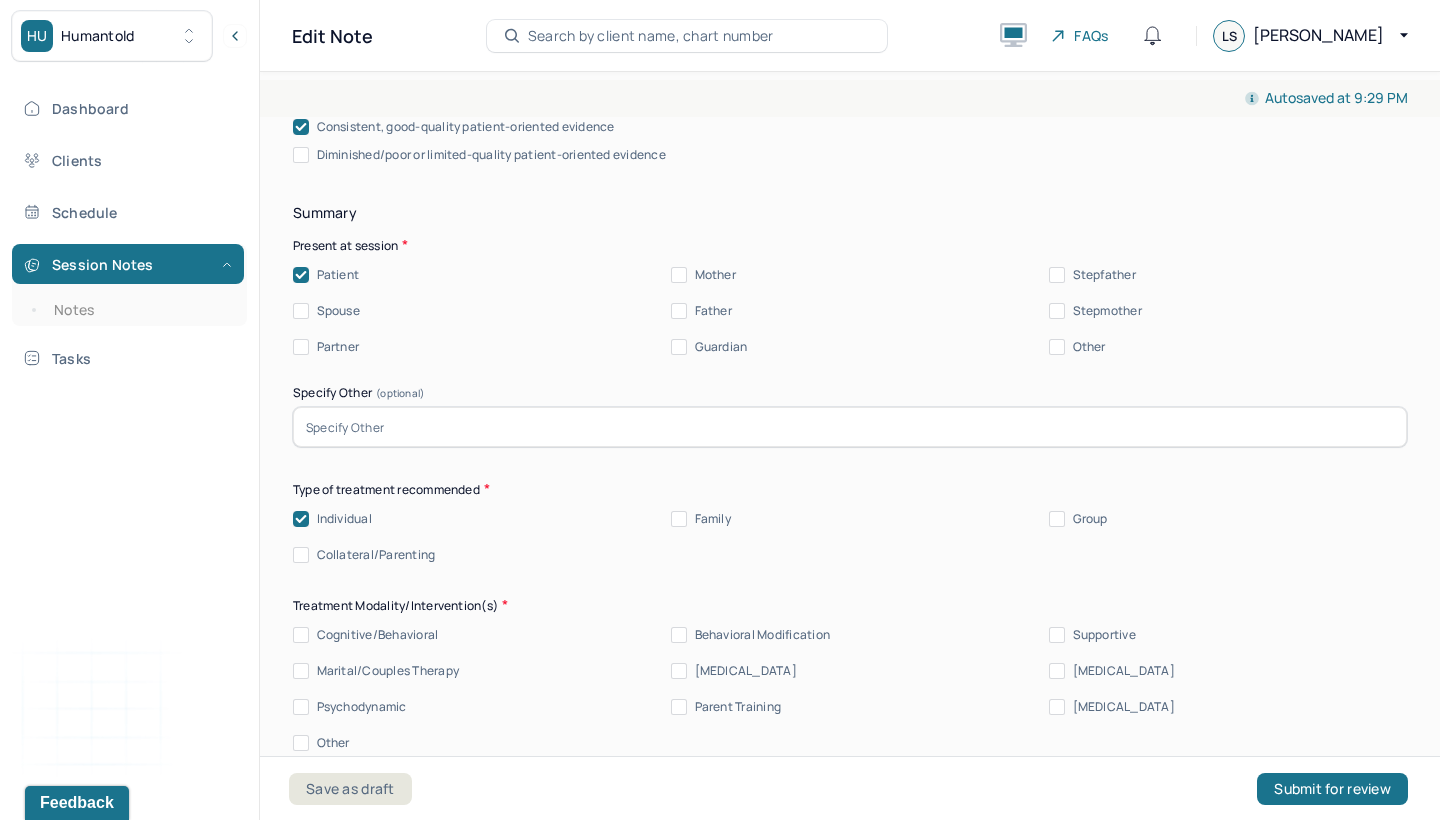 click on "Individual Family Group Collateral/Parenting" at bounding box center [850, 537] 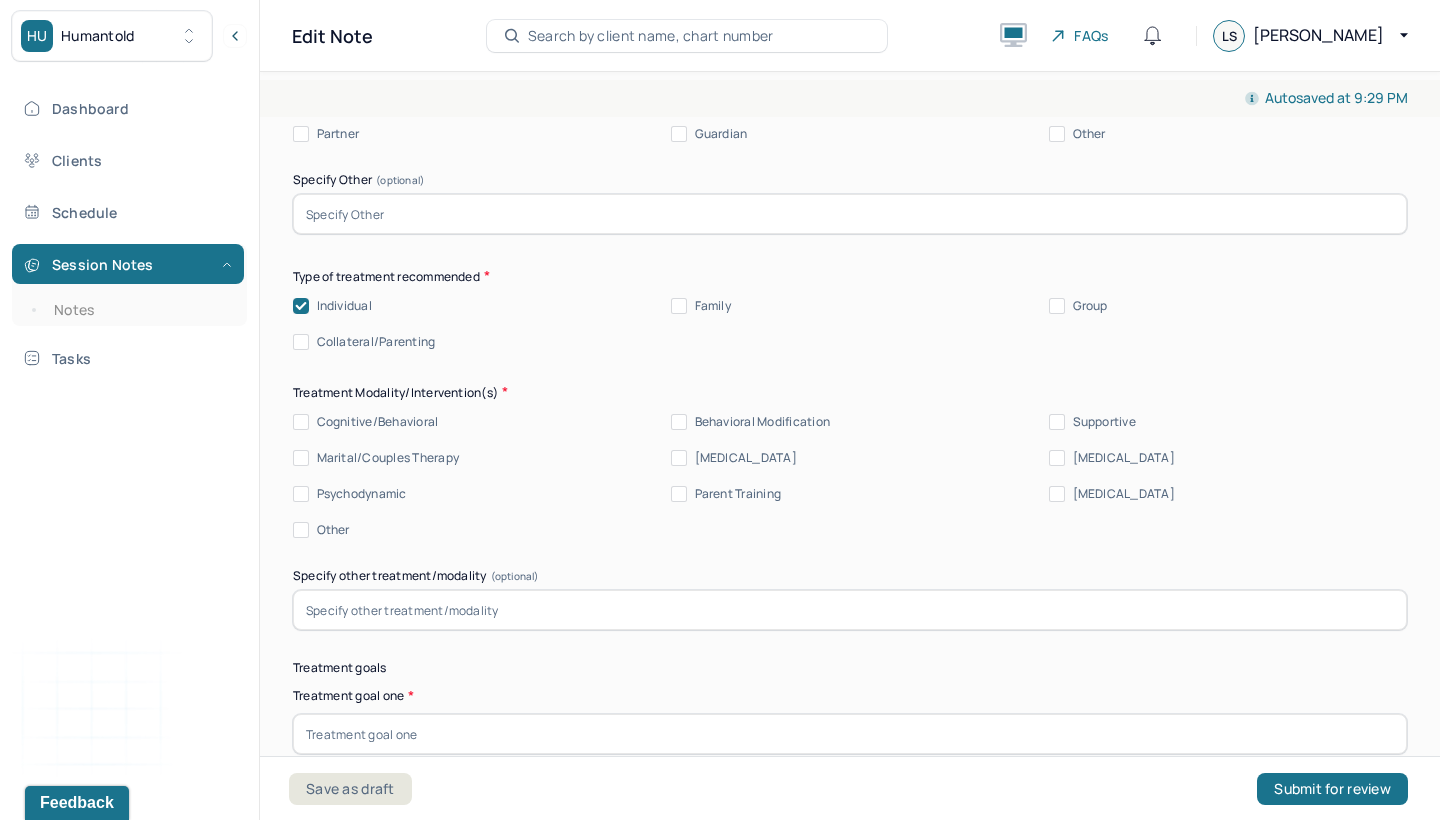 scroll, scrollTop: 11119, scrollLeft: 0, axis: vertical 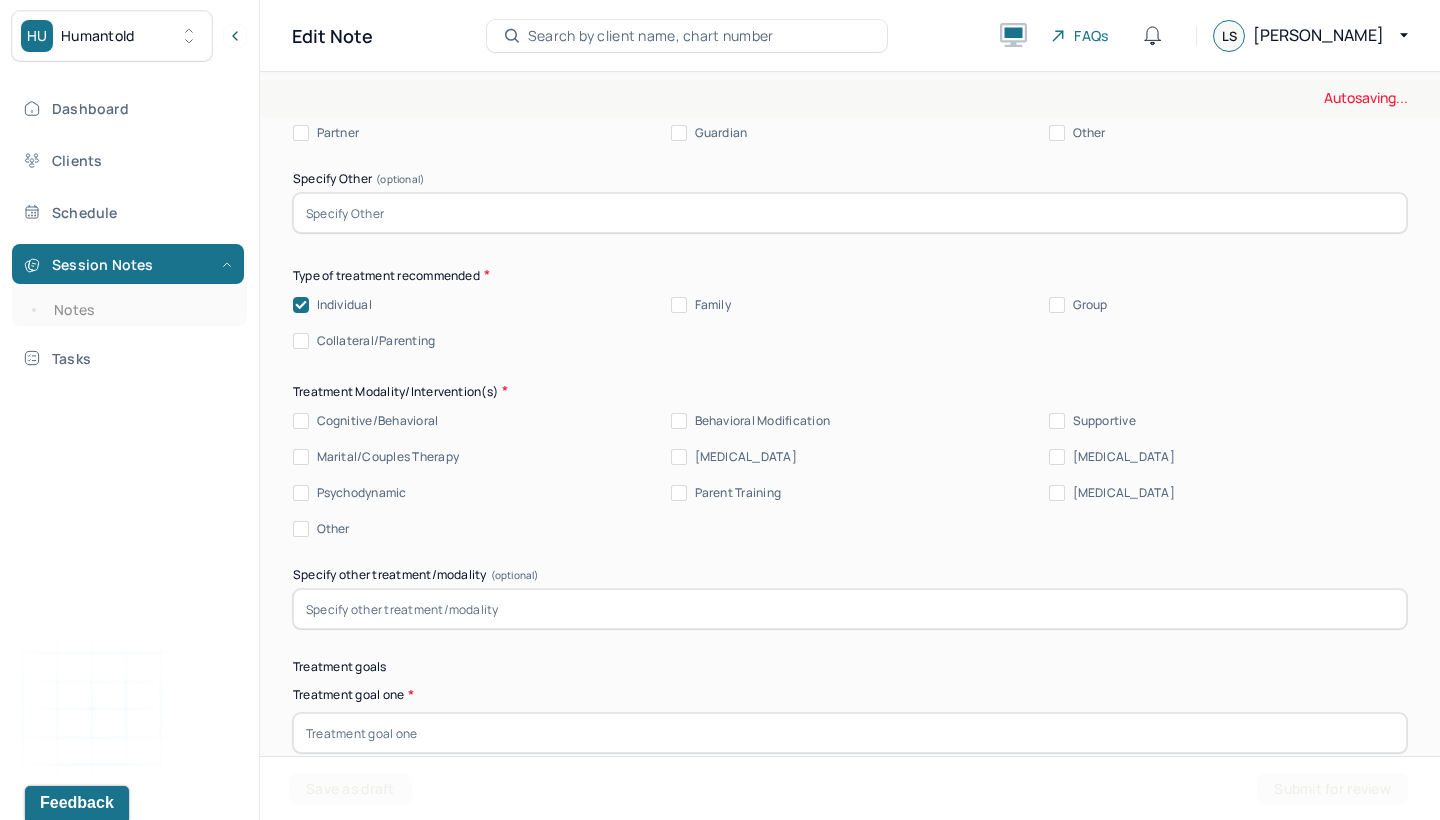 click on "Cognitive/Behavioral" at bounding box center [301, 421] 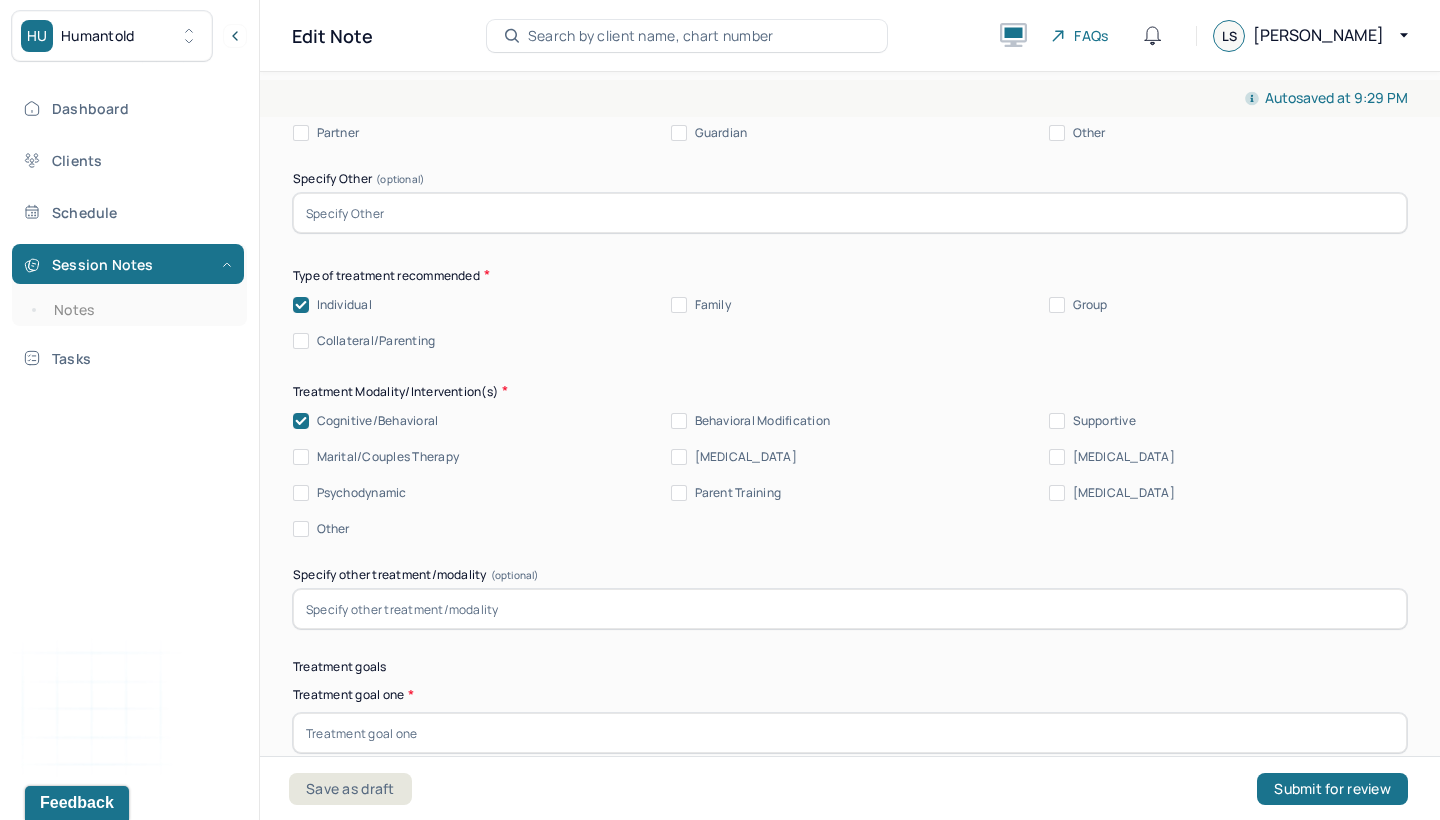 click on "Cognitive/Behavioral Behavioral Modification Supportive Marital/Couples Therapy  [MEDICAL_DATA] [MEDICAL_DATA] Psychodynamic Parent Training [MEDICAL_DATA] Other" at bounding box center (850, 475) 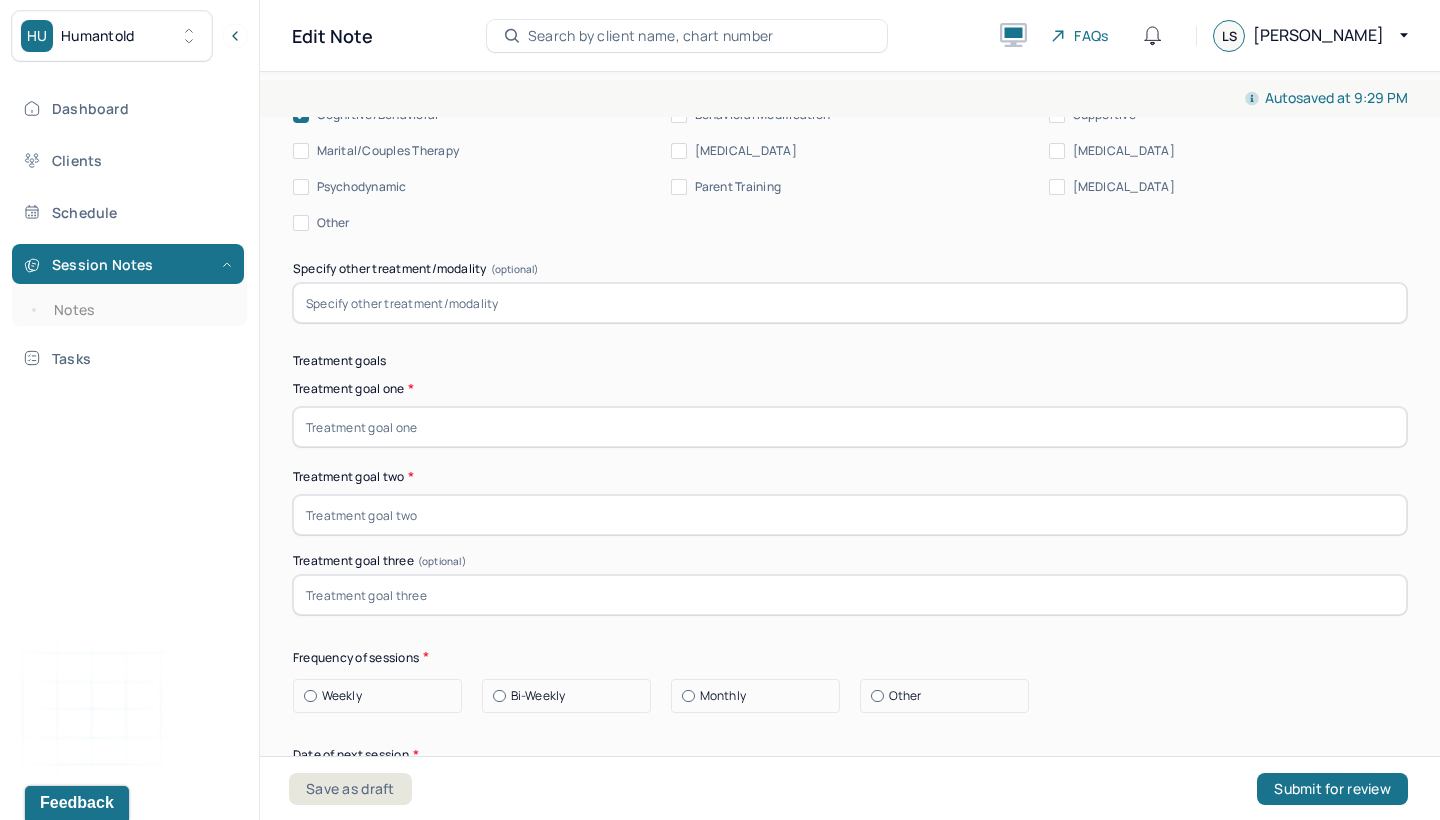 scroll, scrollTop: 11455, scrollLeft: 0, axis: vertical 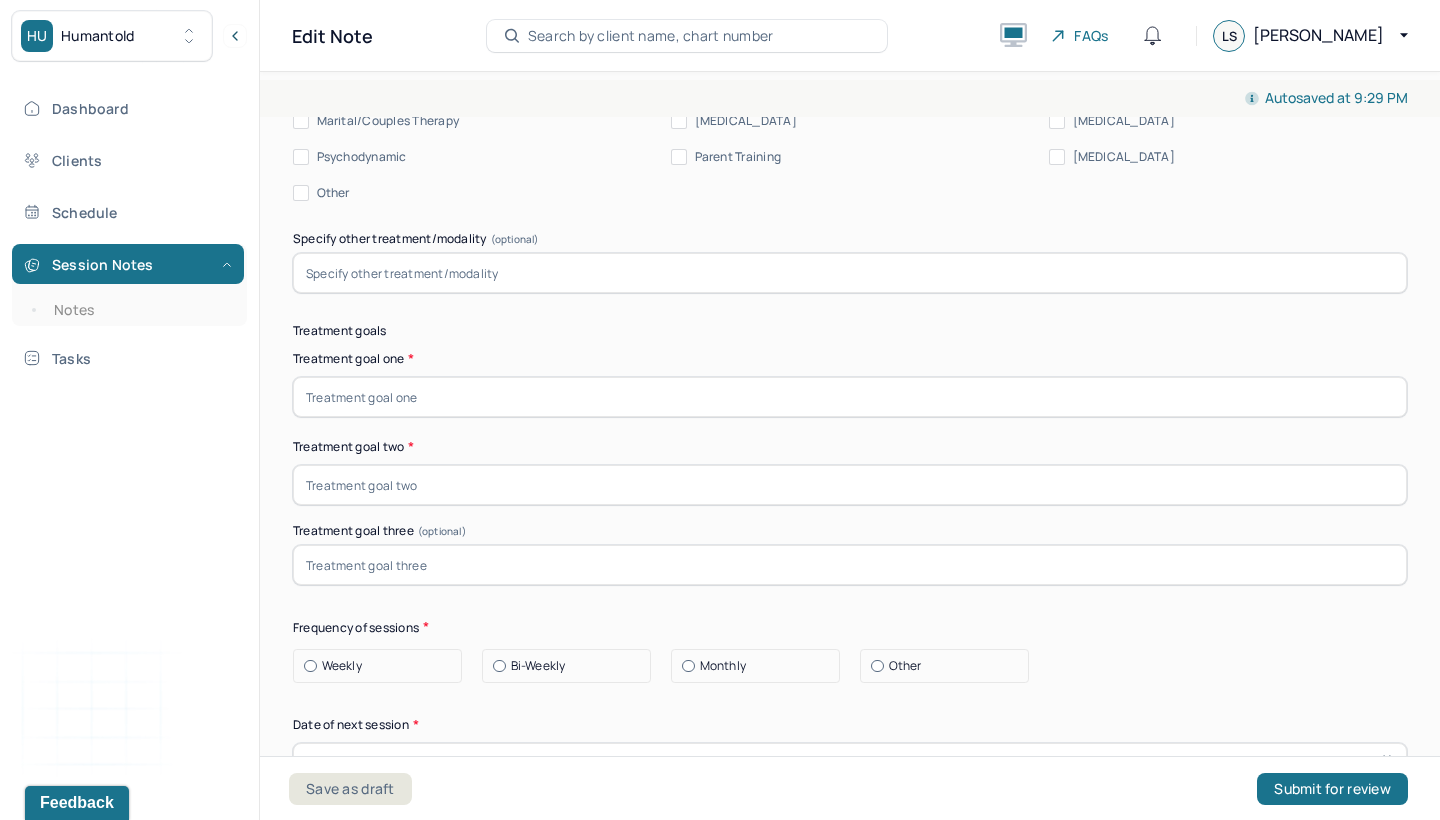 click at bounding box center [850, 397] 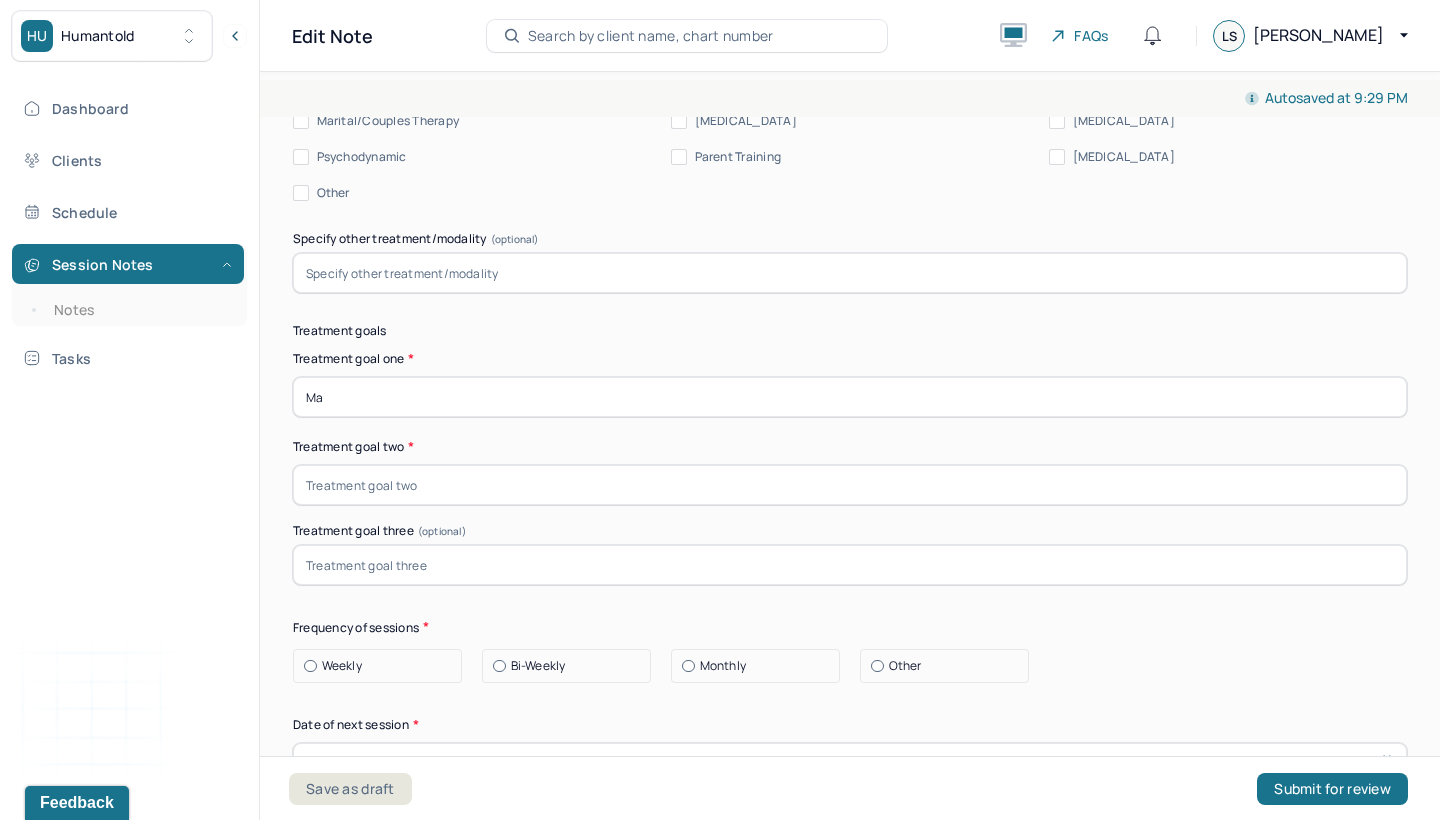 type on "M" 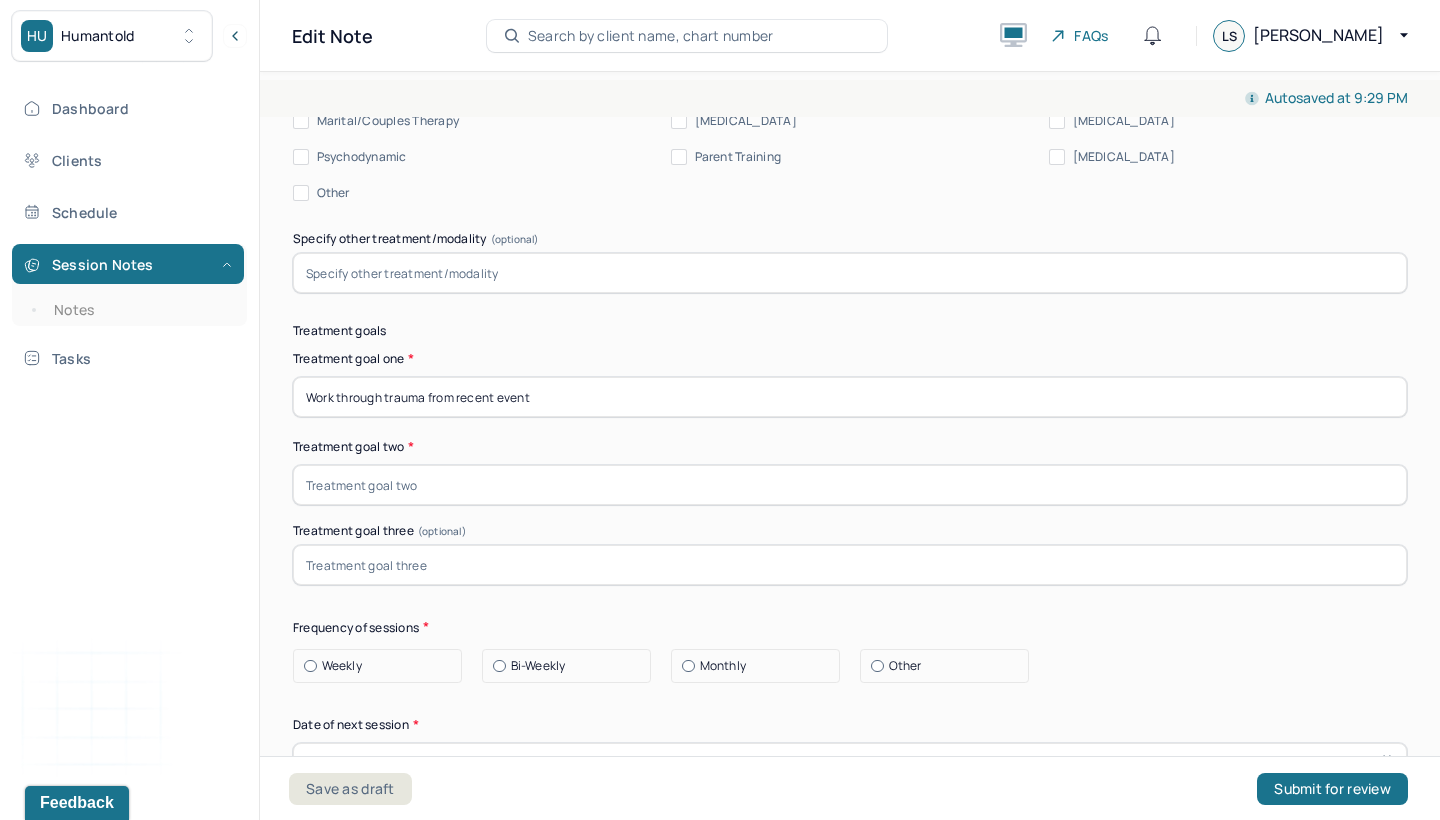 click on "Work through trauma from recent event" at bounding box center (850, 397) 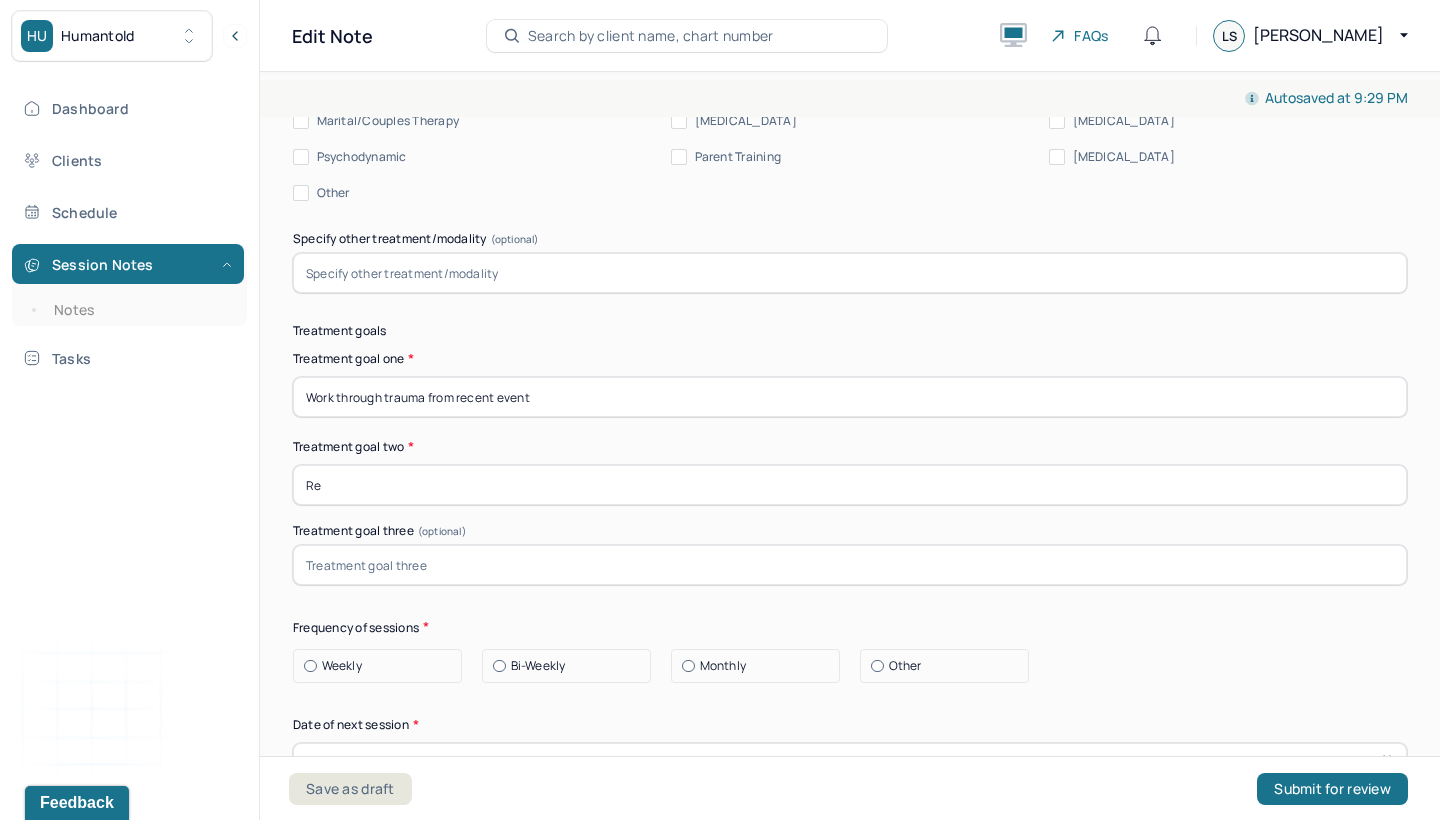 type on "R" 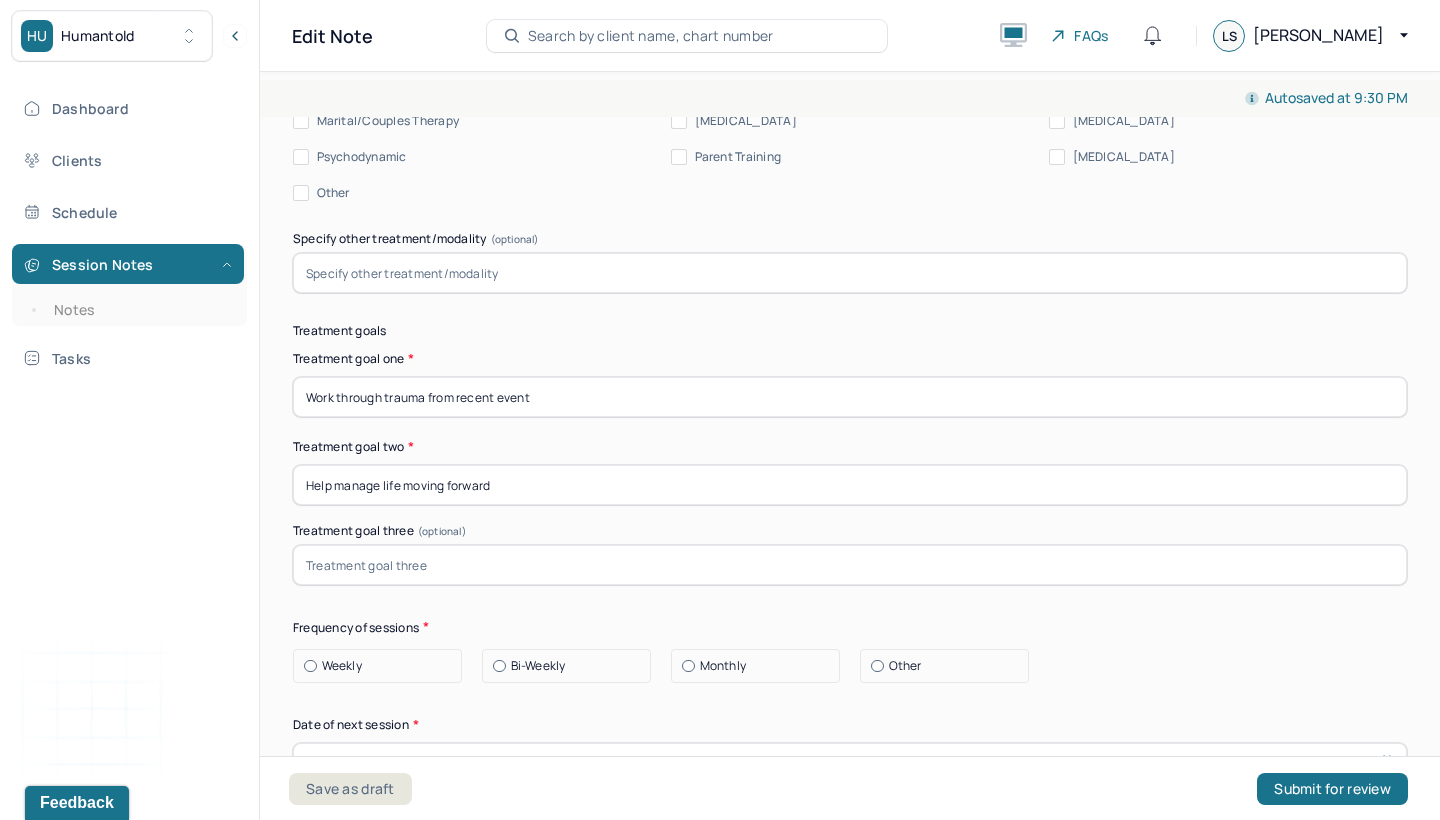 type on "Help manage life moving forward" 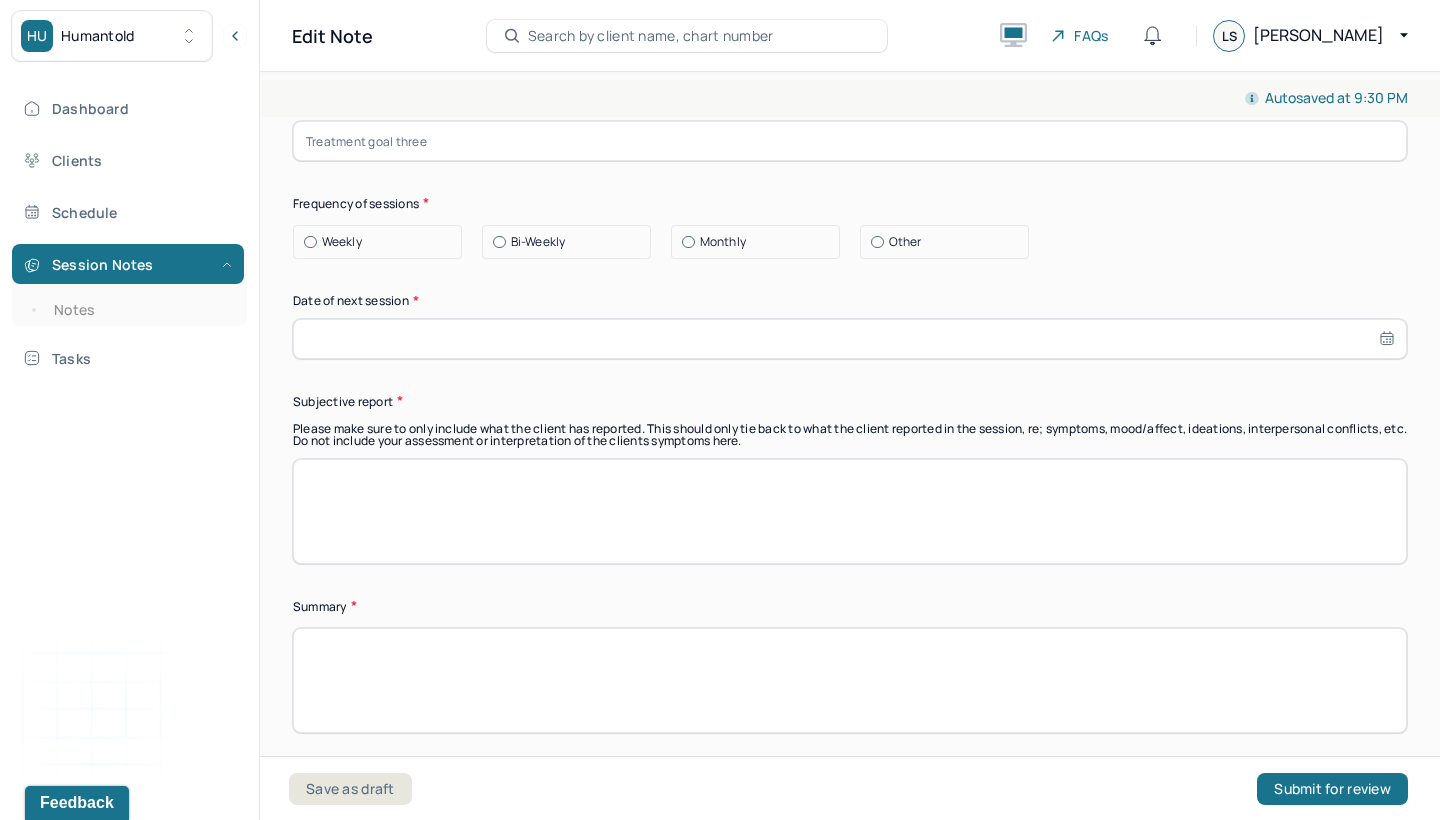 scroll, scrollTop: 11886, scrollLeft: 0, axis: vertical 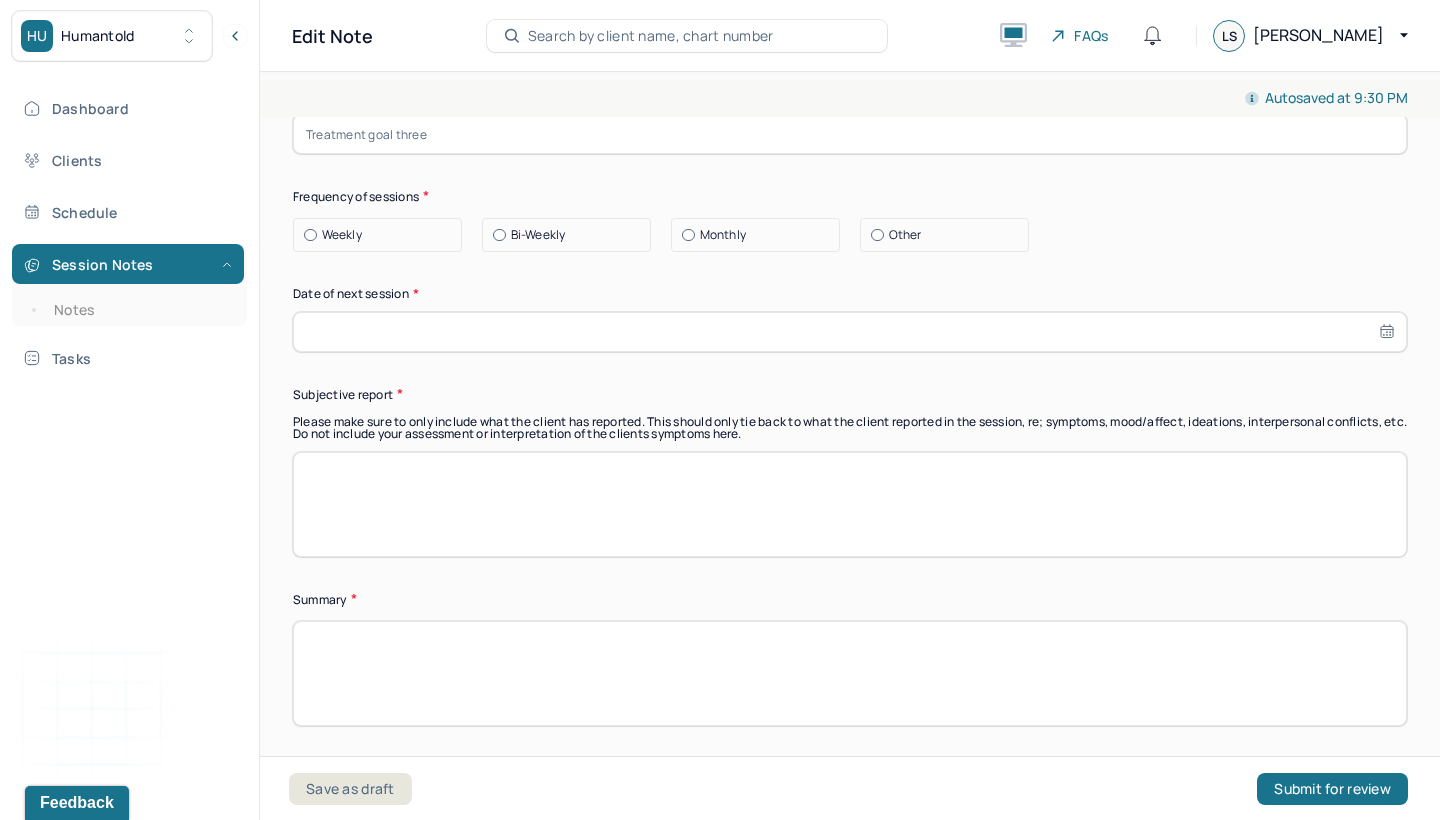 click at bounding box center (310, 235) 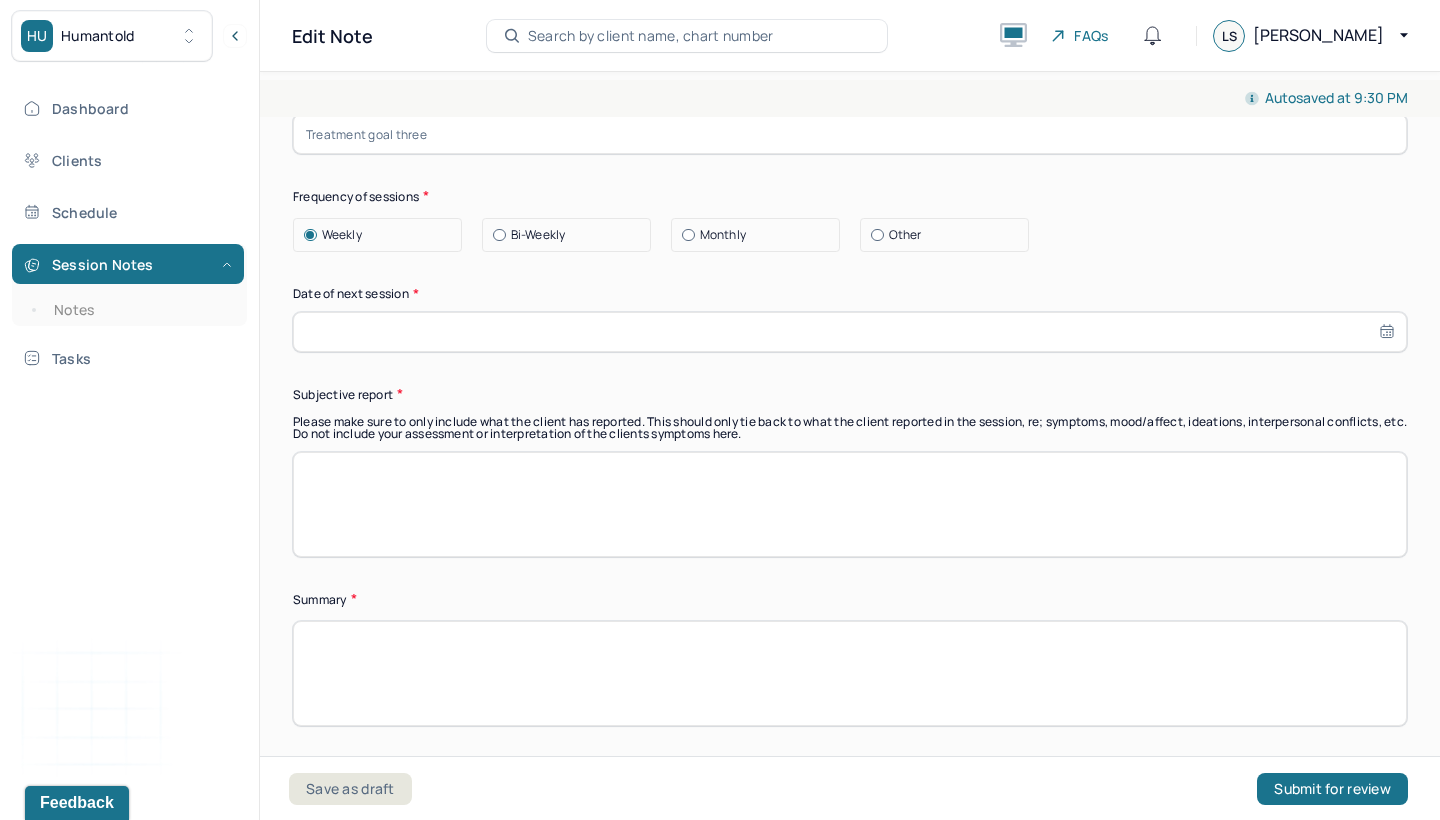 select on "6" 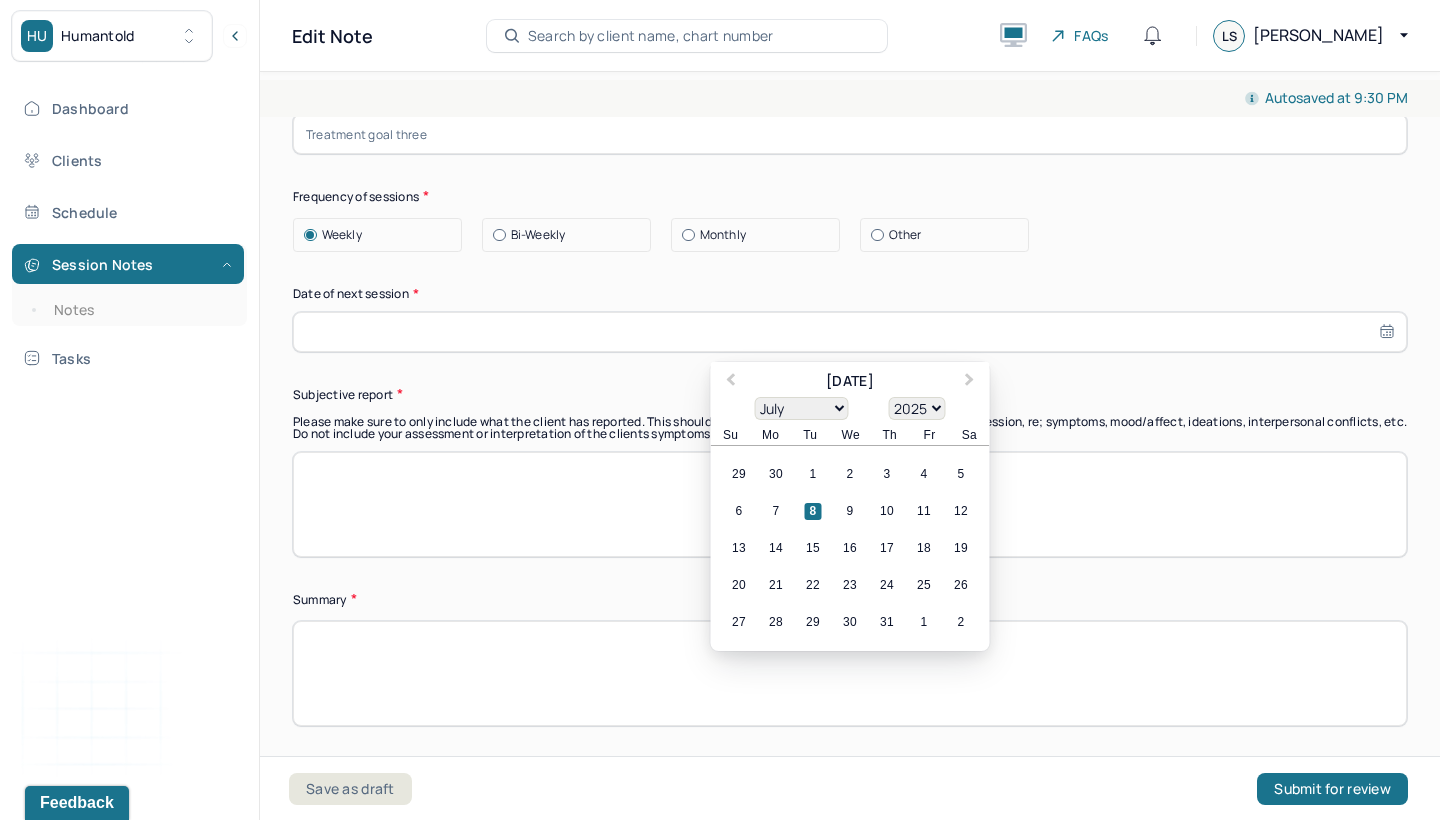 click at bounding box center (850, 332) 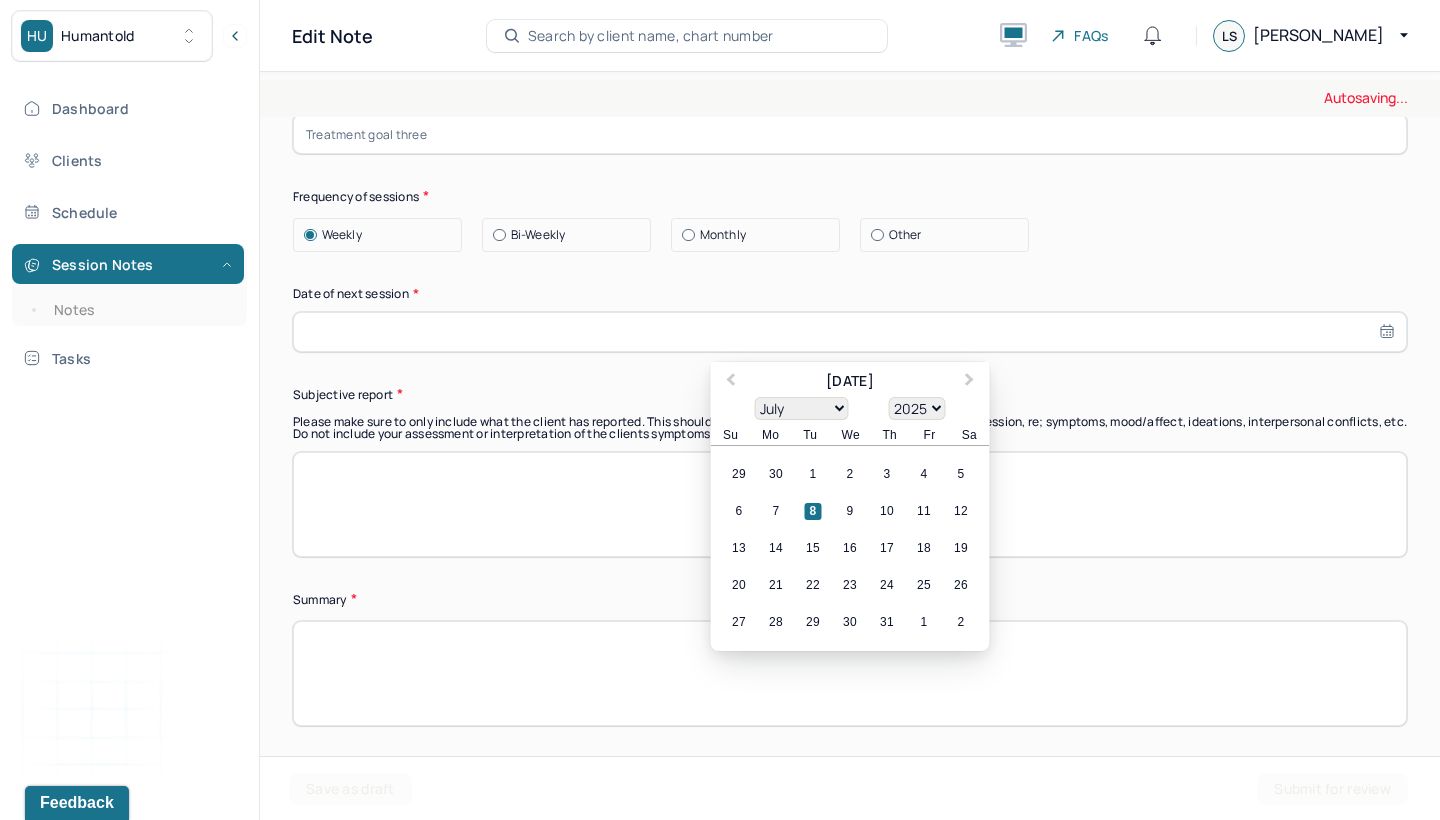 click on "8" at bounding box center [813, 511] 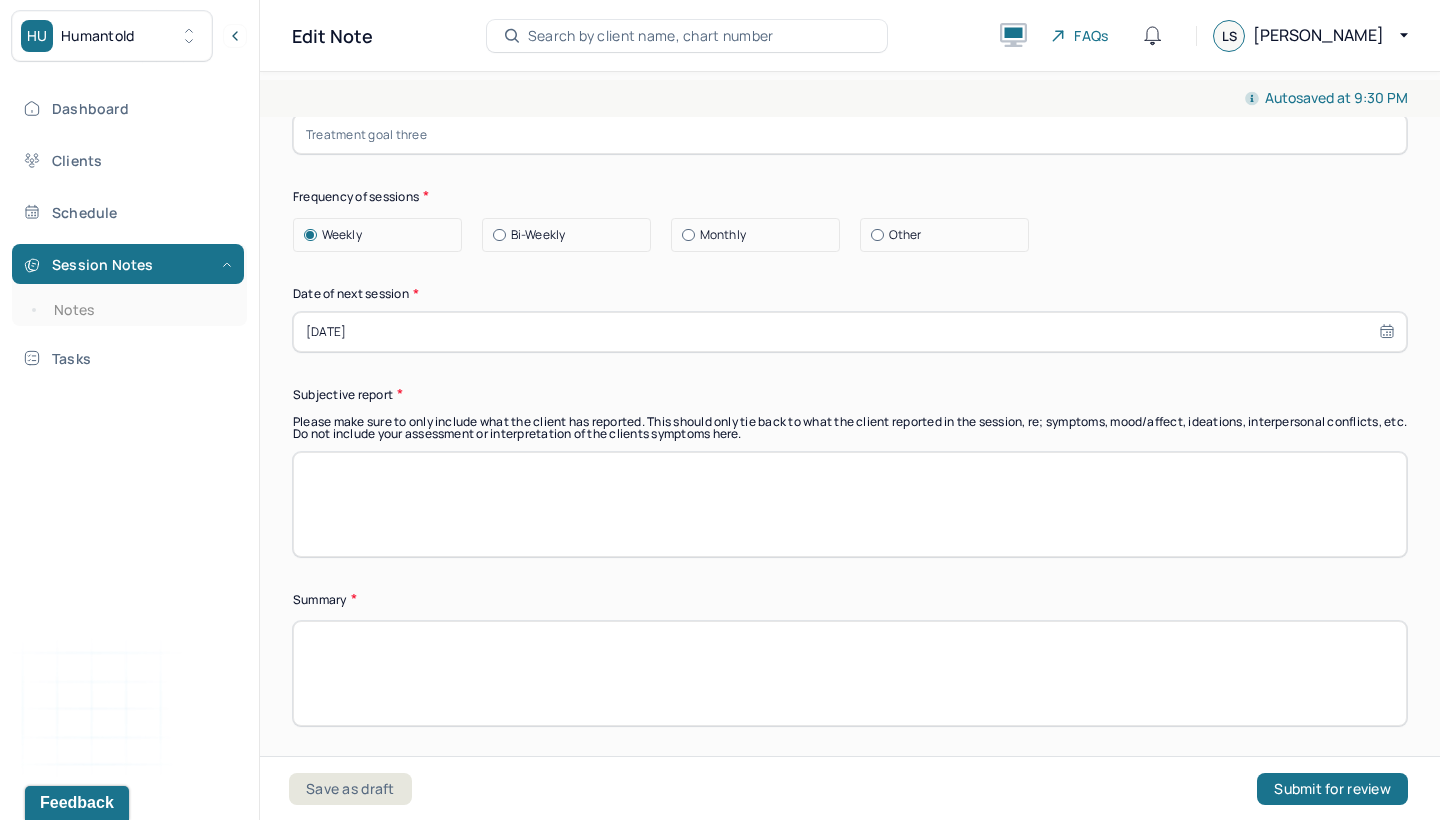 click on "Summary Present at session Patient Mother Stepfather Spouse Father Stepmother Partner Guardian Other Specify Other (optional) Type of treatment recommended Individual Family Group Collateral/Parenting Treatment Modality/Intervention(s) Cognitive/Behavioral Behavioral Modification Supportive Marital/Couples Therapy  [MEDICAL_DATA] [MEDICAL_DATA] Psychodynamic Parent Training [MEDICAL_DATA] Other Specify other treatment/modality (optional) Treatment goals Treatment goal one * Work through trauma from recent event Treatment goal two * Help manage life moving forward Treatment goal three (optional) Frequency of sessions Weekly Bi-Weekly Monthly Other Date of next session * [DATE] Subjective report Please make sure to only include what the client has reported. This should only tie back to what the client reported in the session, re; symptoms, mood/affect, ideations, interpersonal conflicts, etc. Do not include your assessment or interpretation of the clients symptoms here. Summary Prognosis" at bounding box center [850, 257] 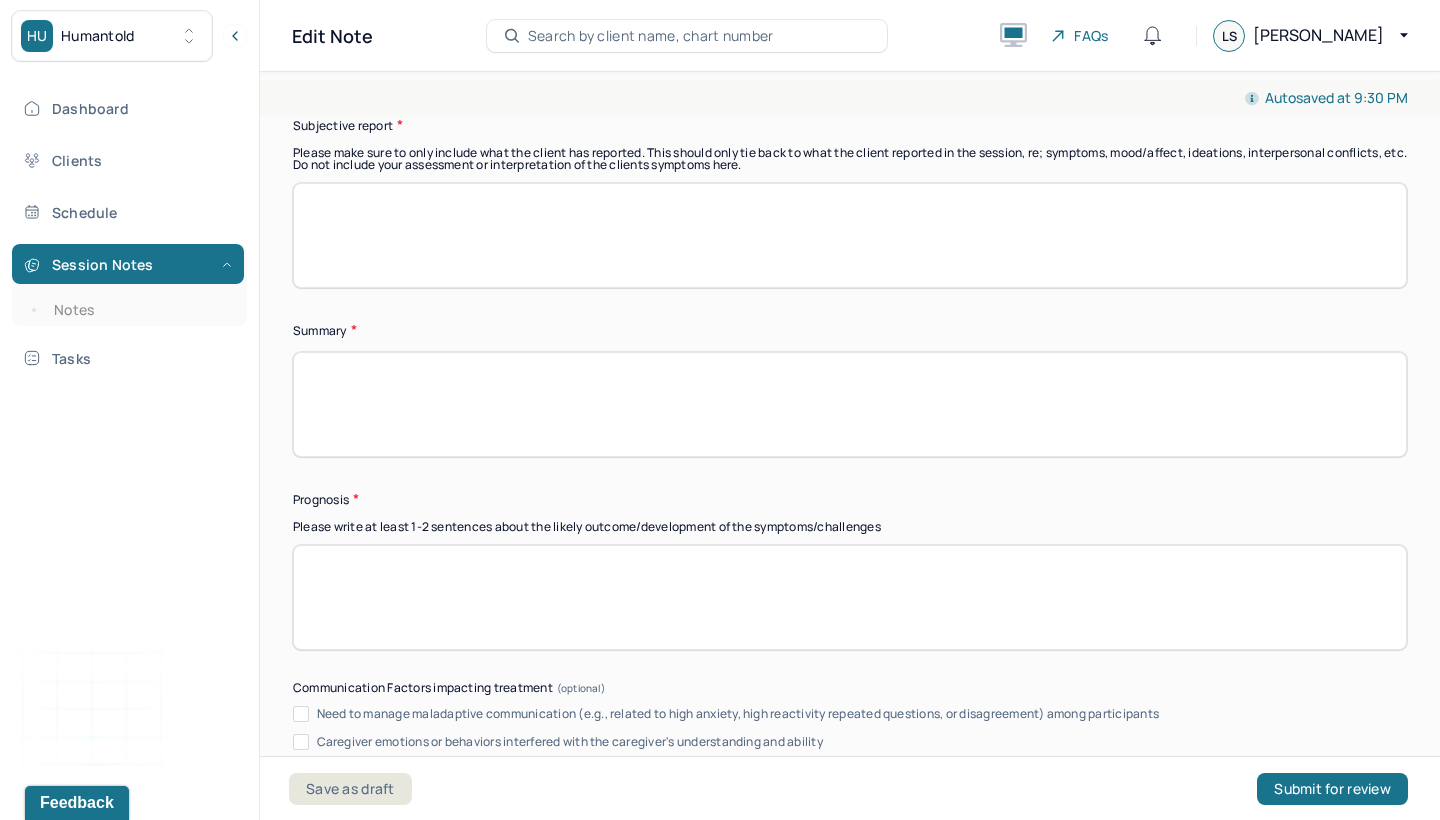 scroll, scrollTop: 12160, scrollLeft: 0, axis: vertical 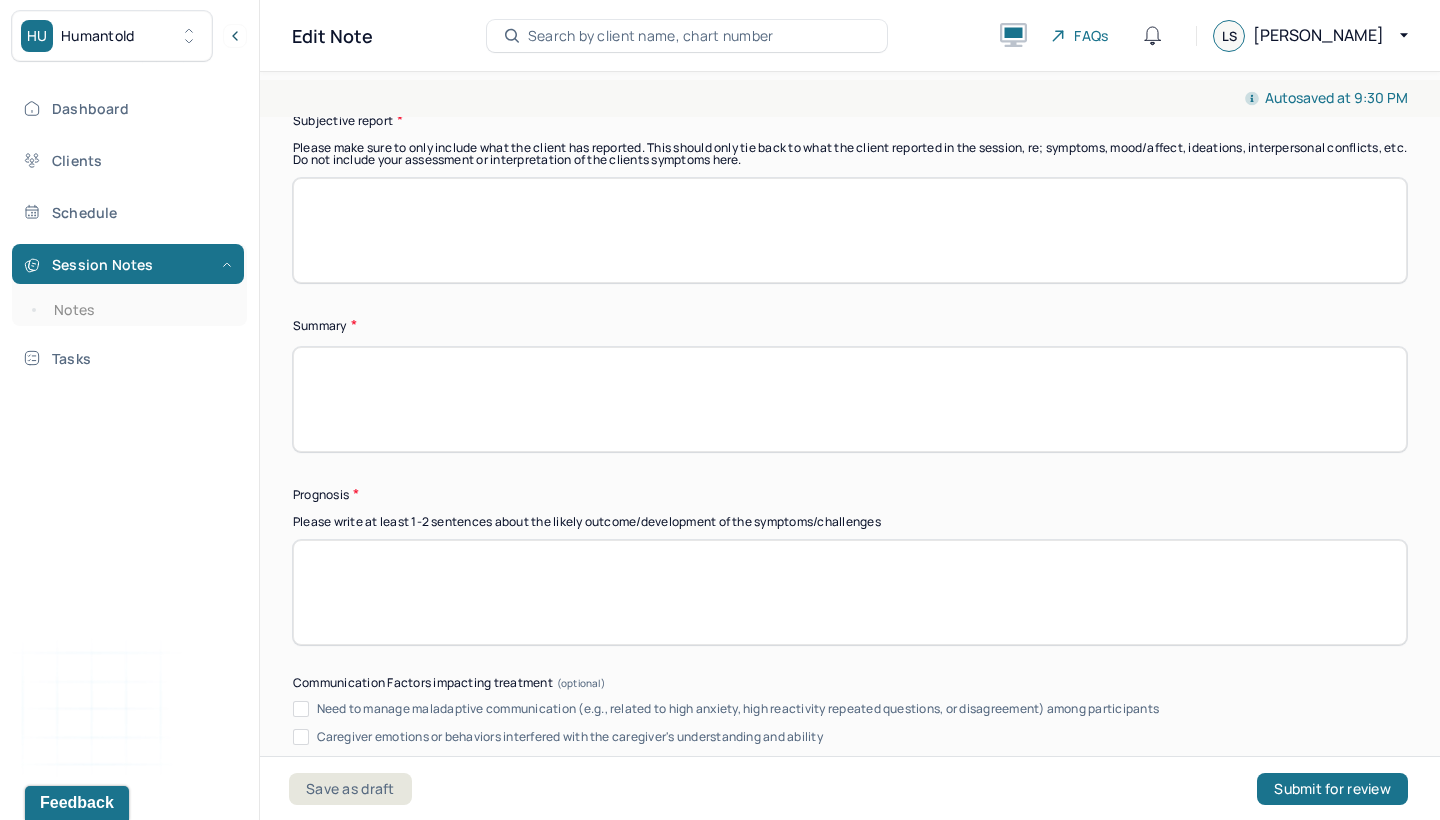 click at bounding box center [850, 230] 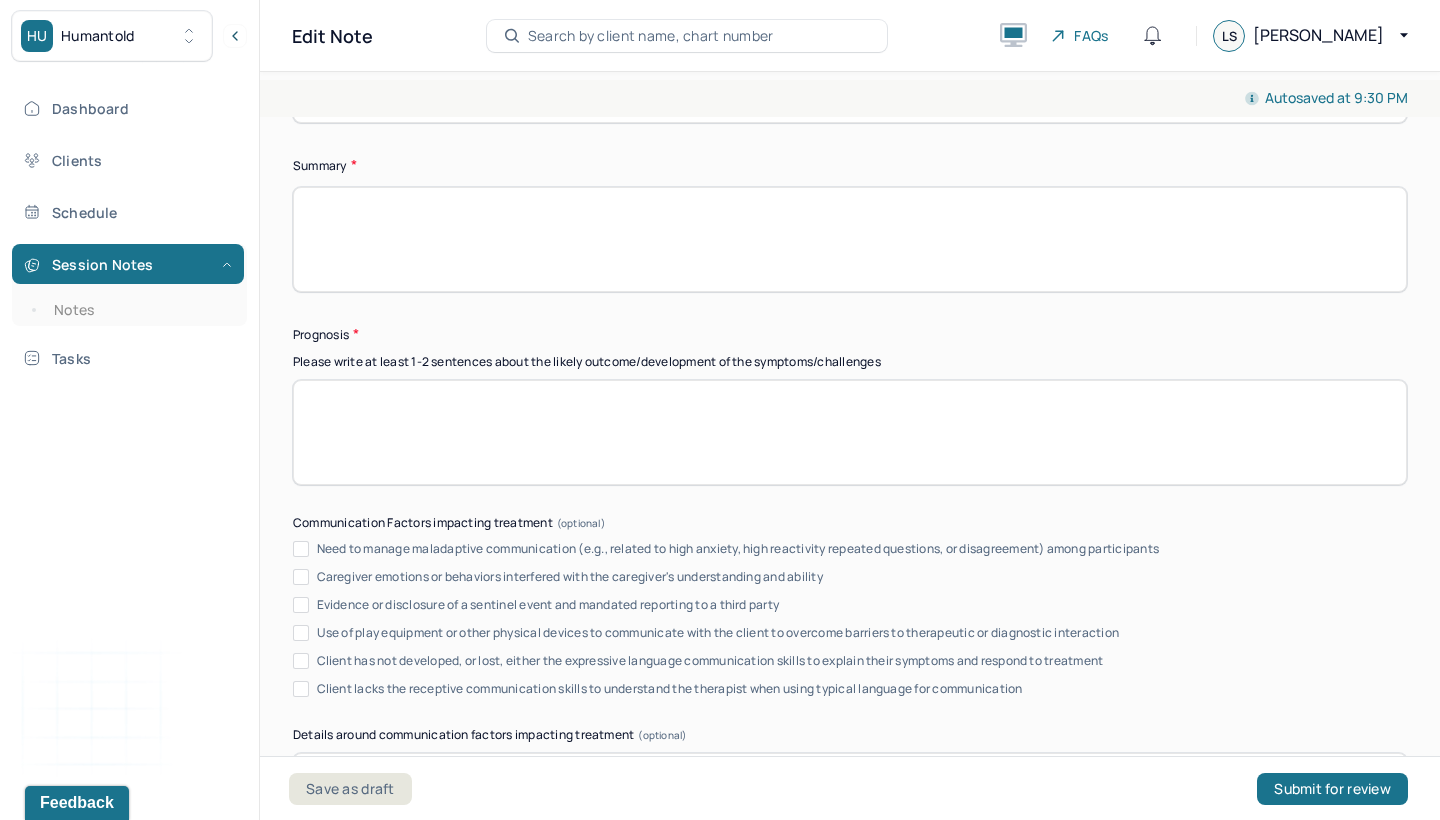 scroll, scrollTop: 12335, scrollLeft: 0, axis: vertical 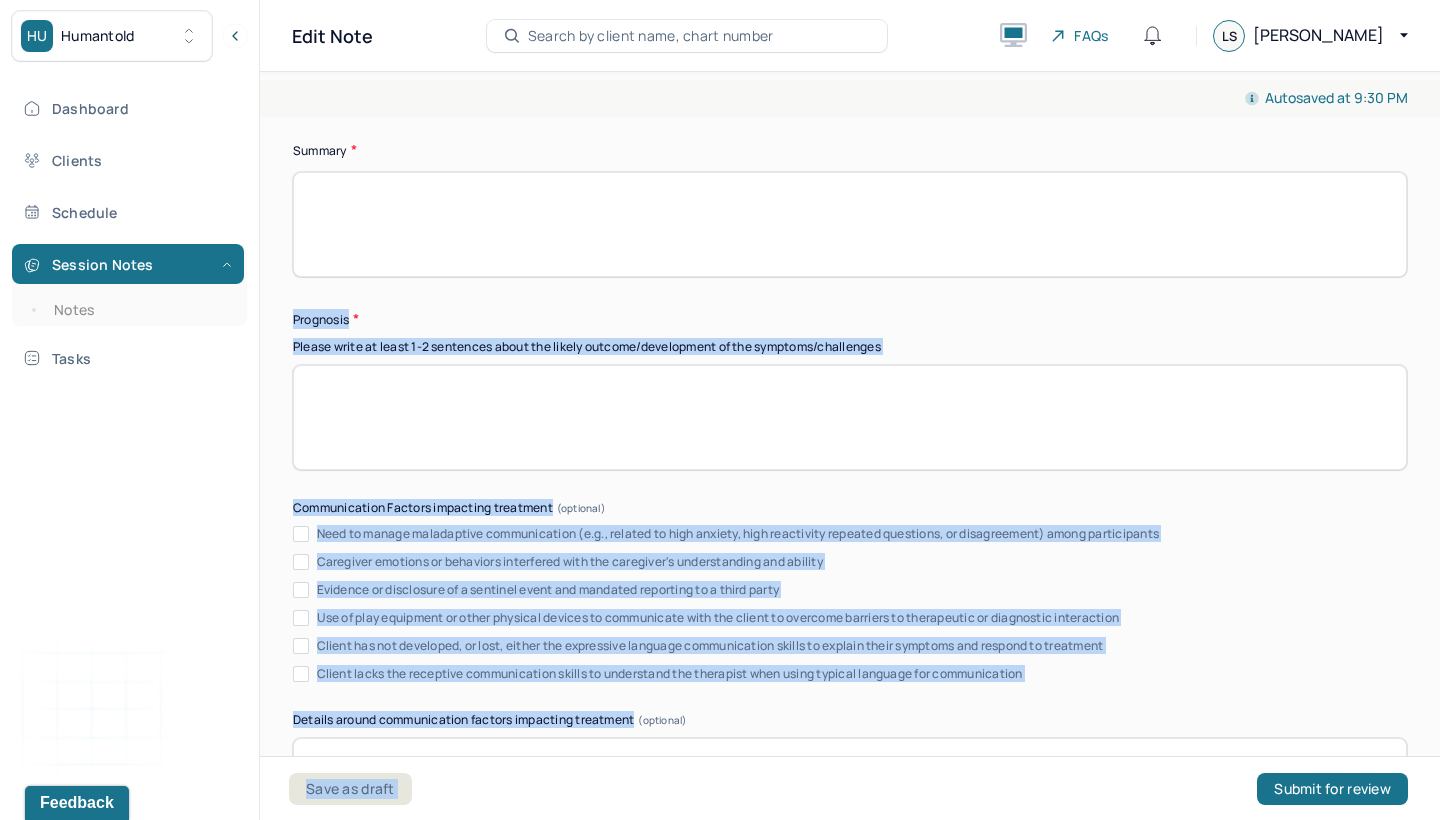 drag, startPoint x: 1405, startPoint y: 758, endPoint x: 1426, endPoint y: 122, distance: 636.3466 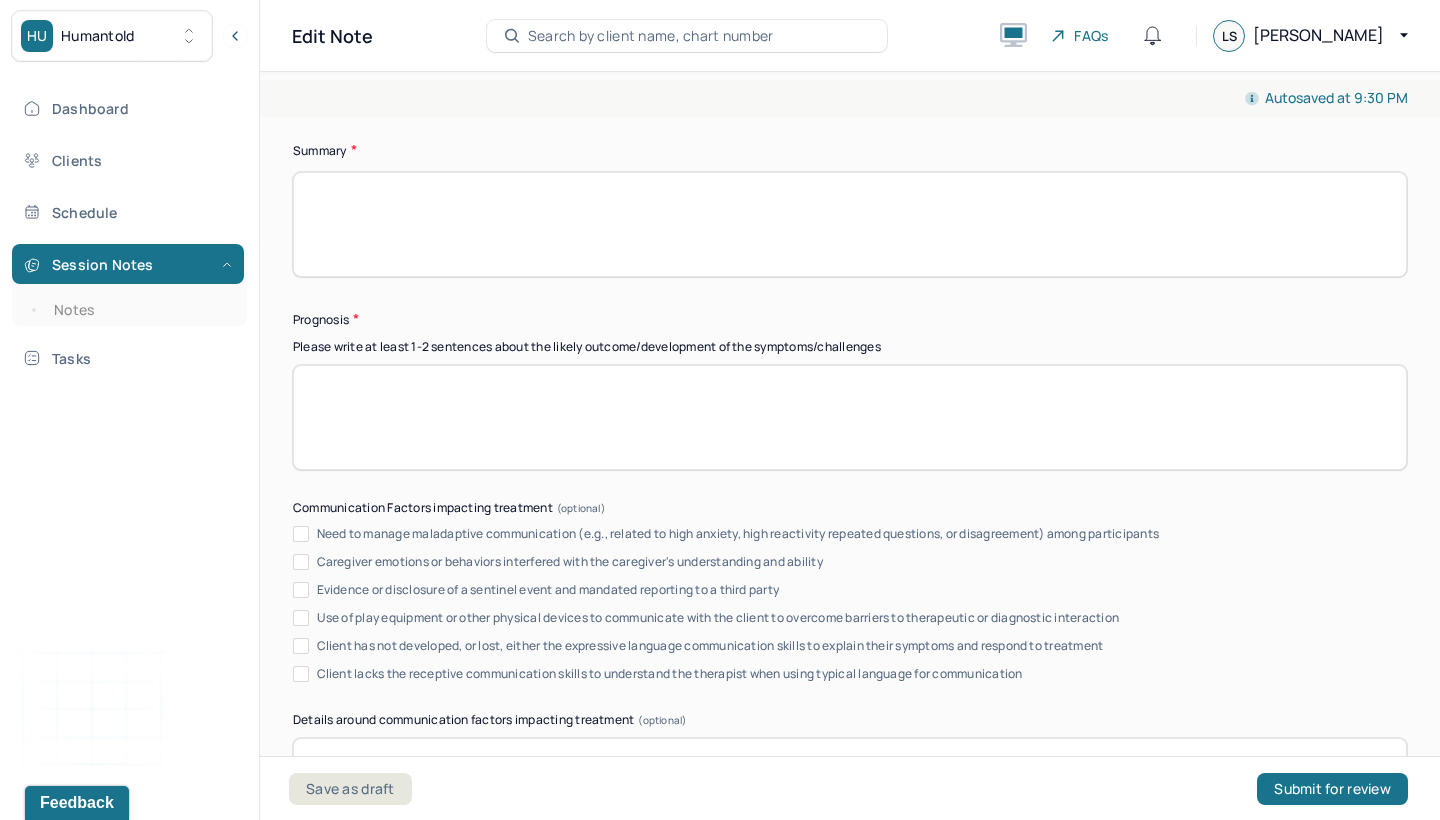 click on "Prognosis" at bounding box center (850, 319) 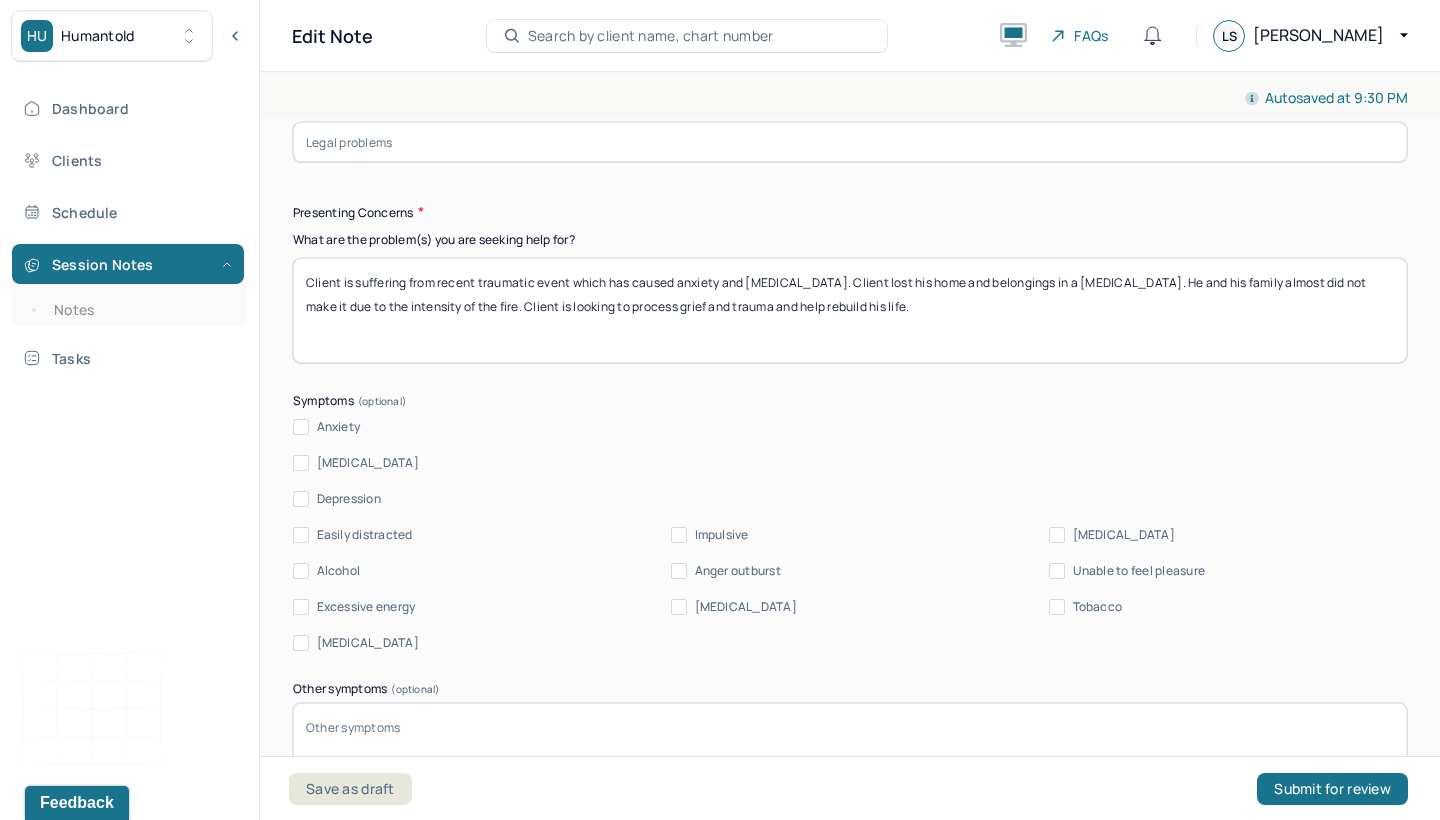scroll, scrollTop: 2263, scrollLeft: 0, axis: vertical 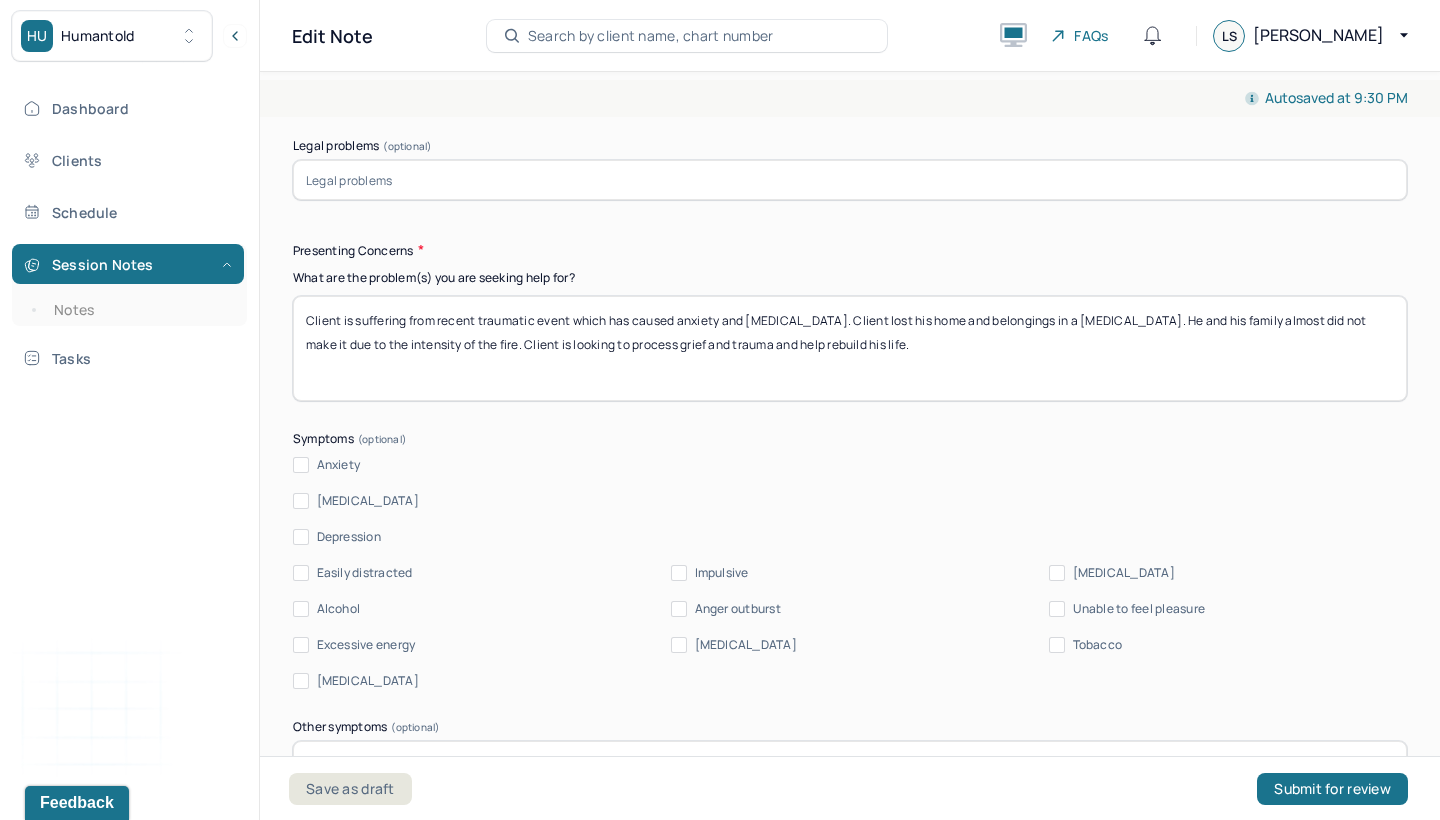 drag, startPoint x: 852, startPoint y: 341, endPoint x: 3, endPoint y: 277, distance: 851.4088 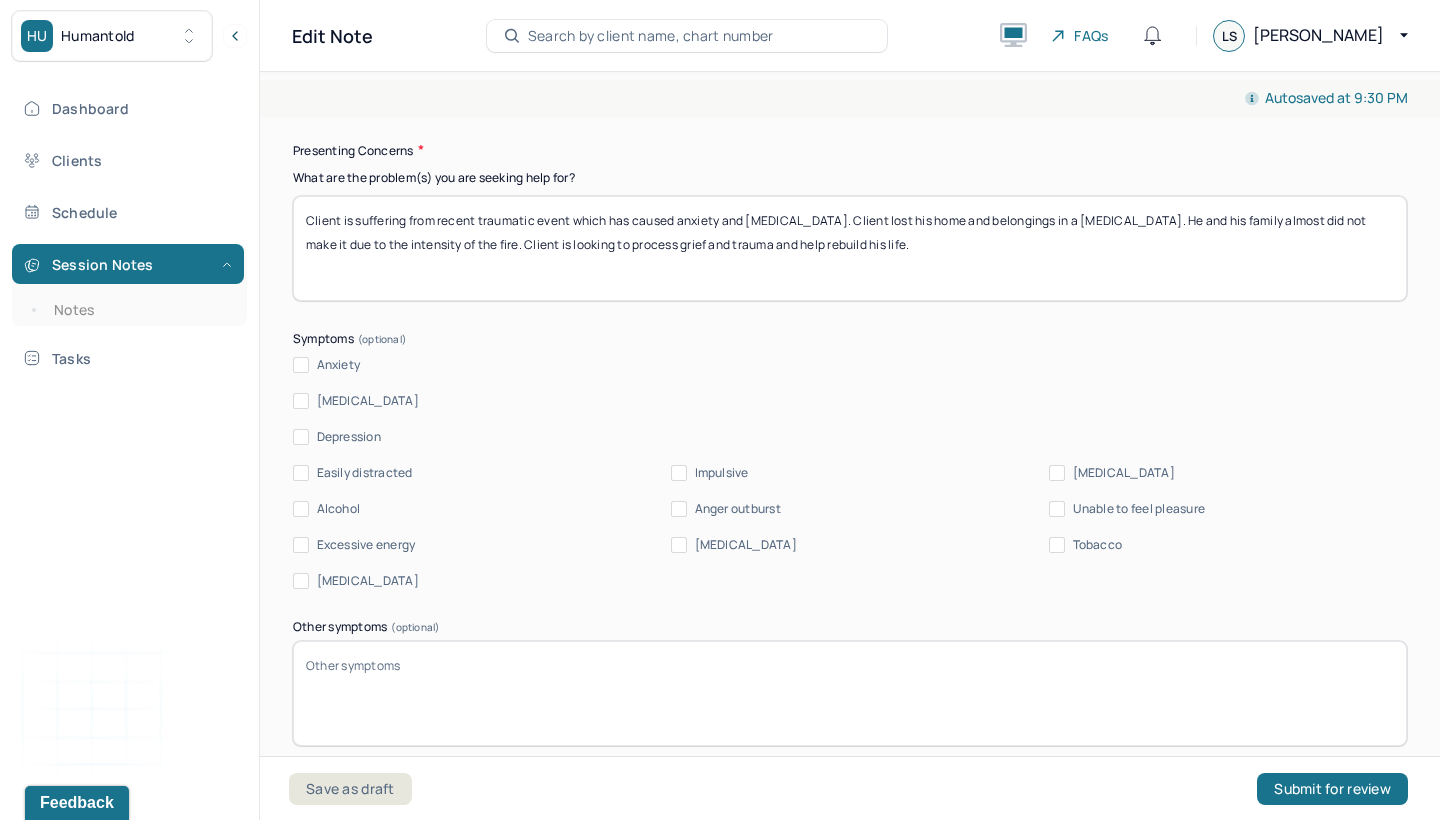 scroll, scrollTop: 2417, scrollLeft: 0, axis: vertical 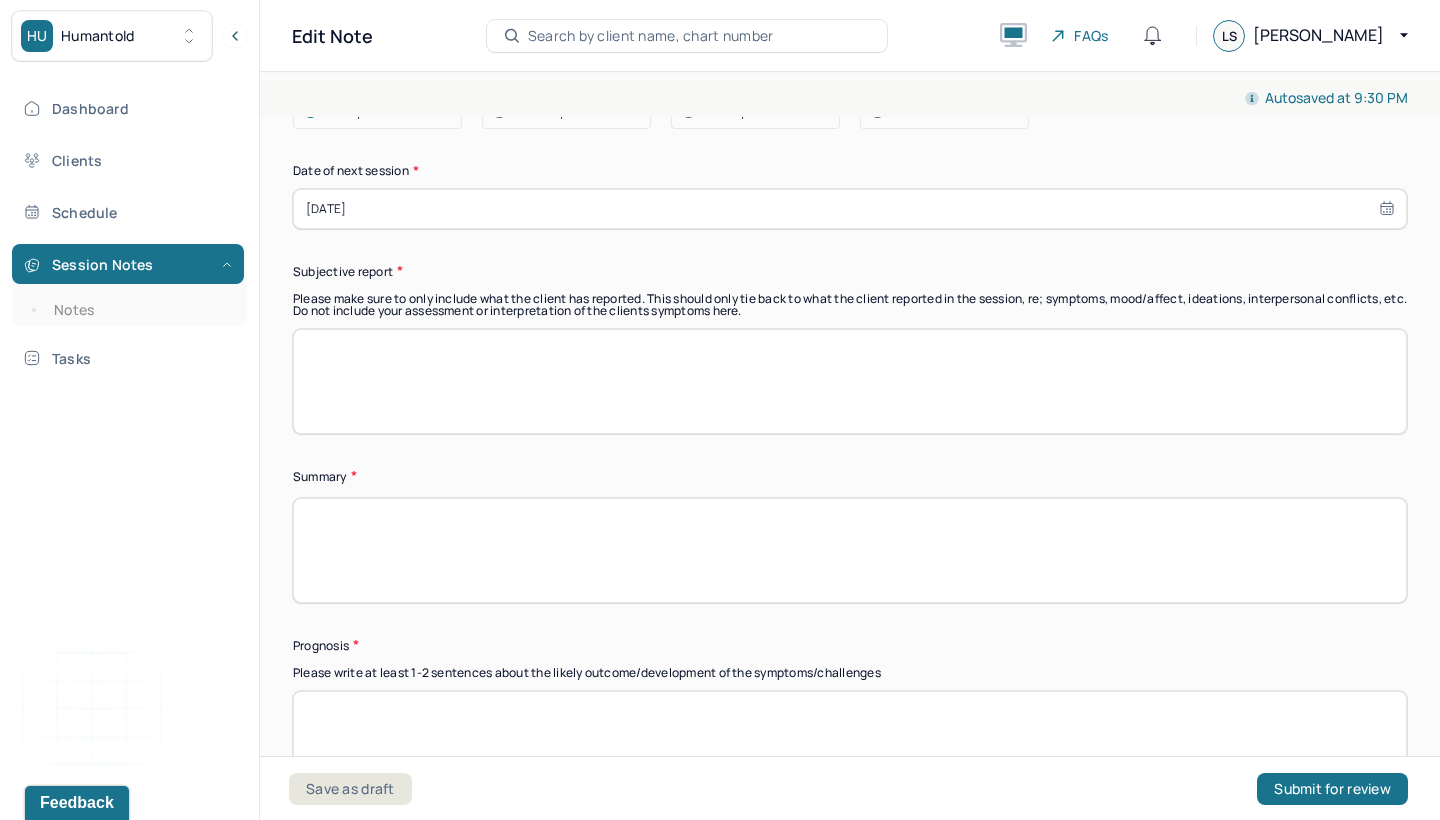 click at bounding box center [850, 381] 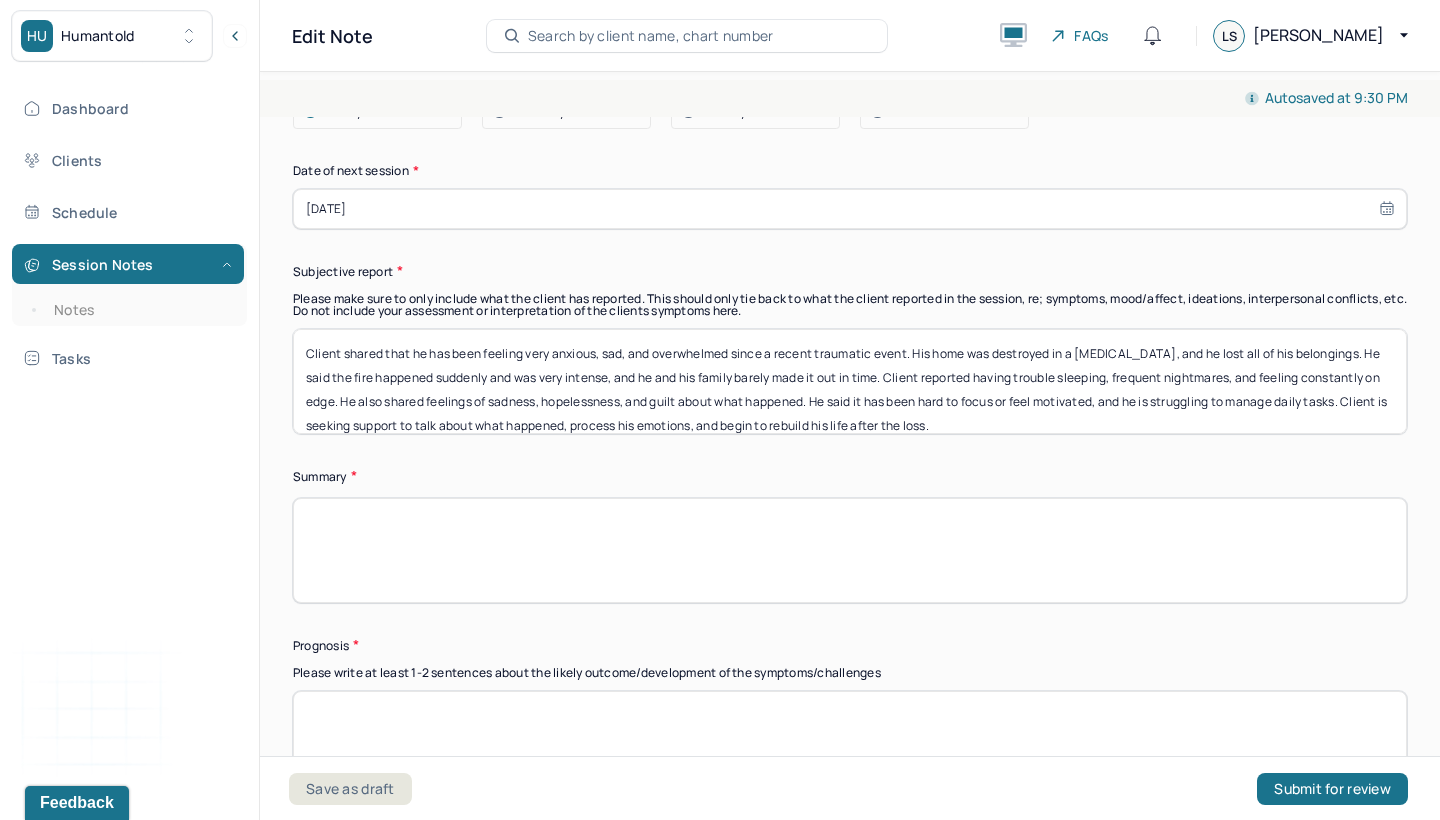 click on "Client shared that he has been feeling very anxious, sad, and overwhelmed since a recent traumatic event. His home was destroyed in a [MEDICAL_DATA], and he lost all of his belongings. He said the fire happened suddenly and was very intense, and he and his family barely made it out in time. Client reported having trouble sleeping, frequent nightmares, and feeling constantly on edge. He also shared feelings of sadness, hopelessness, and guilt about what happened. He said it has been hard to focus or feel motivated, and he is struggling to manage daily tasks. Client is seeking support to talk about what happened, process his emotions, and begin to rebuild his life after the loss." at bounding box center [850, 381] 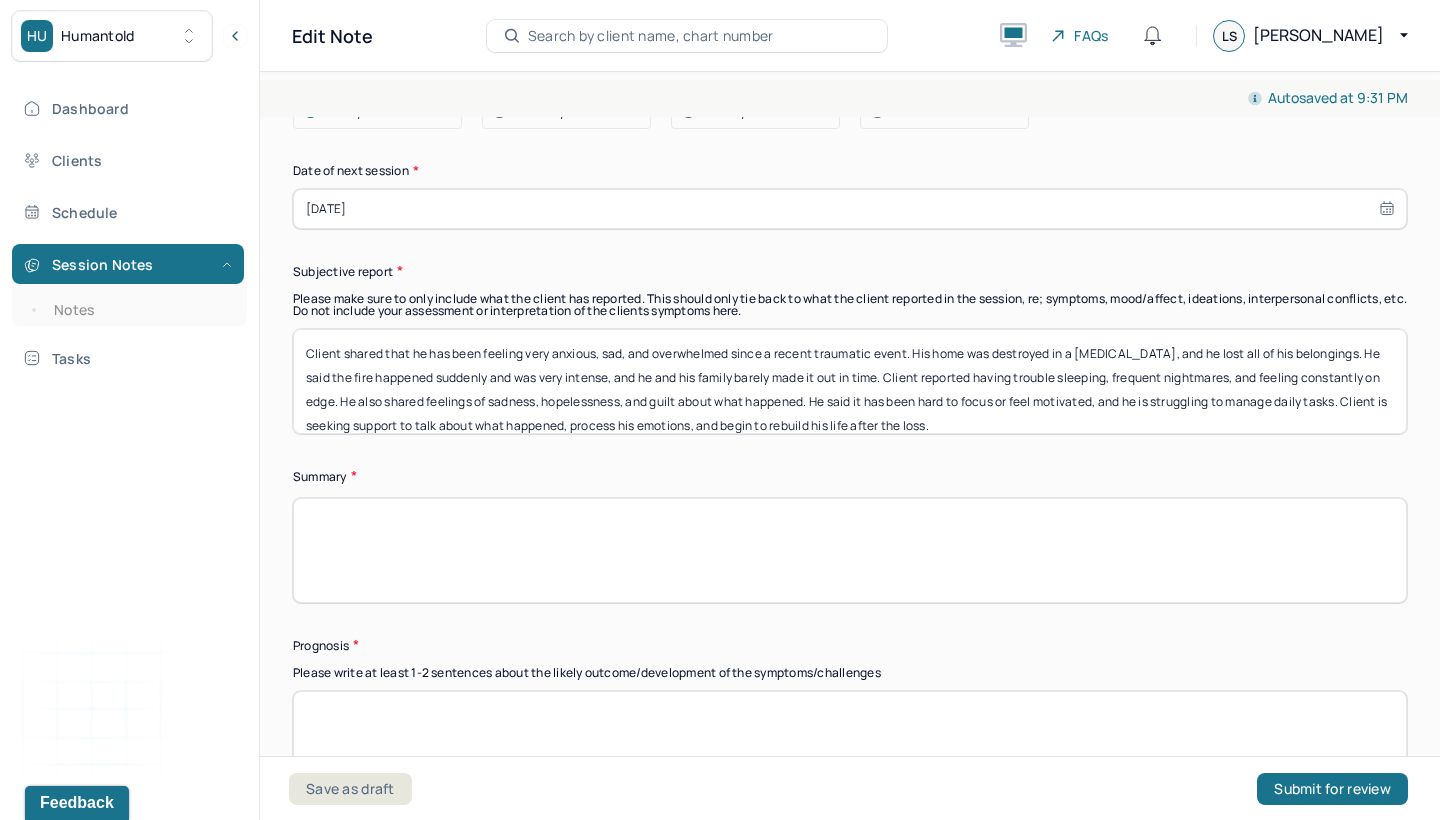 click on "Client shared that he has been feeling very anxious, sad, and overwhelmed since a recent traumatic event. His home was destroyed in a [MEDICAL_DATA], and he lost all of his belongings. He said the fire happened suddenly and was very intense, and he and his family barely made it out in time. Client reported having trouble sleeping, frequent nightmares, and feeling constantly on edge. He also shared feelings of sadness, hopelessness, and guilt about what happened. He said it has been hard to focus or feel motivated, and he is struggling to manage daily tasks. Client is seeking support to talk about what happened, process his emotions, and begin to rebuild his life after the loss." at bounding box center [850, 381] 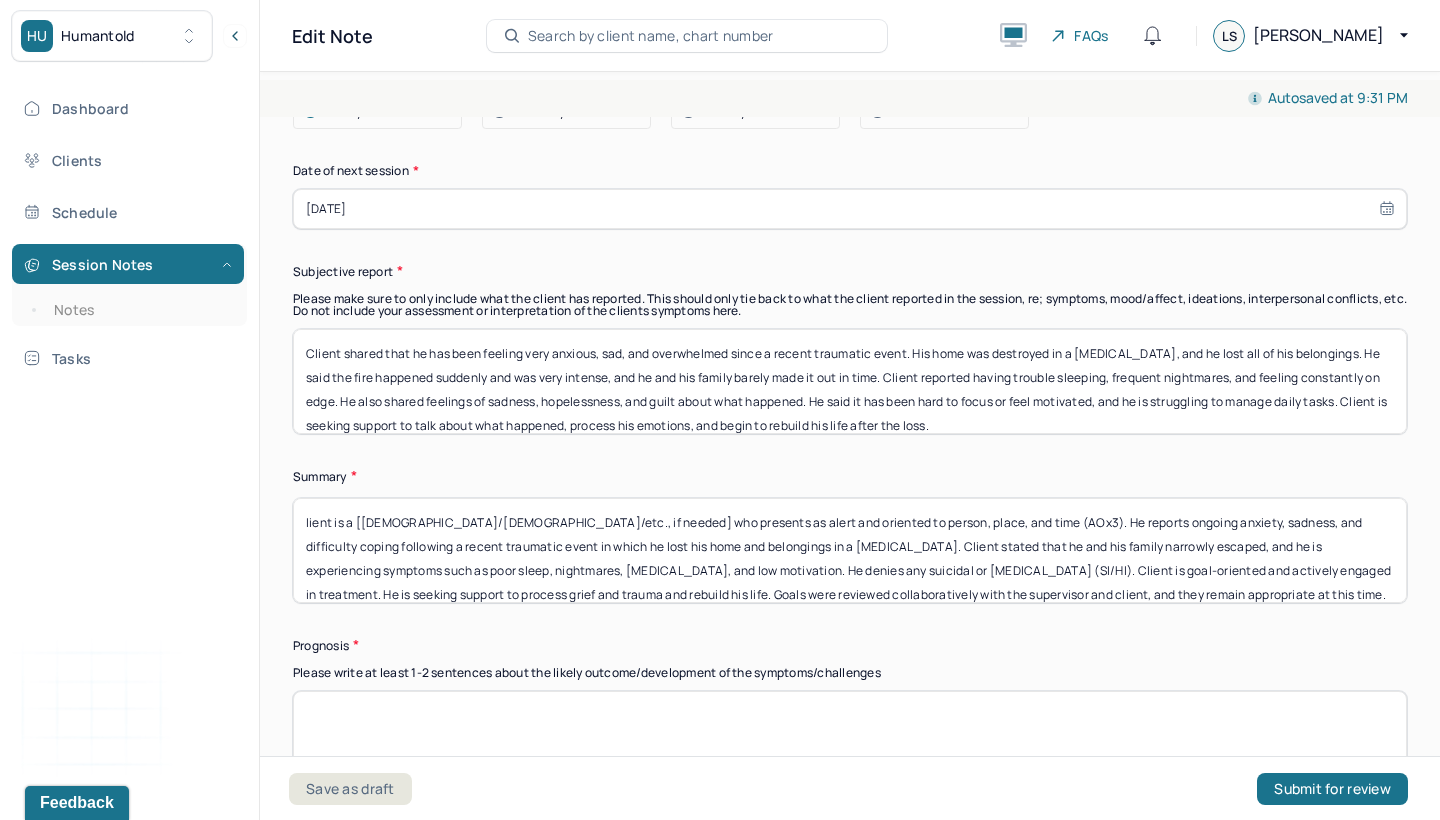click on "lient is a [[DEMOGRAPHIC_DATA]/[DEMOGRAPHIC_DATA]/etc., if needed] who presents as alert and oriented to person, place, and time (AOx3). He reports ongoing anxiety, sadness, and difficulty coping following a recent traumatic event in which he lost his home and belongings in a [MEDICAL_DATA]. Client stated that he and his family narrowly escaped, and he is experiencing symptoms such as poor sleep, nightmares, [MEDICAL_DATA], and low motivation. He denies any suicidal or [MEDICAL_DATA] (SI/HI). Client is goal-oriented and actively engaged in treatment. He is seeking support to process grief and trauma and rebuild his life. Goals were reviewed collaboratively with the supervisor and client, and they remain appropriate at this time." at bounding box center [850, 550] 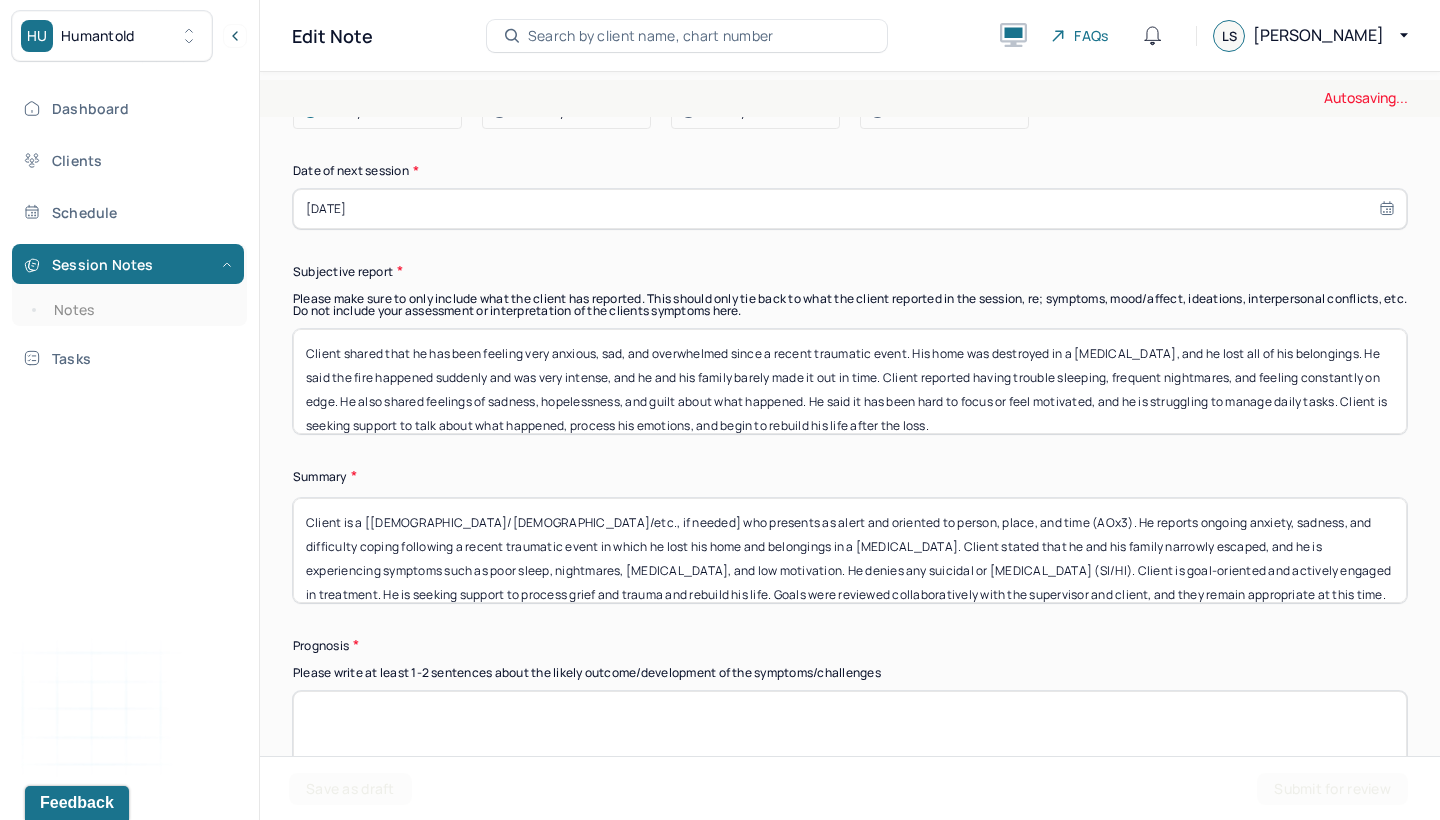 type on "Client is a [[DEMOGRAPHIC_DATA]/[DEMOGRAPHIC_DATA]/etc., if needed] who presents as alert and oriented to person, place, and time (AOx3). He reports ongoing anxiety, sadness, and difficulty coping following a recent traumatic event in which he lost his home and belongings in a [MEDICAL_DATA]. Client stated that he and his family narrowly escaped, and he is experiencing symptoms such as poor sleep, nightmares, [MEDICAL_DATA], and low motivation. He denies any suicidal or [MEDICAL_DATA] (SI/HI). Client is goal-oriented and actively engaged in treatment. He is seeking support to process grief and trauma and rebuild his life. Goals were reviewed collaboratively with the supervisor and client, and they remain appropriate at this time." 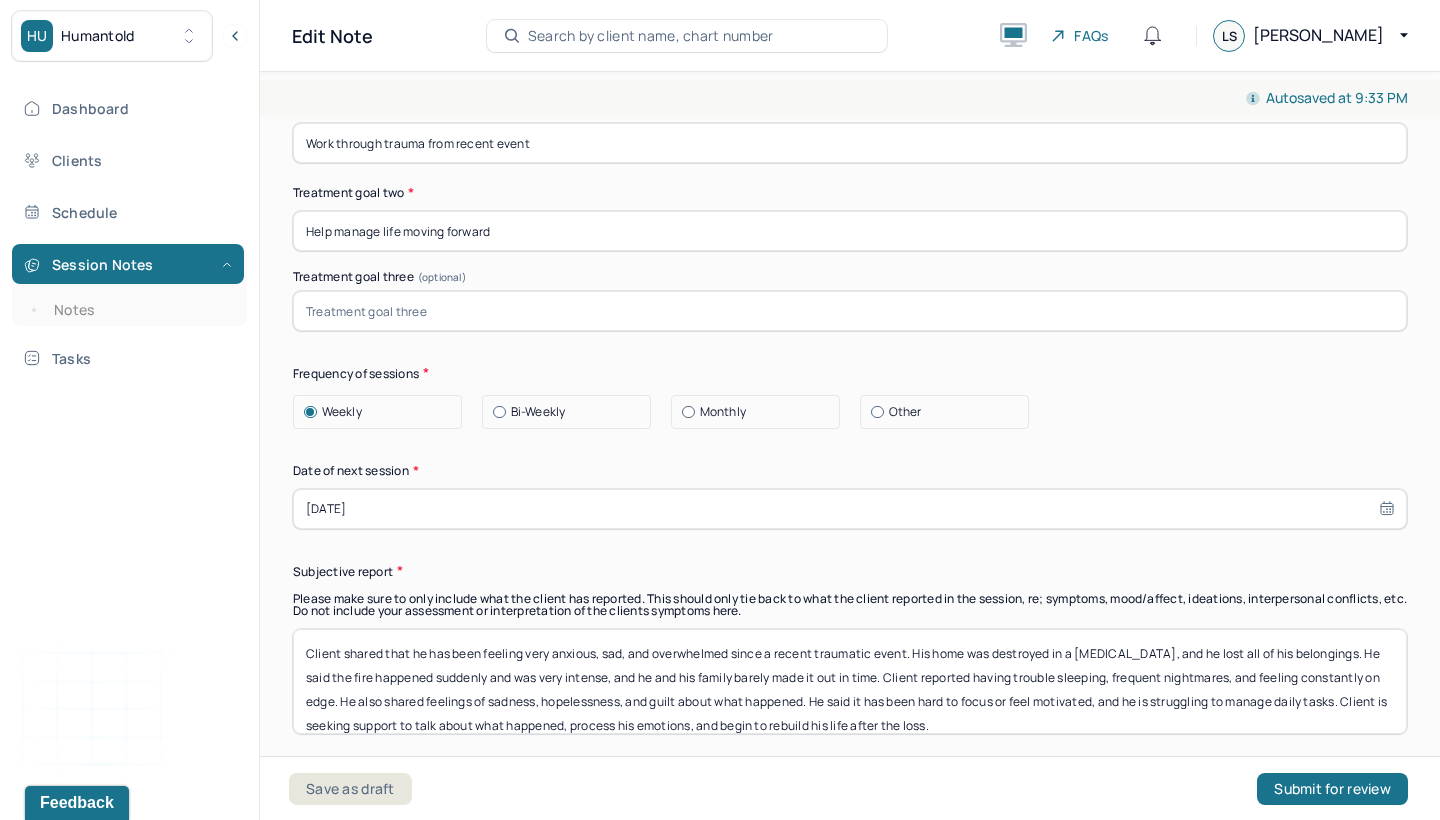 scroll, scrollTop: 11704, scrollLeft: 0, axis: vertical 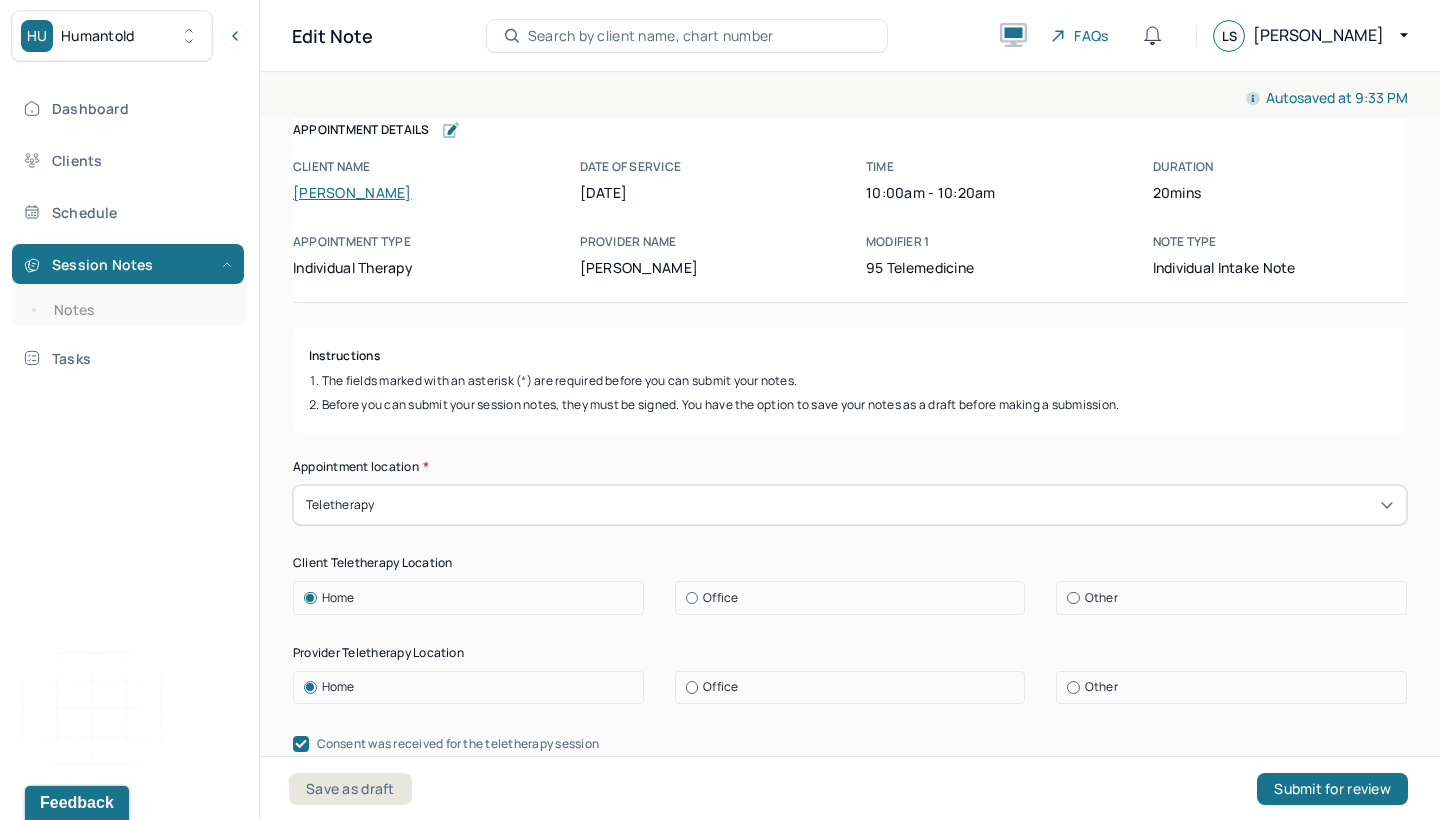 click on "[PERSON_NAME]" at bounding box center (352, 192) 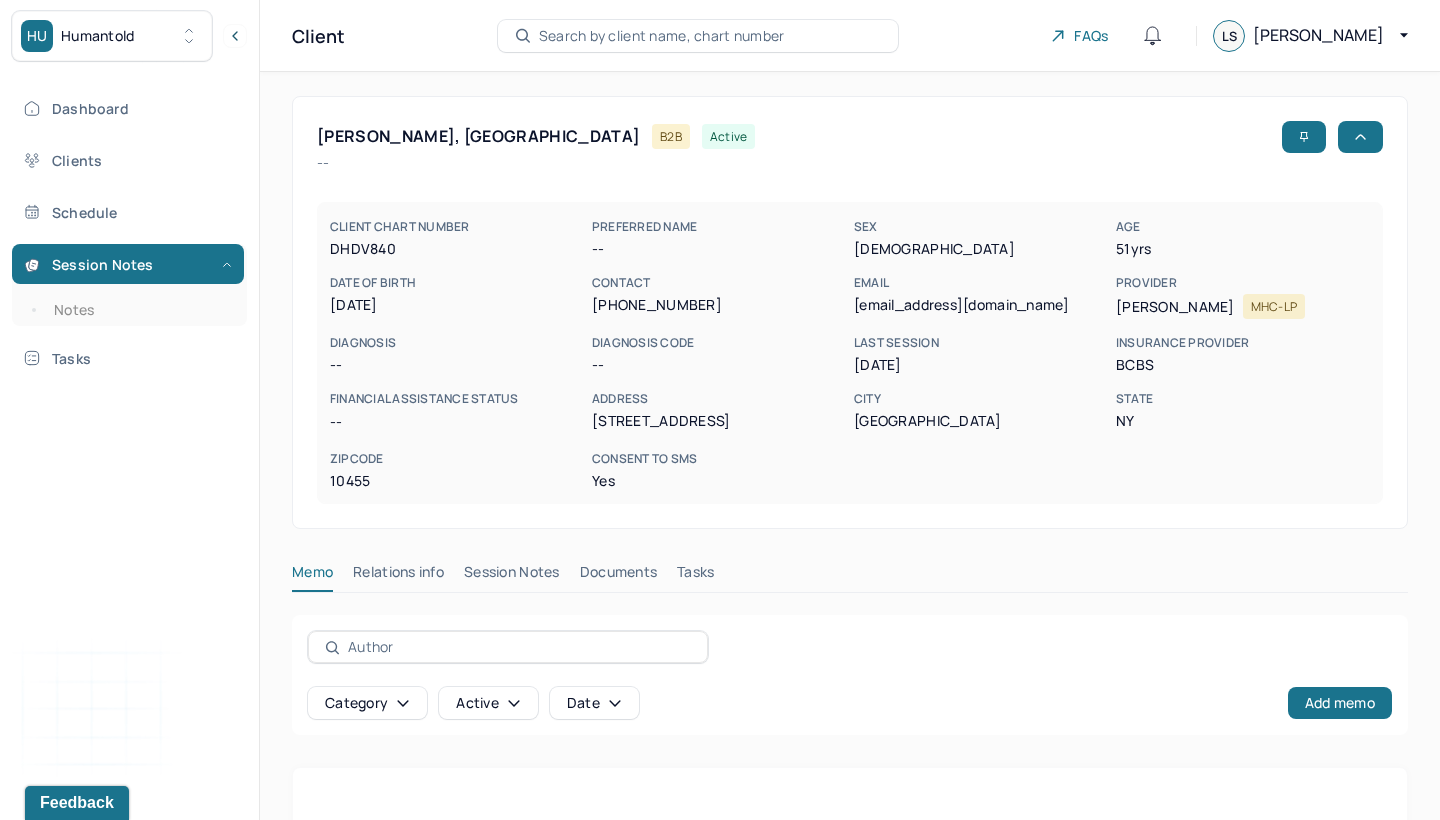 click on "Category     active     Date     Add memo" at bounding box center (850, 675) 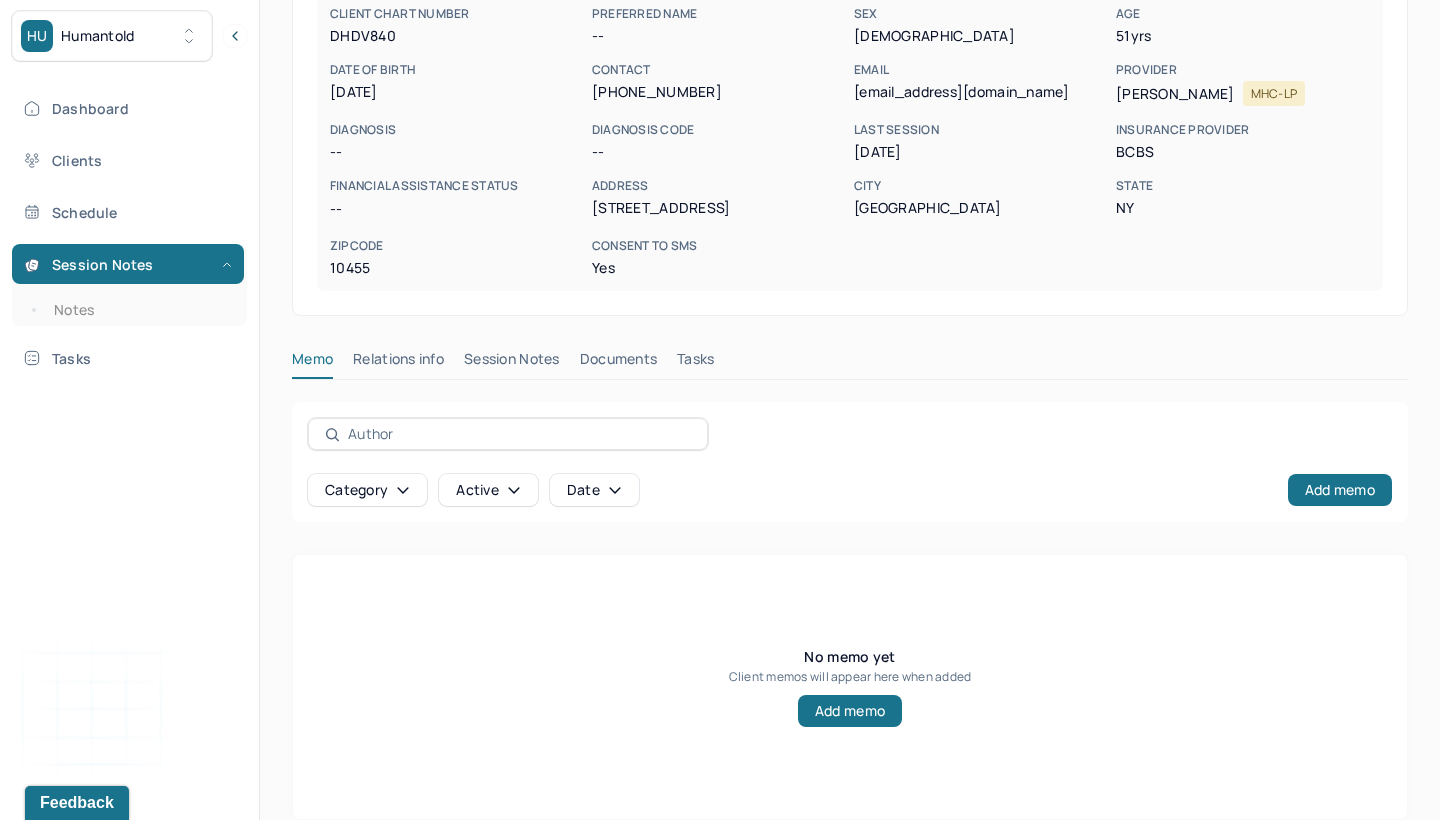 scroll, scrollTop: 239, scrollLeft: 0, axis: vertical 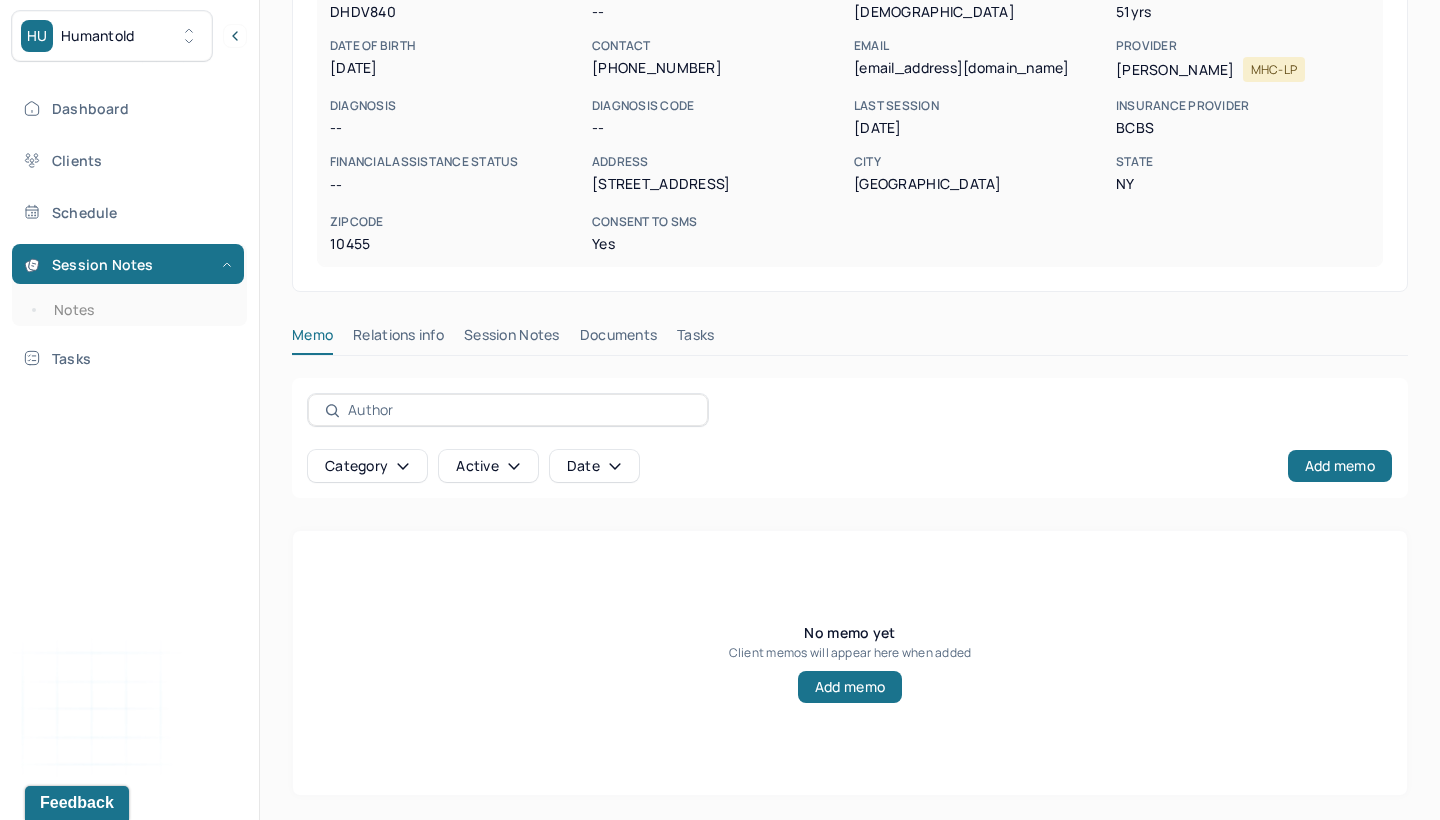 click on "Session Notes" at bounding box center [512, 339] 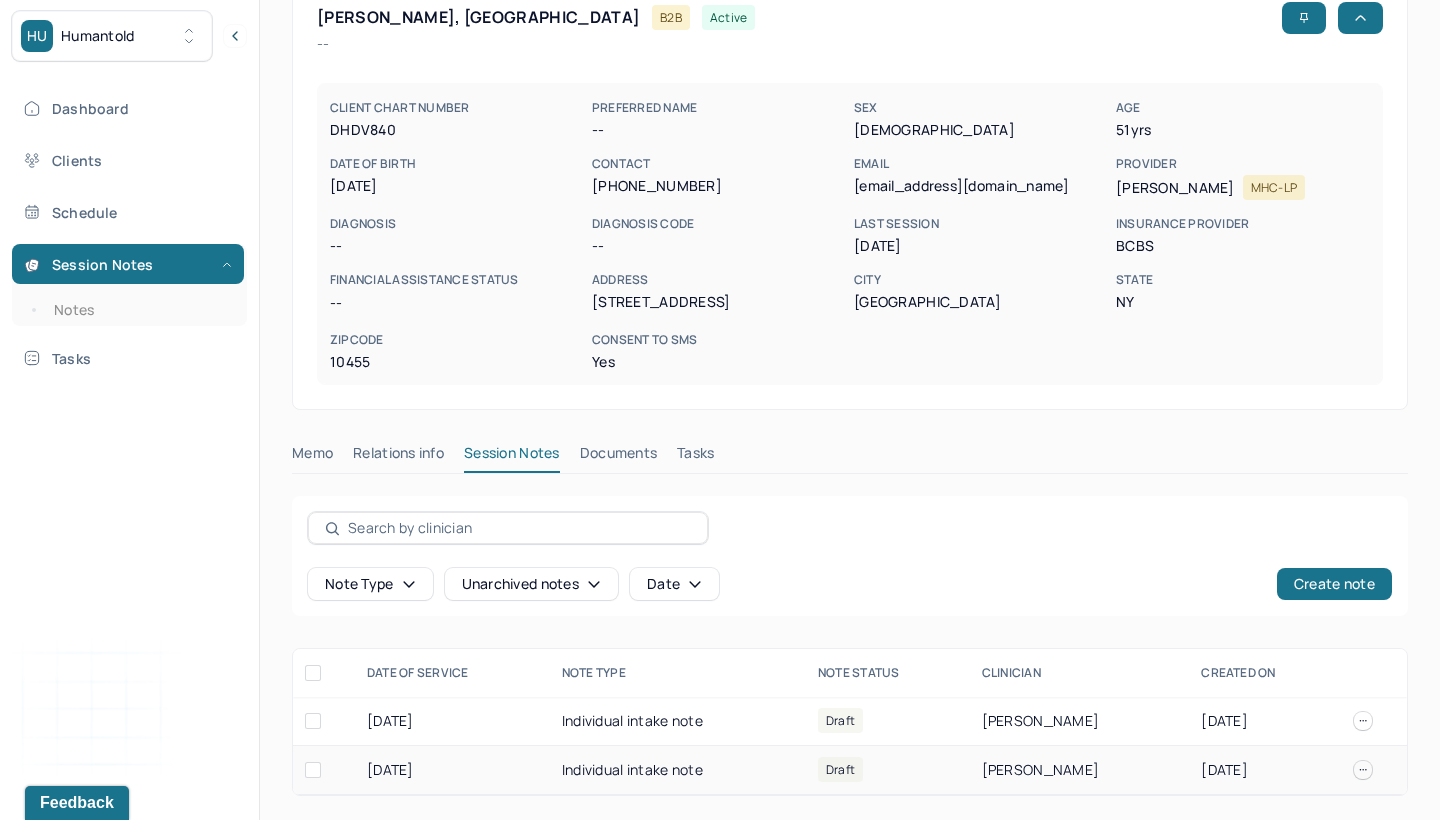 click on "Draft" at bounding box center (888, 770) 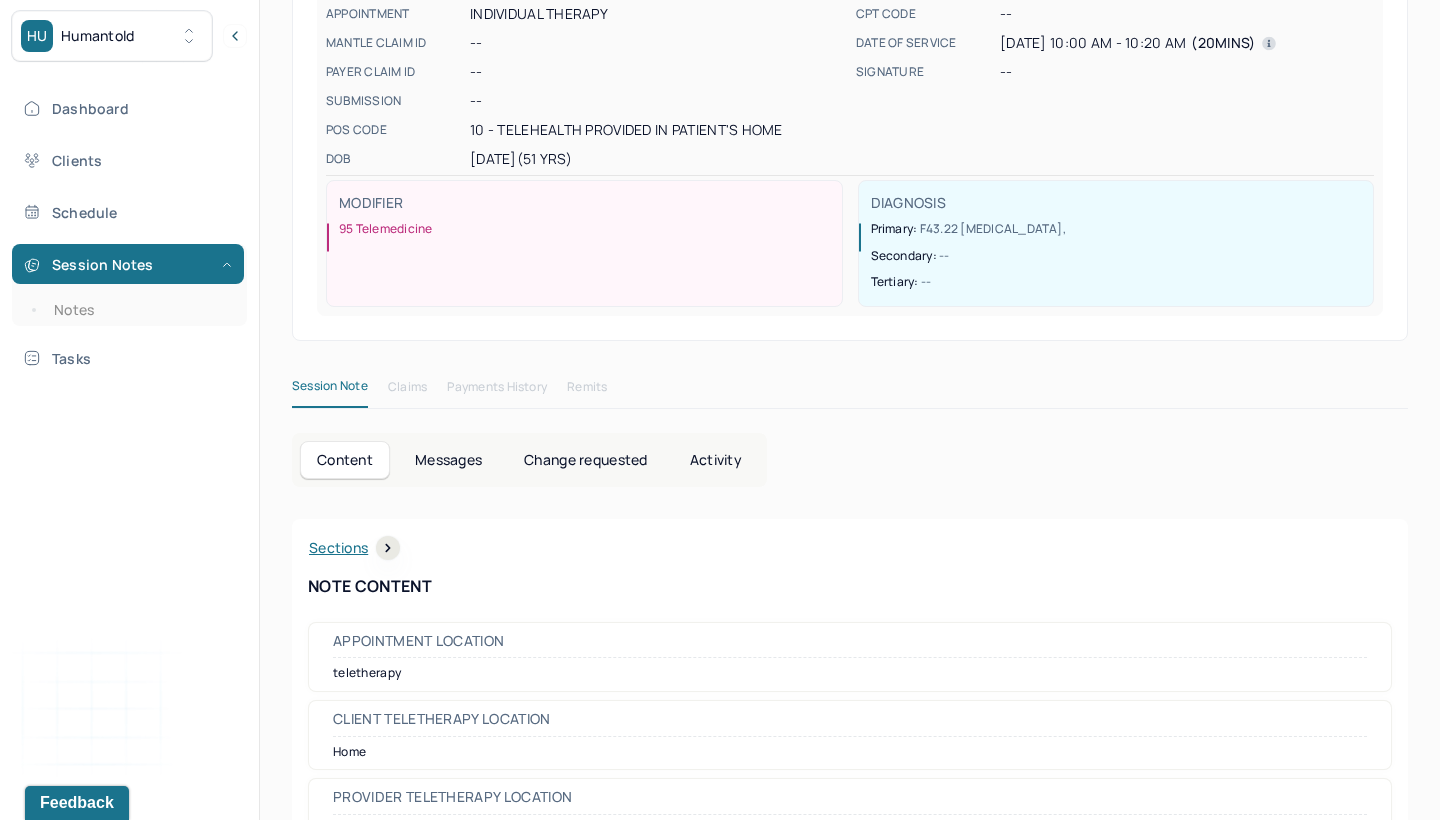click on "Appointment location teletherapy" at bounding box center (850, 657) 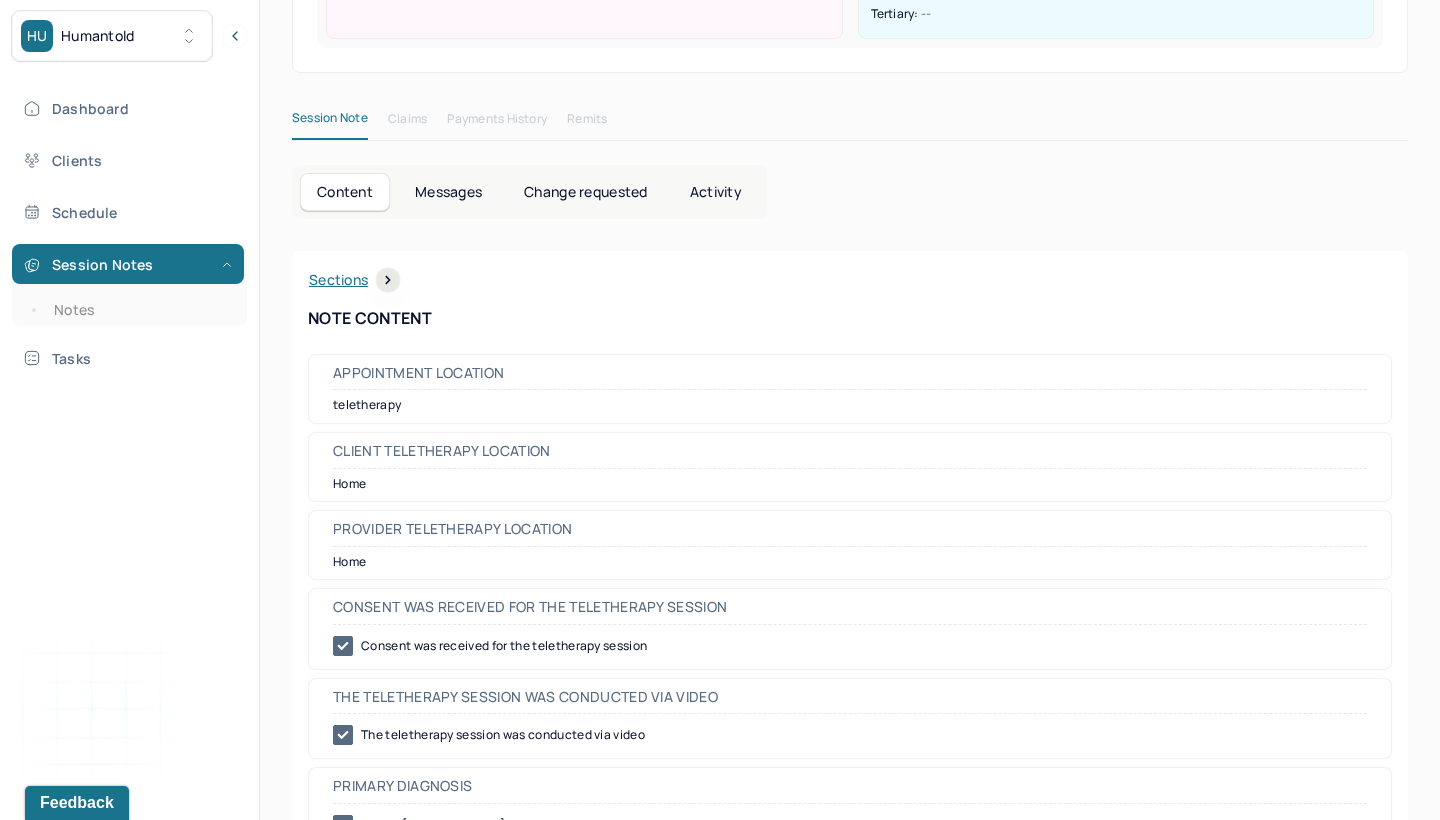 scroll, scrollTop: 521, scrollLeft: 0, axis: vertical 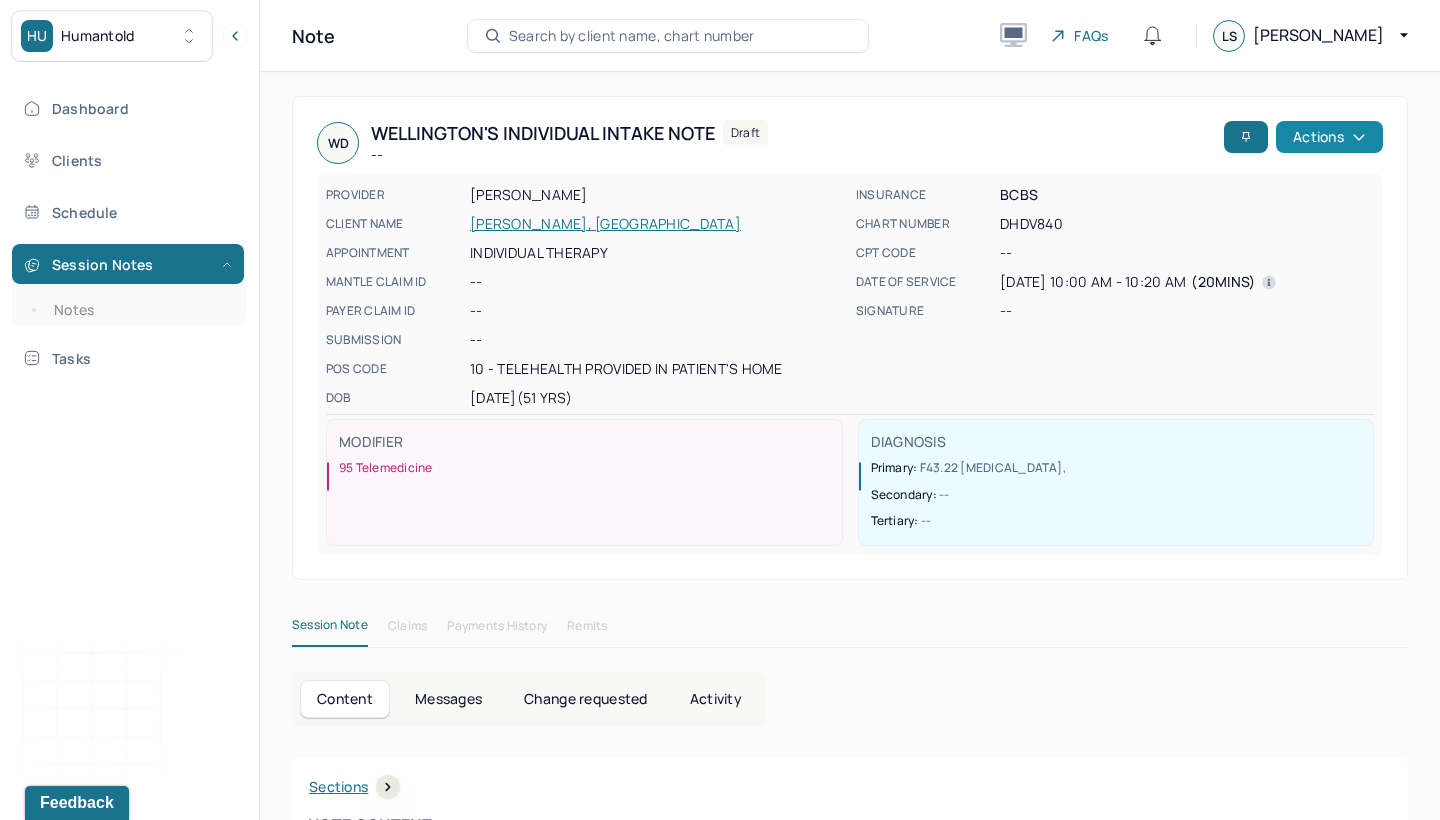 click on "Actions" at bounding box center (1329, 137) 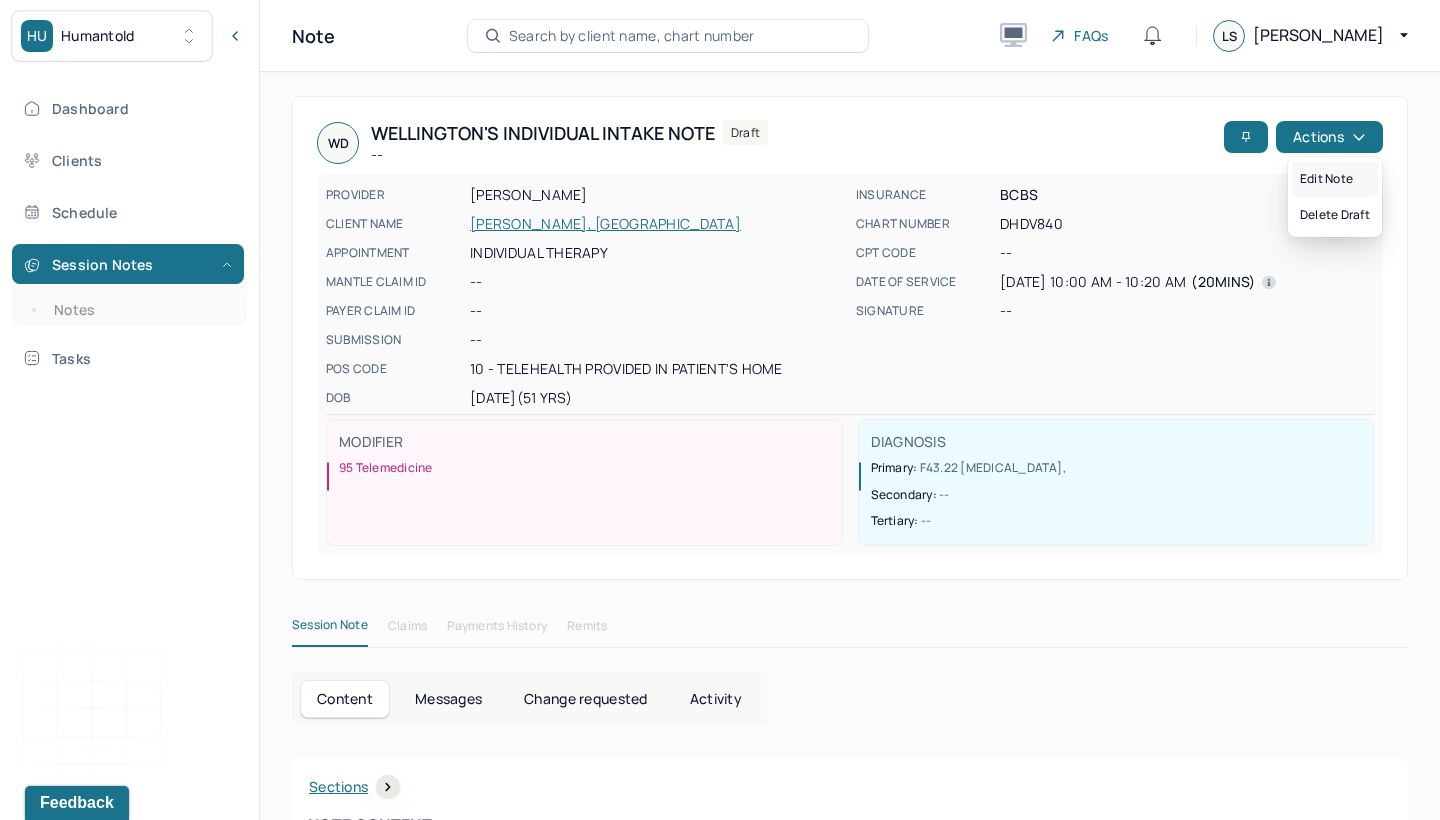 click on "Edit note" at bounding box center (1335, 179) 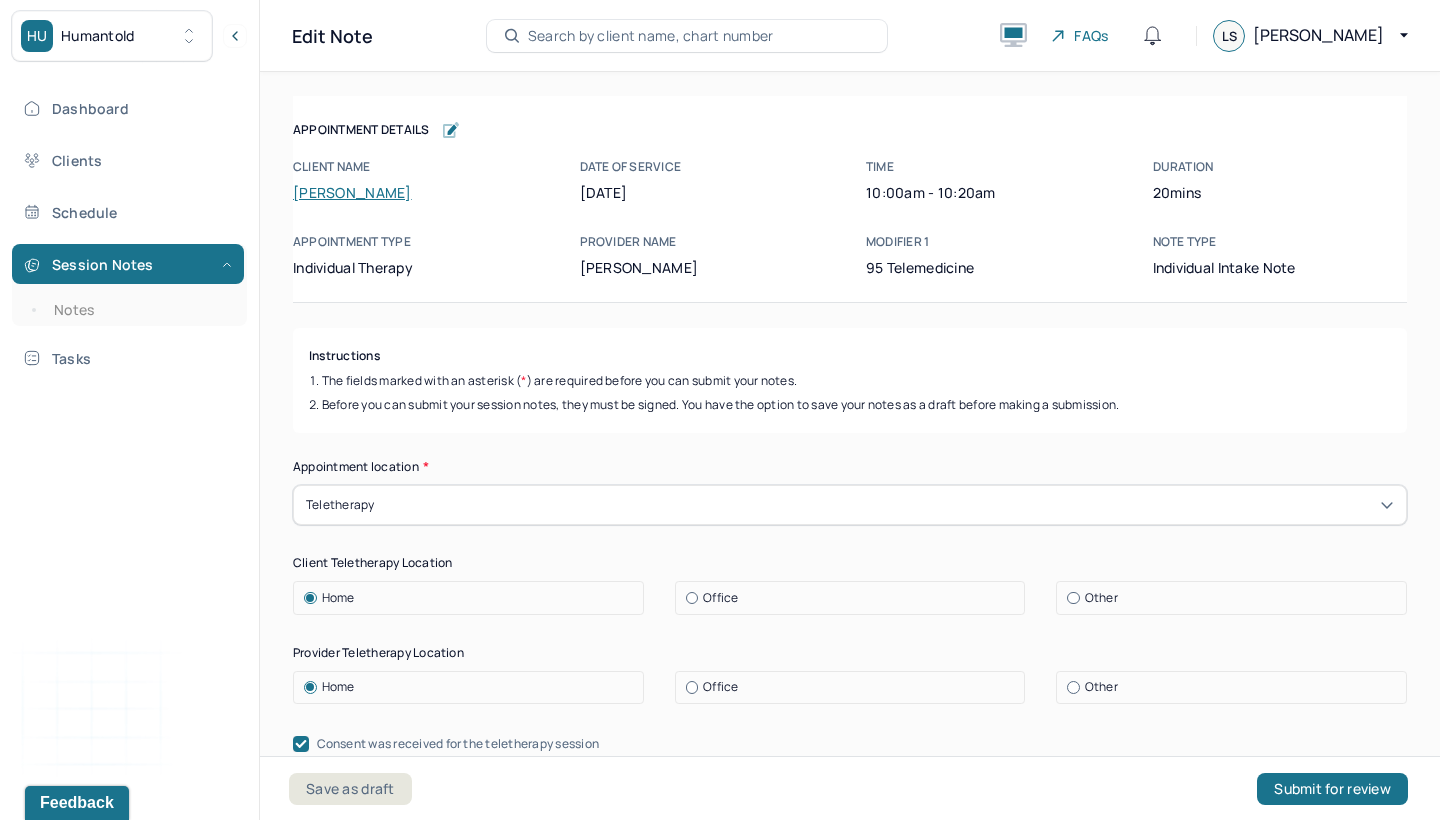 drag, startPoint x: 1281, startPoint y: 421, endPoint x: 1281, endPoint y: 403, distance: 18 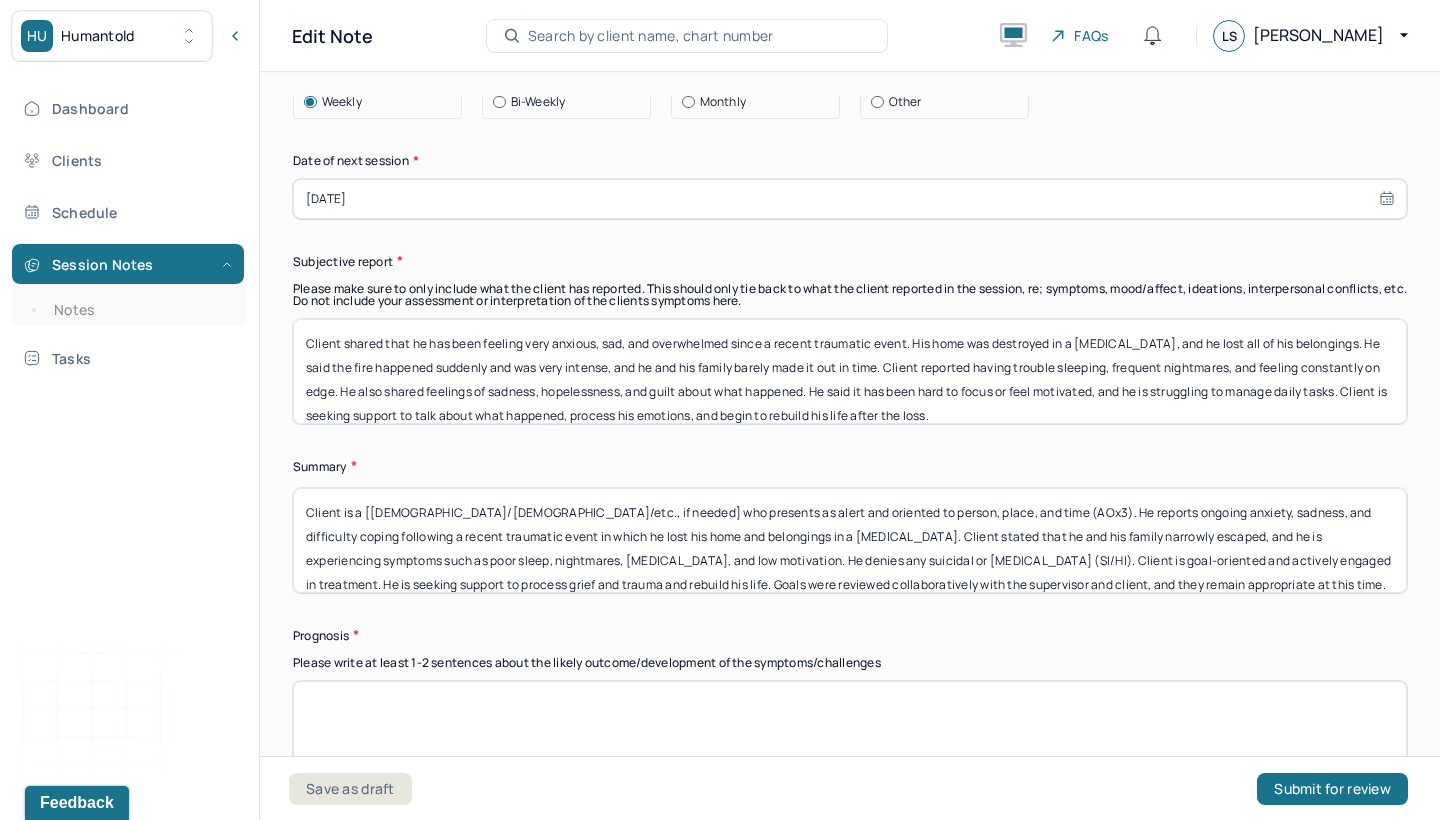 scroll, scrollTop: 10198, scrollLeft: 0, axis: vertical 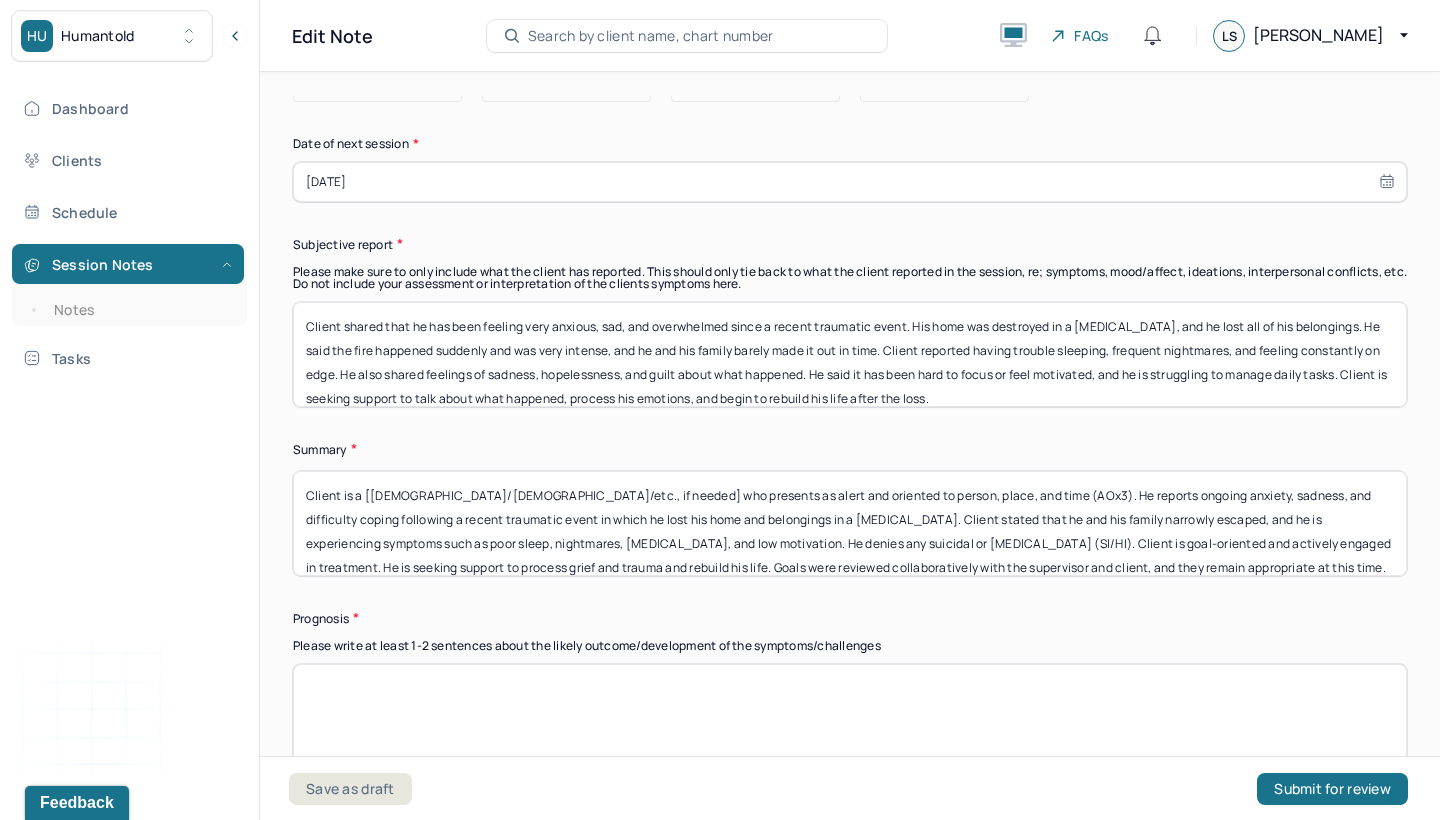 drag, startPoint x: 532, startPoint y: 474, endPoint x: 364, endPoint y: 473, distance: 168.00298 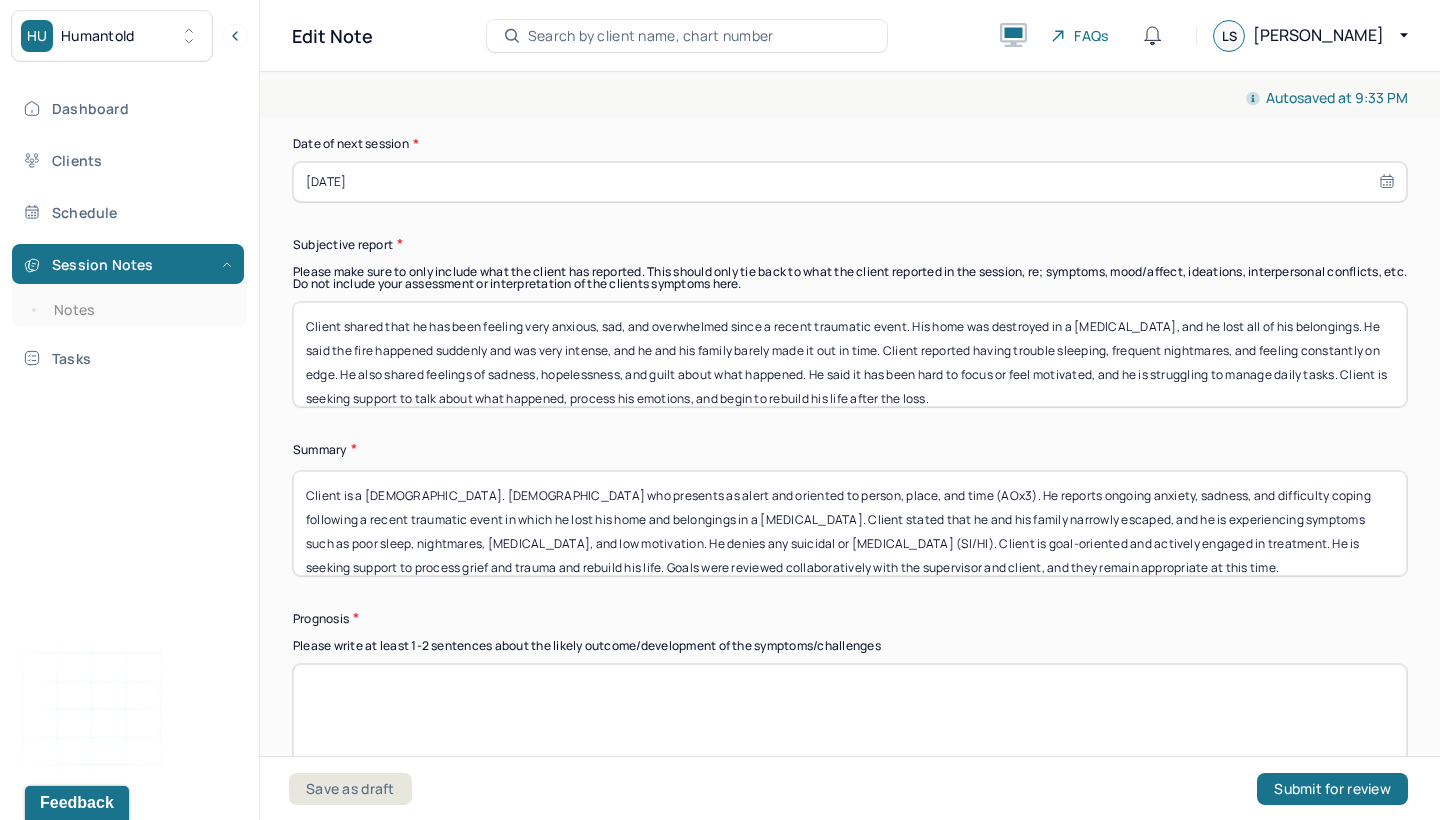 drag, startPoint x: 825, startPoint y: 474, endPoint x: 531, endPoint y: 467, distance: 294.0833 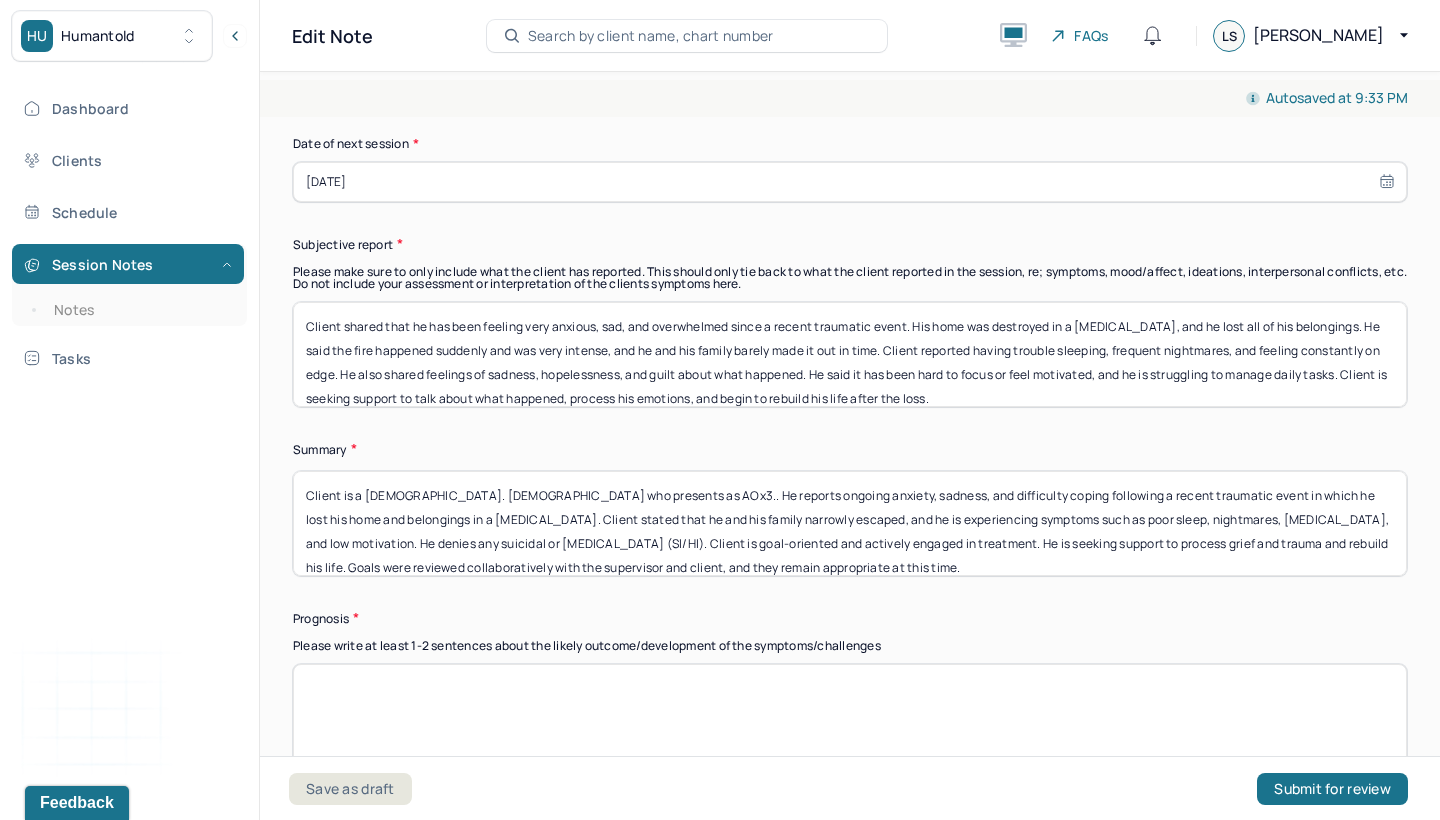 click on "Client is a [DEMOGRAPHIC_DATA]. [DEMOGRAPHIC_DATA] who presents as alert and oriented to person, place, and time (AOx3). He reports ongoing anxiety, sadness, and difficulty coping following a recent traumatic event in which he lost his home and belongings in a [MEDICAL_DATA]. Client stated that he and his family narrowly escaped, and he is experiencing symptoms such as poor sleep, nightmares, [MEDICAL_DATA], and low motivation. He denies any suicidal or [MEDICAL_DATA] (SI/HI). Client is goal-oriented and actively engaged in treatment. He is seeking support to process grief and trauma and rebuild his life. Goals were reviewed collaboratively with the supervisor and client, and they remain appropriate at this time." at bounding box center [850, 523] 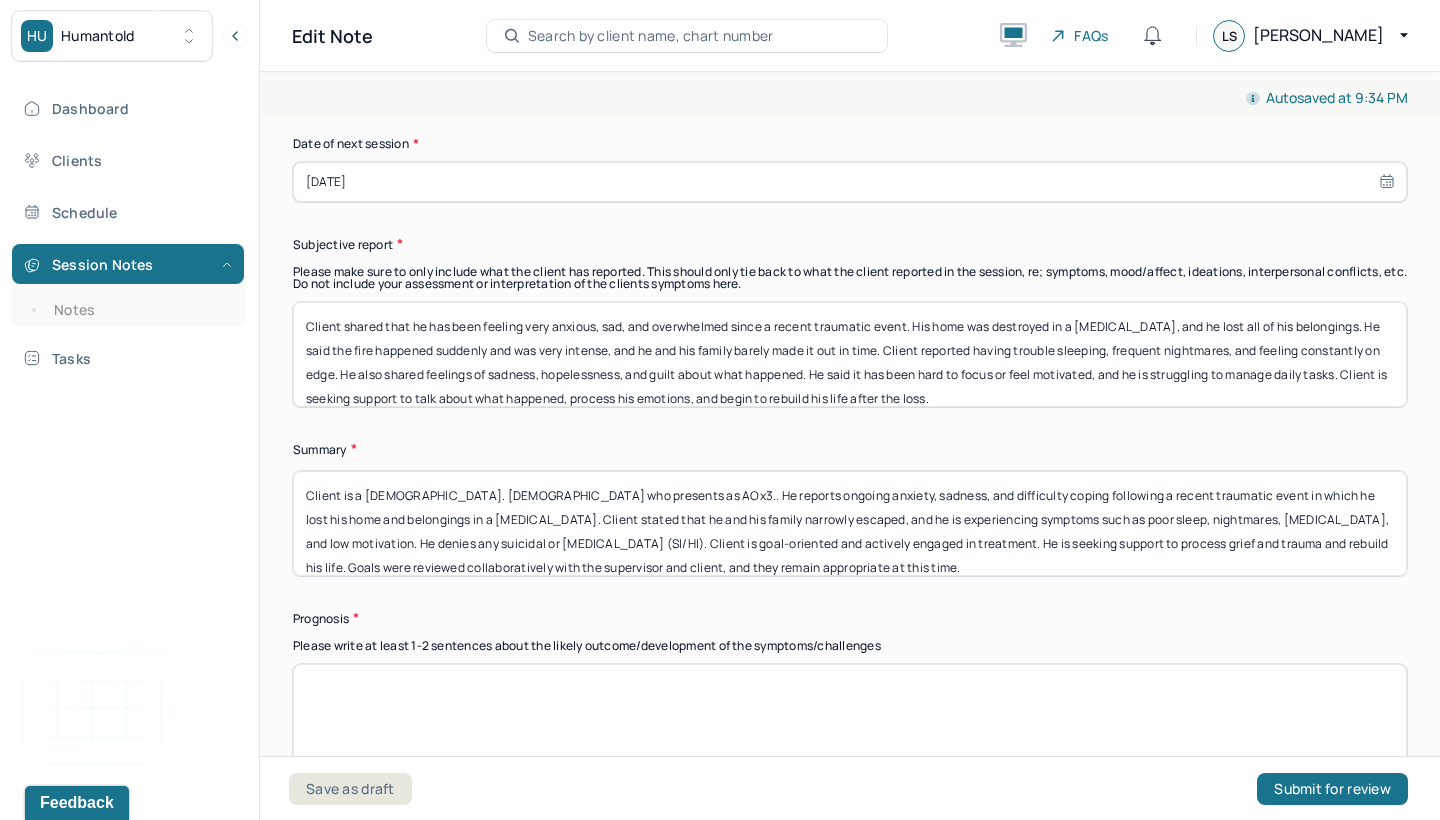 click on "Client is a [DEMOGRAPHIC_DATA]. [DEMOGRAPHIC_DATA] who presents as AOx3.. He reports ongoing anxiety, sadness, and difficulty coping following a recent traumatic event in which he lost his home and belongings in a [MEDICAL_DATA]. Client stated that he and his family narrowly escaped, and he is experiencing symptoms such as poor sleep, nightmares, [MEDICAL_DATA], and low motivation. He denies any suicidal or [MEDICAL_DATA] (SI/HI). Client is goal-oriented and actively engaged in treatment. He is seeking support to process grief and trauma and rebuild his life. Goals were reviewed collaboratively with the supervisor and client, and they remain appropriate at this time." at bounding box center (850, 523) 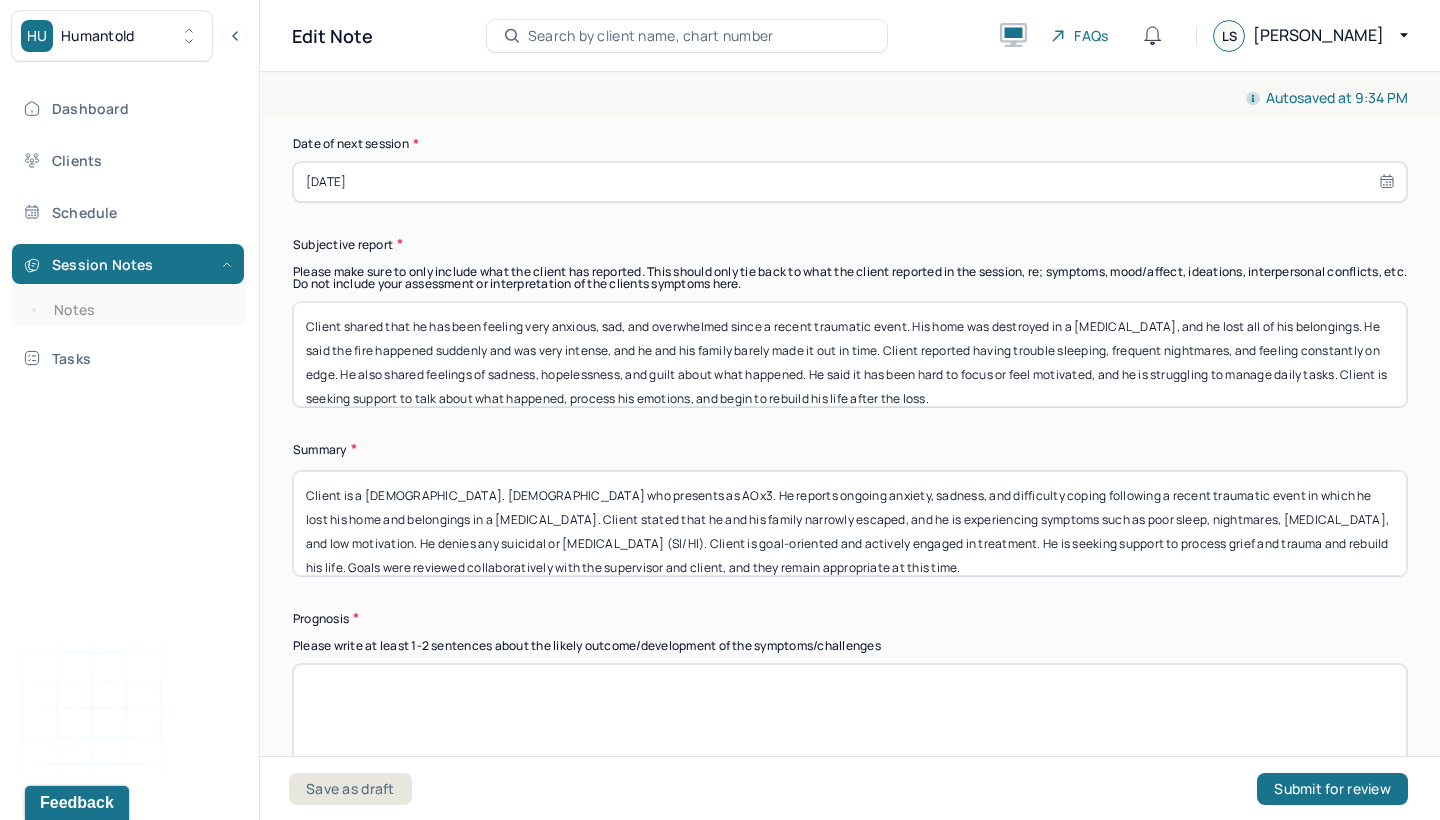 click on "Client is a [DEMOGRAPHIC_DATA]. [DEMOGRAPHIC_DATA] who presents as AOx3. He reports ongoing anxiety, sadness, and difficulty coping following a recent traumatic event in which he lost his home and belongings in a [MEDICAL_DATA]. Client stated that he and his family narrowly escaped, and he is experiencing symptoms such as poor sleep, nightmares, [MEDICAL_DATA], and low motivation. He denies any suicidal or [MEDICAL_DATA] (SI/HI). Client is goal-oriented and actively engaged in treatment. He is seeking support to process grief and trauma and rebuild his life. Goals were reviewed collaboratively with the supervisor and client, and they remain appropriate at this time." at bounding box center (850, 523) 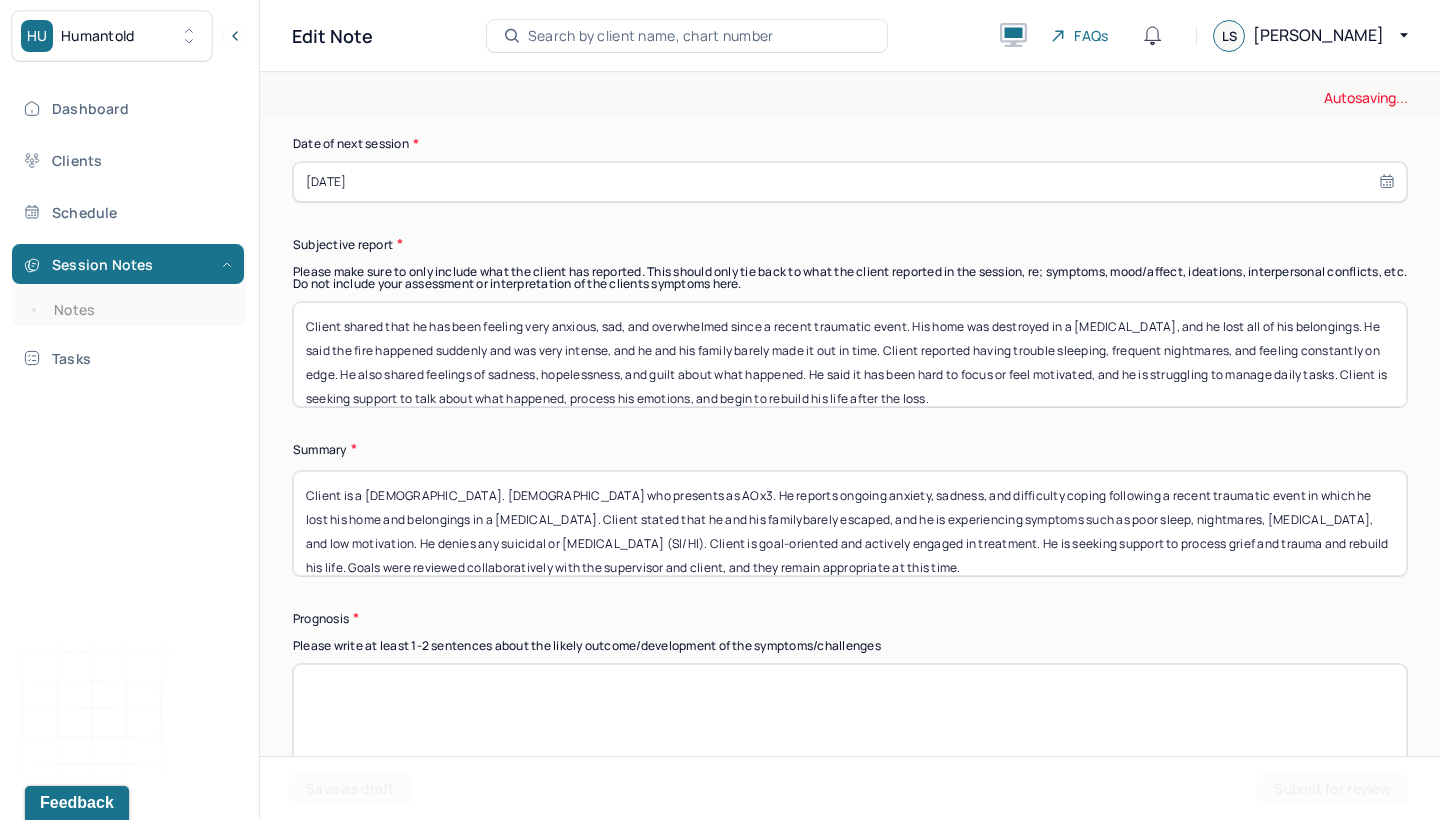 click on "Client is a [DEMOGRAPHIC_DATA]. [DEMOGRAPHIC_DATA] who presents as AOx3. He reports ongoing anxiety, sadness, and difficulty coping following a recent traumatic event in which he lost his home and belongings in a [MEDICAL_DATA]. Client stated that he and his family narrowly escaped, and he is experiencing symptoms such as poor sleep, nightmares, [MEDICAL_DATA], and low motivation. He denies any suicidal or [MEDICAL_DATA] (SI/HI). Client is goal-oriented and actively engaged in treatment. He is seeking support to process grief and trauma and rebuild his life. Goals were reviewed collaboratively with the supervisor and client, and they remain appropriate at this time." at bounding box center (850, 523) 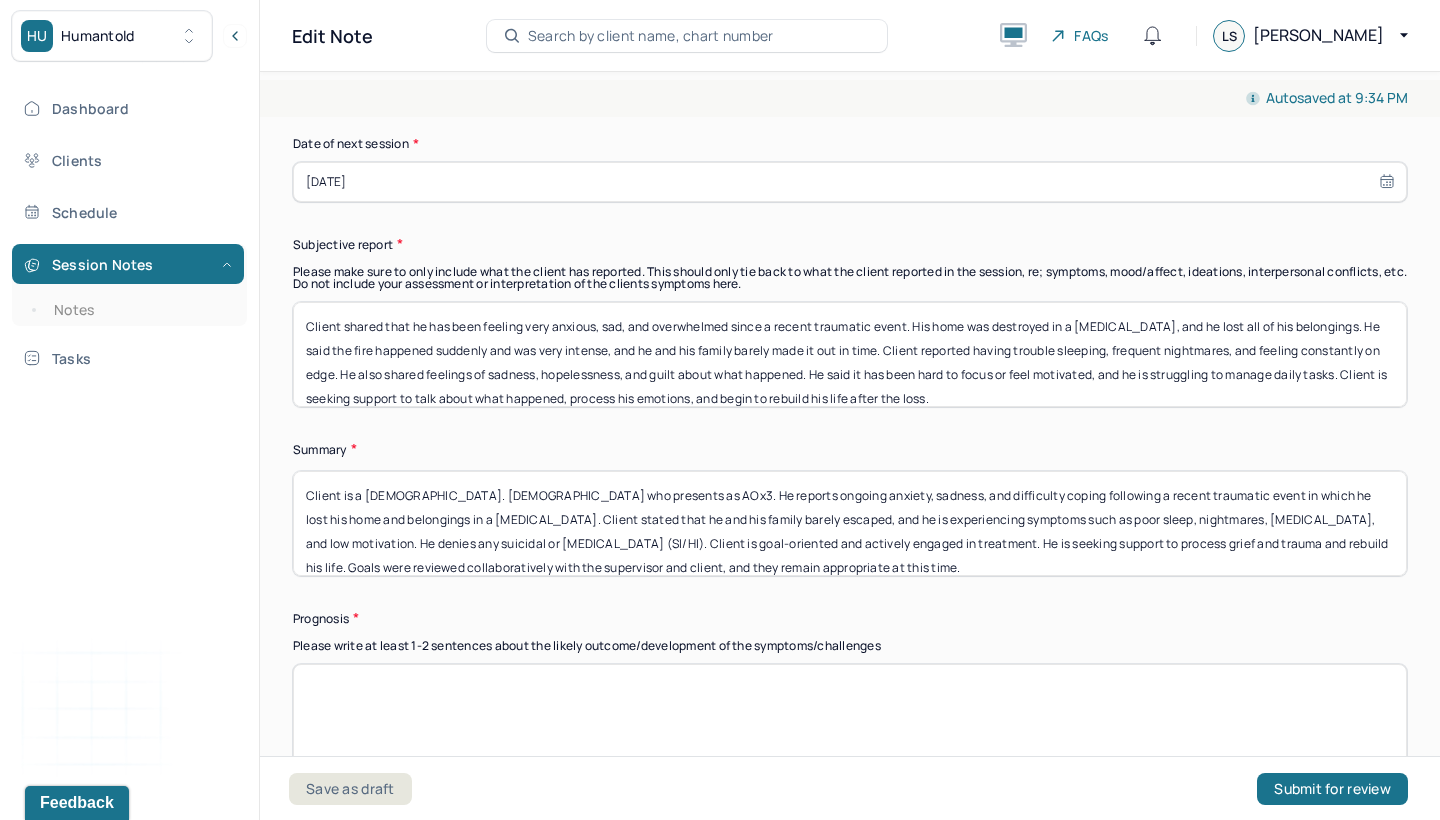 click on "Client is a [DEMOGRAPHIC_DATA]. [DEMOGRAPHIC_DATA] who presents as AOx3. He reports ongoing anxiety, sadness, and difficulty coping following a recent traumatic event in which he lost his home and belongings in a [MEDICAL_DATA]. Client stated that he and his family barely escaped, and he is experiencing symptoms such as poor sleep, nightmares, [MEDICAL_DATA], and low motivation. He denies any suicidal or [MEDICAL_DATA] (SI/HI). Client is goal-oriented and actively engaged in treatment. He is seeking support to process grief and trauma and rebuild his life. Goals were reviewed collaboratively with the supervisor and client, and they remain appropriate at this time." at bounding box center (850, 523) 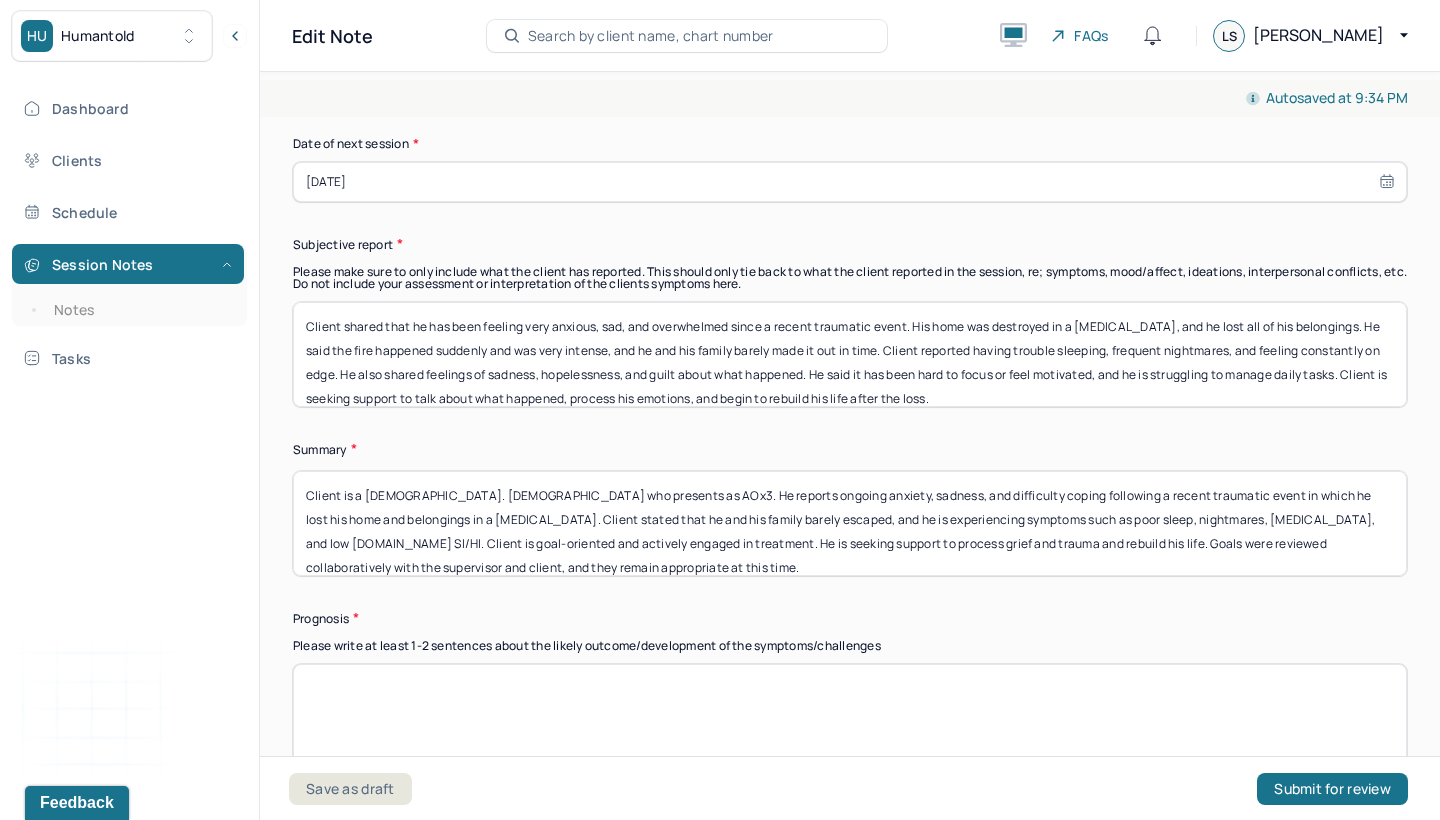click on "Client is a [DEMOGRAPHIC_DATA]. [DEMOGRAPHIC_DATA] who presents as AOx3. He reports ongoing anxiety, sadness, and difficulty coping following a recent traumatic event in which he lost his home and belongings in a [MEDICAL_DATA]. Client stated that he and his family barely escaped, and he is experiencing symptoms such as poor sleep, nightmares, [MEDICAL_DATA], and low motivation. He denies any suicidal or [MEDICAL_DATA] (SI/HI). Client is goal-oriented and actively engaged in treatment. He is seeking support to process grief and trauma and rebuild his life. Goals were reviewed collaboratively with the supervisor and client, and they remain appropriate at this time." at bounding box center [850, 523] 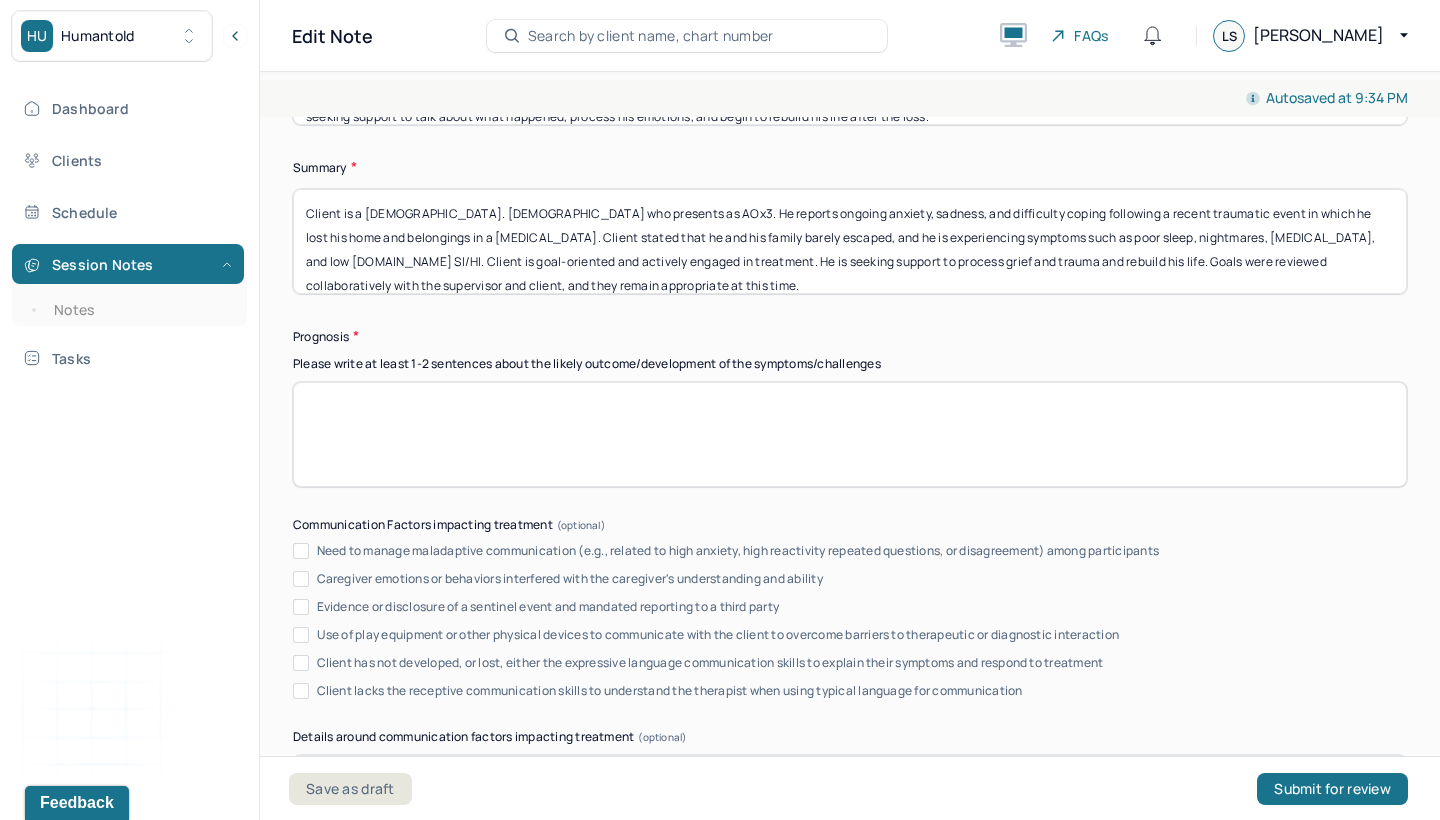 scroll, scrollTop: 10491, scrollLeft: 0, axis: vertical 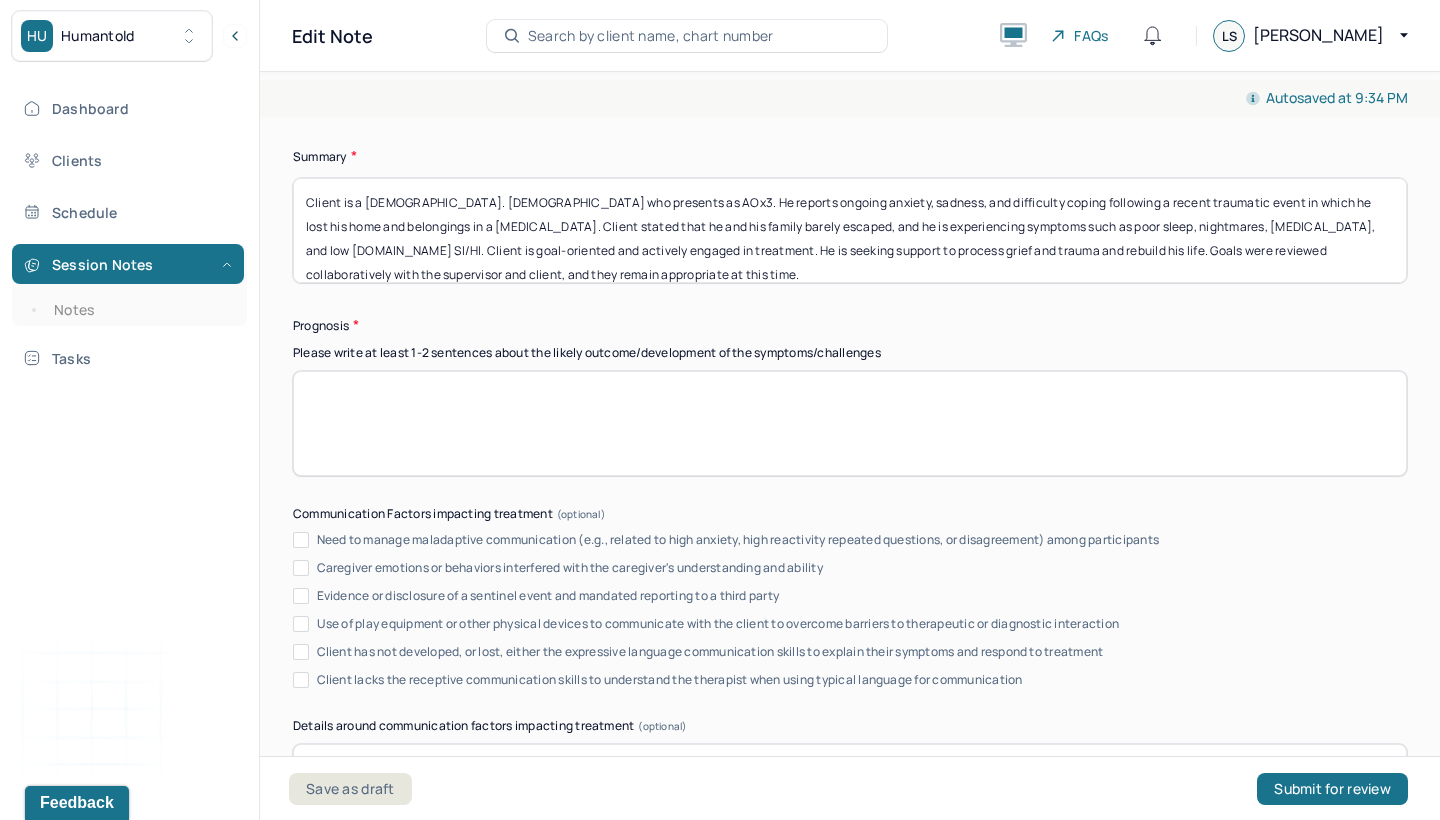 click on "Client is a [DEMOGRAPHIC_DATA]. [DEMOGRAPHIC_DATA] who presents as AOx3. He reports ongoing anxiety, sadness, and difficulty coping following a recent traumatic event in which he lost his home and belongings in a [MEDICAL_DATA]. Client stated that he and his family barely escaped, and he is experiencing symptoms such as poor sleep, nightmares, [MEDICAL_DATA], and low [DOMAIN_NAME] SI/HI. Client is goal-oriented and actively engaged in treatment. He is seeking support to process grief and trauma and rebuild his life. Goals were reviewed collaboratively with the supervisor and client, and they remain appropriate at this time." at bounding box center [850, 230] 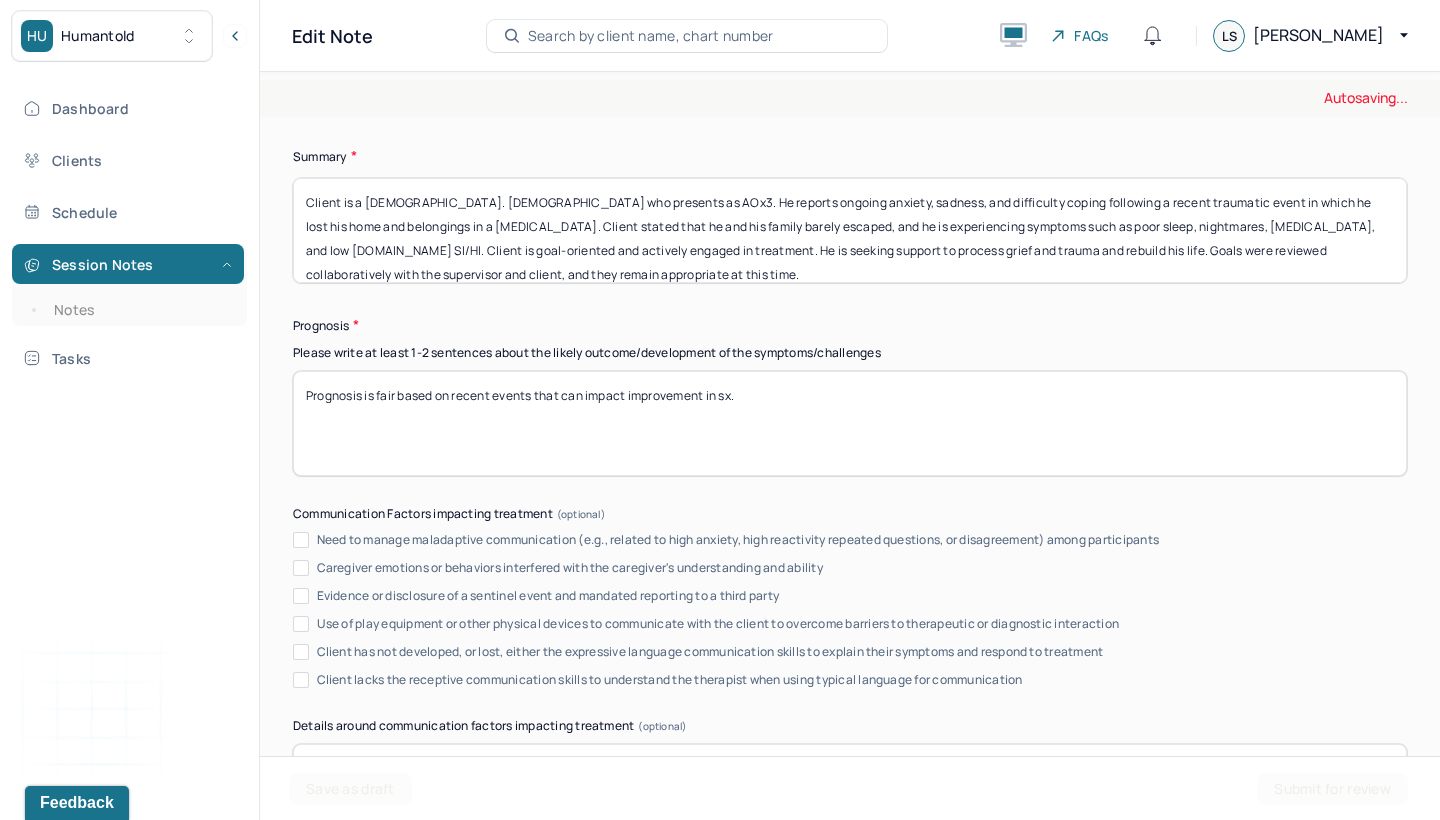 click on "Summary Present at session Patient Mother Stepfather Spouse Father Stepmother Partner Guardian Other Specify Other (optional) Type of treatment recommended Individual Family Group Collateral/Parenting Treatment Modality/Intervention(s) Cognitive/Behavioral Behavioral Modification Supportive Marital/Couples Therapy  [MEDICAL_DATA] [MEDICAL_DATA] Psychodynamic Parent Training [MEDICAL_DATA] Other Specify other treatment/modality (optional) Treatment goals Treatment goal one * Work through trauma from recent event Treatment goal two * Help manage life moving forward Treatment goal three (optional) Frequency of sessions Weekly Bi-Weekly Monthly Other Date of next session * [DATE] Subjective report Please make sure to only include what the client has reported. This should only tie back to what the client reported in the session, re; symptoms, mood/affect, ideations, interpersonal conflicts, etc. Do not include your assessment or interpretation of the clients symptoms here. Summary Prognosis" at bounding box center (850, -186) 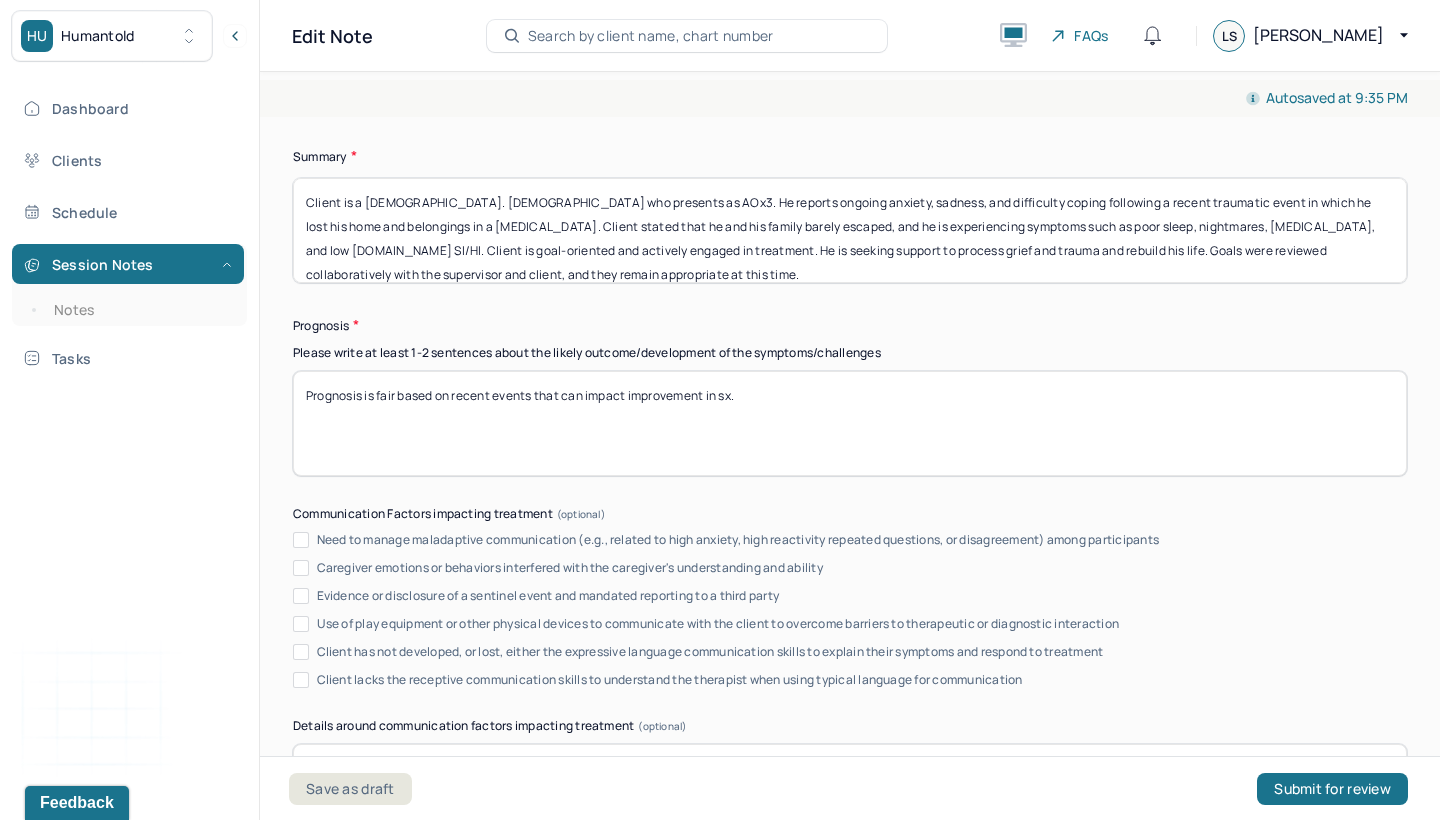 scroll, scrollTop: 10492, scrollLeft: 0, axis: vertical 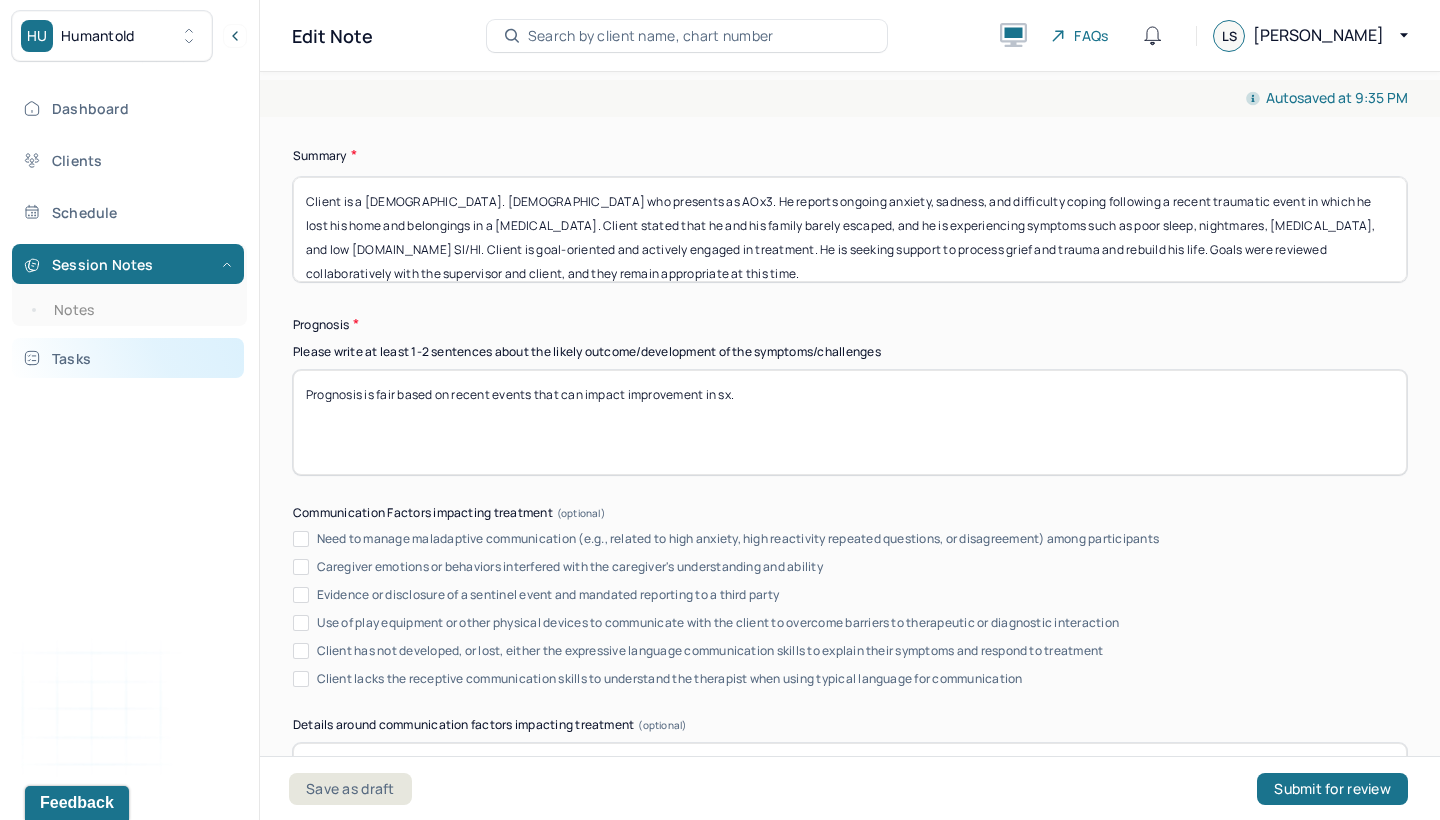drag, startPoint x: 771, startPoint y: 362, endPoint x: 108, endPoint y: 362, distance: 663 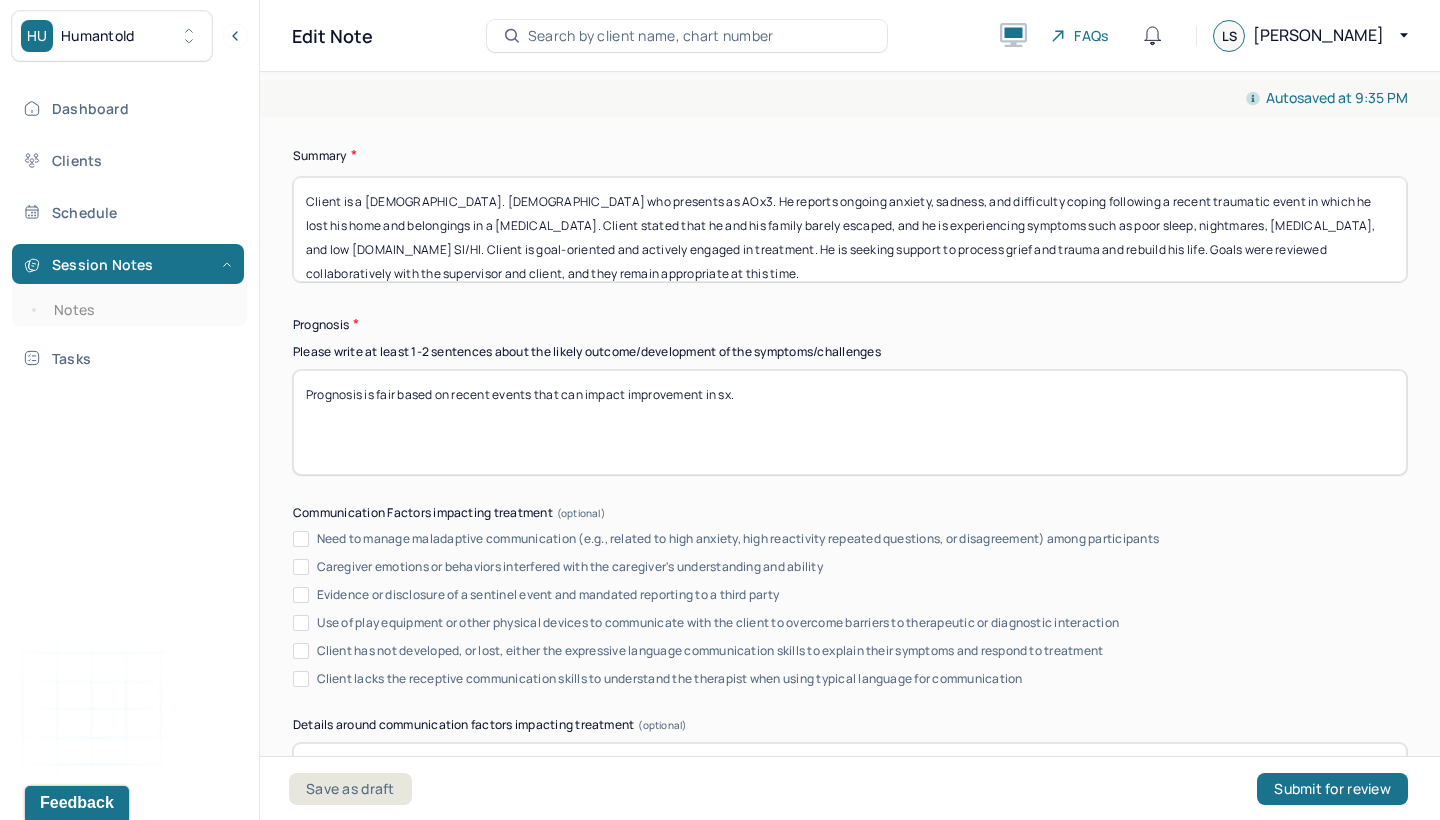 click on "Prognosis is fair based on recent events that can impact improvement in sx." at bounding box center [850, 422] 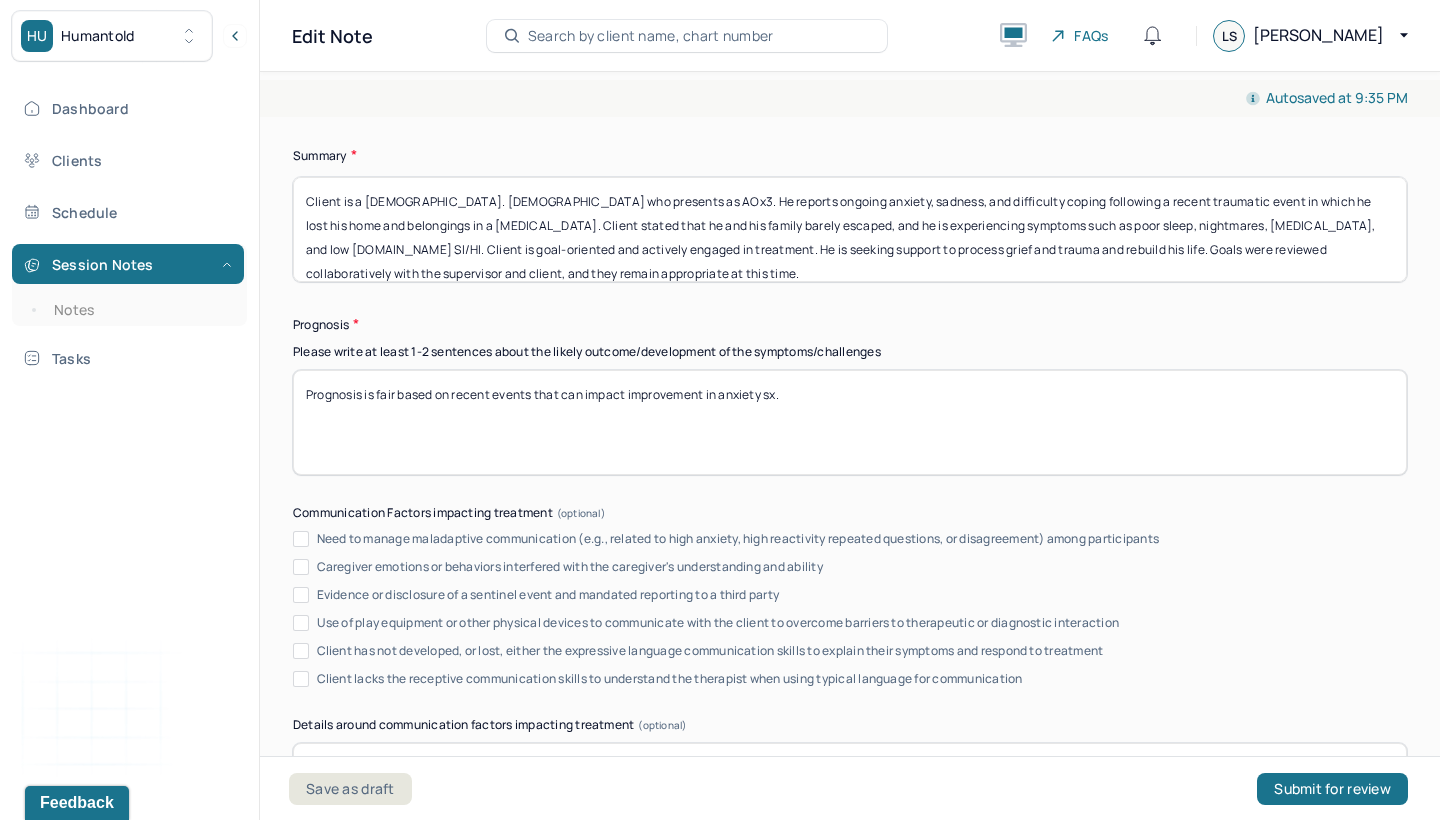 type on "Prognosis is fair based on recent events that can impact improvement in anxiety sx." 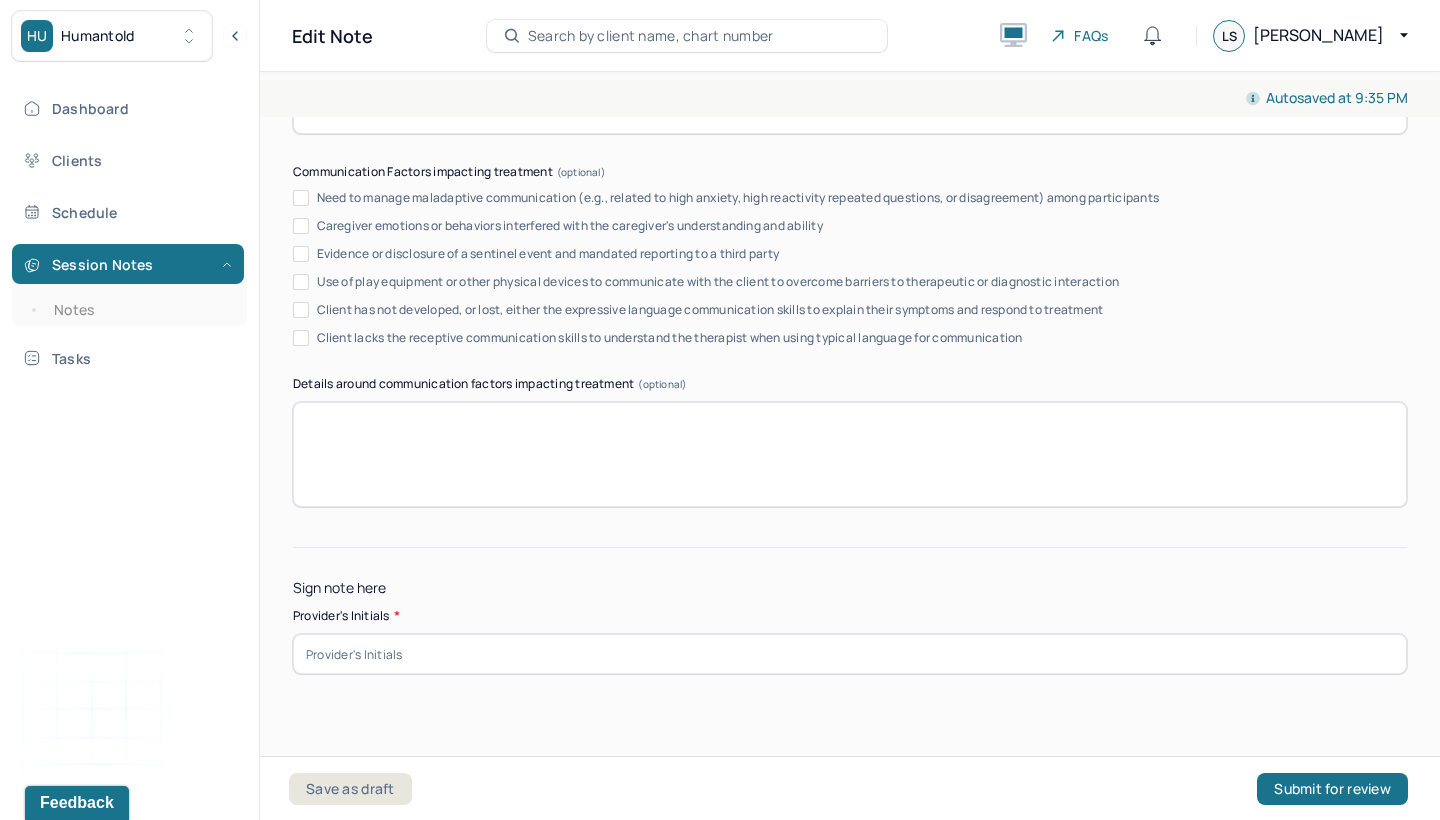 scroll, scrollTop: 10850, scrollLeft: 0, axis: vertical 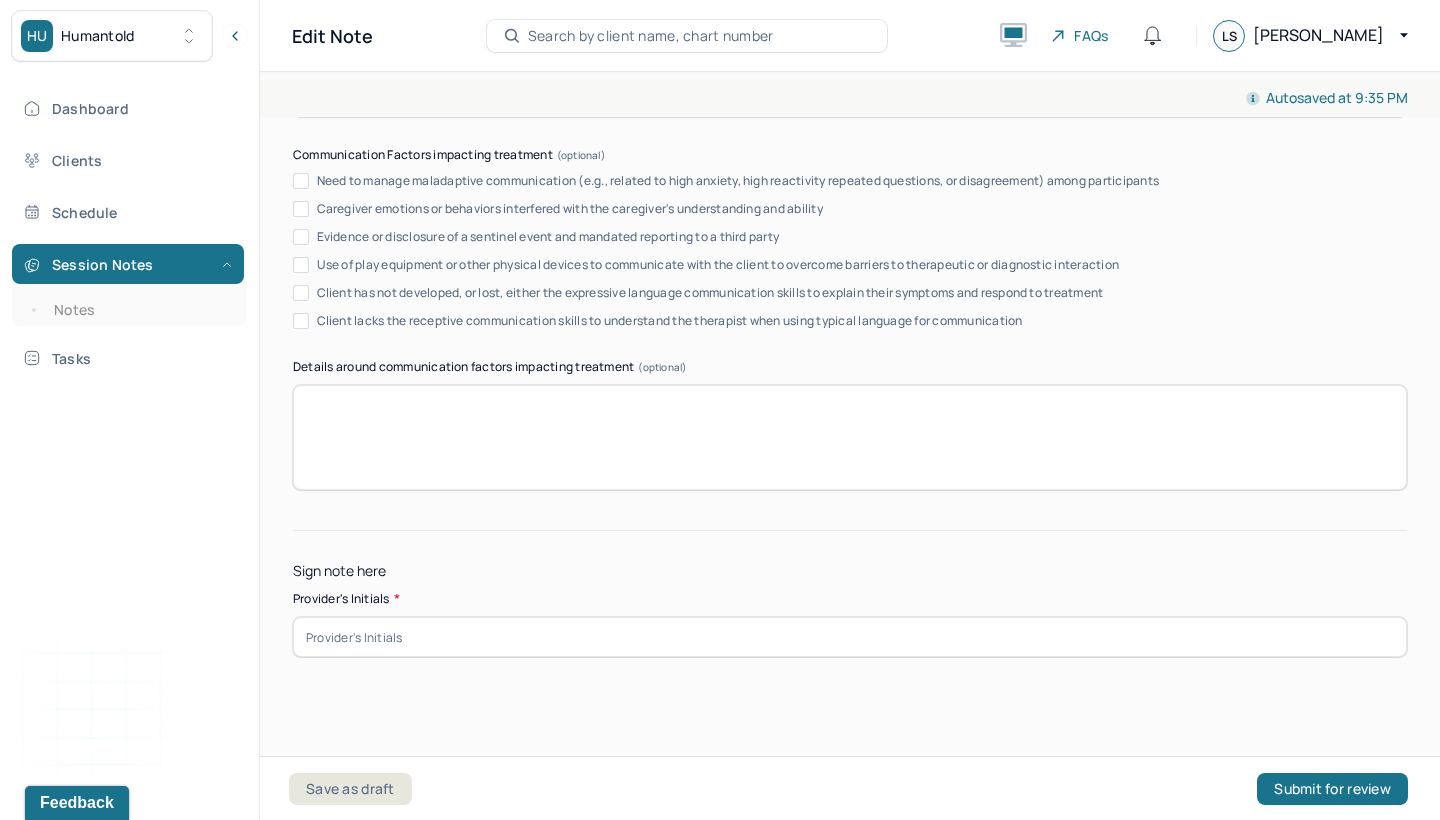 click at bounding box center [850, 637] 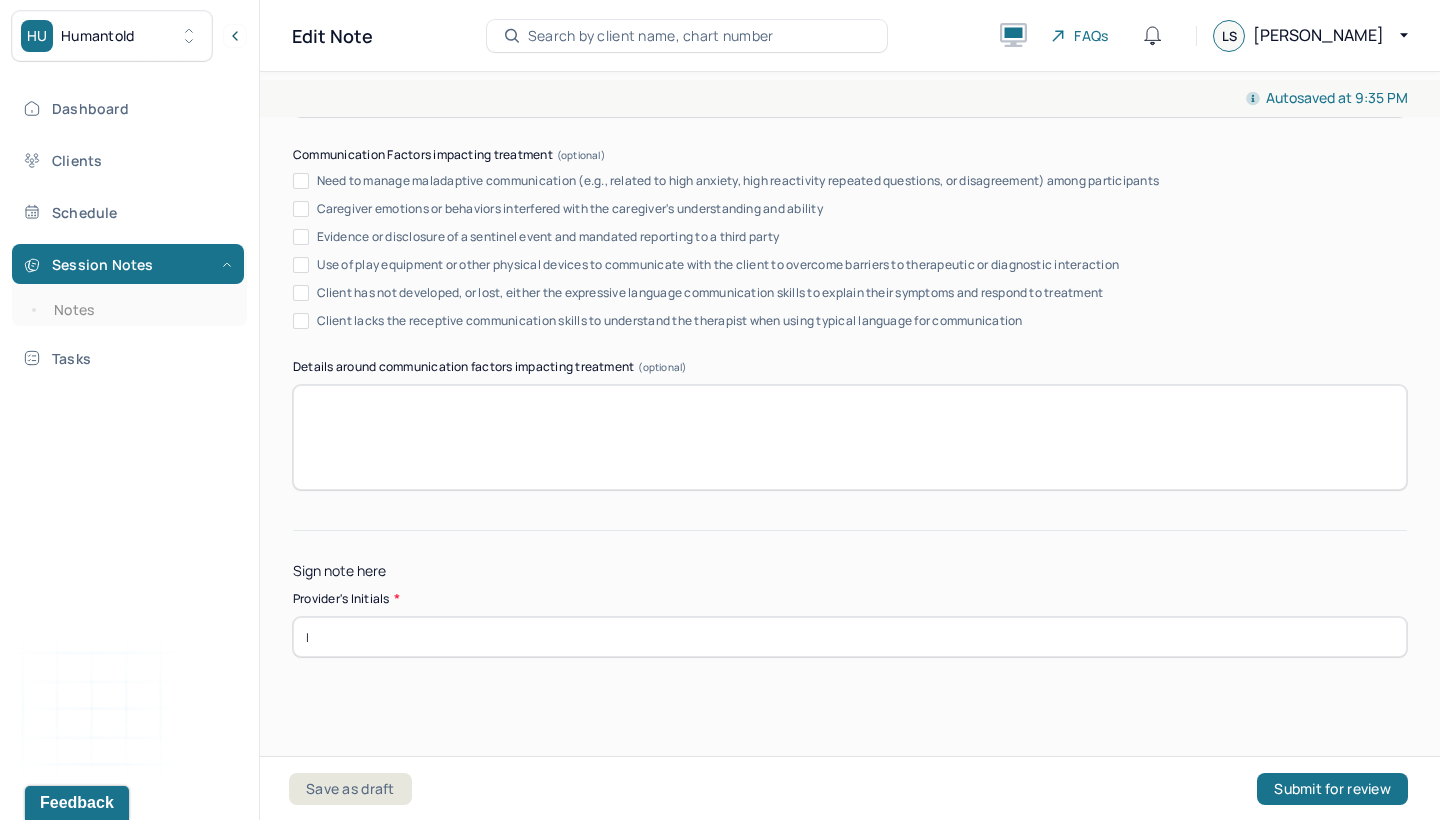scroll, scrollTop: 10848, scrollLeft: 0, axis: vertical 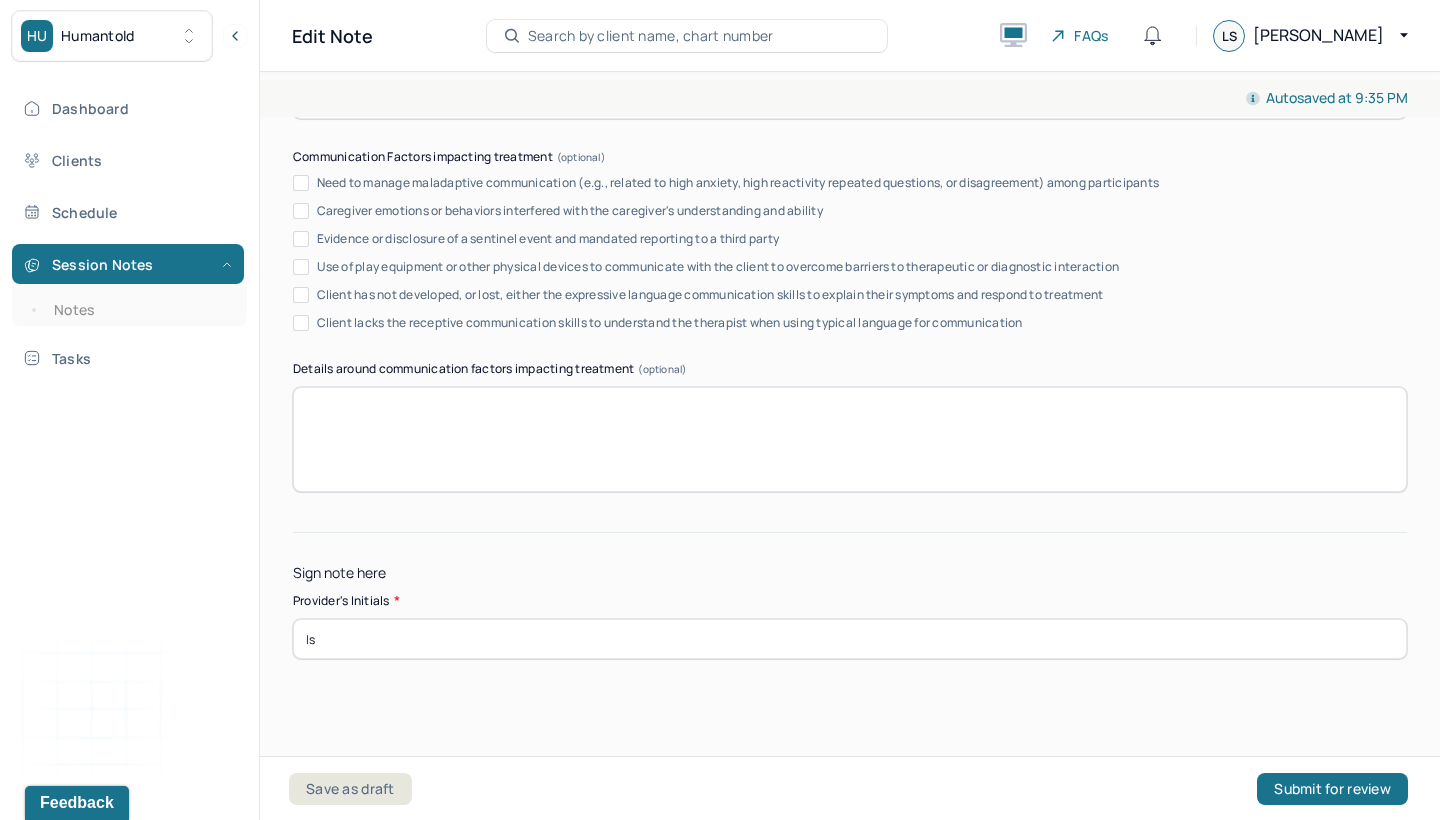 type on "ls" 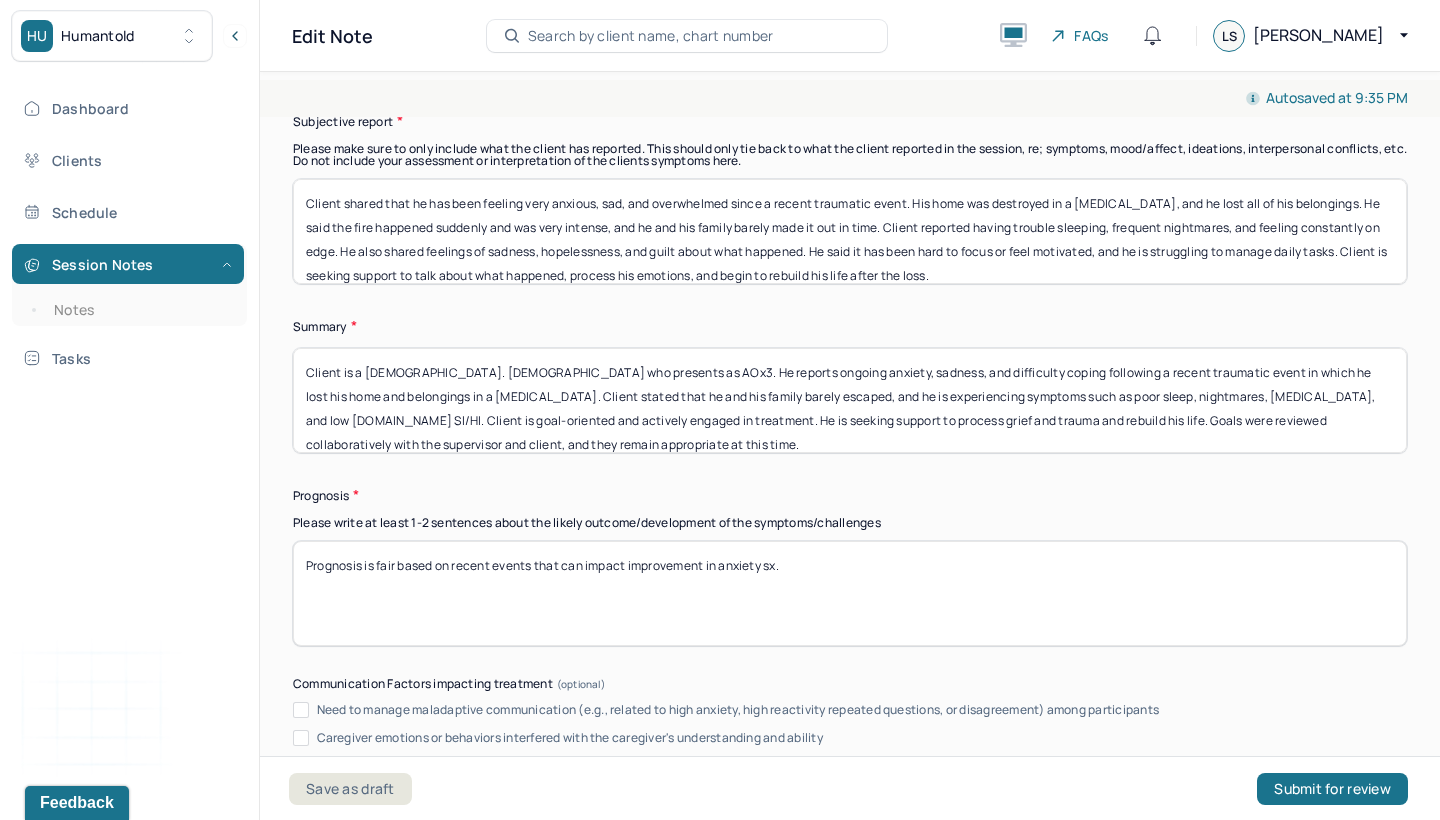 scroll, scrollTop: 10318, scrollLeft: 0, axis: vertical 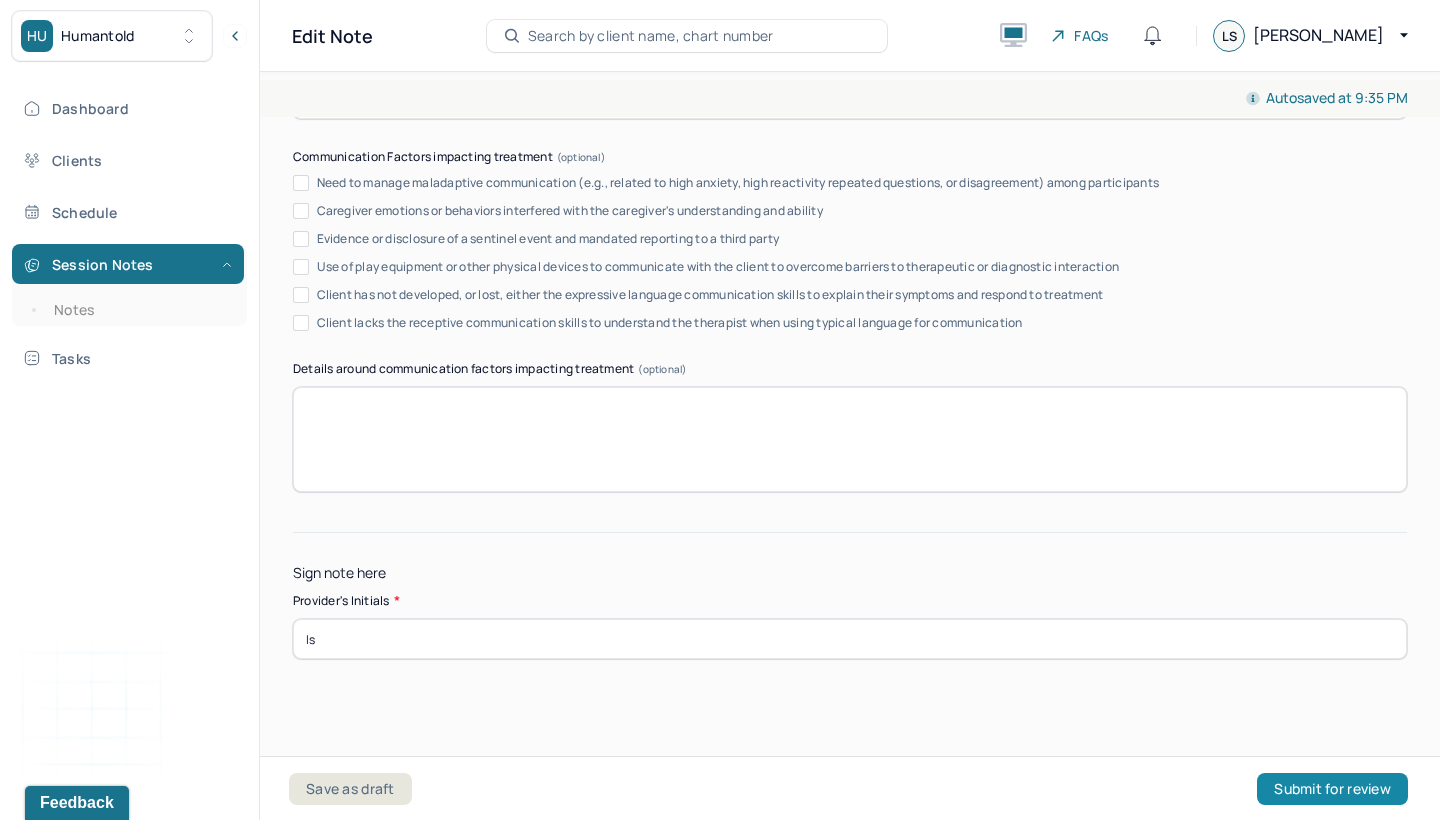 click on "Submit for review" at bounding box center [1332, 789] 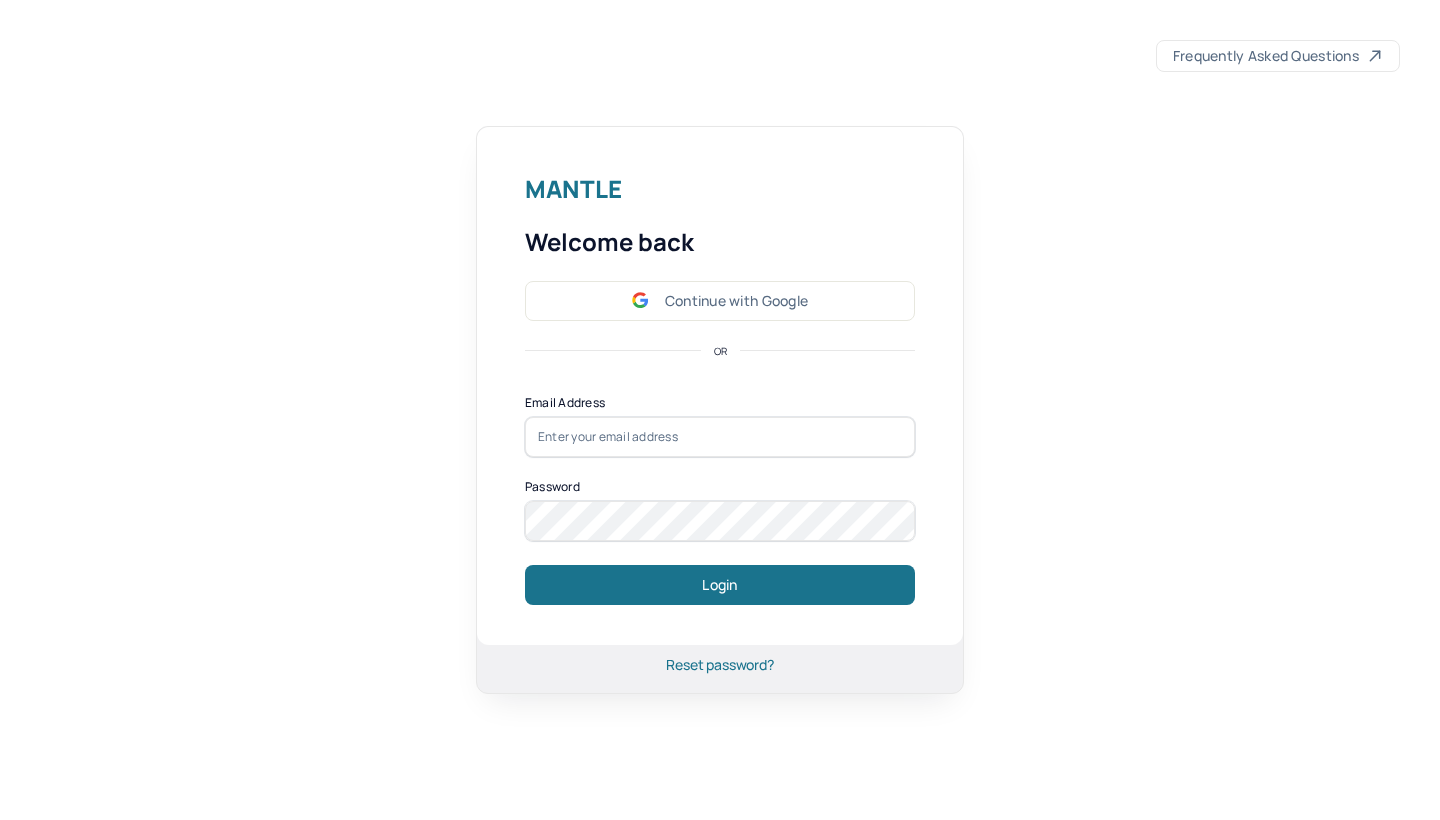 scroll, scrollTop: 0, scrollLeft: 0, axis: both 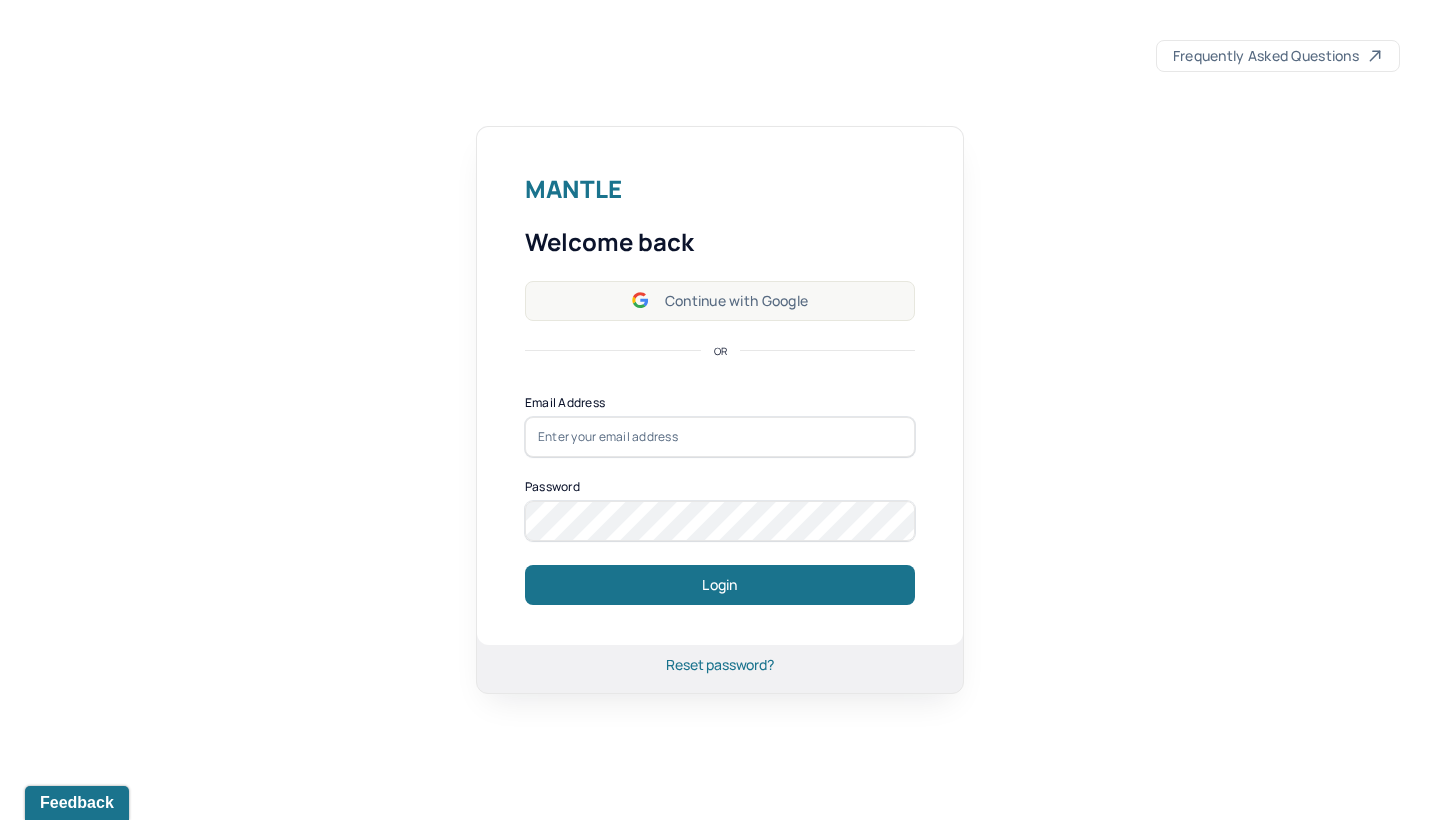 click on "Continue with Google" at bounding box center [720, 301] 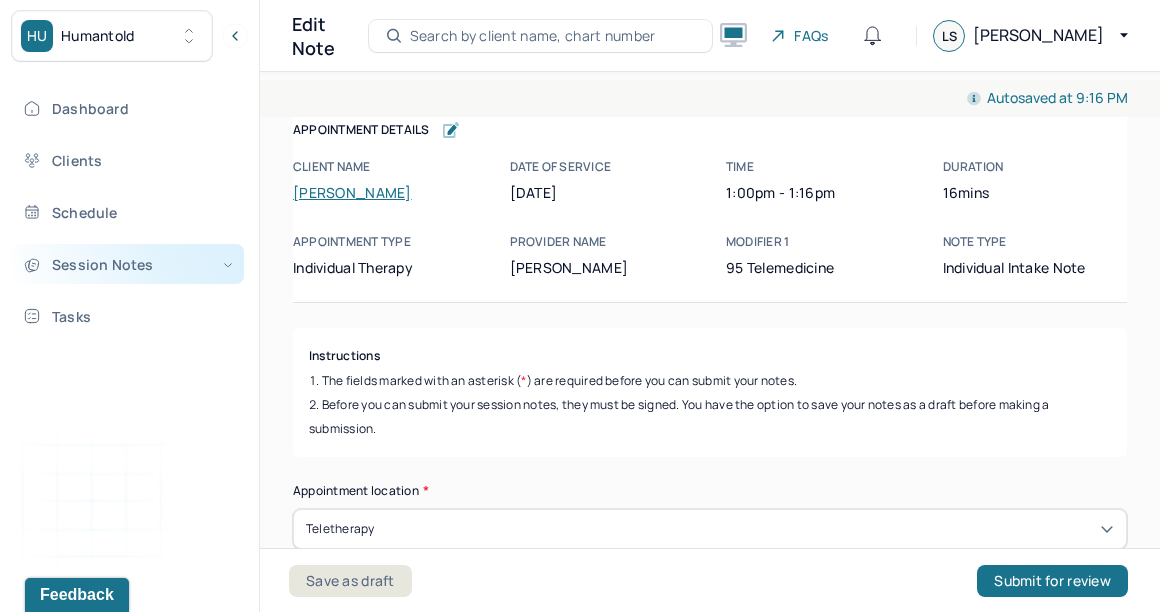 click on "Session Notes" at bounding box center [128, 264] 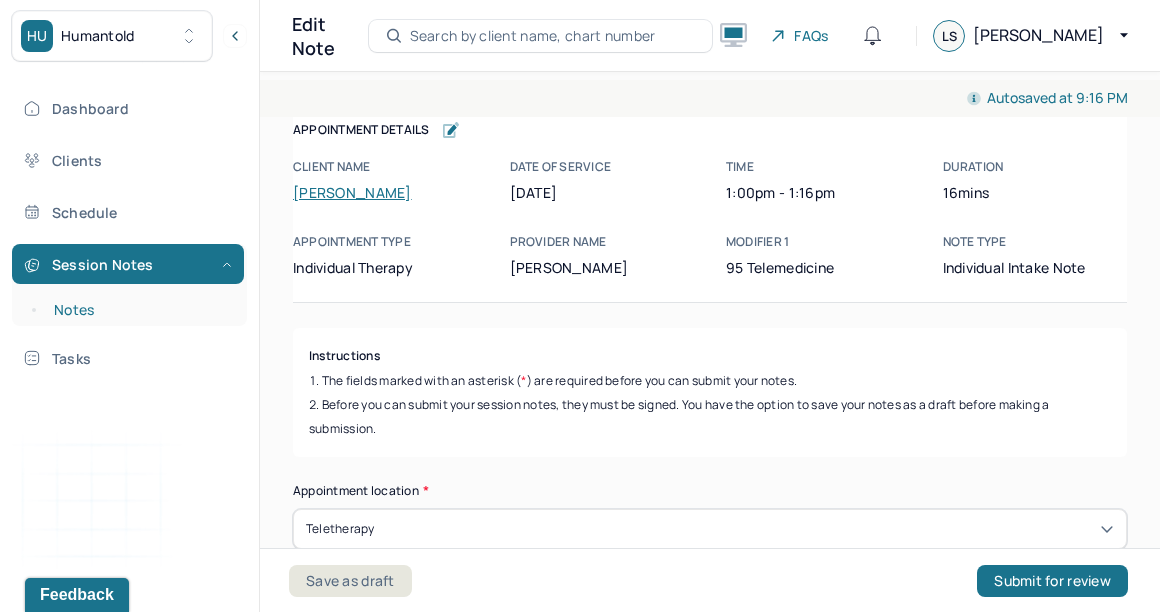 click on "Notes" at bounding box center (139, 310) 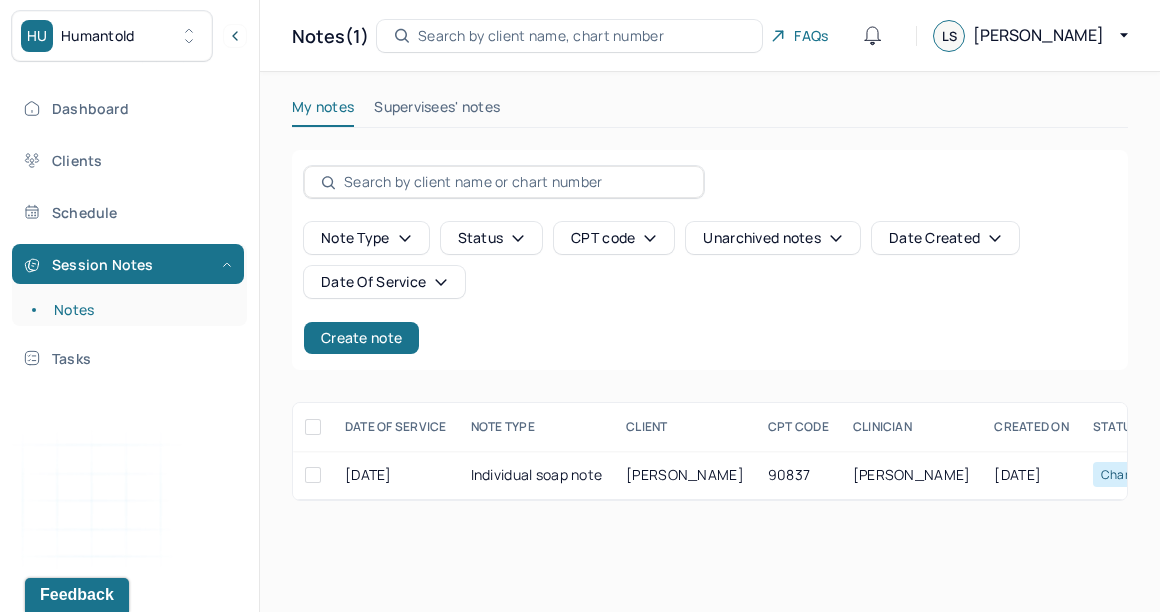click on "Search by client name, chart number" at bounding box center (541, 36) 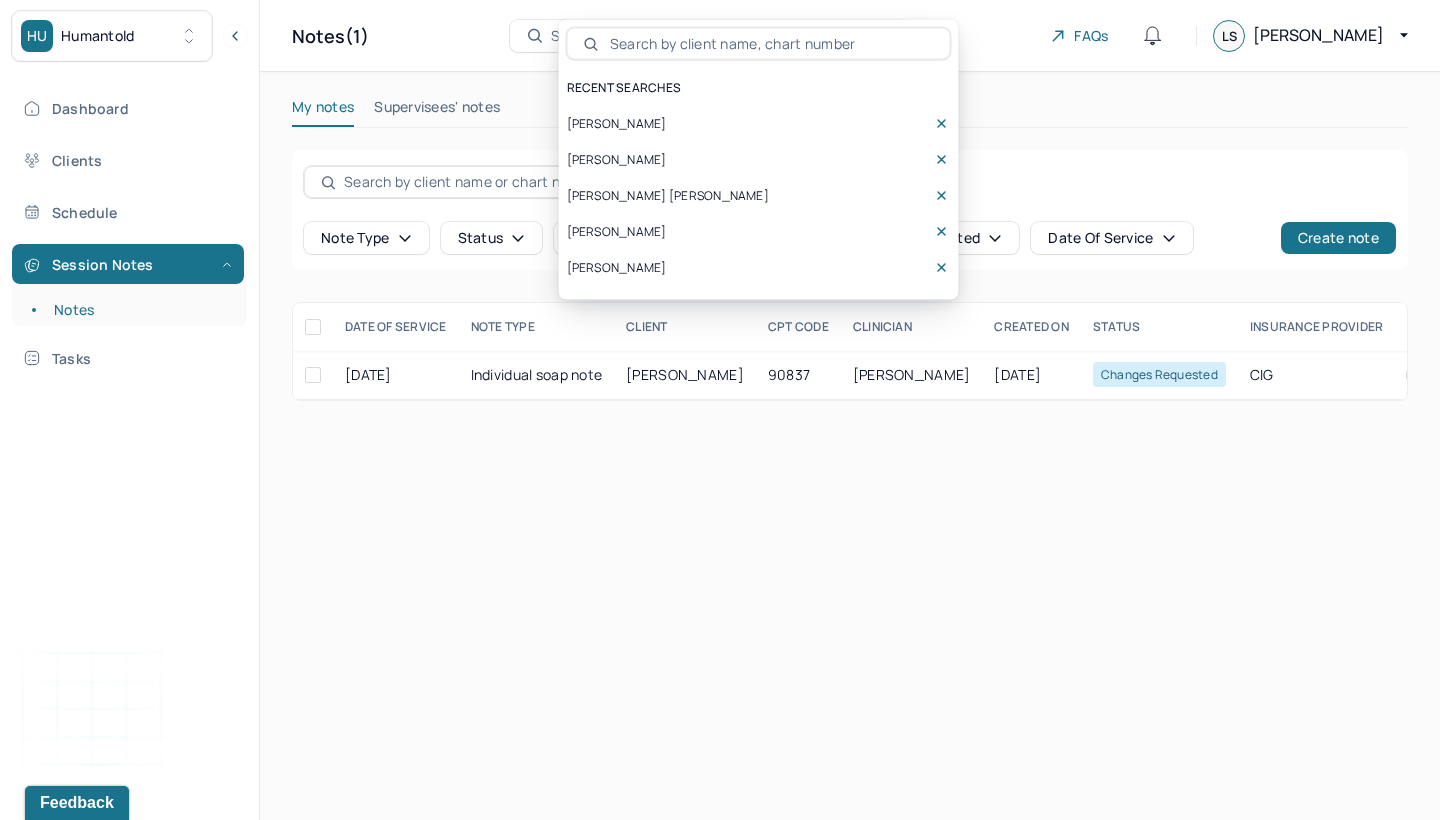 click on "Note type     Status     CPT code     Unarchived notes     Date Created     Date Of Service     Create note   DATE OF SERVICE NOTE TYPE CLIENT CPT CODE CLINICIAN CREATED ON STATUS INSURANCE PROVIDER [DATE] Individual soap note [PERSON_NAME] 90837 [PERSON_NAME] [DATE] Changes requested CIG     [PERSON_NAME] Changes requested       [DATE] Individual soap note Provider: [PERSON_NAME] Created on: [DATE]" at bounding box center (850, 275) 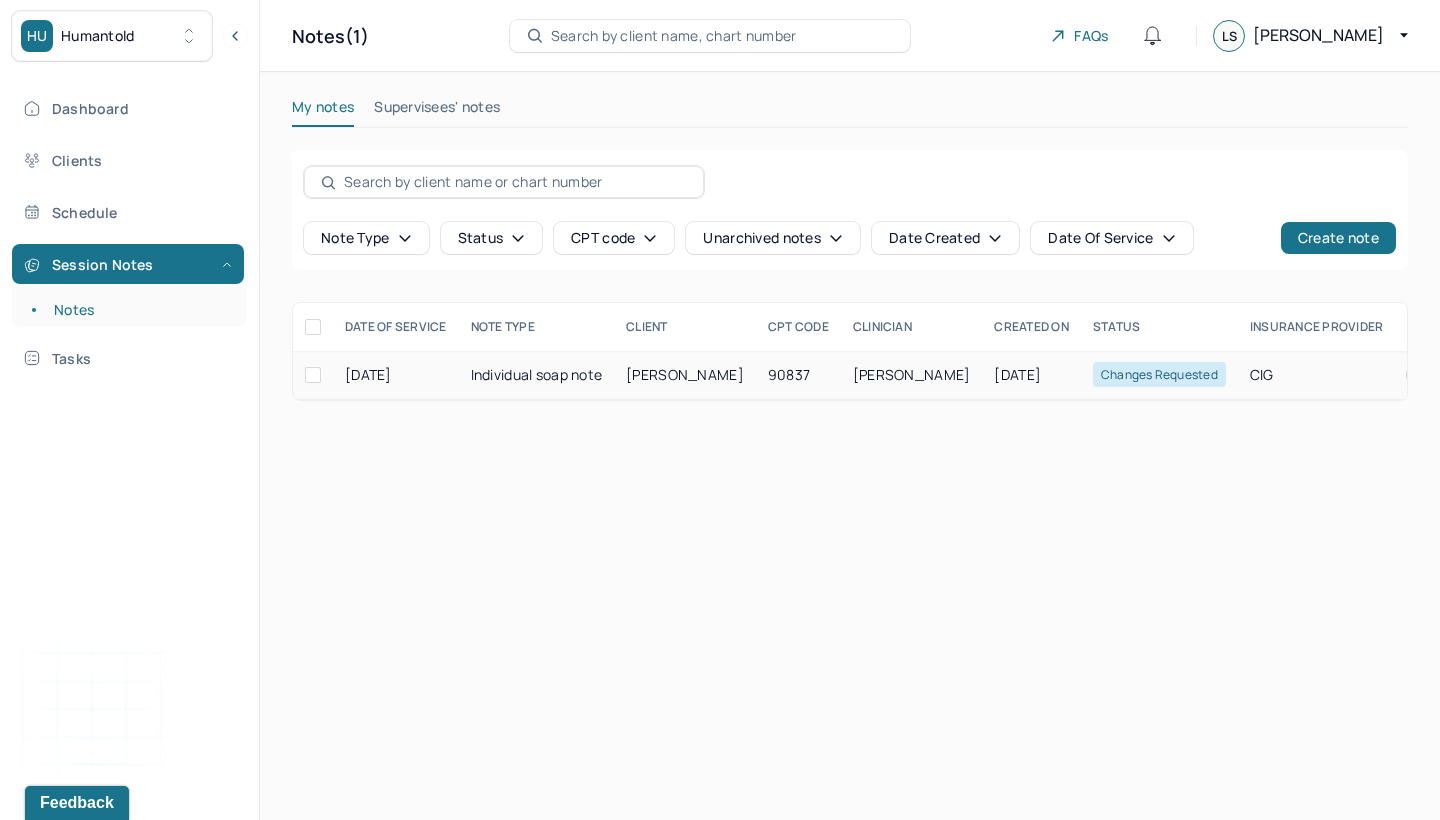 click on "[PERSON_NAME]" at bounding box center [685, 374] 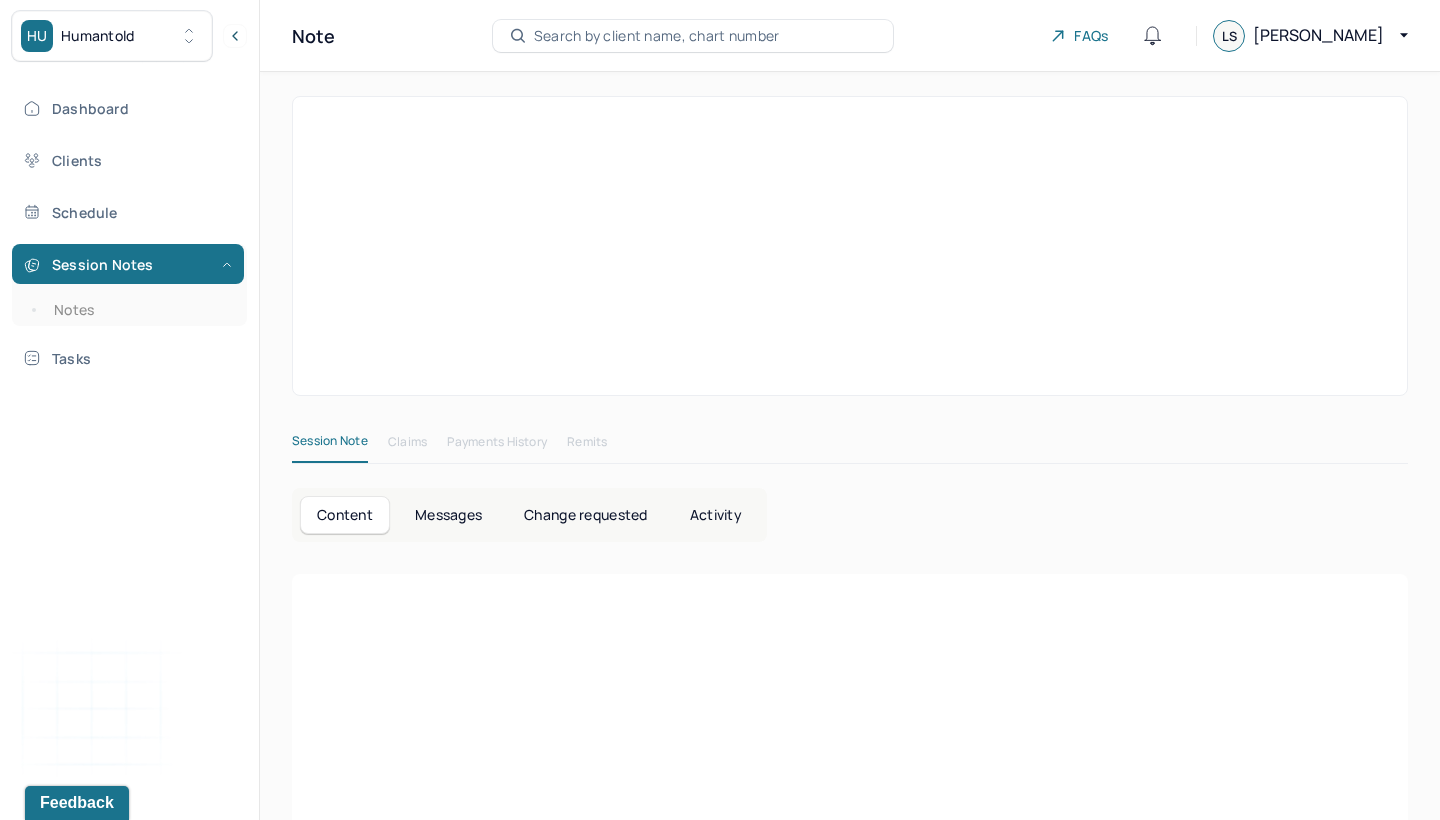 click at bounding box center (578, 304) 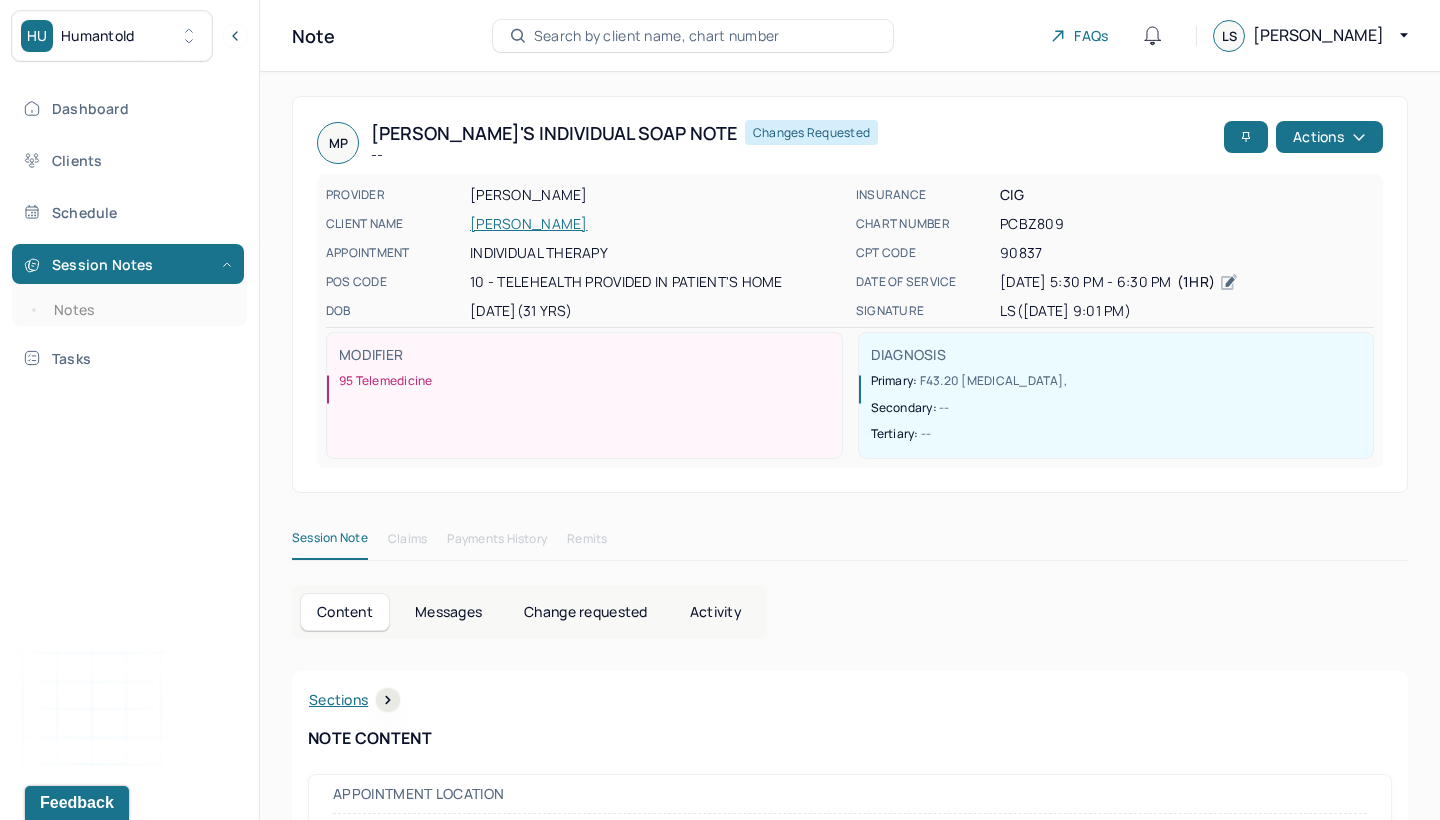 click on "MP [PERSON_NAME]'s   Individual soap note -- Changes requested       Actions   PROVIDER [PERSON_NAME] CLIENT NAME [PERSON_NAME] APPOINTMENT Individual therapy POS CODE 10 - Telehealth Provided in Patient's Home DOB [DEMOGRAPHIC_DATA]  (31 Yrs) INSURANCE CIG CHART NUMBER PCBZ809 CPT CODE 90837 DATE OF SERVICE [DATE]   5:30 PM   -   6:30 PM ( 1hr )     SIGNATURE ls  ([DATE] 9:01 PM) MODIFIER 95 Telemedicine DIAGNOSIS Primary:   F43.20 [MEDICAL_DATA] ,  Secondary:   -- Tertiary:   --   Session Note     Claims     Payments History     Remits     Content     Messages     Change requested     Activity       Sections Session note Therapy intervention techniques Treatment plan/ progress   Sections   NOTE CONTENT Appointment location teletherapy Client Teletherapy Location Home Provider Teletherapy Location Home Consent was received for the teletherapy session Consent was received for the teletherapy session The teletherapy session was conducted via video Primary diagnosis Secondary diagnosis" at bounding box center [850, 1897] 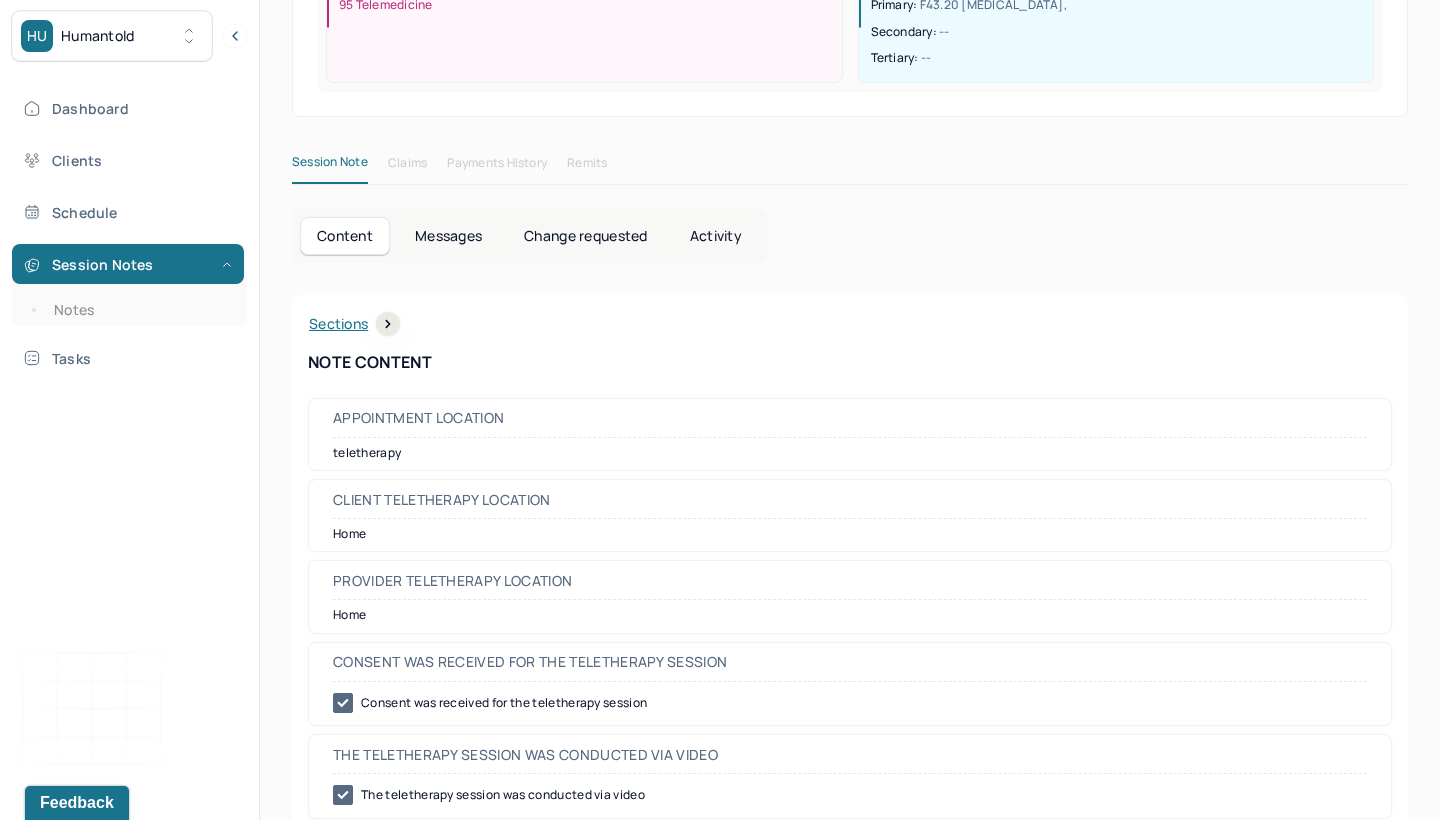scroll, scrollTop: 381, scrollLeft: 0, axis: vertical 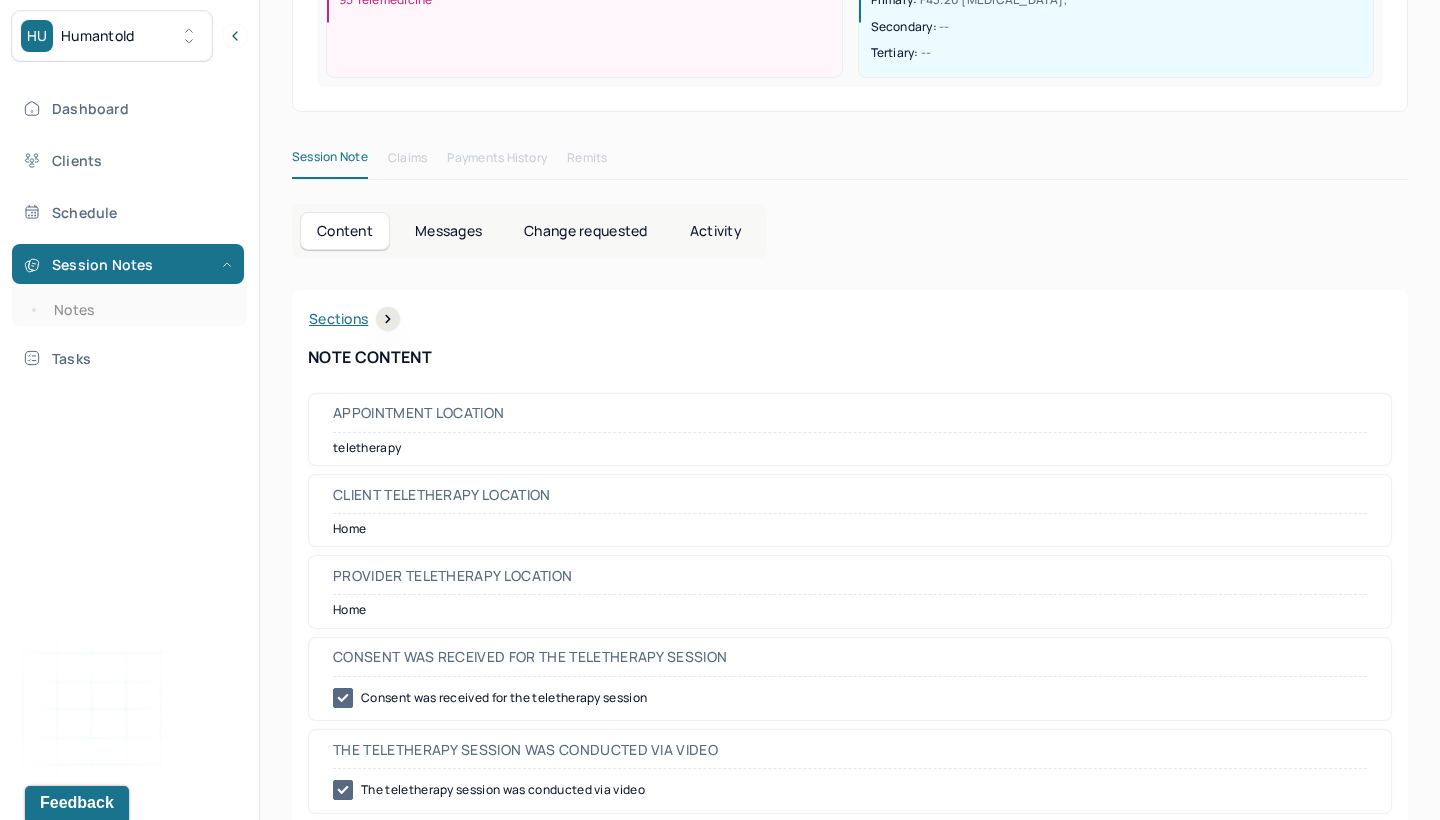 click on "Content     Messages     Change requested     Activity" at bounding box center (529, 231) 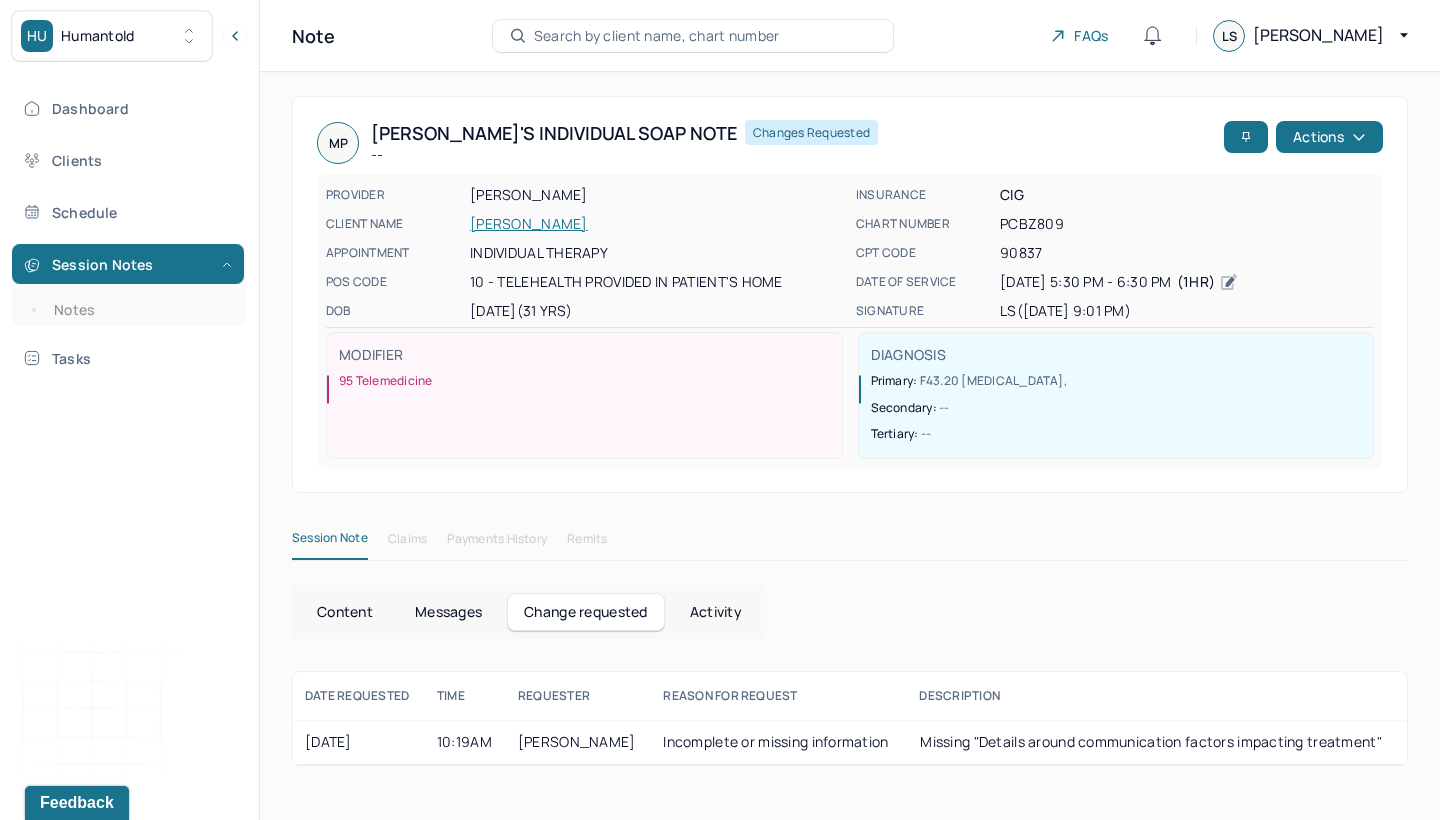 scroll, scrollTop: 0, scrollLeft: 0, axis: both 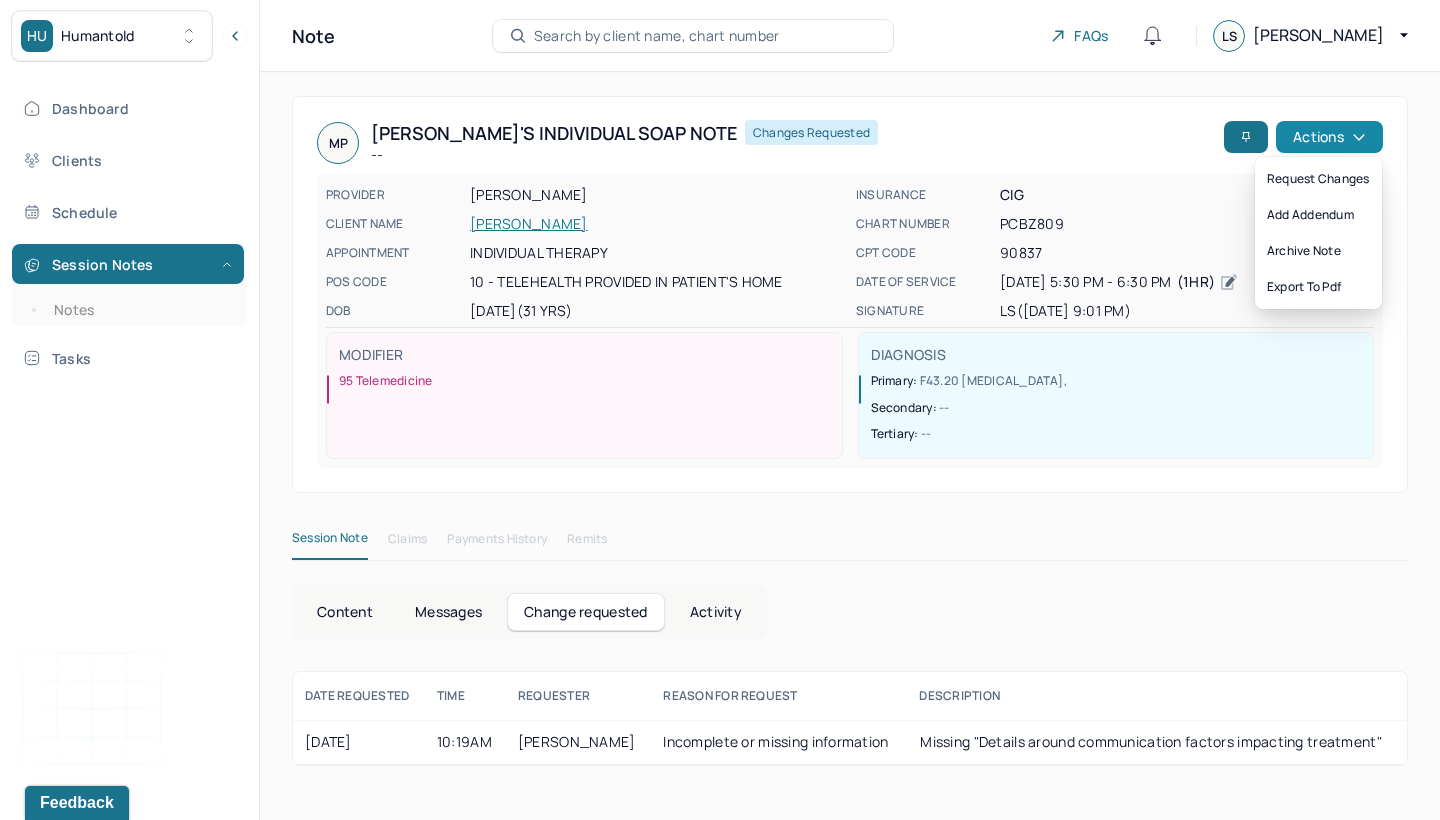 click on "Actions" at bounding box center (1329, 137) 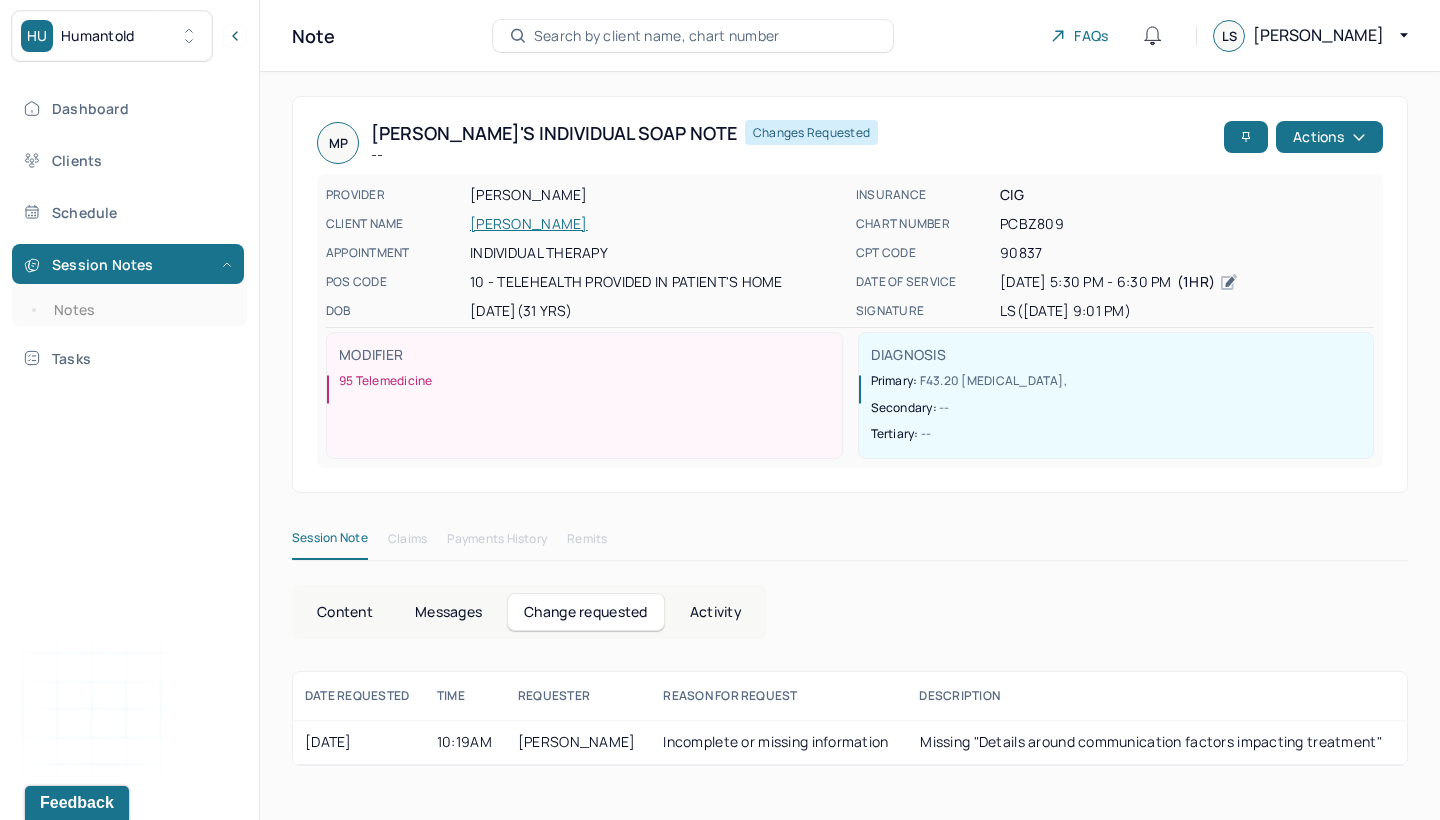 click on "Messages" at bounding box center (448, 612) 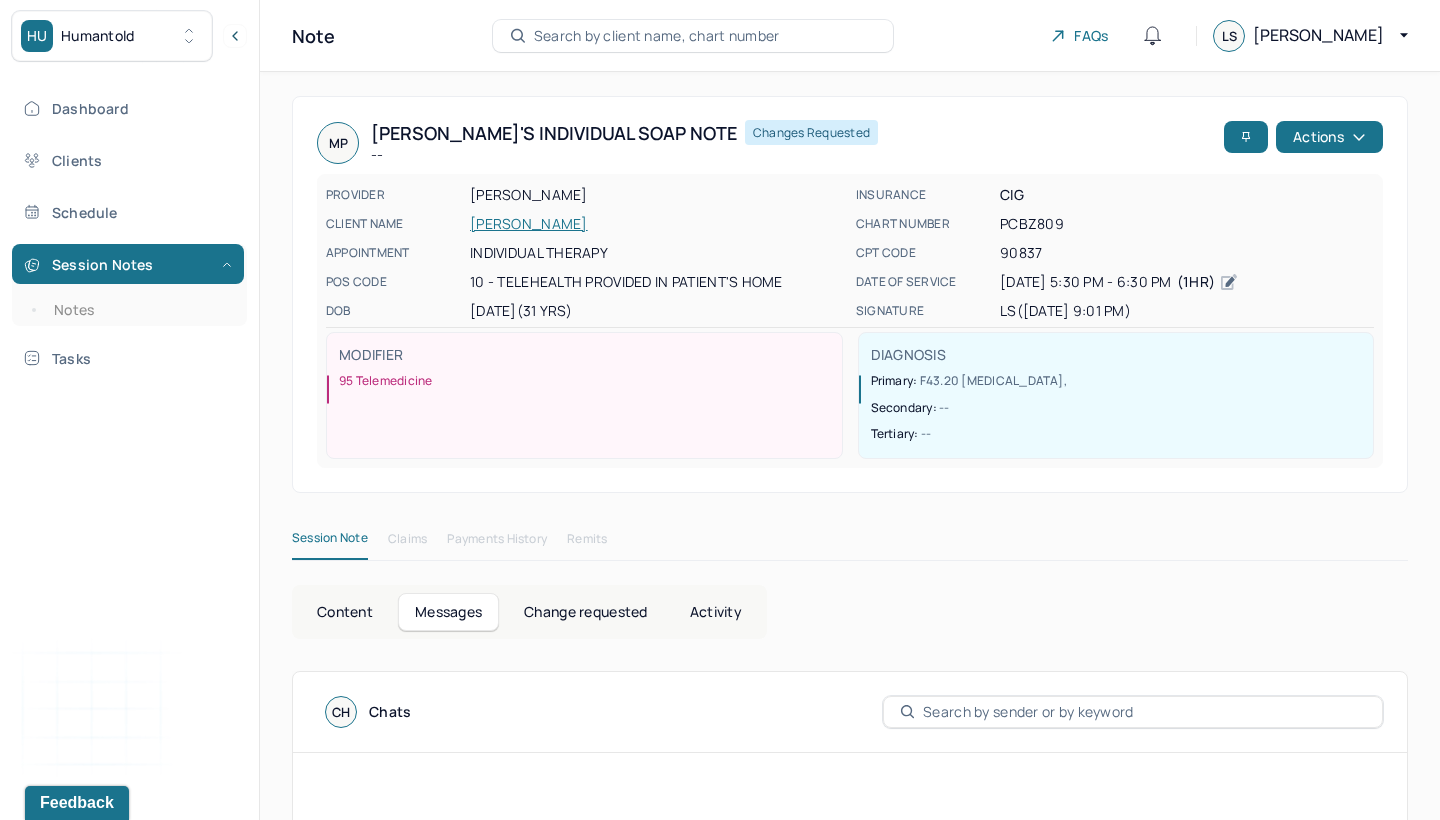 click on "Session Note     Claims     Payments History     Remits" at bounding box center (850, 543) 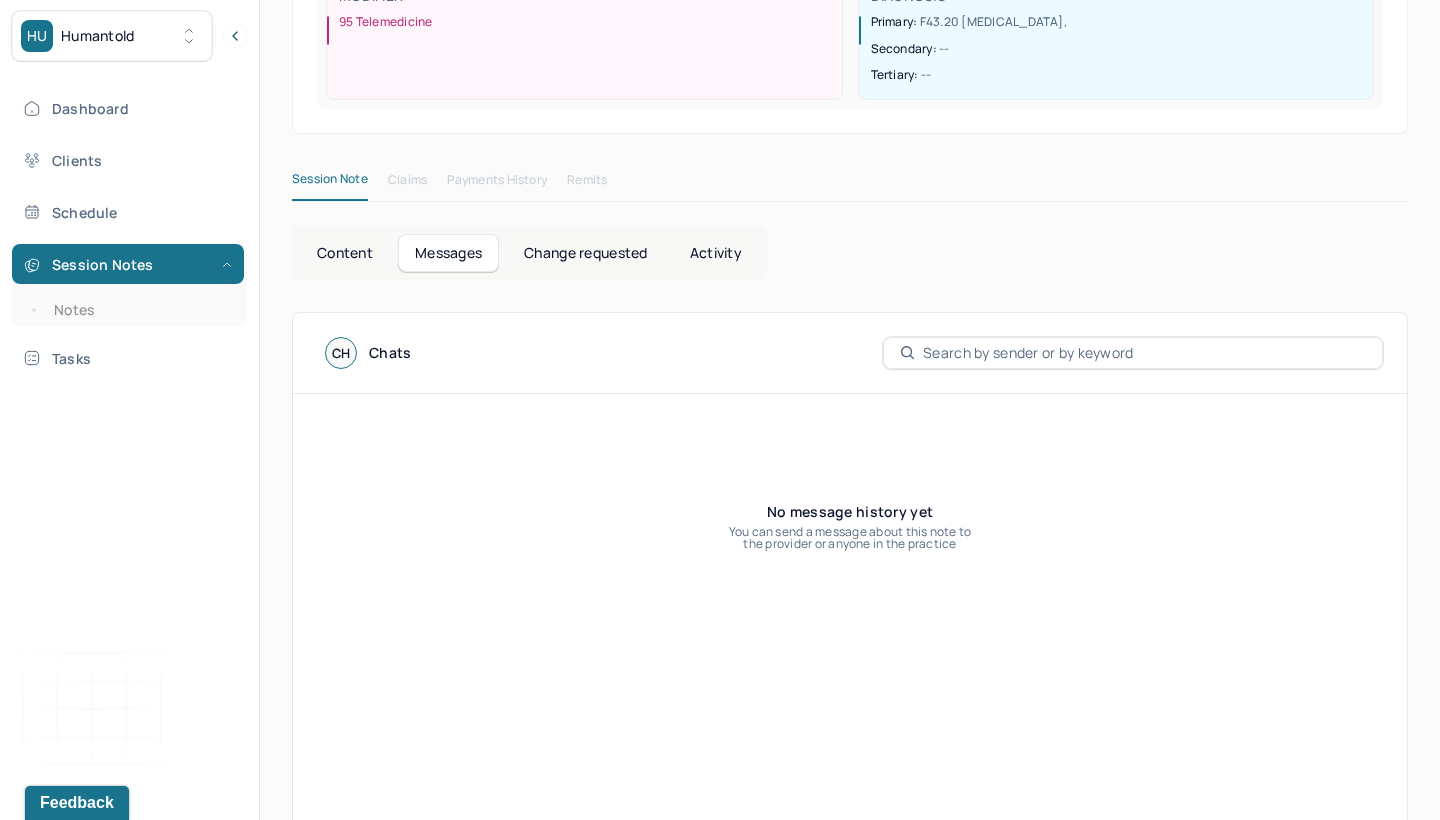 scroll, scrollTop: 399, scrollLeft: 0, axis: vertical 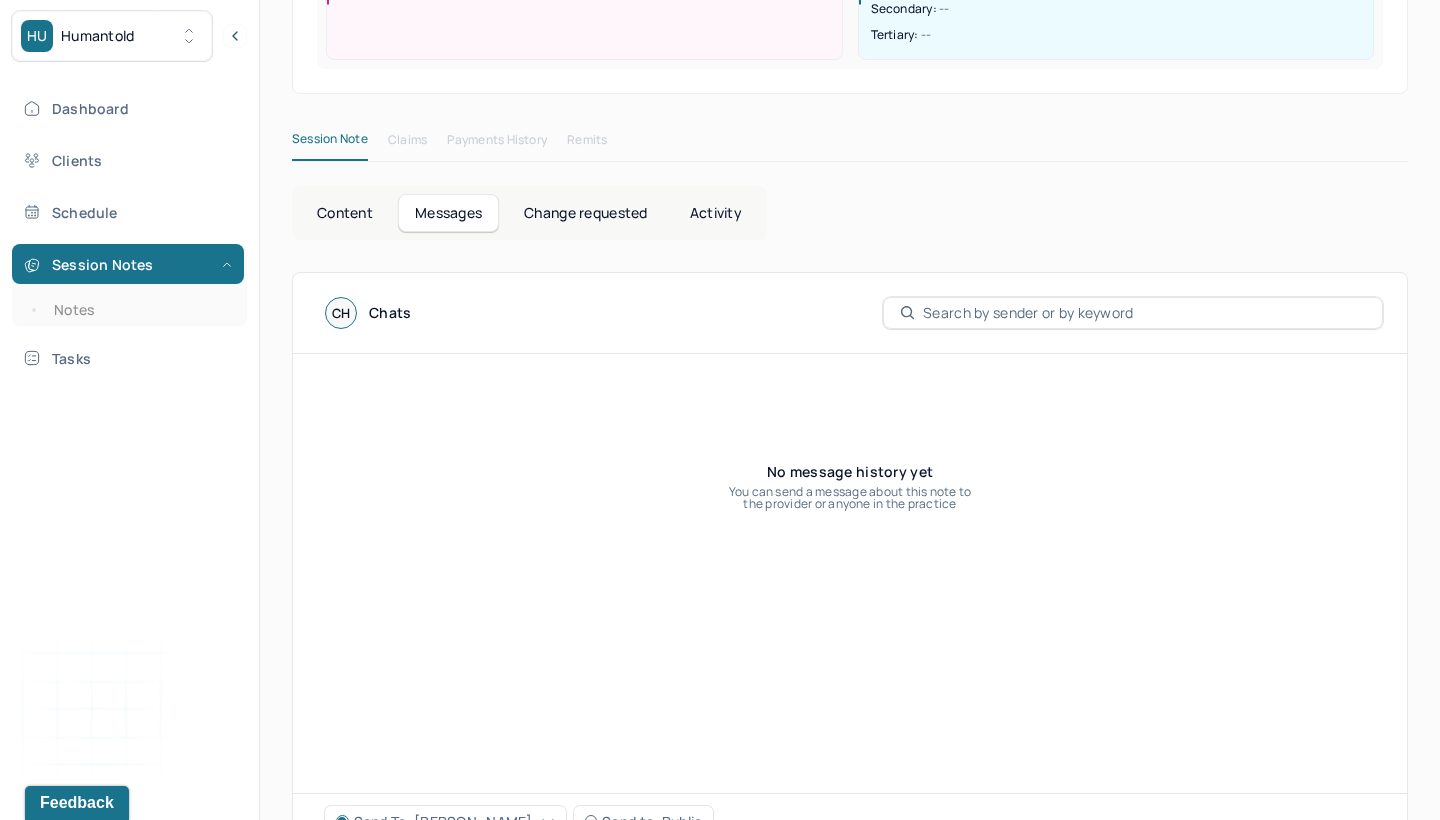 click on "Content" at bounding box center (345, 213) 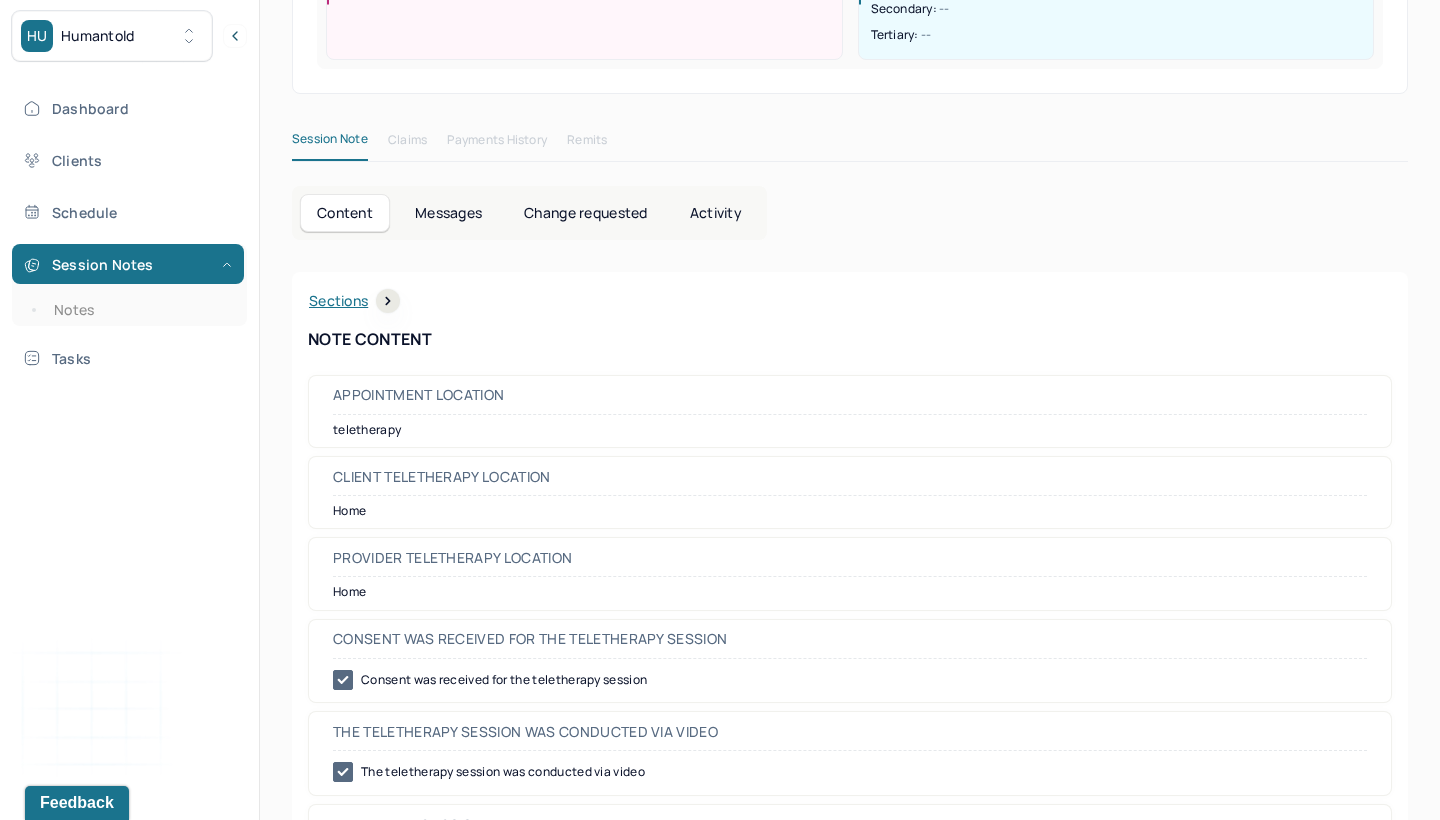 click on "Session Note     Claims     Payments History     Remits" at bounding box center [850, 144] 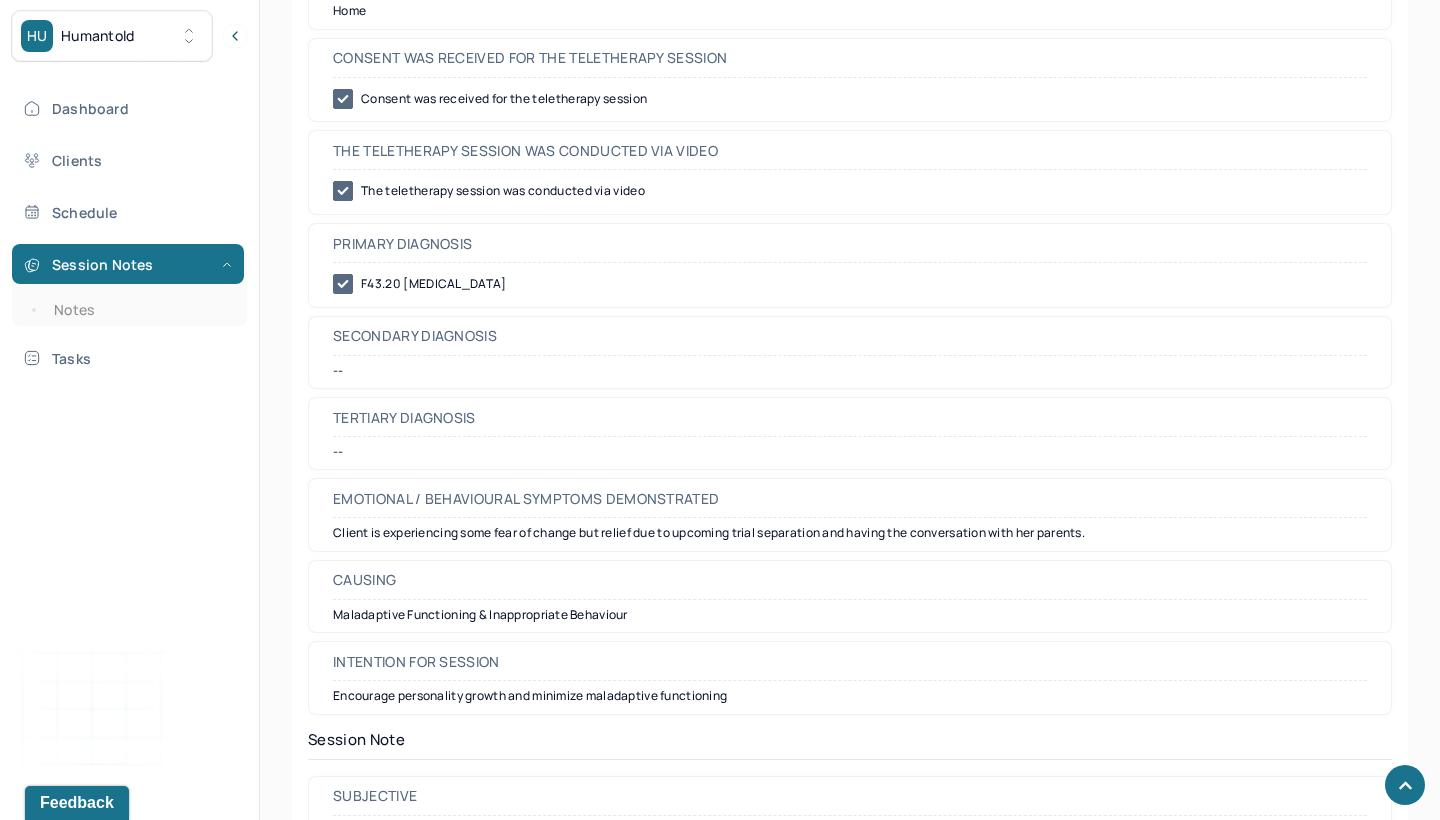 scroll, scrollTop: 983, scrollLeft: 0, axis: vertical 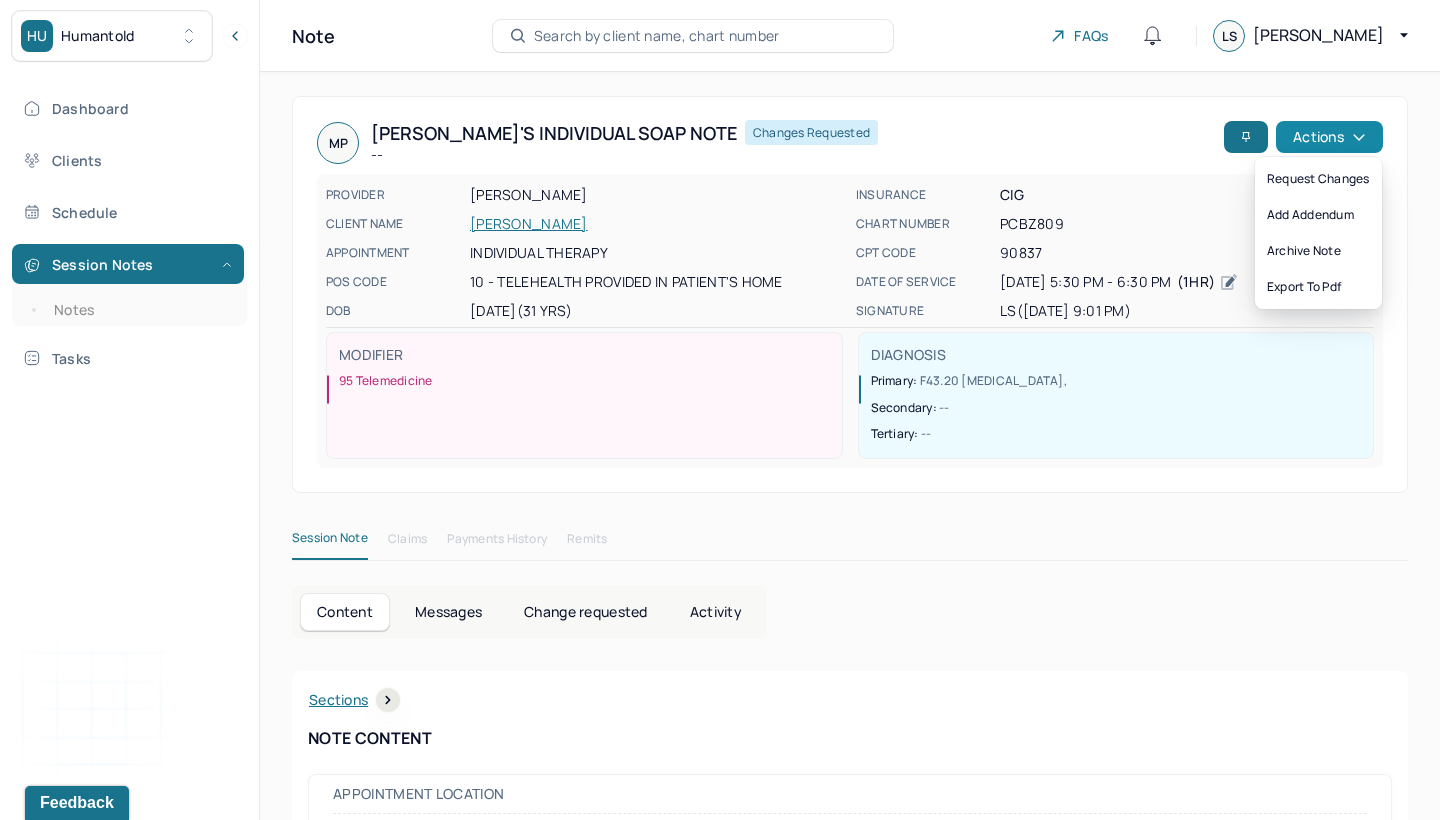 click on "Actions" at bounding box center [1329, 137] 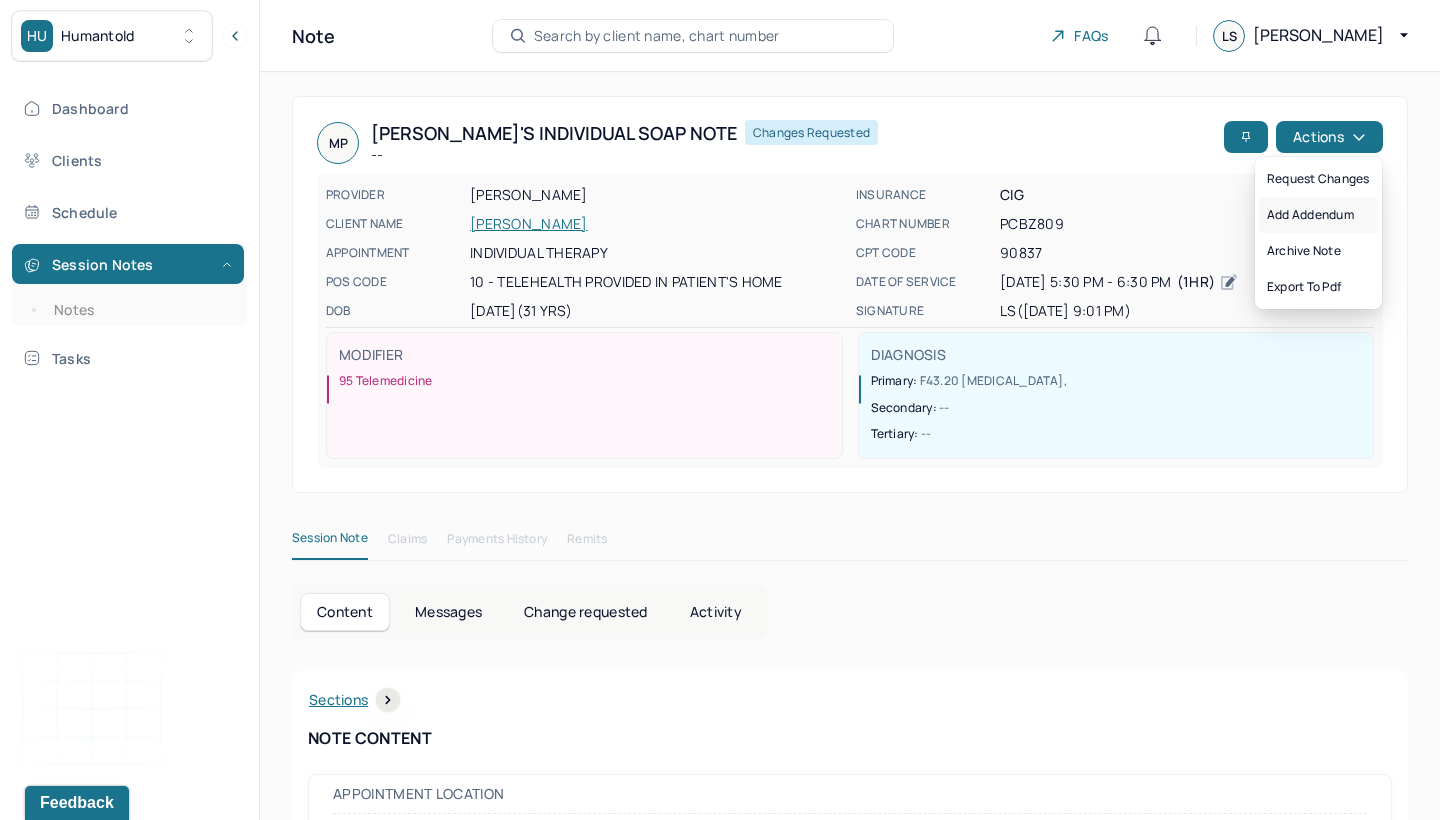 click on "Add addendum" at bounding box center [1318, 215] 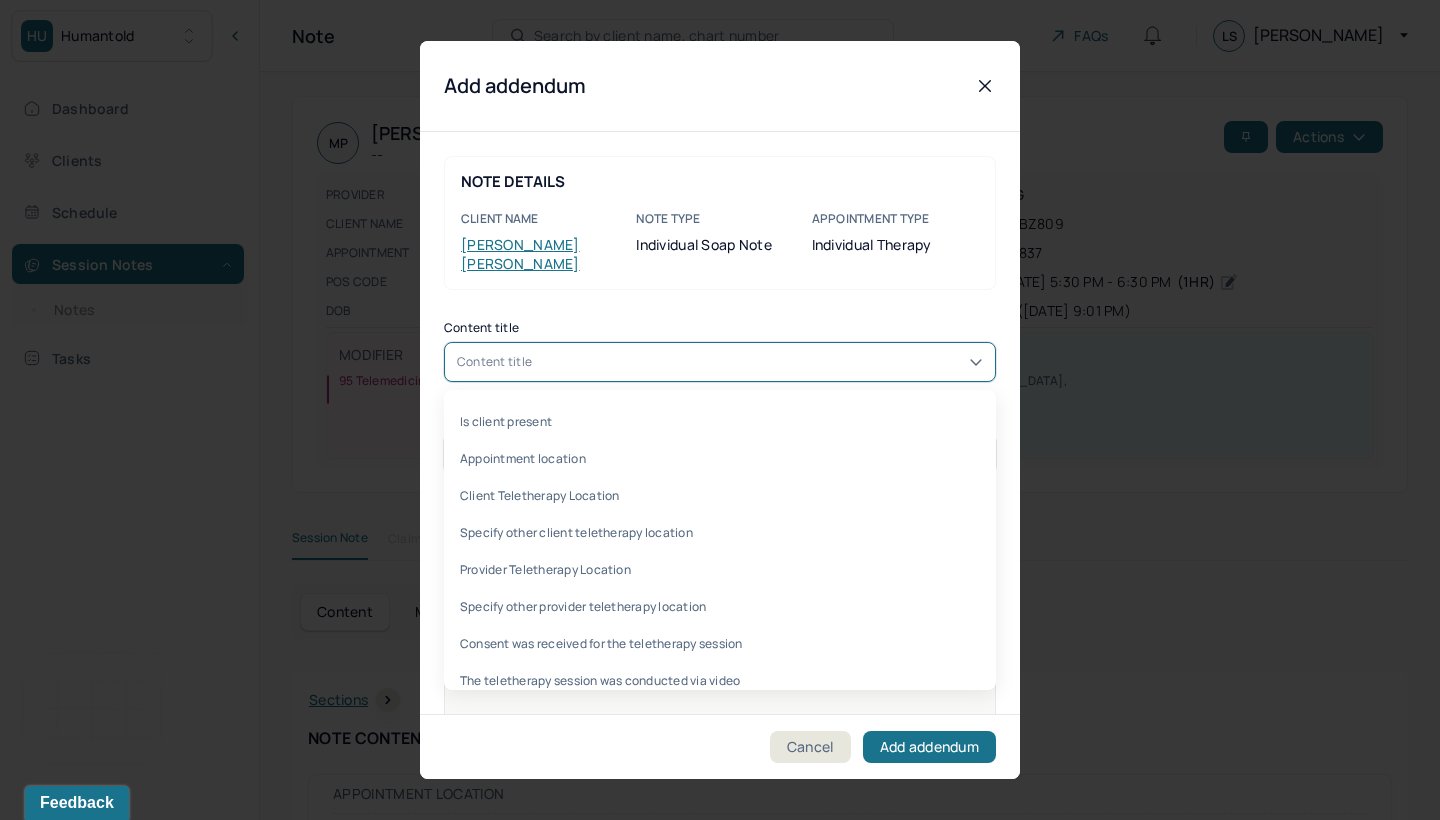 click on "Content title" at bounding box center (720, 362) 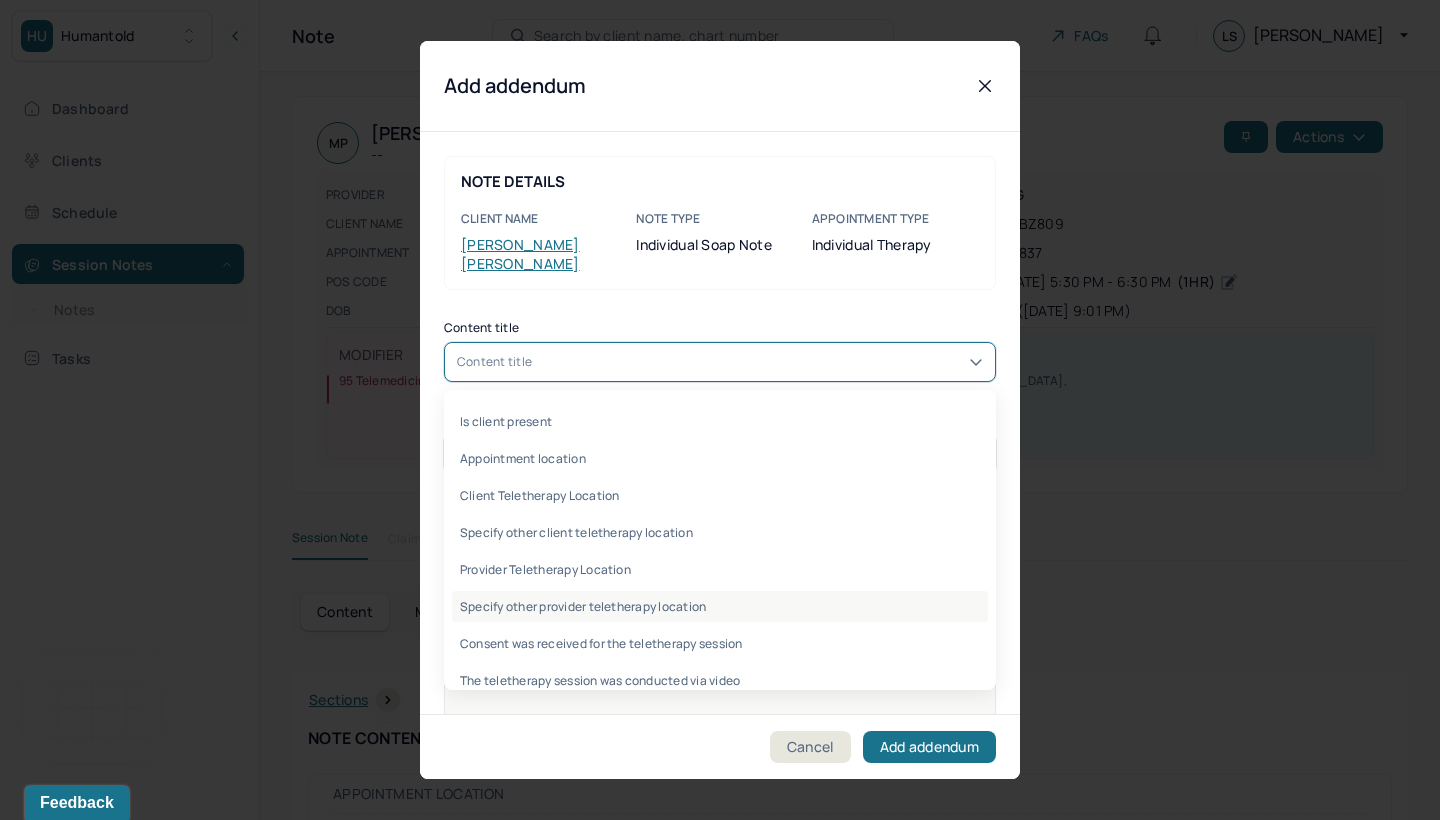 scroll, scrollTop: 53, scrollLeft: 0, axis: vertical 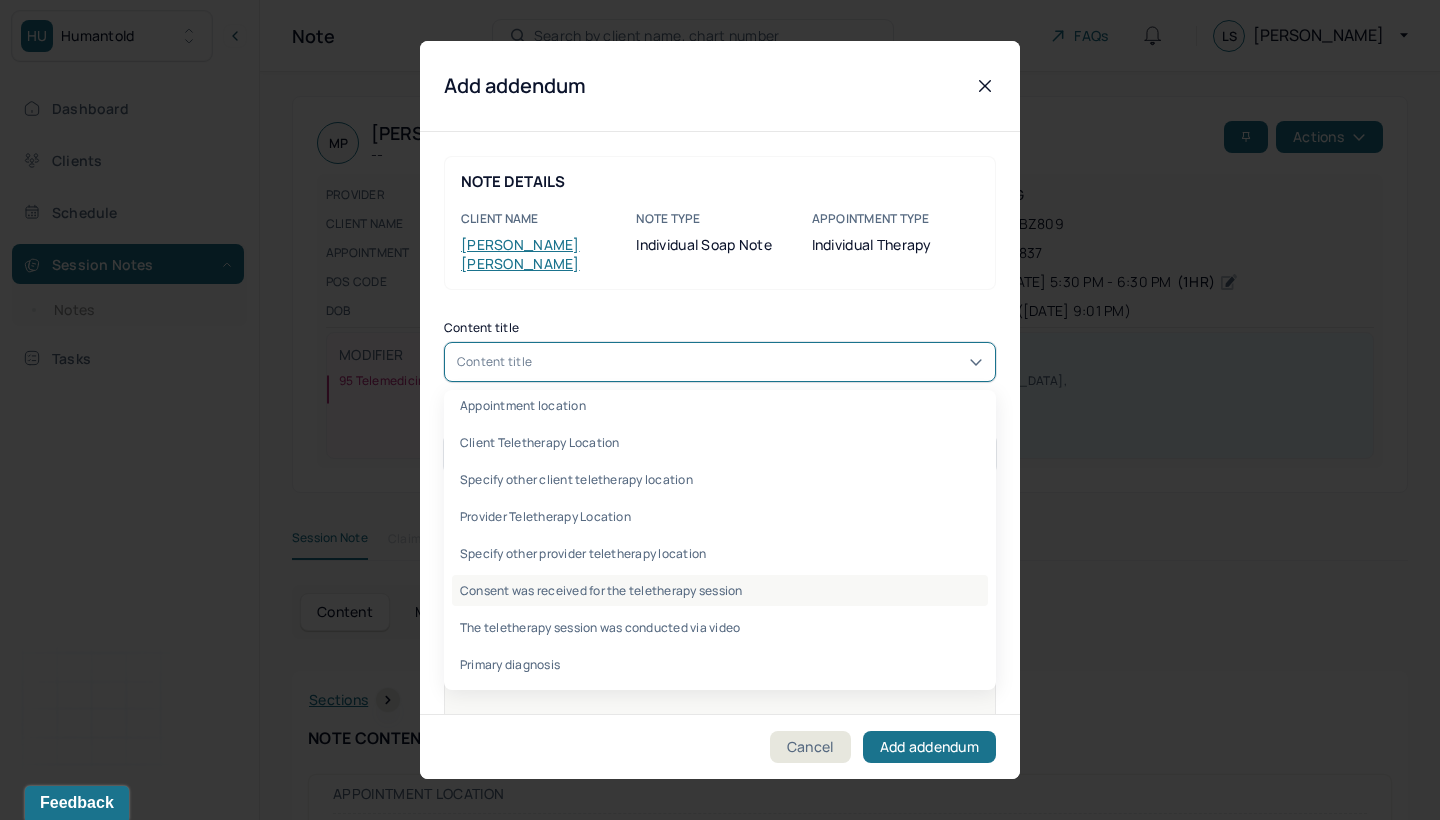 click on "Consent was received for the teletherapy session" at bounding box center [720, 590] 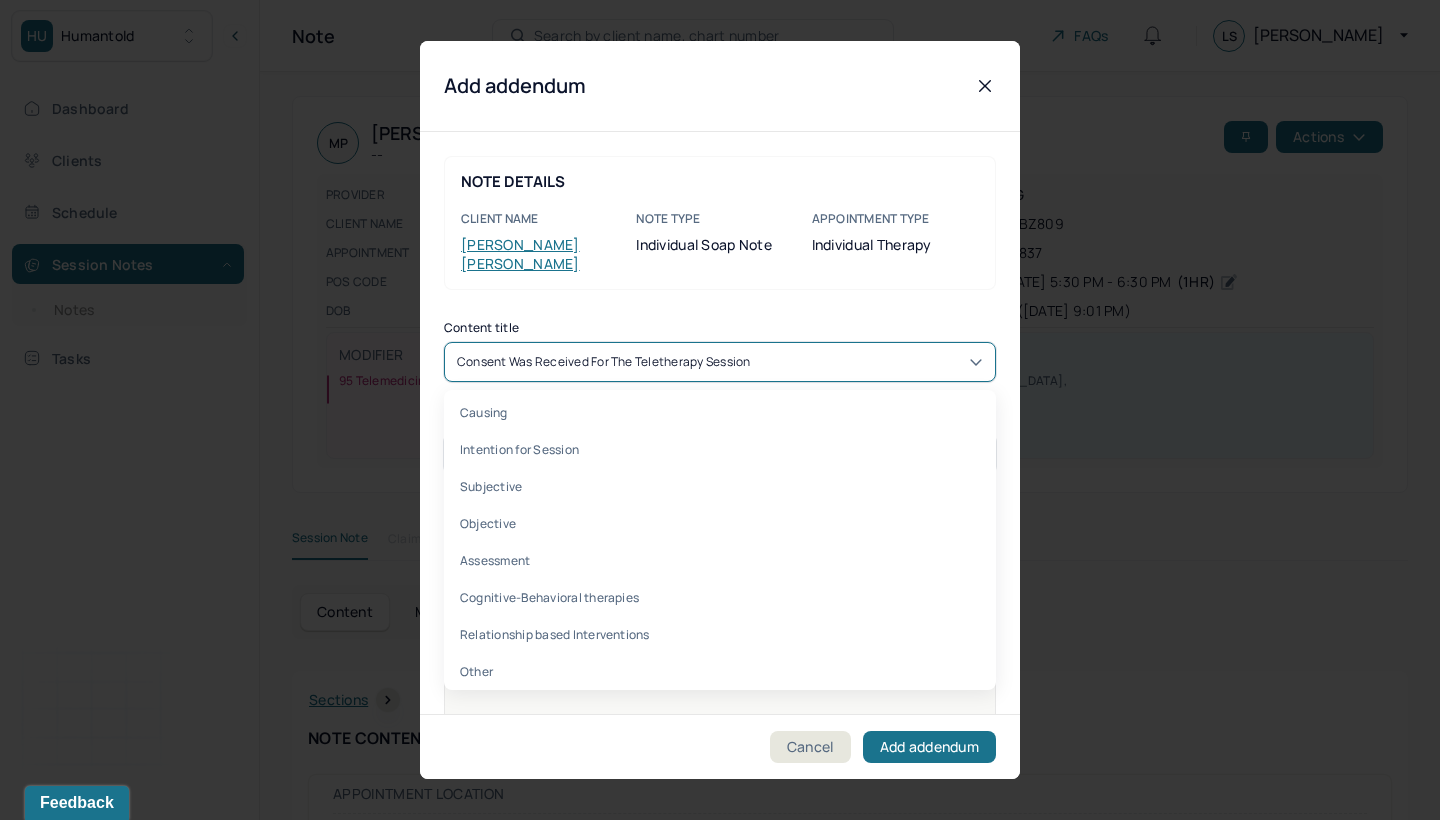 scroll, scrollTop: 984, scrollLeft: 0, axis: vertical 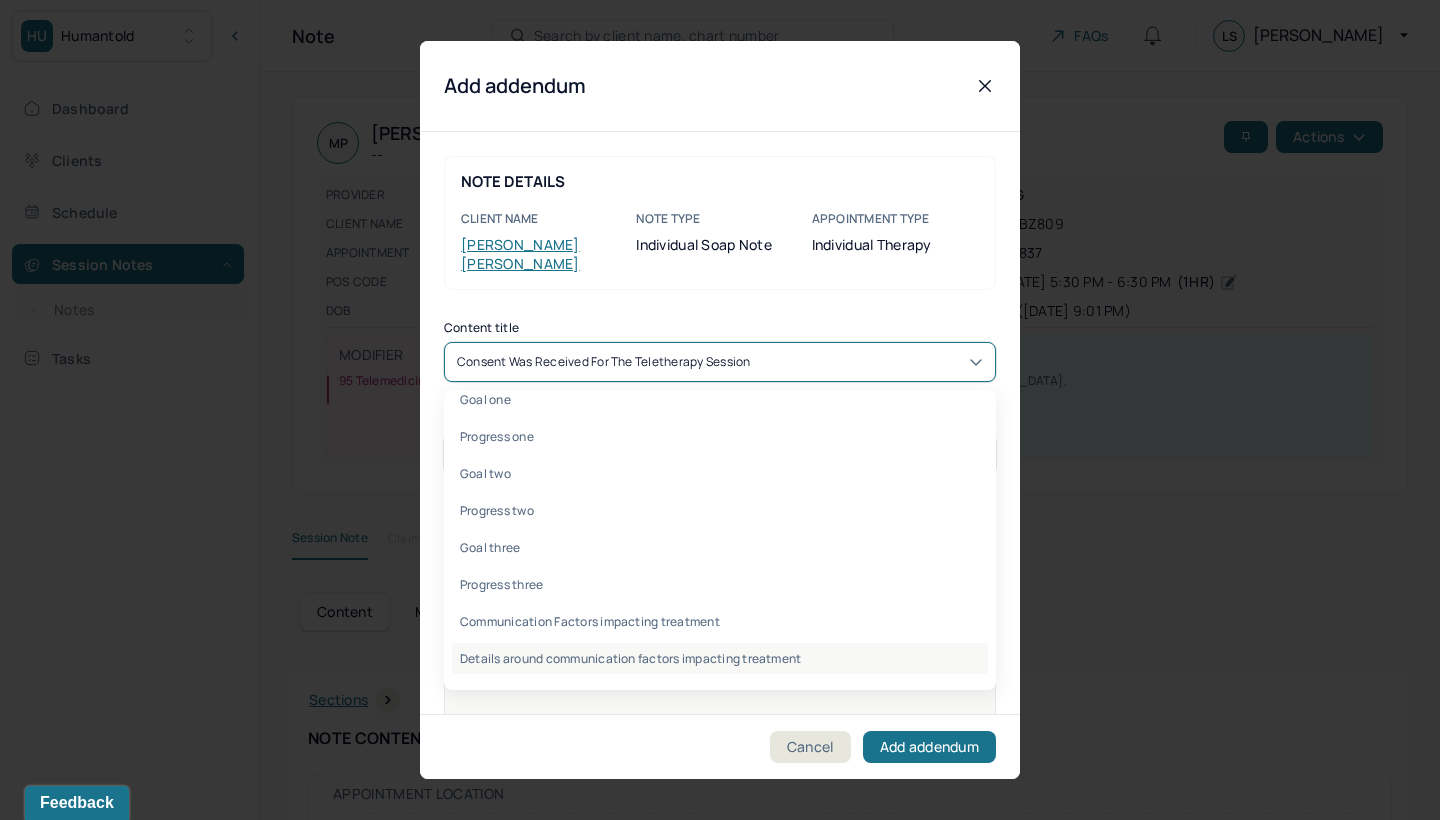 click on "Details around communication factors impacting treatment" at bounding box center [720, 658] 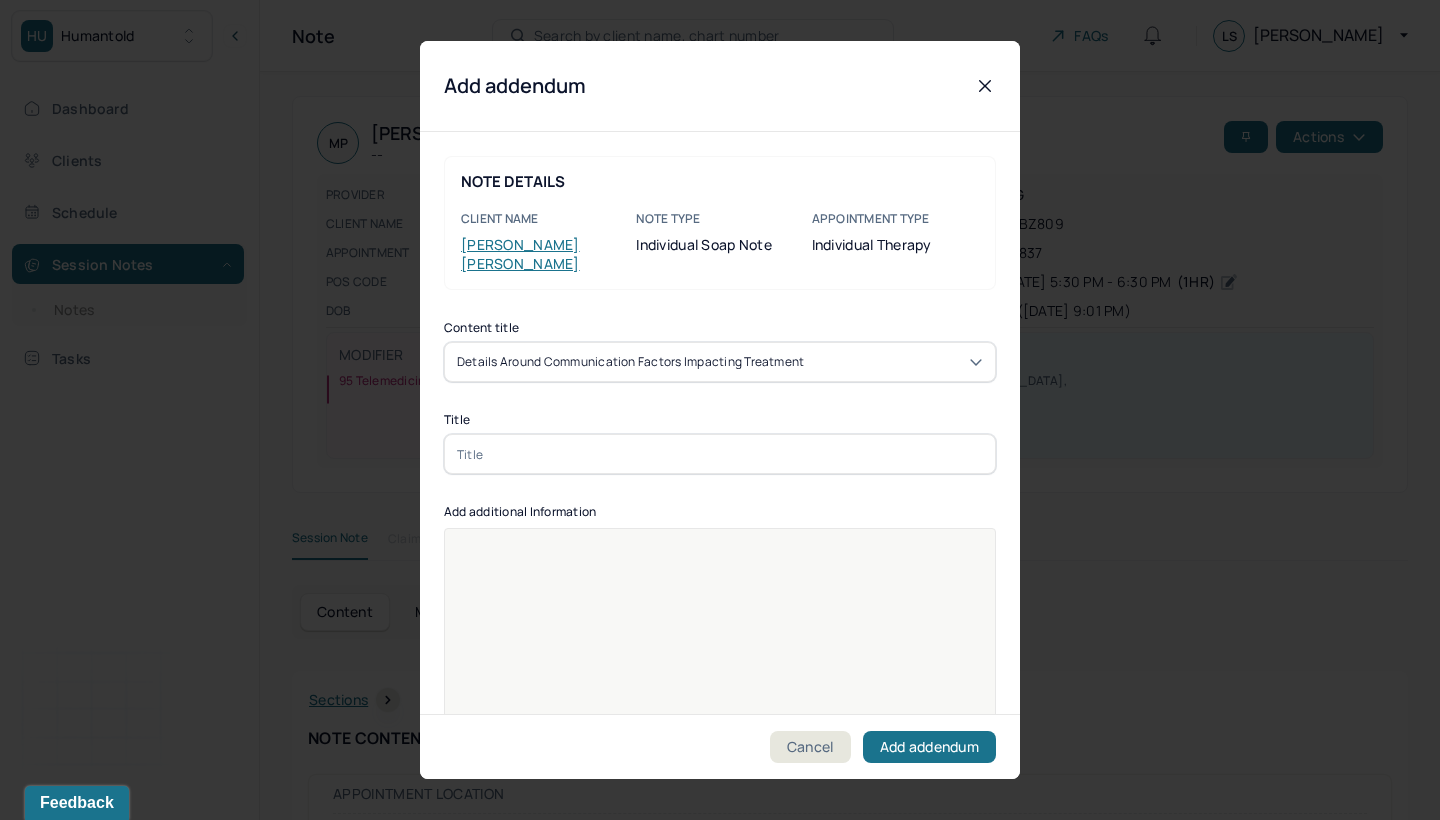 click at bounding box center [720, 454] 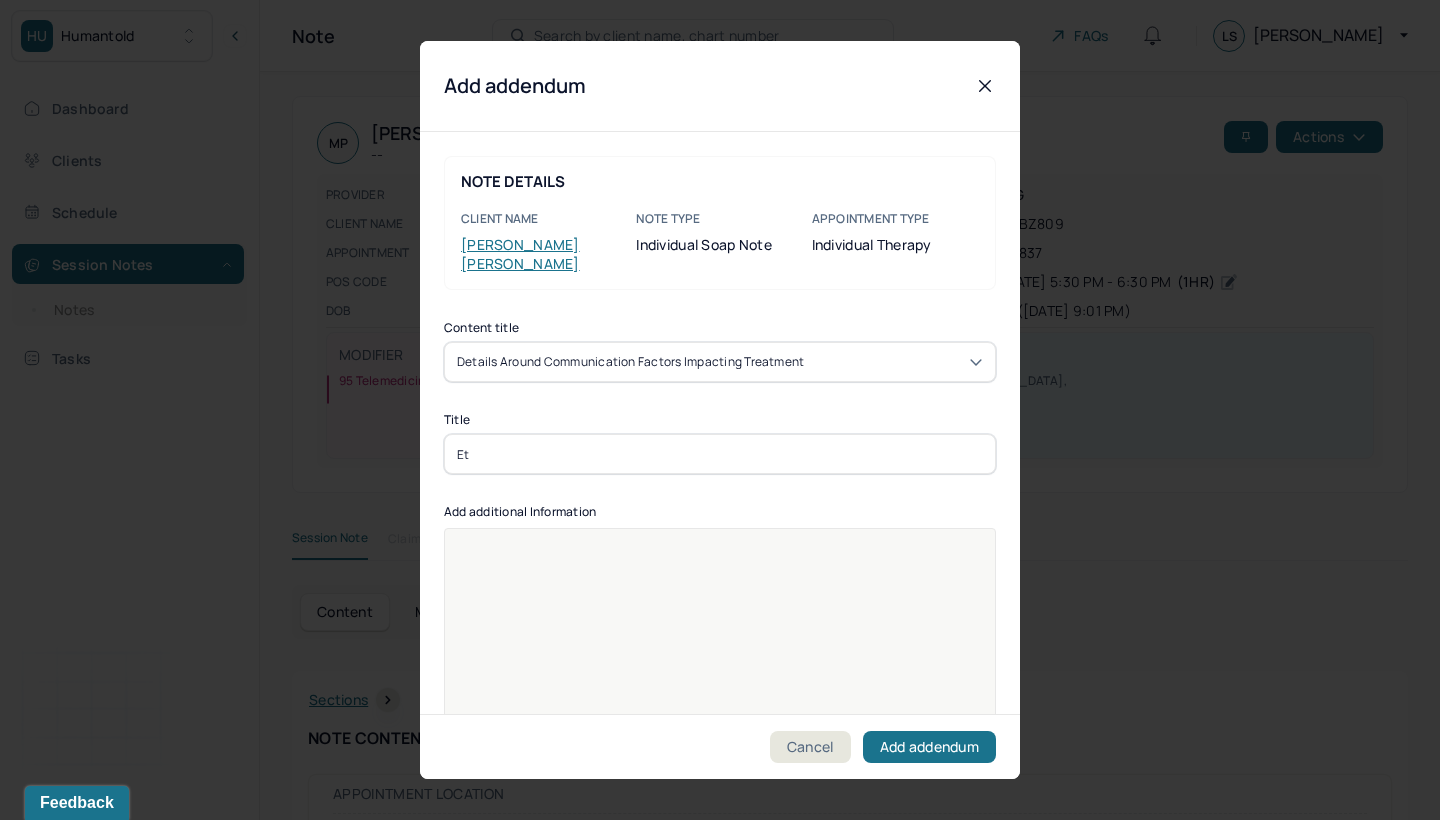type on "E" 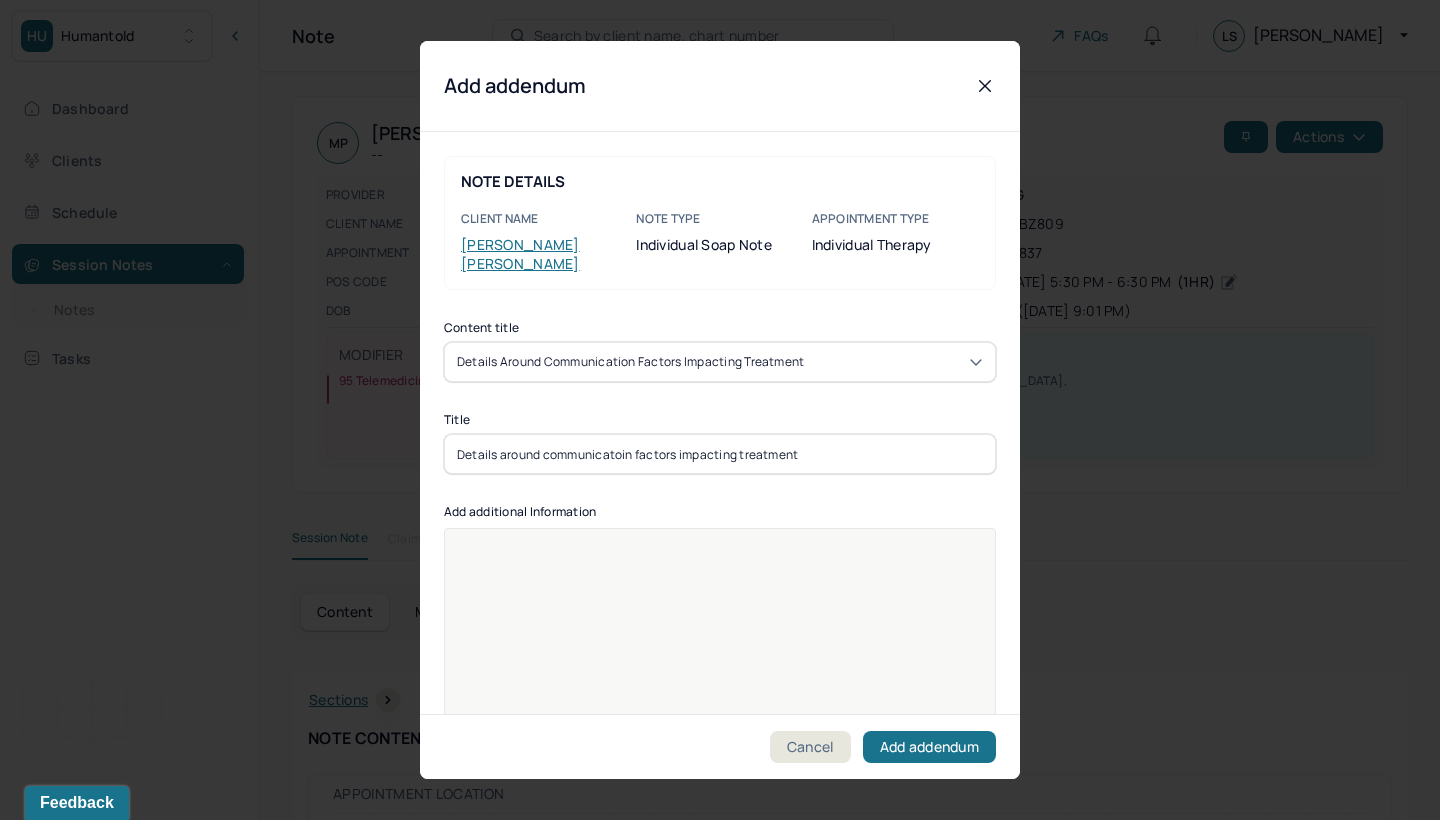 type on "Details around communicatoin factors impacting treatment" 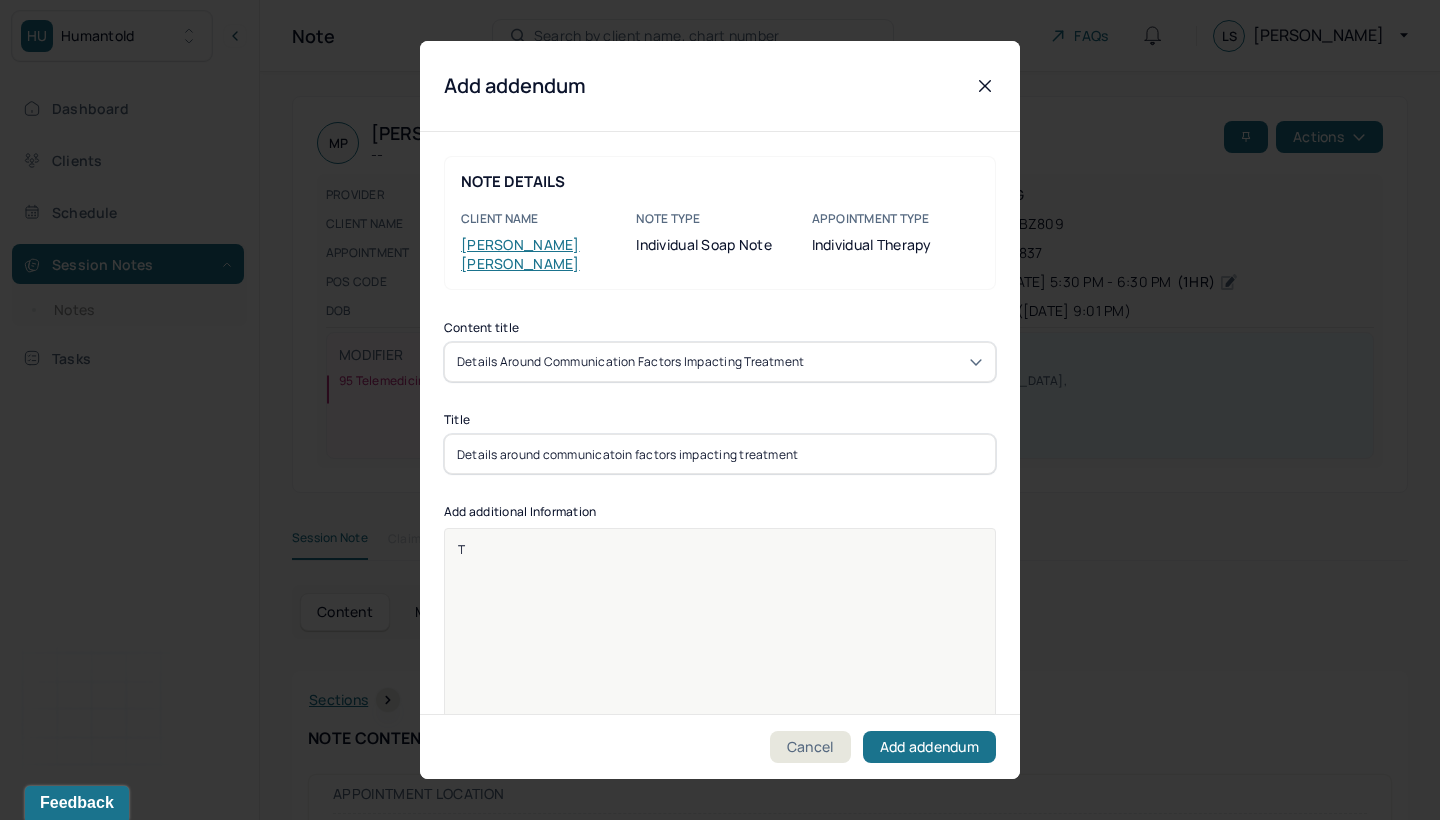 type 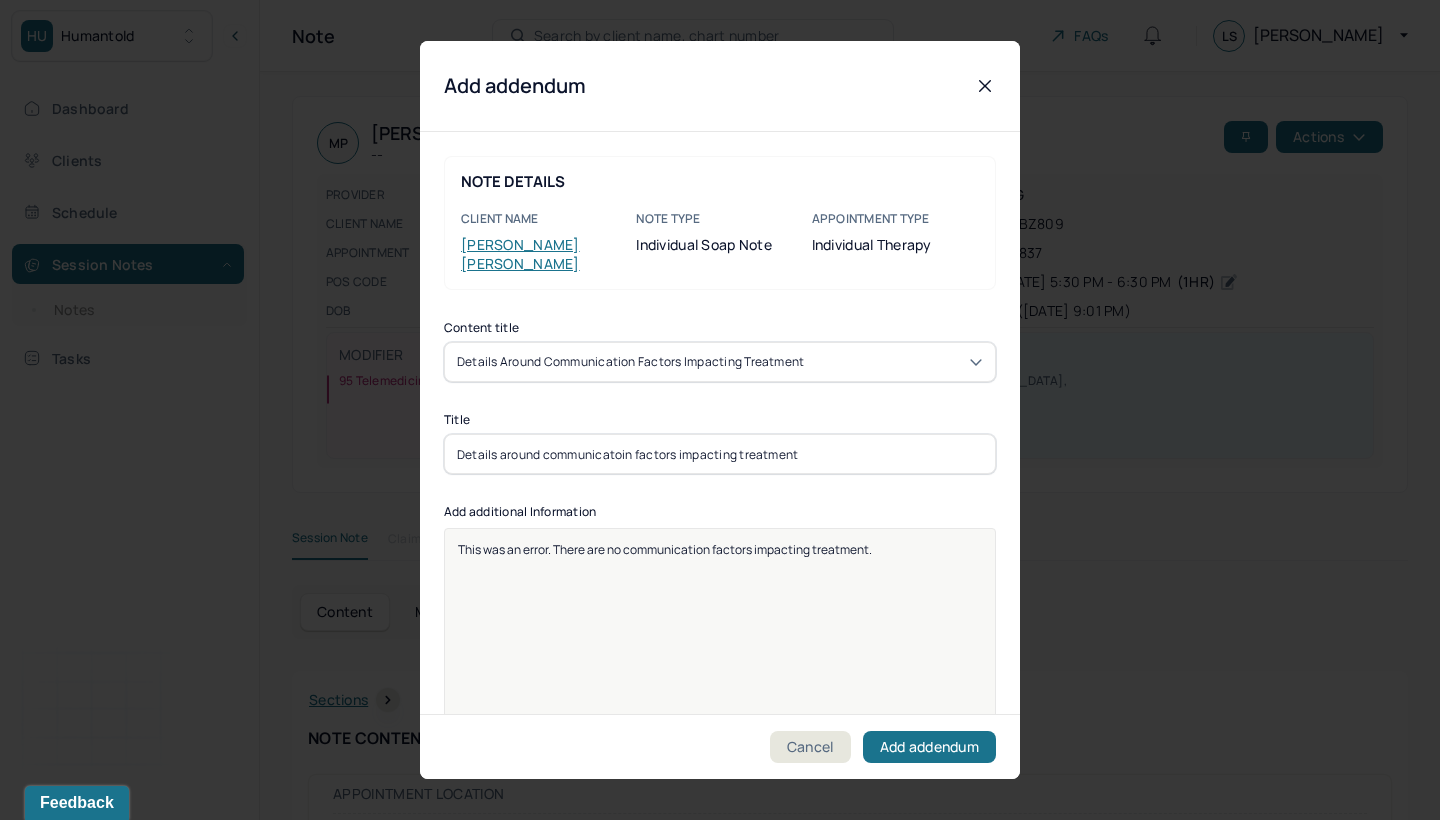 click on "This was an error. There are no communication factors impacting treatment." at bounding box center (665, 549) 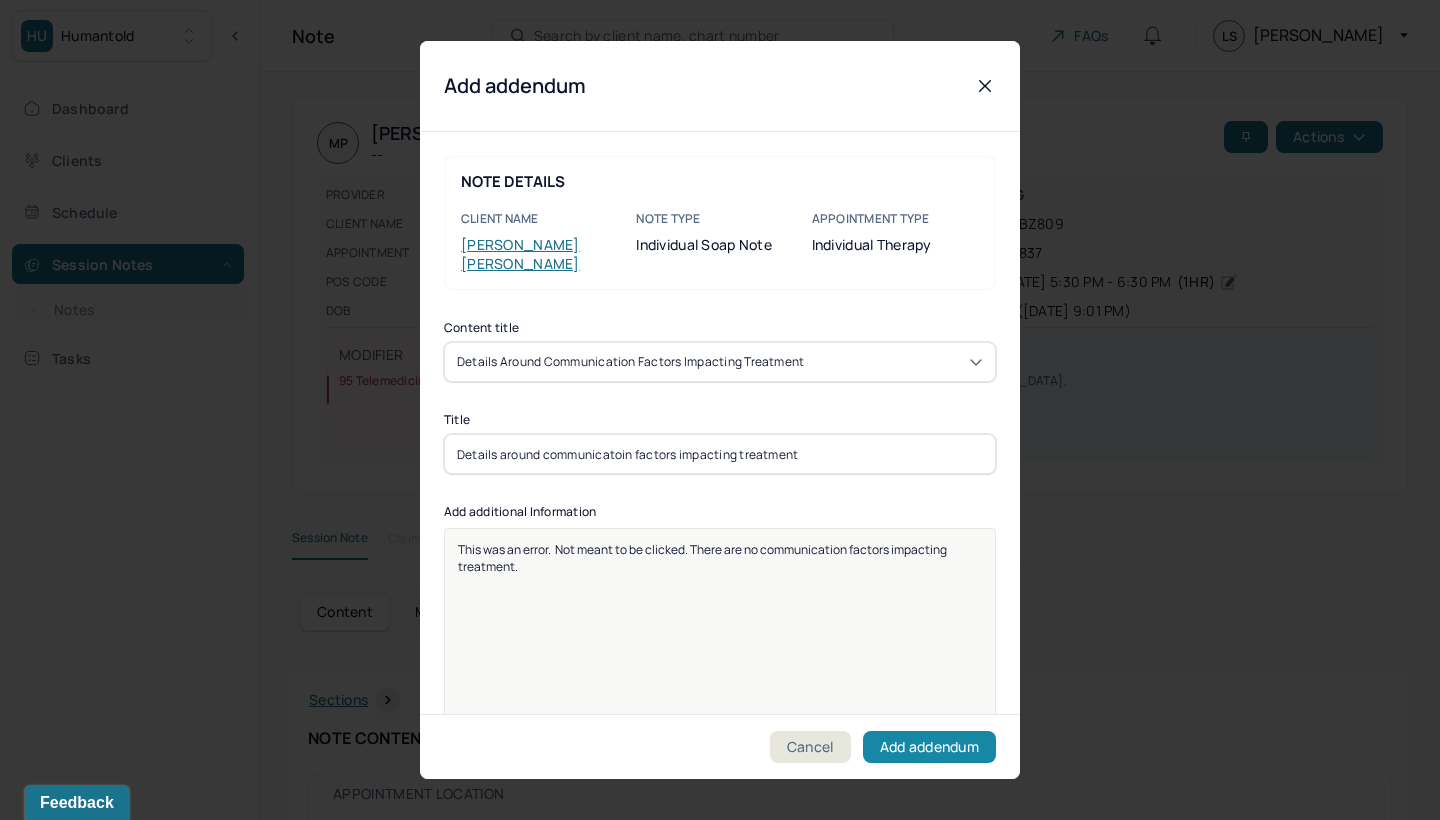 click on "Add addendum" at bounding box center [929, 747] 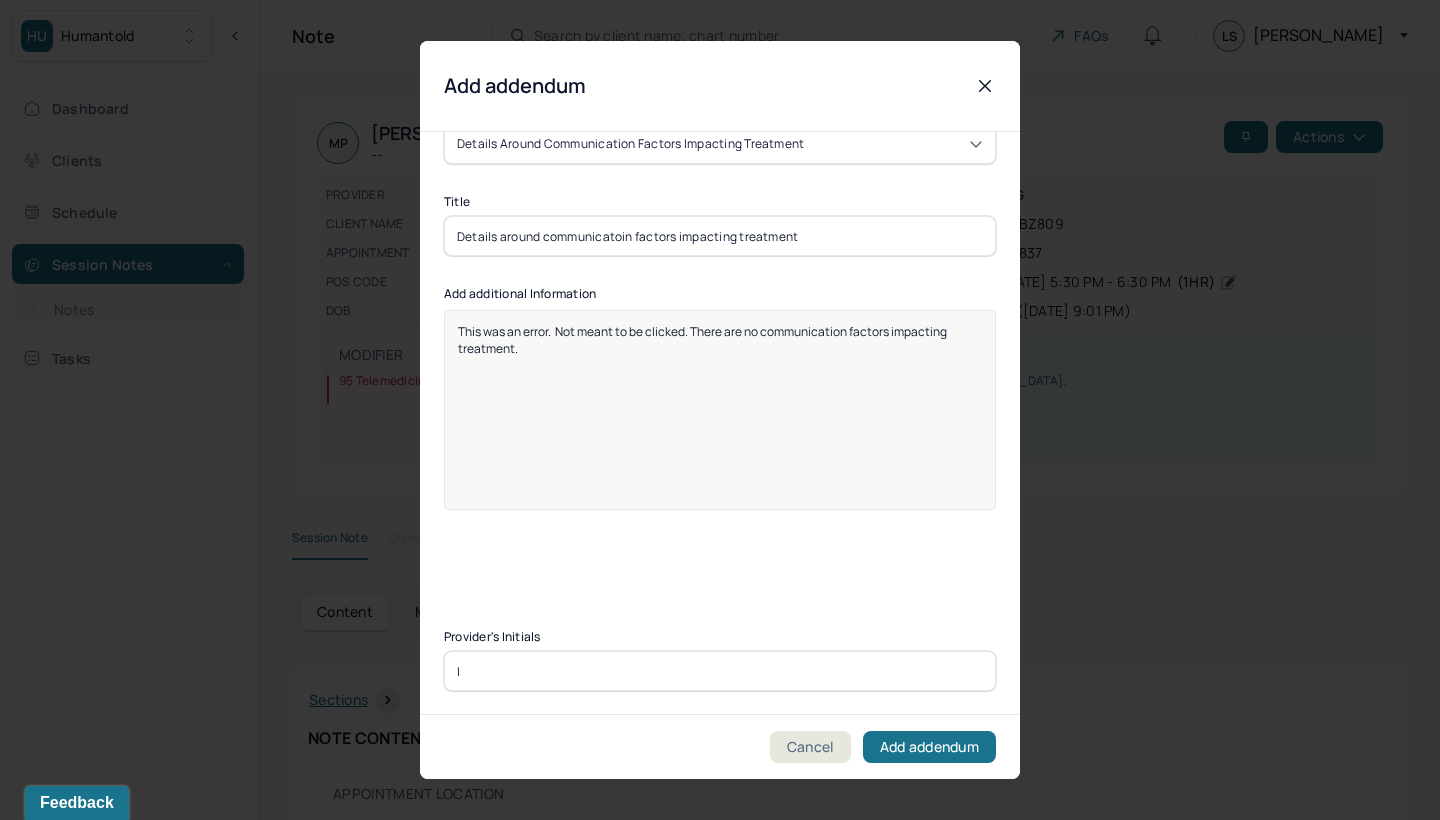 scroll, scrollTop: 218, scrollLeft: 0, axis: vertical 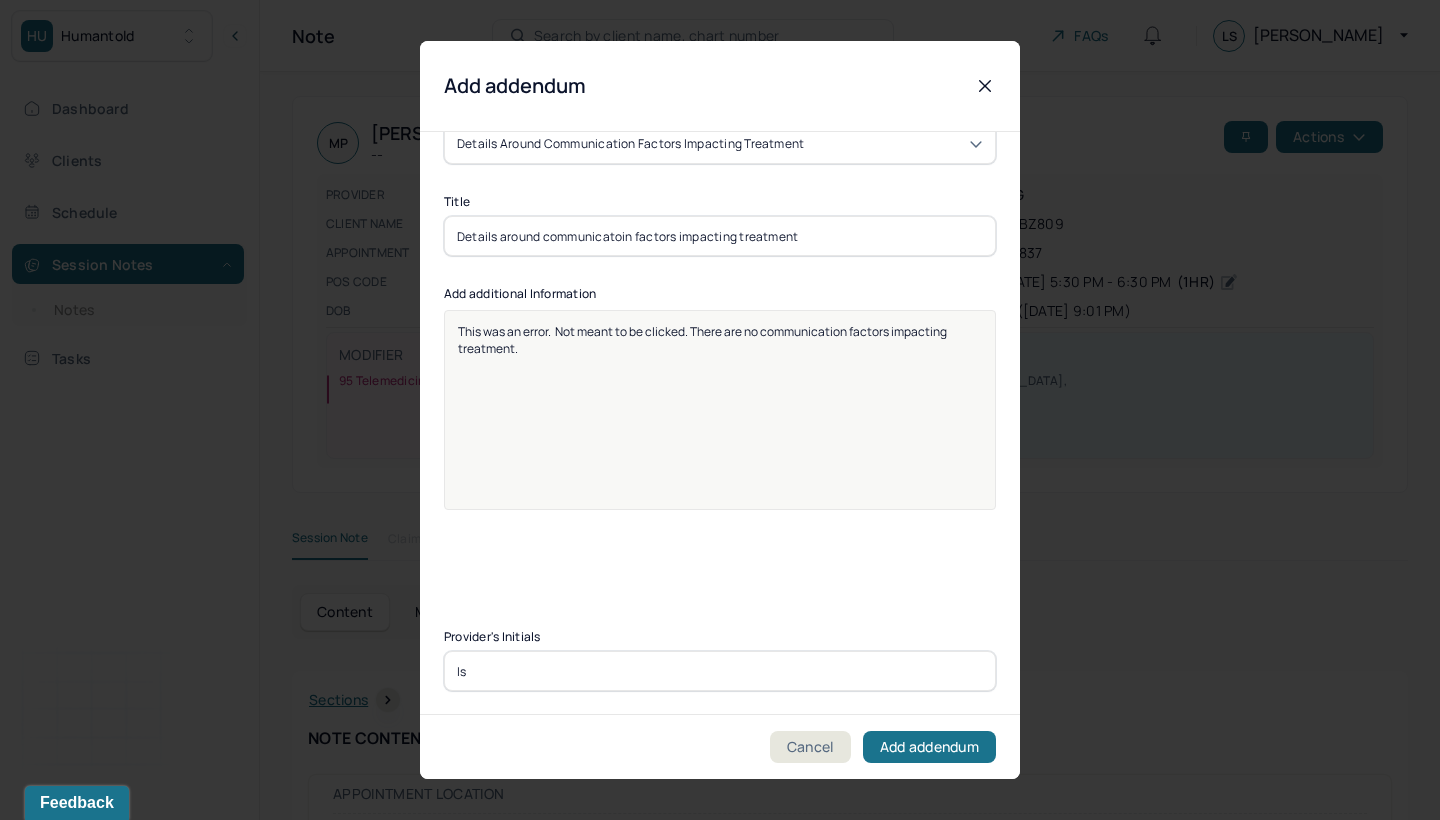 type on "ls" 